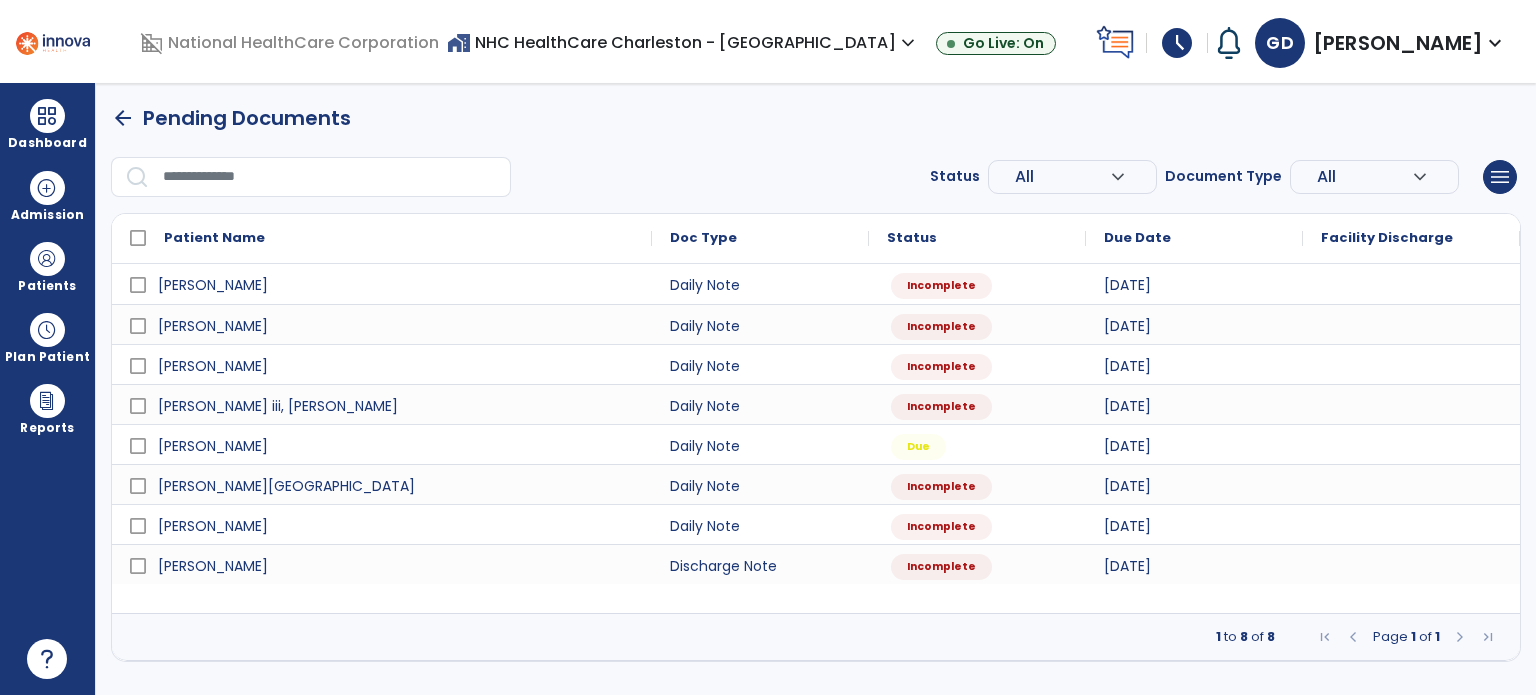 scroll, scrollTop: 0, scrollLeft: 0, axis: both 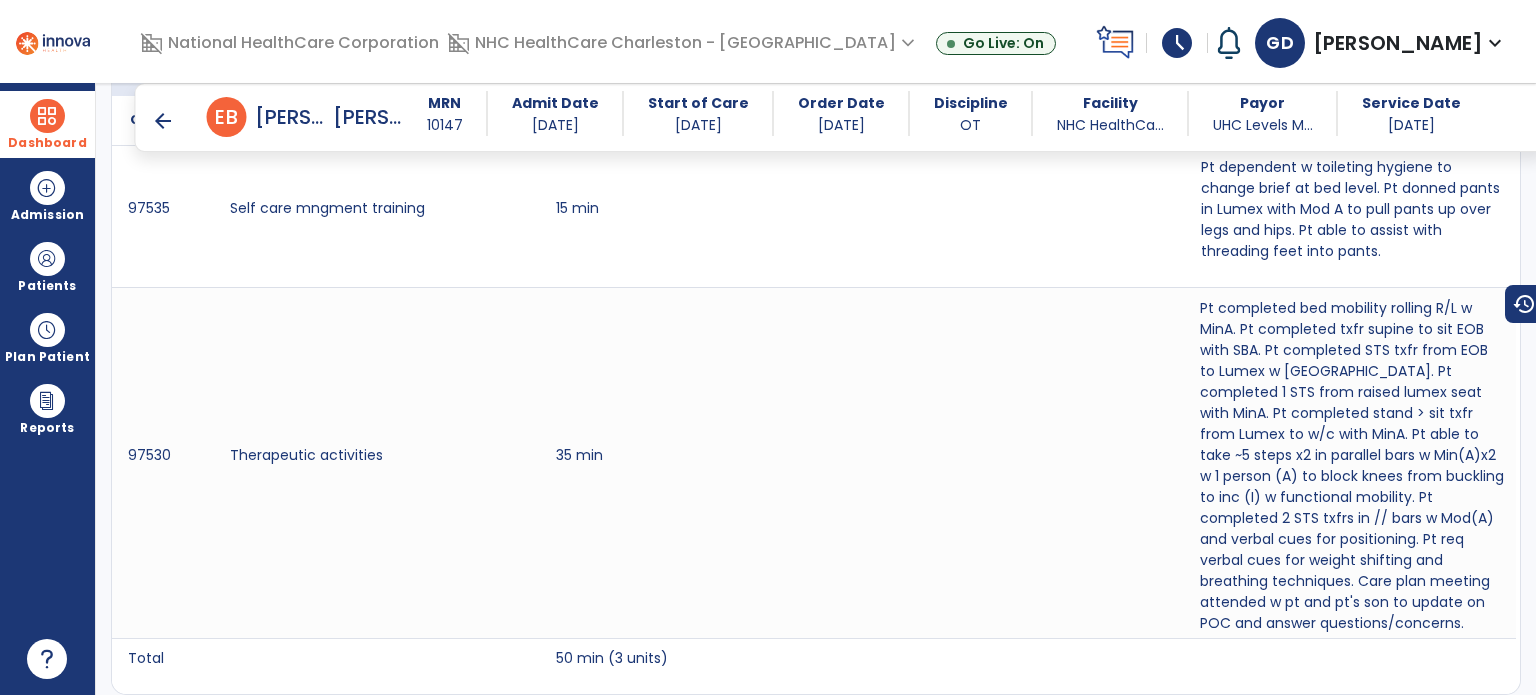 click on "Dashboard" at bounding box center (47, 124) 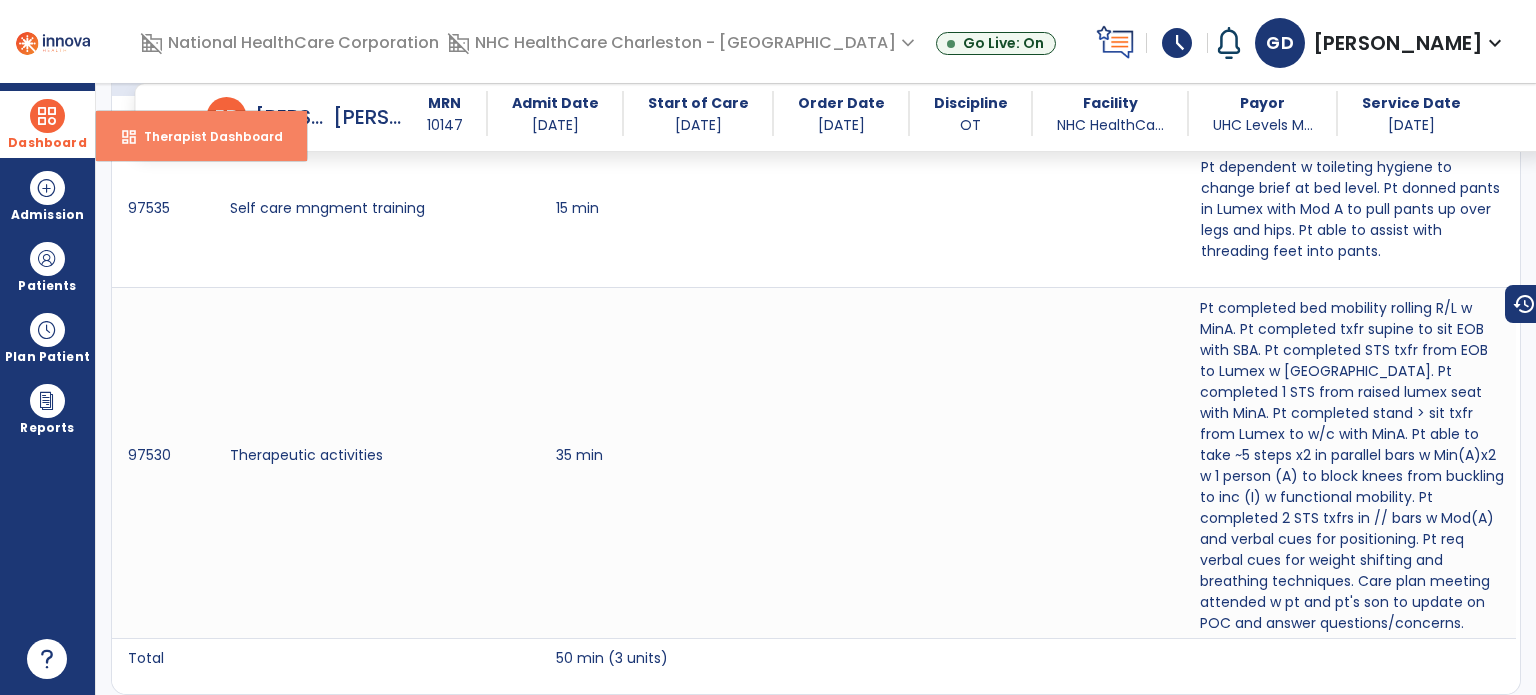click on "Therapist Dashboard" at bounding box center [205, 136] 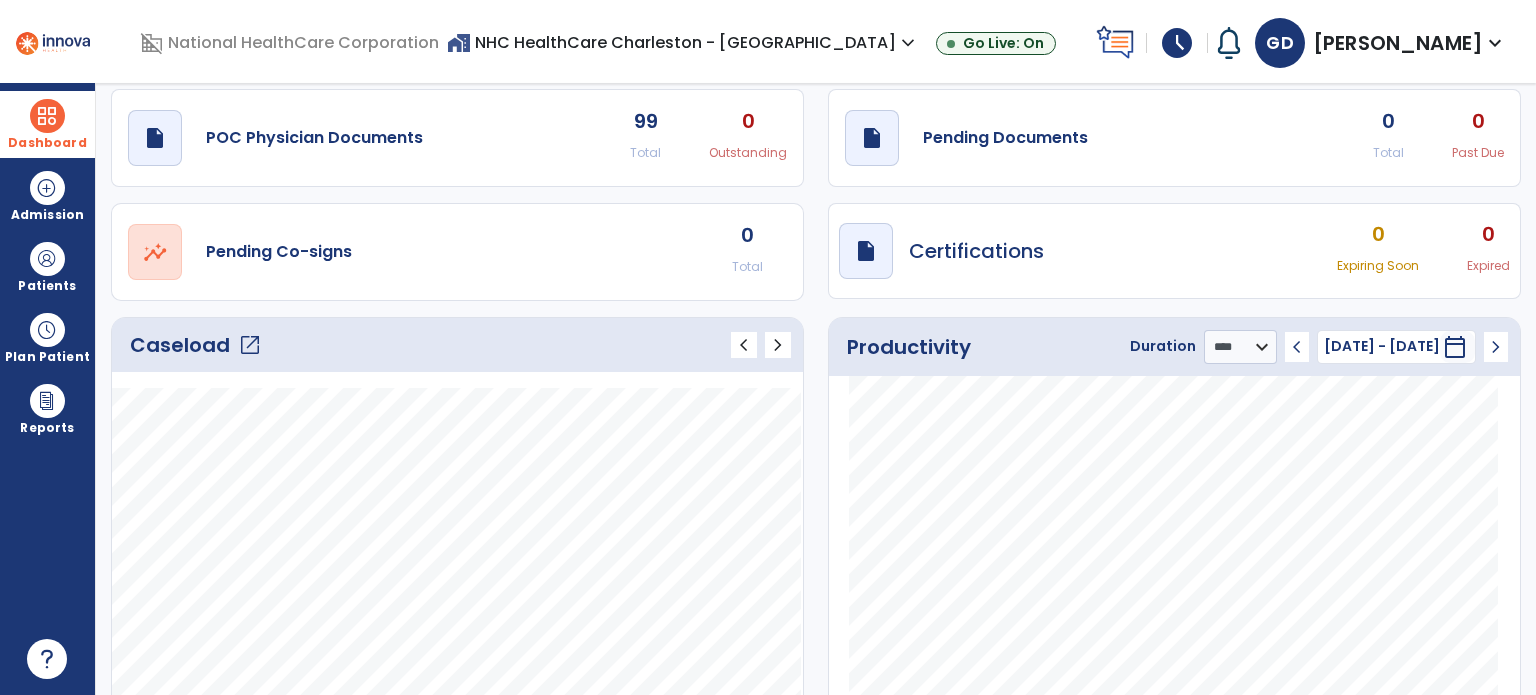 scroll, scrollTop: 0, scrollLeft: 0, axis: both 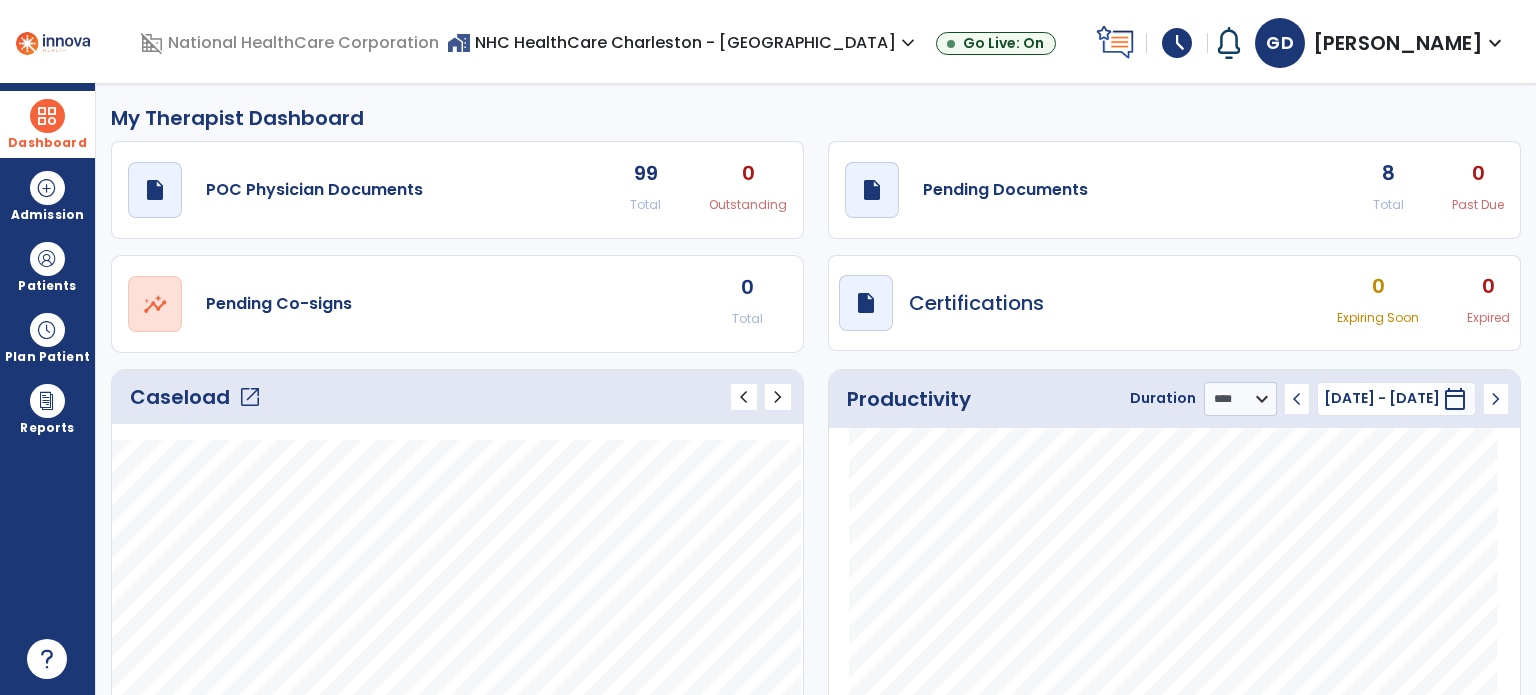 click on "8" 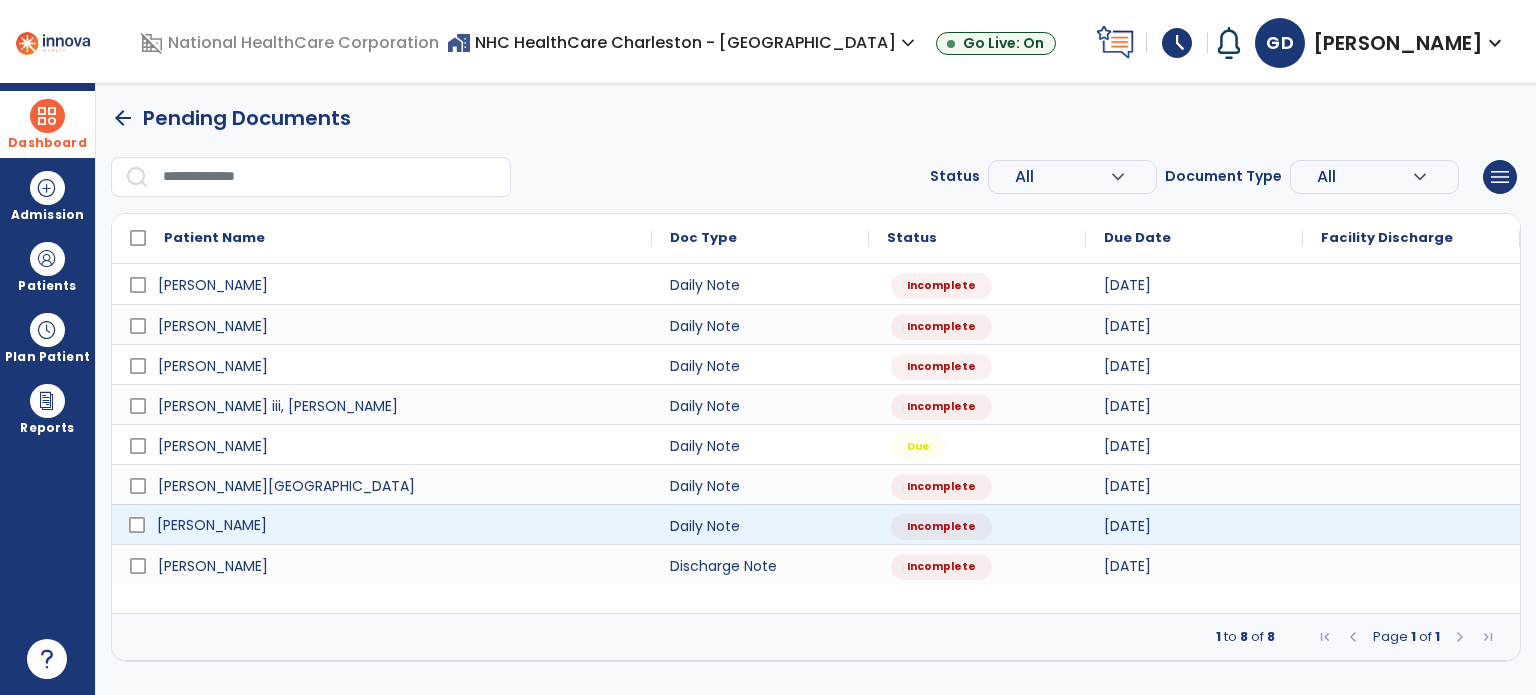 click on "[PERSON_NAME]" at bounding box center (382, 524) 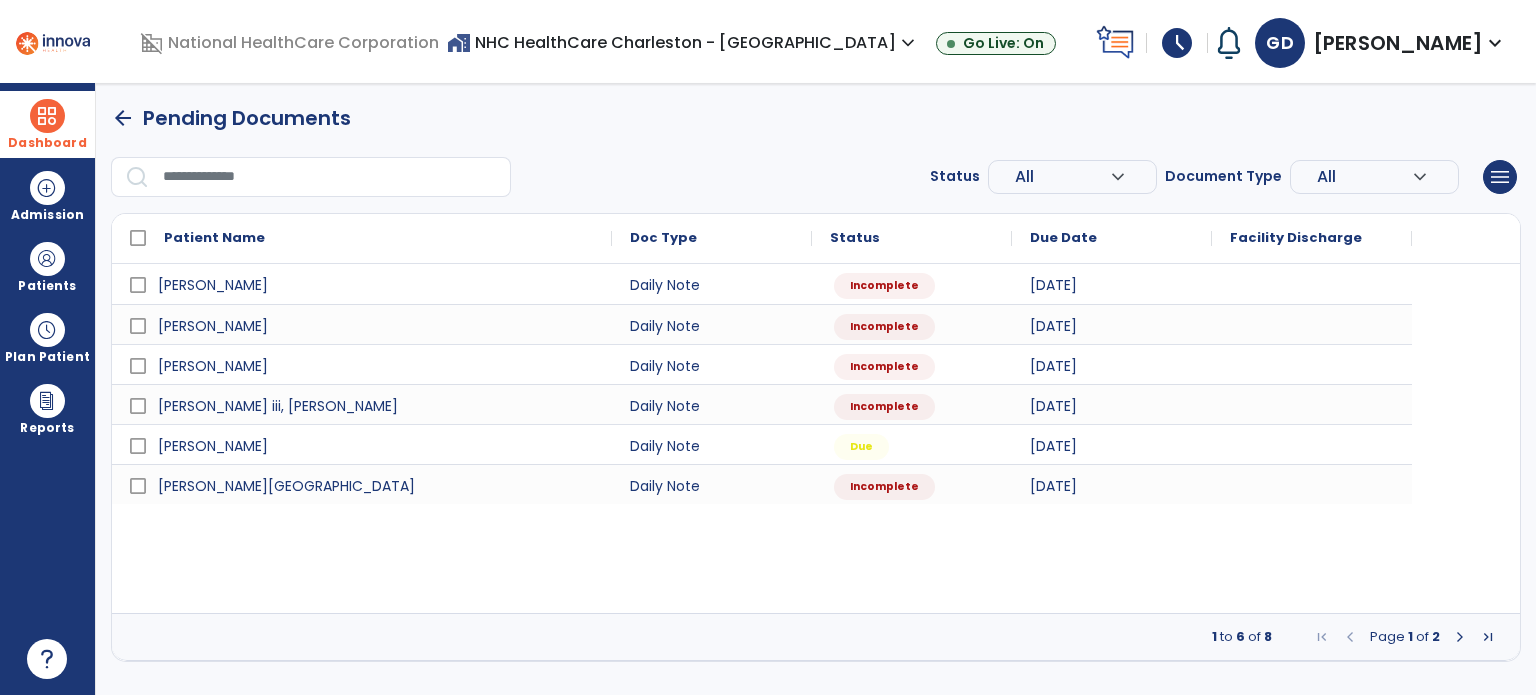 select on "*" 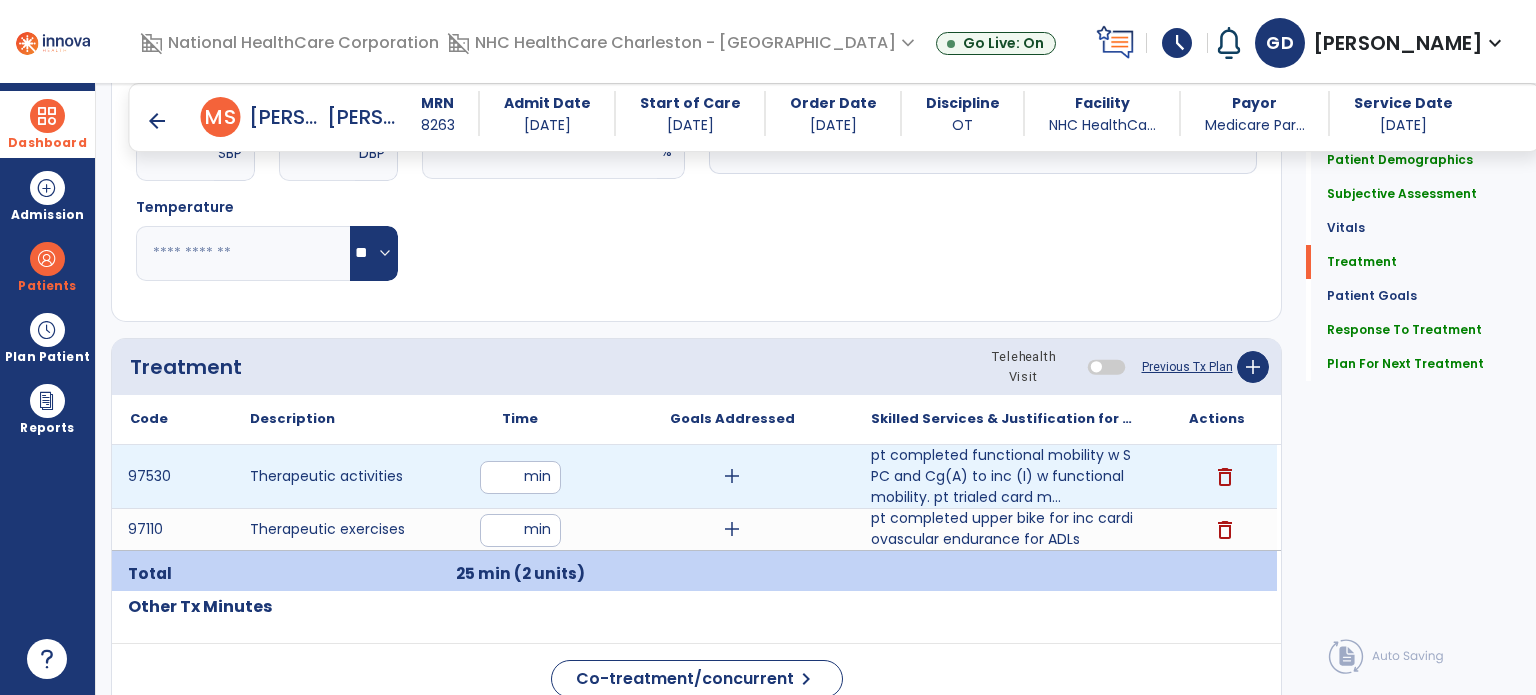 scroll, scrollTop: 935, scrollLeft: 0, axis: vertical 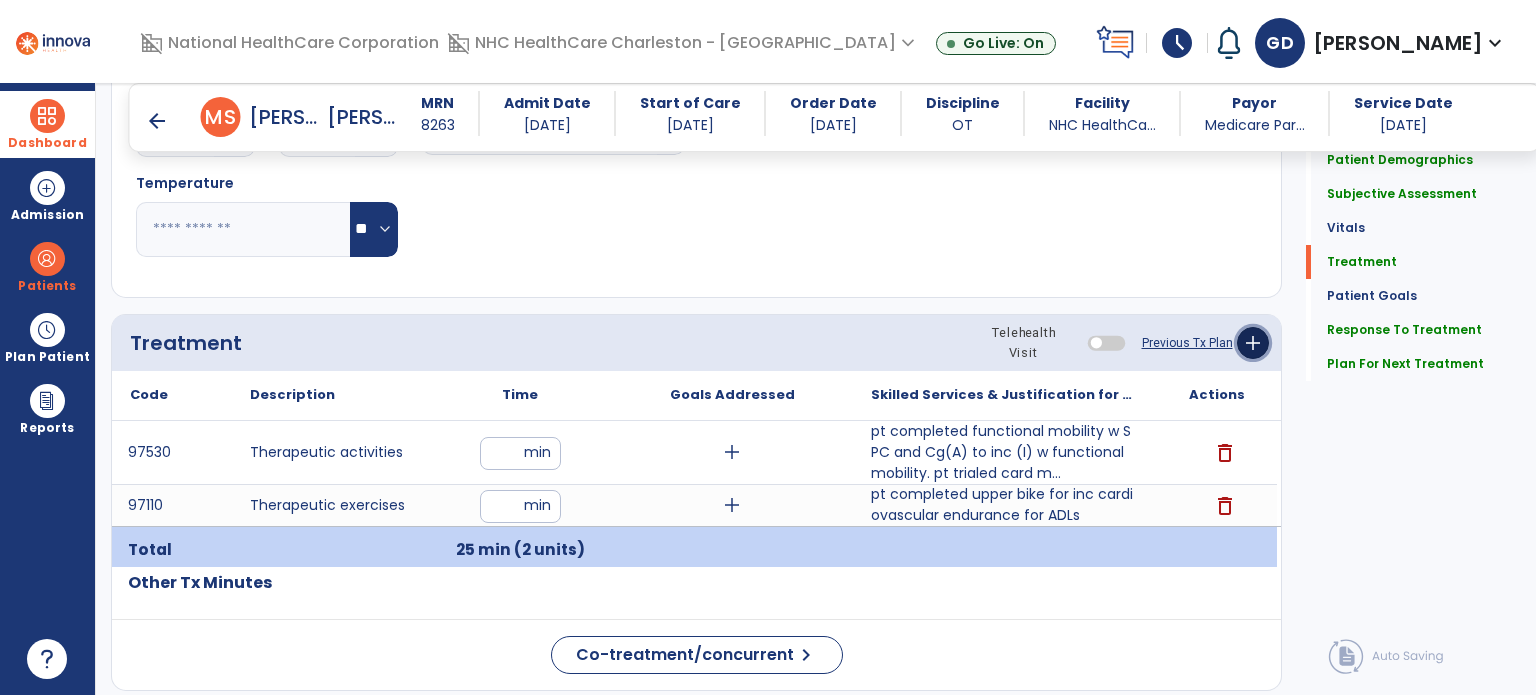 click on "add" 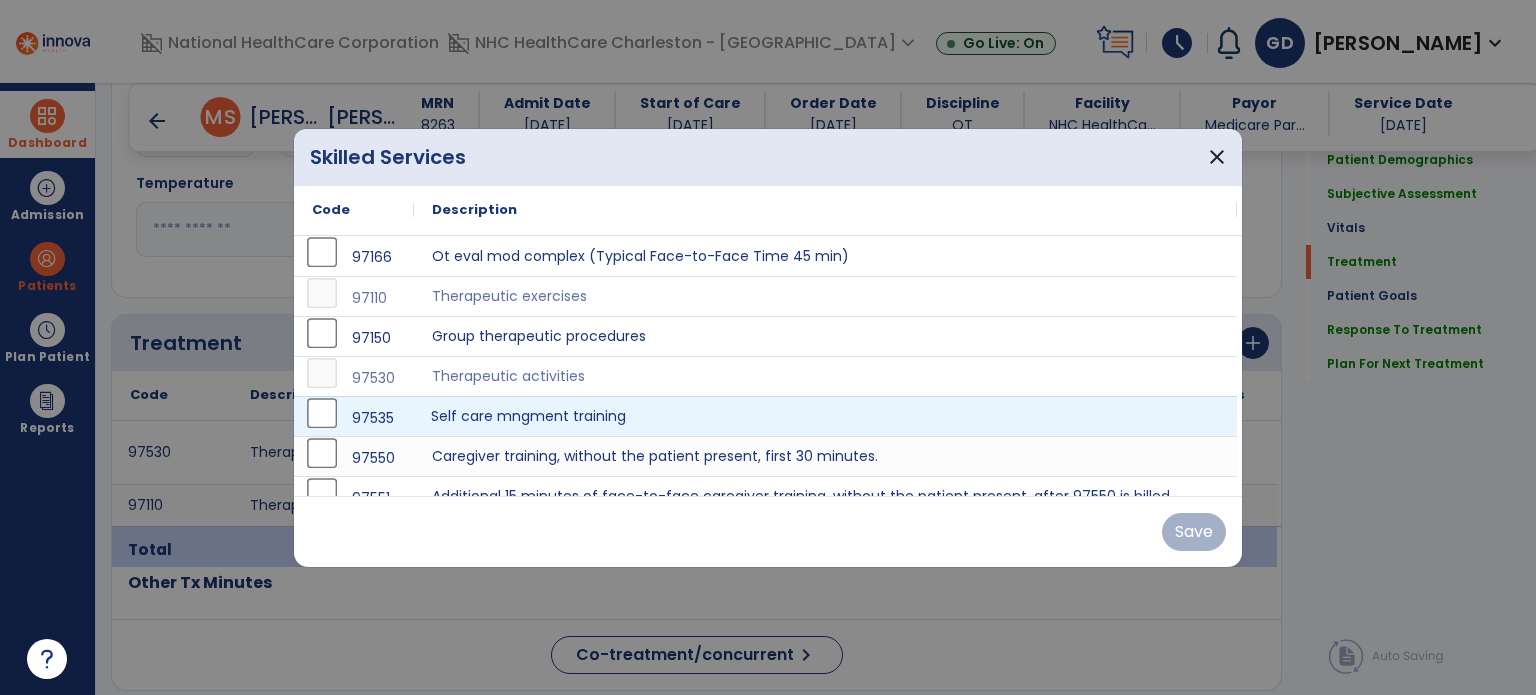 click on "Self care mngment training" at bounding box center [825, 416] 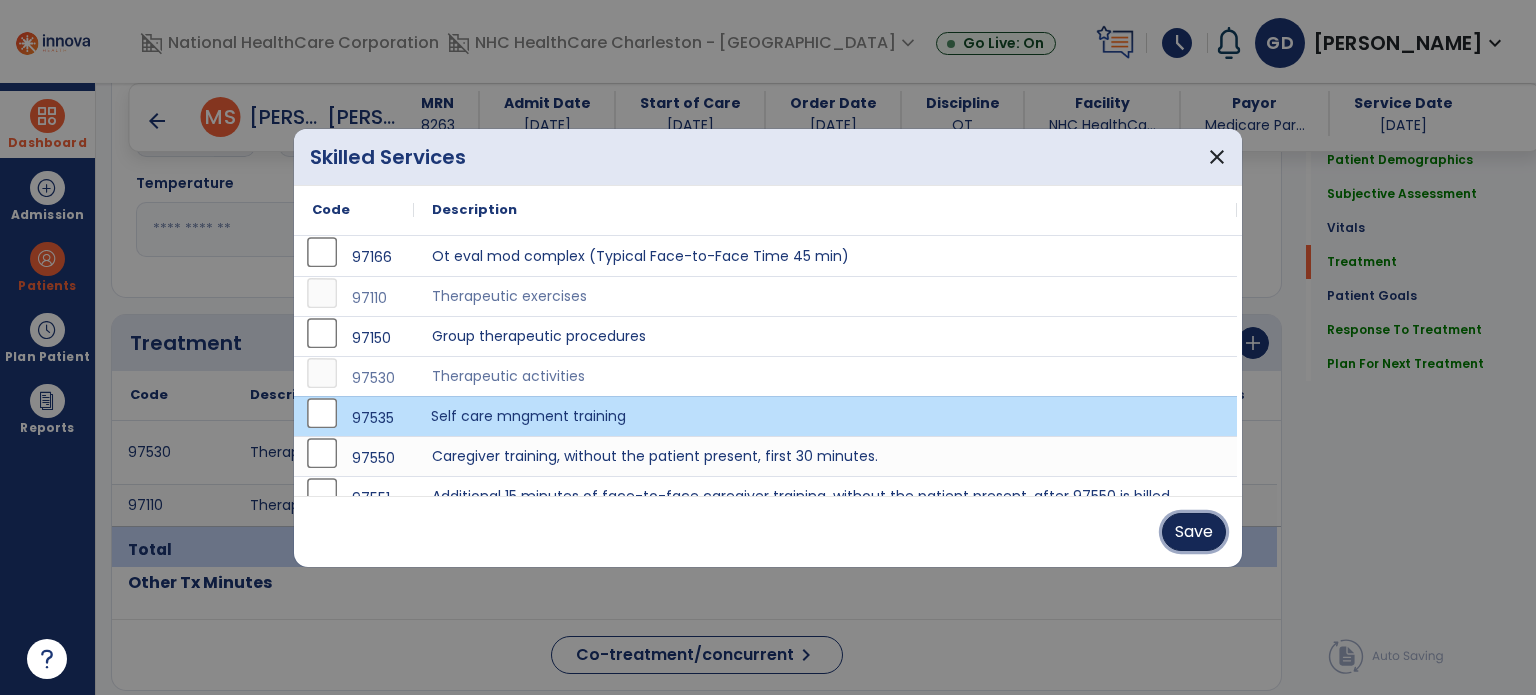 click on "Save" at bounding box center [1194, 532] 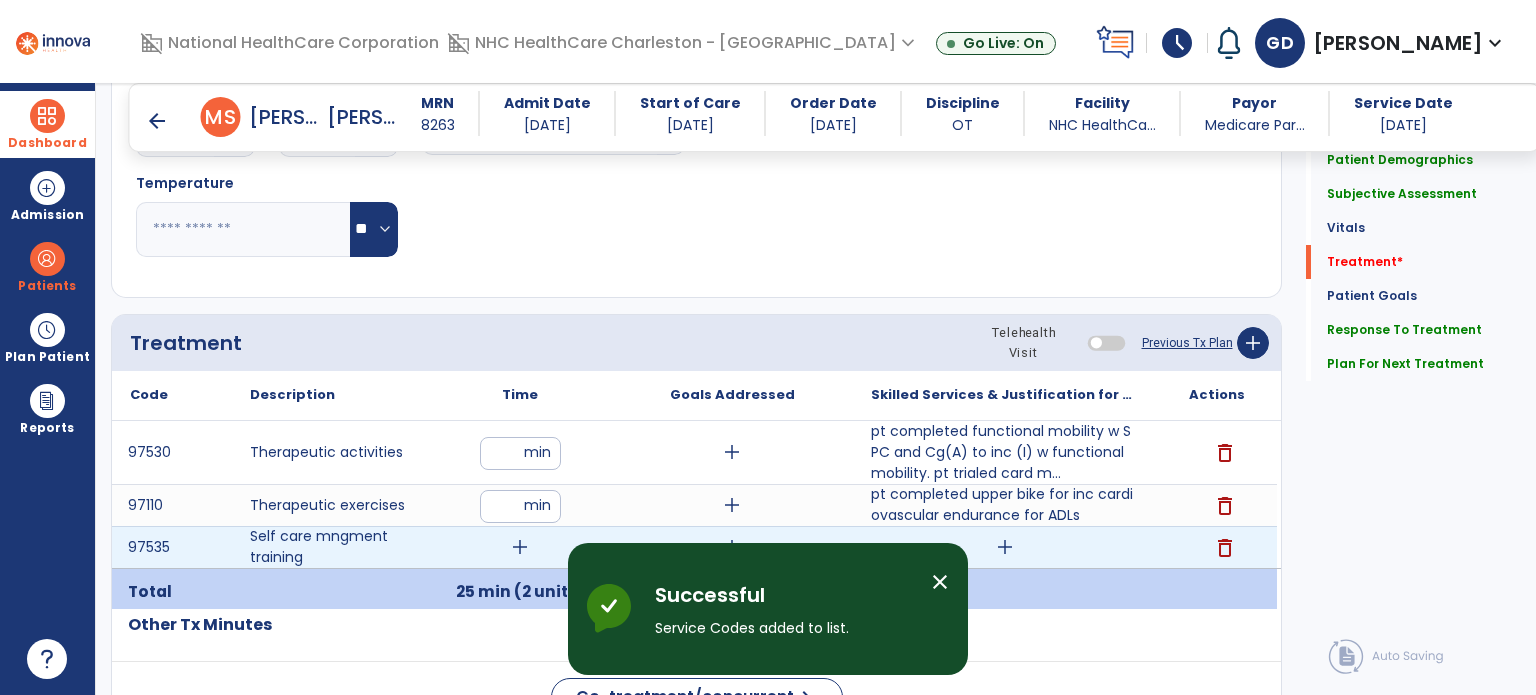 click on "add" at bounding box center [520, 547] 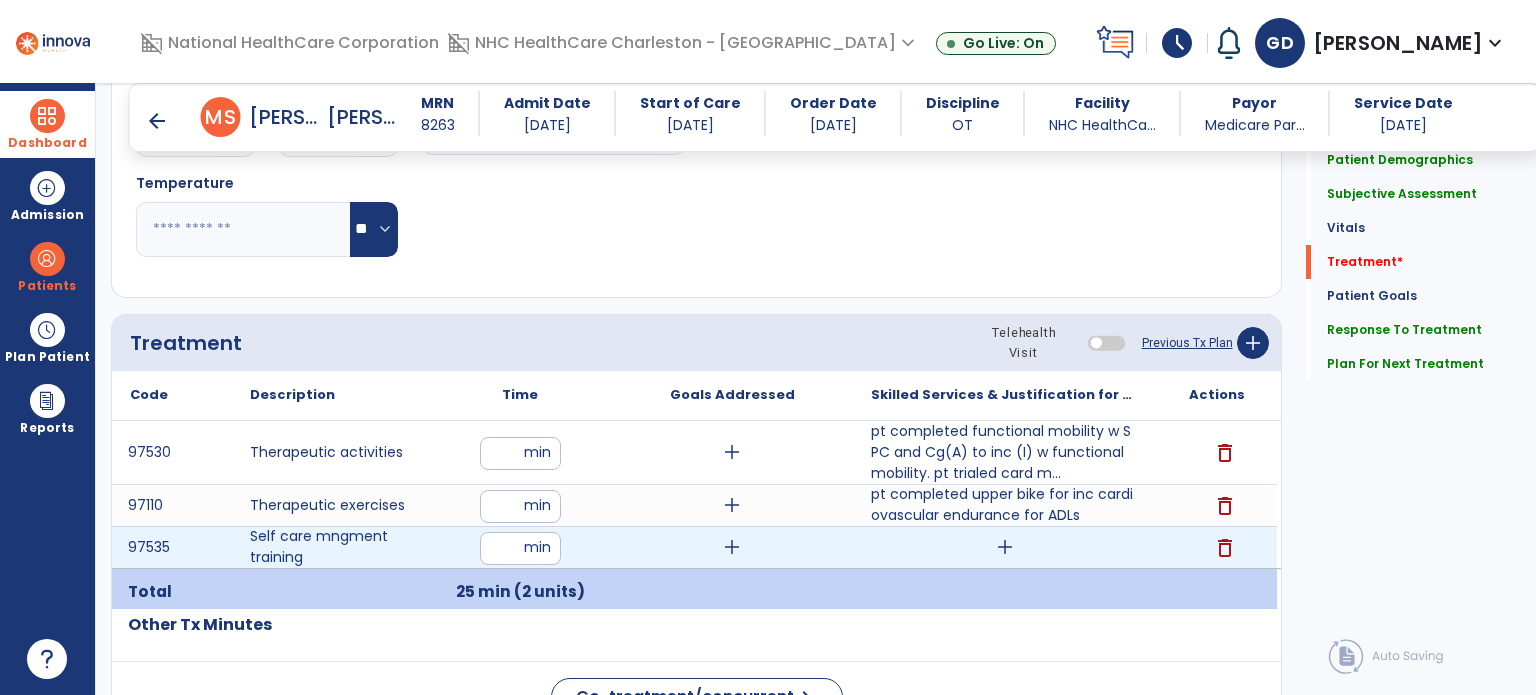 type on "**" 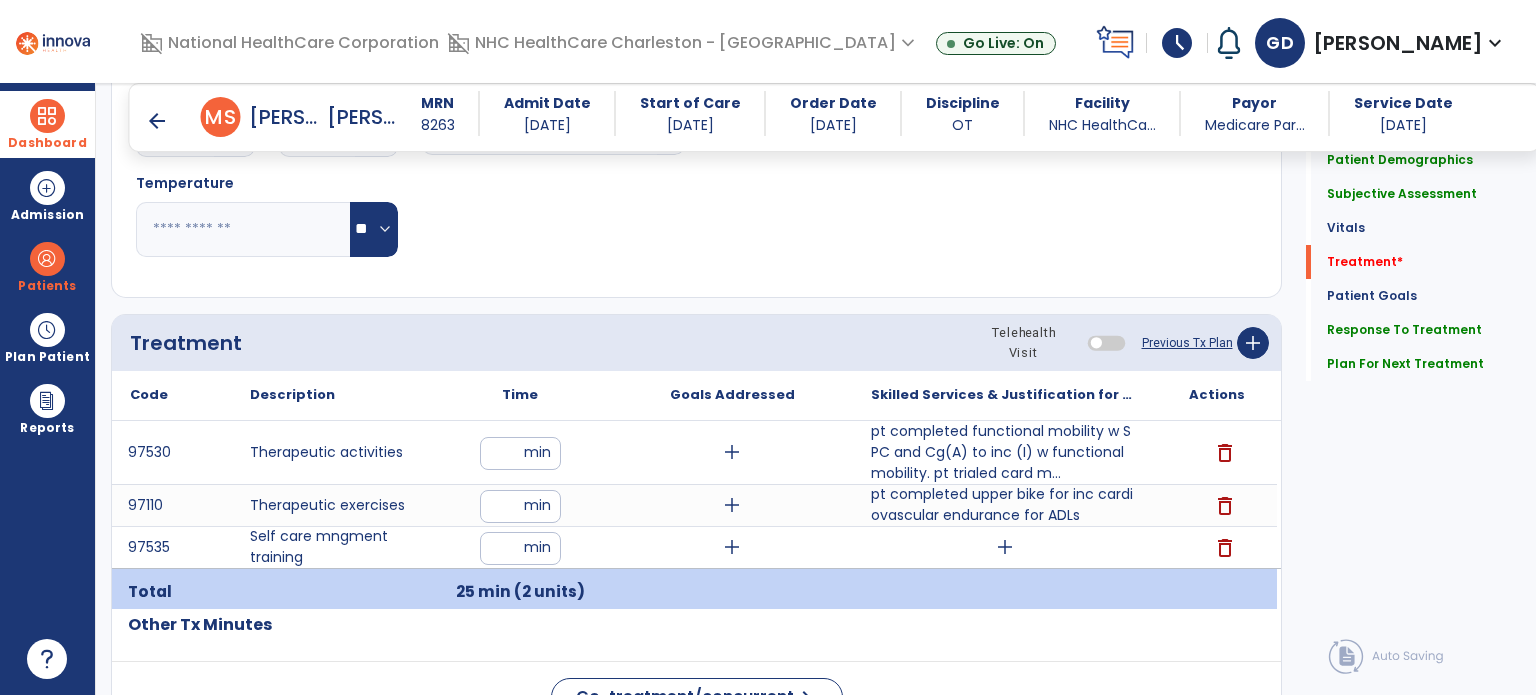click on "Code
Description
Time" 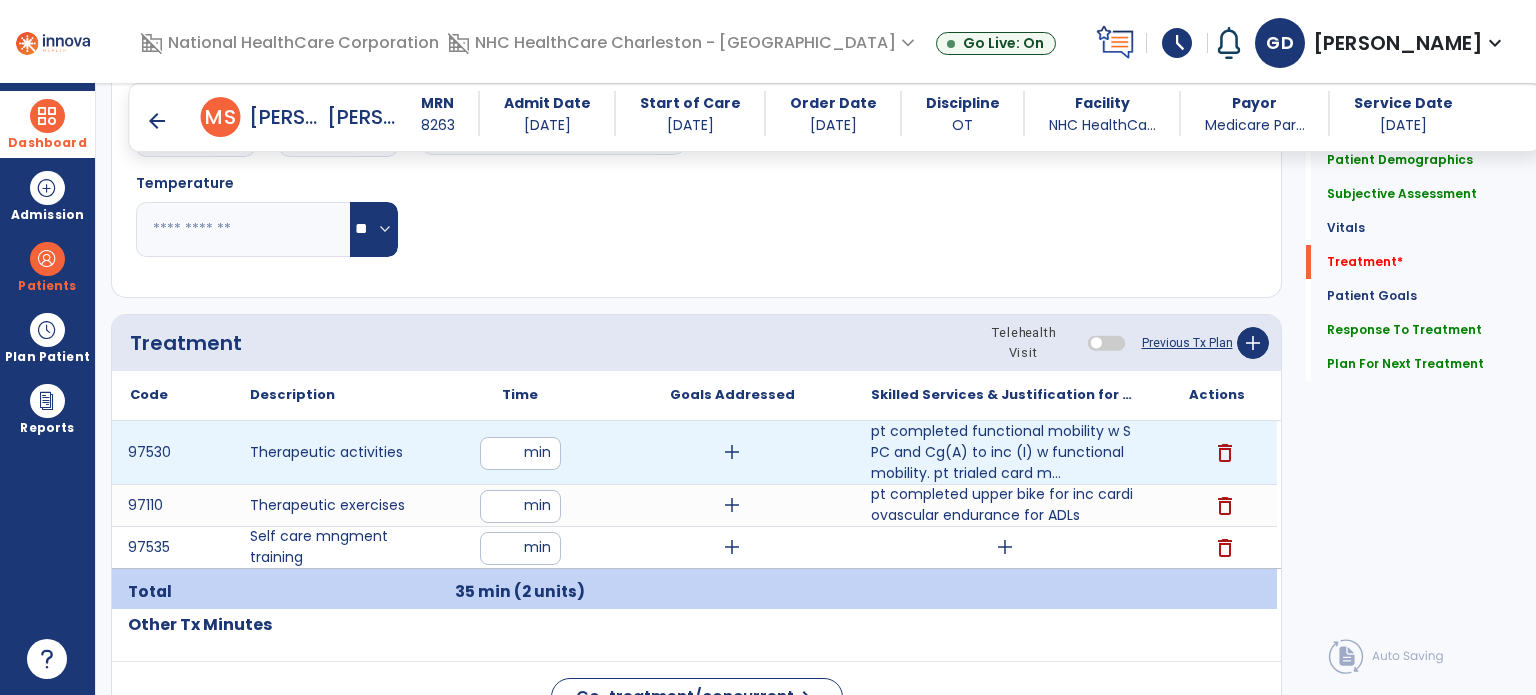 click on "**" at bounding box center (520, 453) 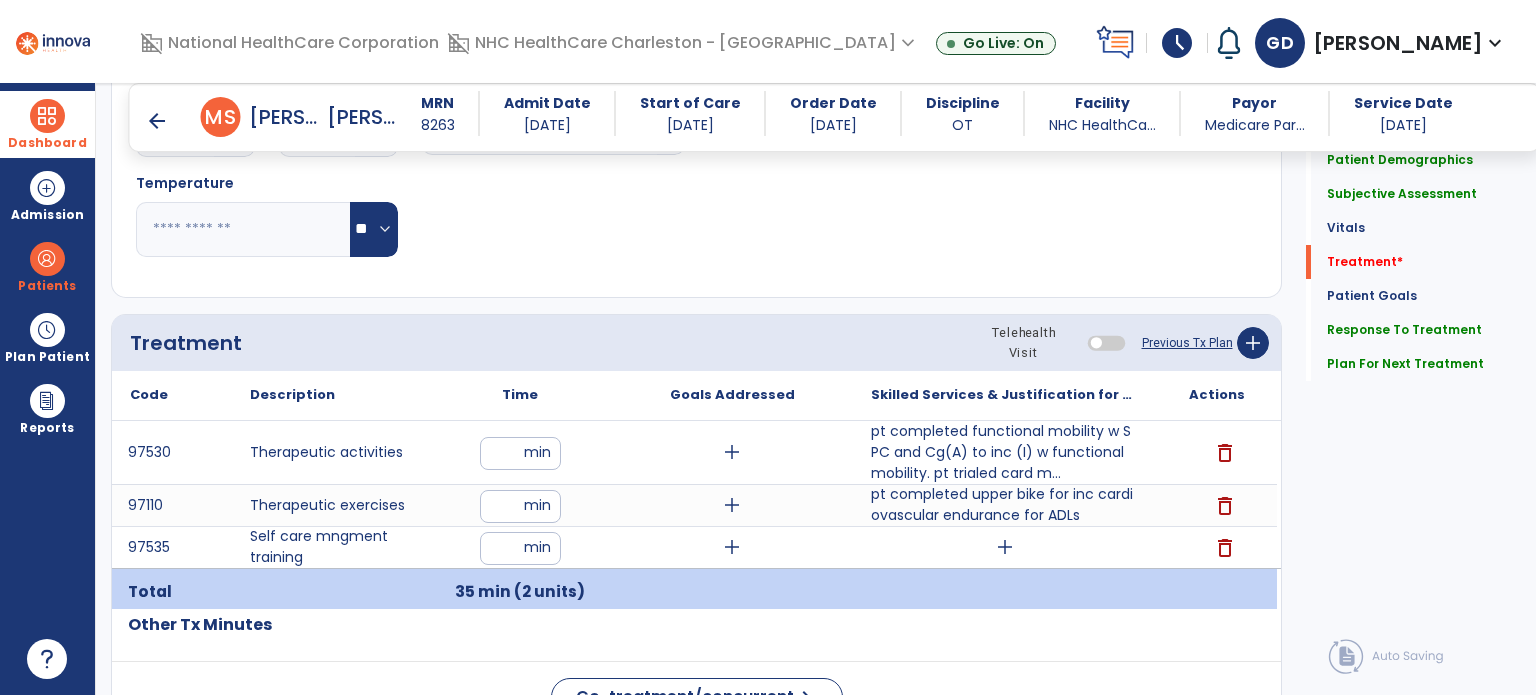 click on "Patient Demographics  Medical Diagnosis   Treatment Diagnosis   Precautions   Contraindications
Code
Description
Pdpm Clinical Category
S42.201D" 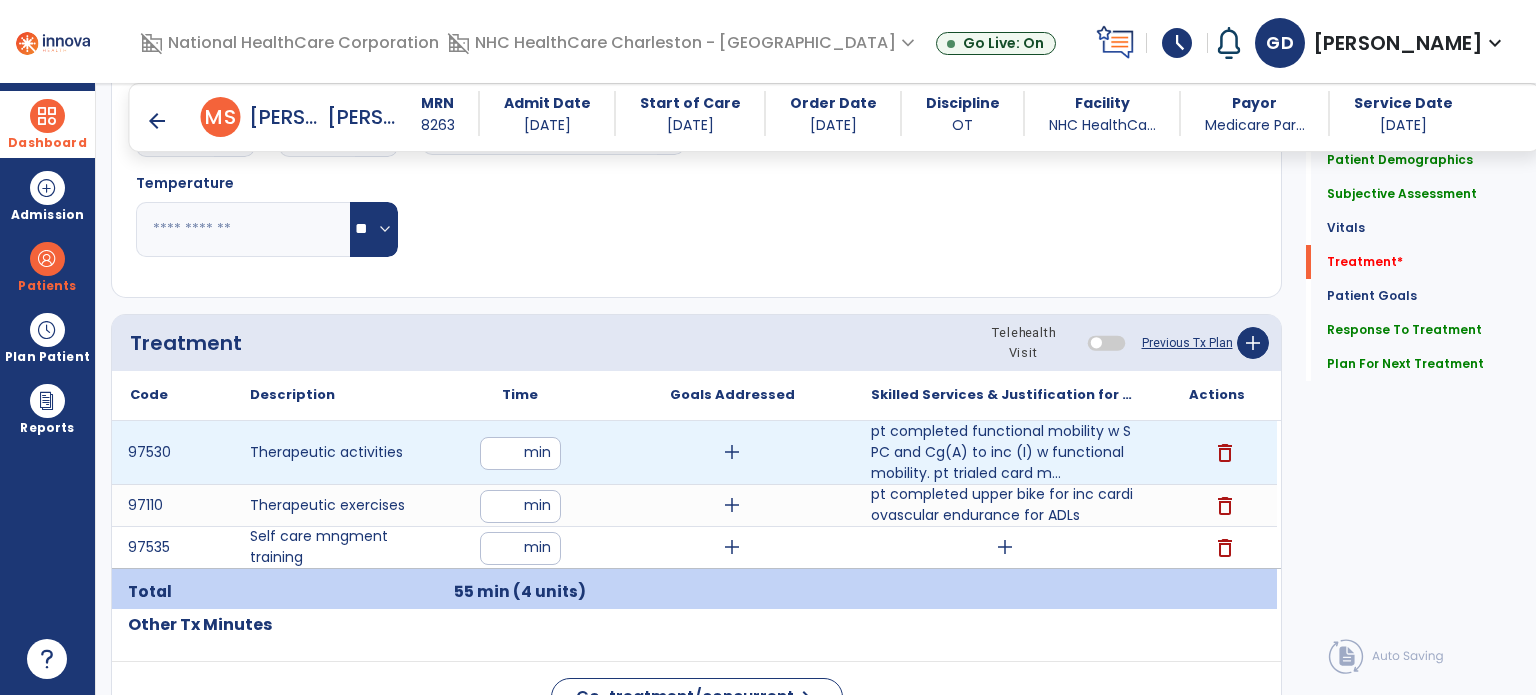 click on "**" at bounding box center [520, 453] 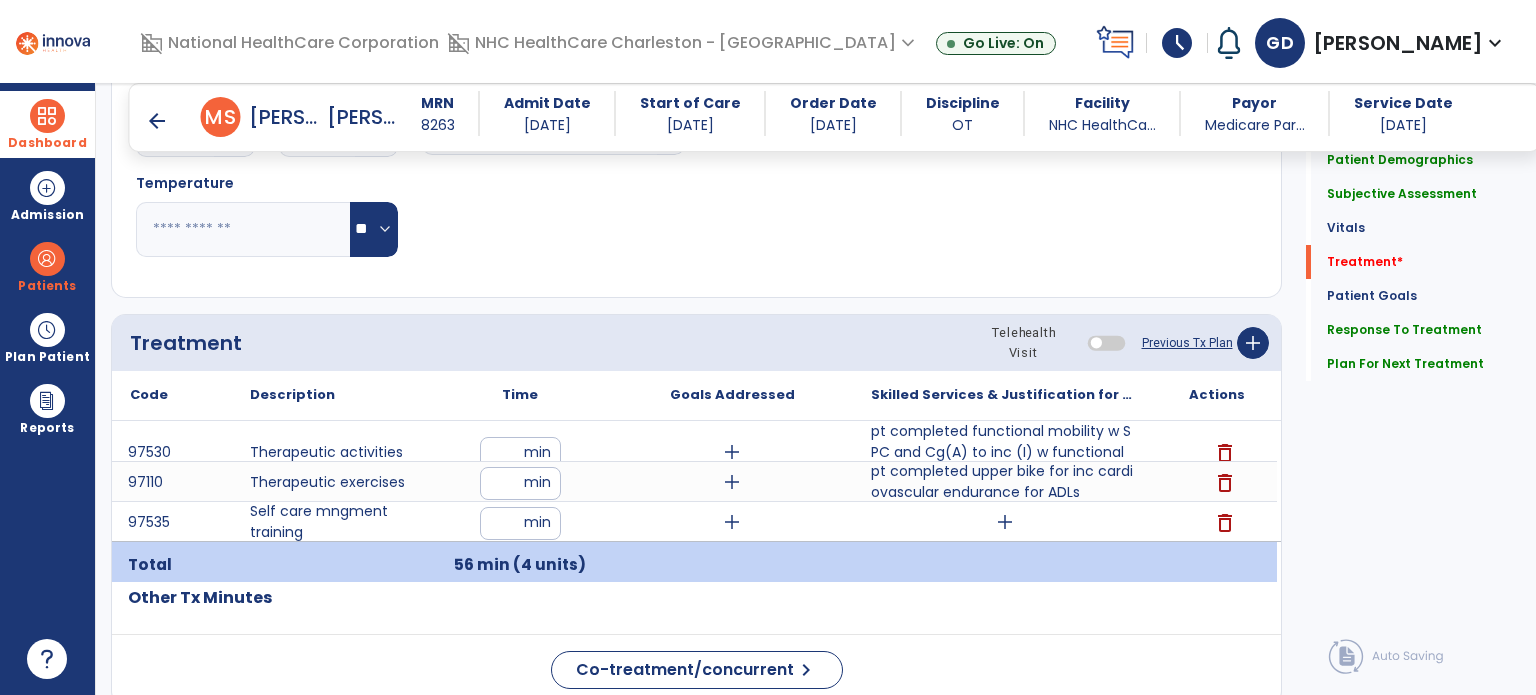 click on "add" at bounding box center [1005, 522] 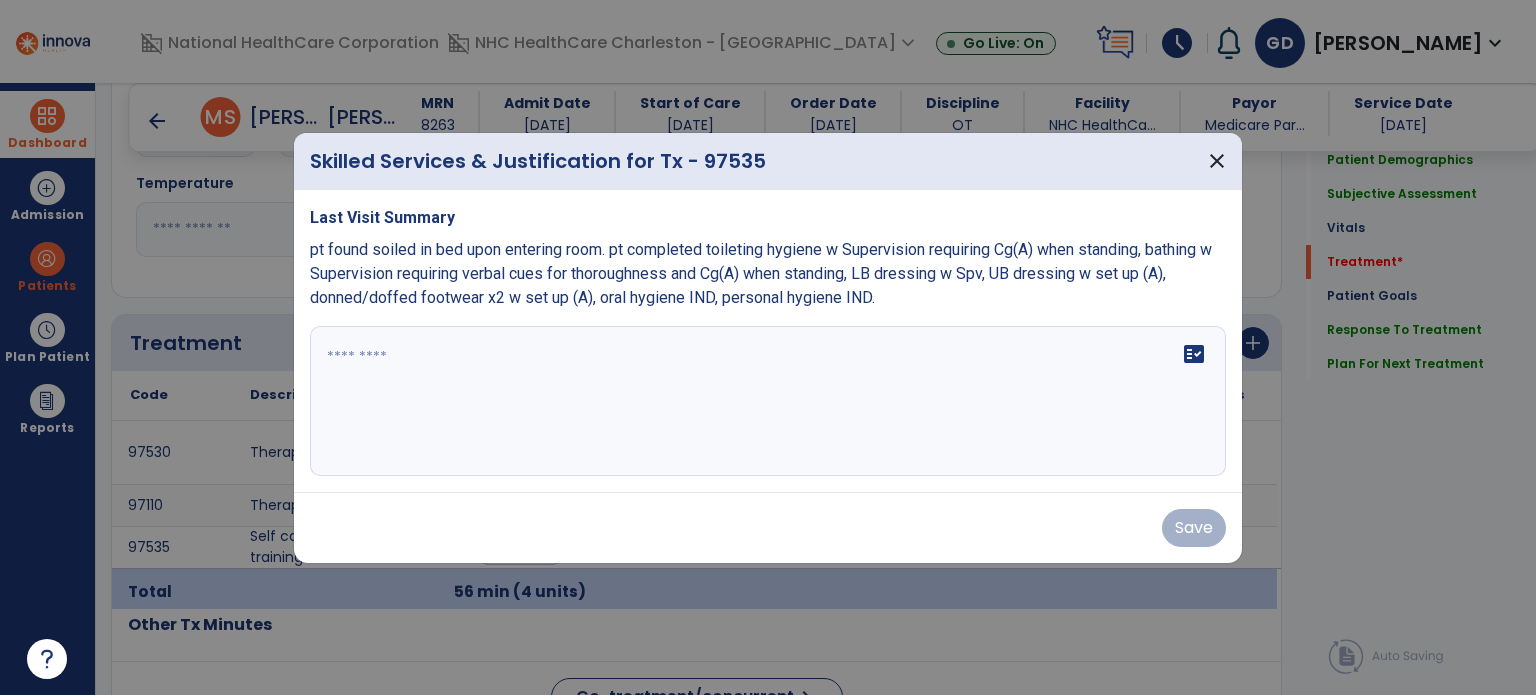 click on "fact_check" at bounding box center [768, 401] 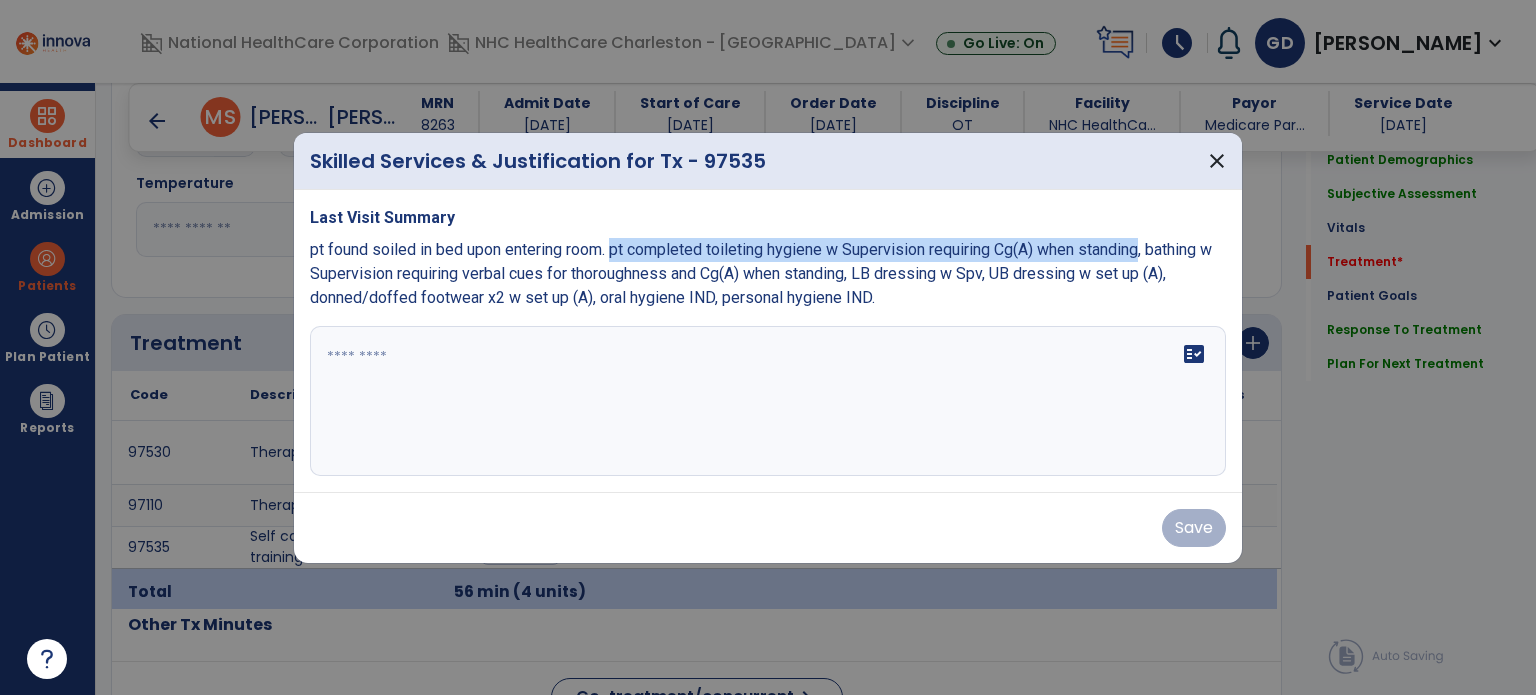 drag, startPoint x: 620, startPoint y: 251, endPoint x: 1161, endPoint y: 250, distance: 541.0009 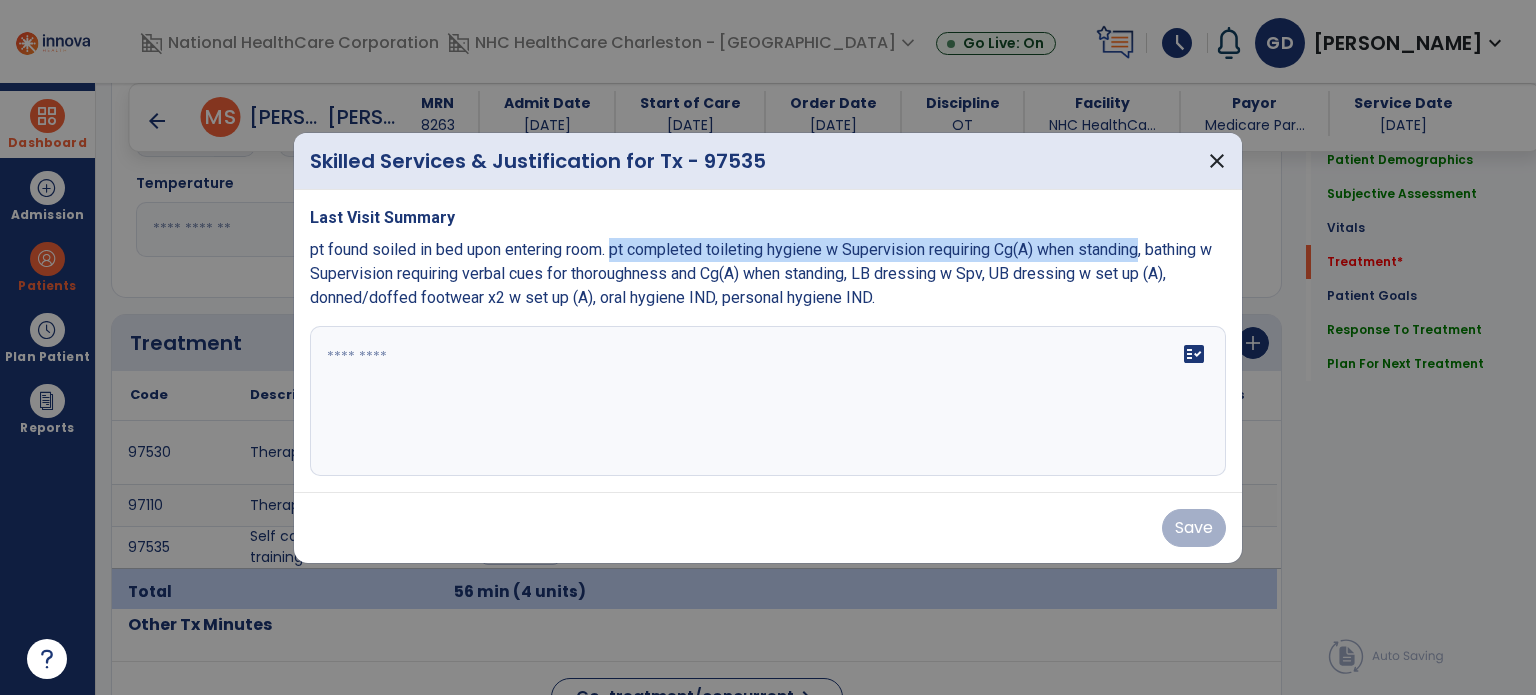 click on "pt found soiled in bed upon entering room. pt completed toileting hygiene w Supervision requiring Cg(A) when standing, bathing w Supervision requiring verbal cues for thoroughness and Cg(A) when standing, LB dressing w Spv, UB dressing w set up (A), donned/doffed footwear x2 w set up (A), oral hygiene IND, personal hygiene IND." at bounding box center (761, 273) 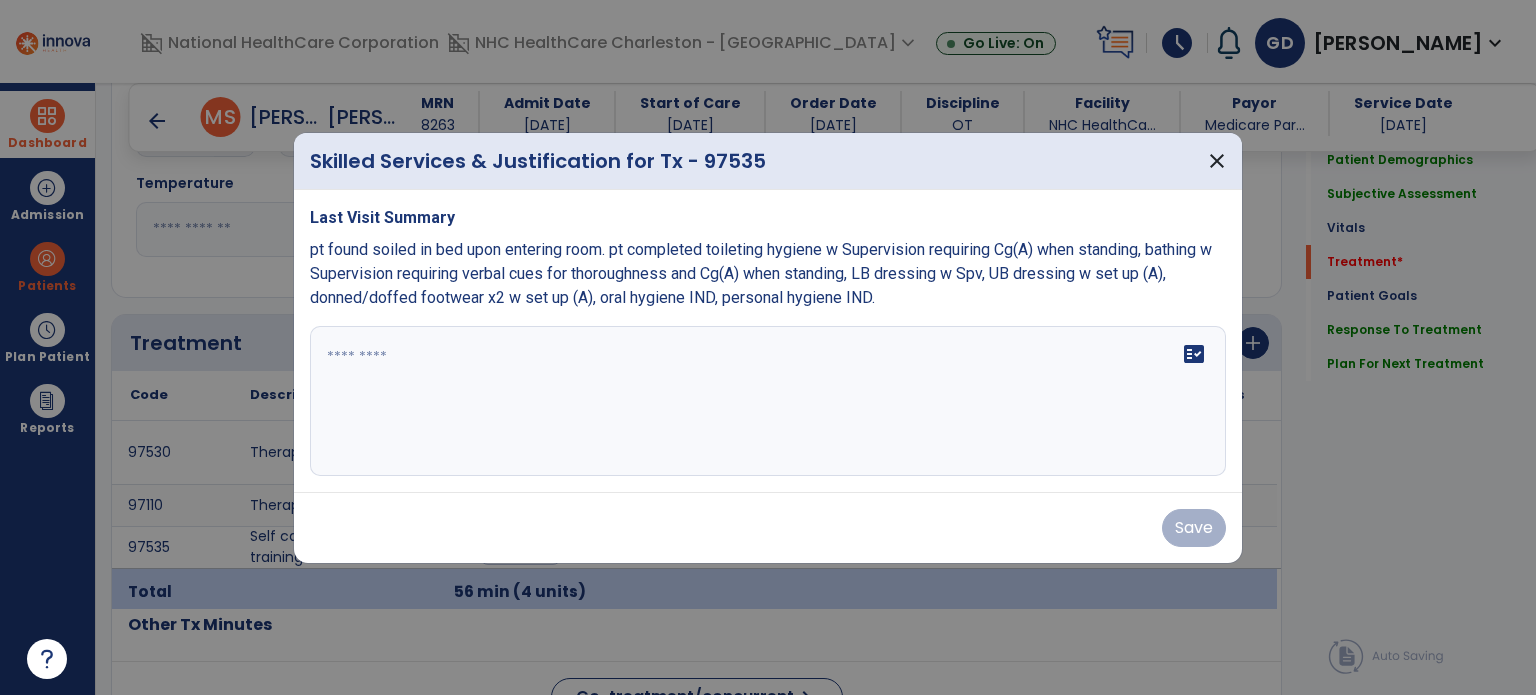 click on "fact_check" at bounding box center (768, 401) 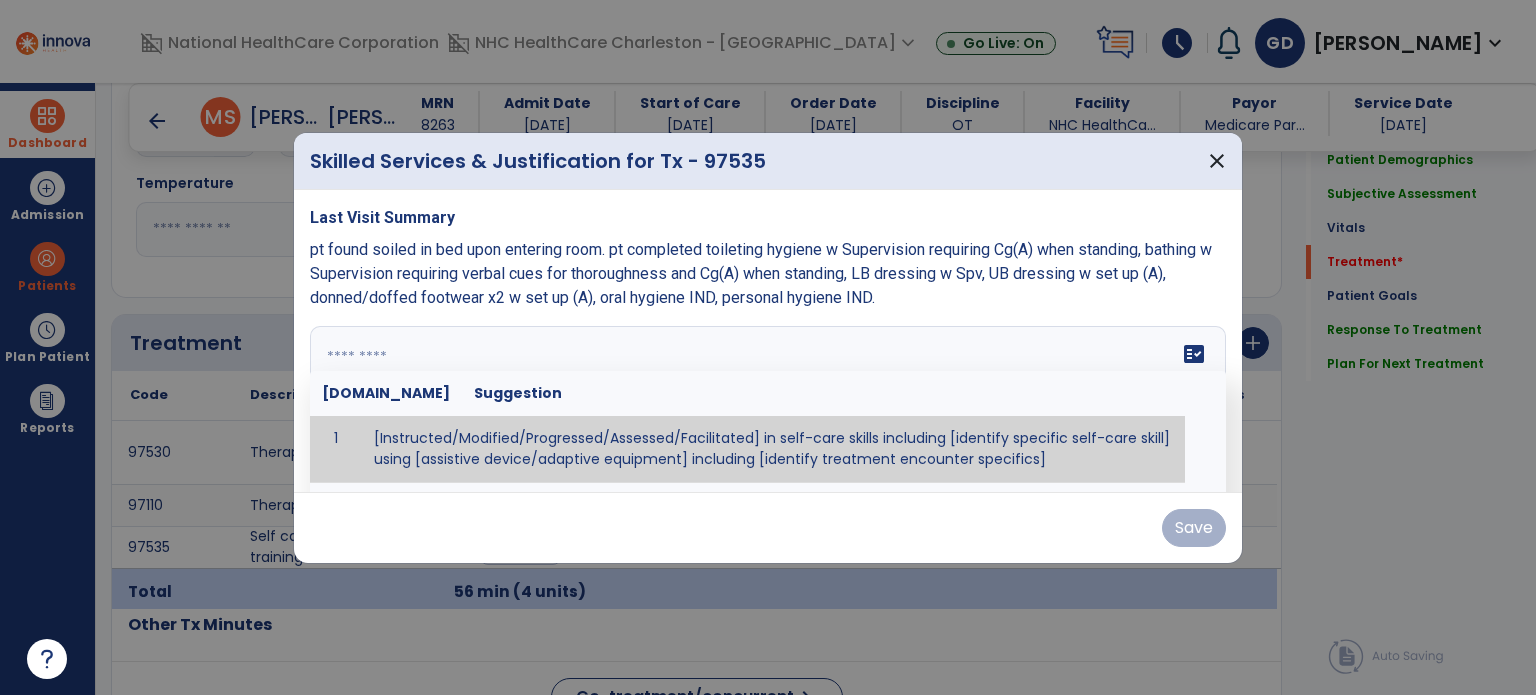 paste on "**********" 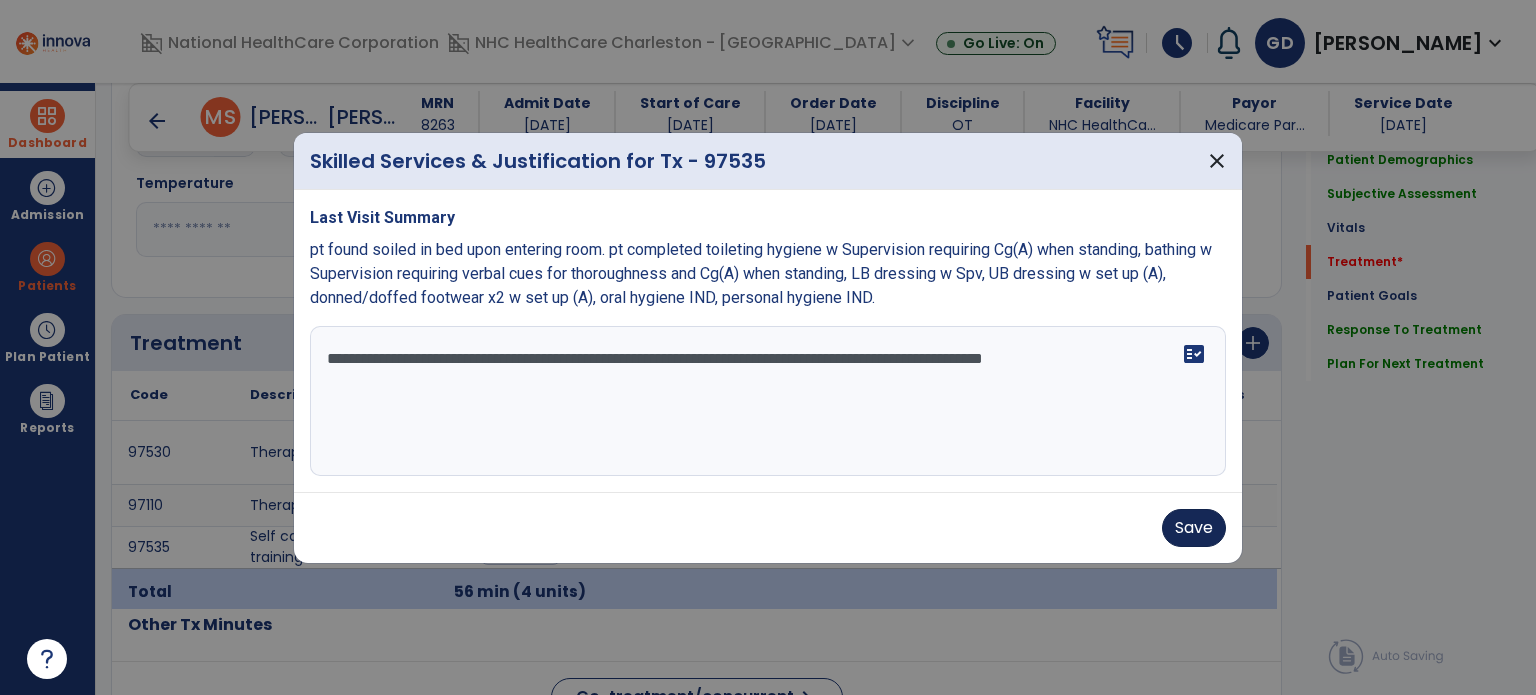 type on "**********" 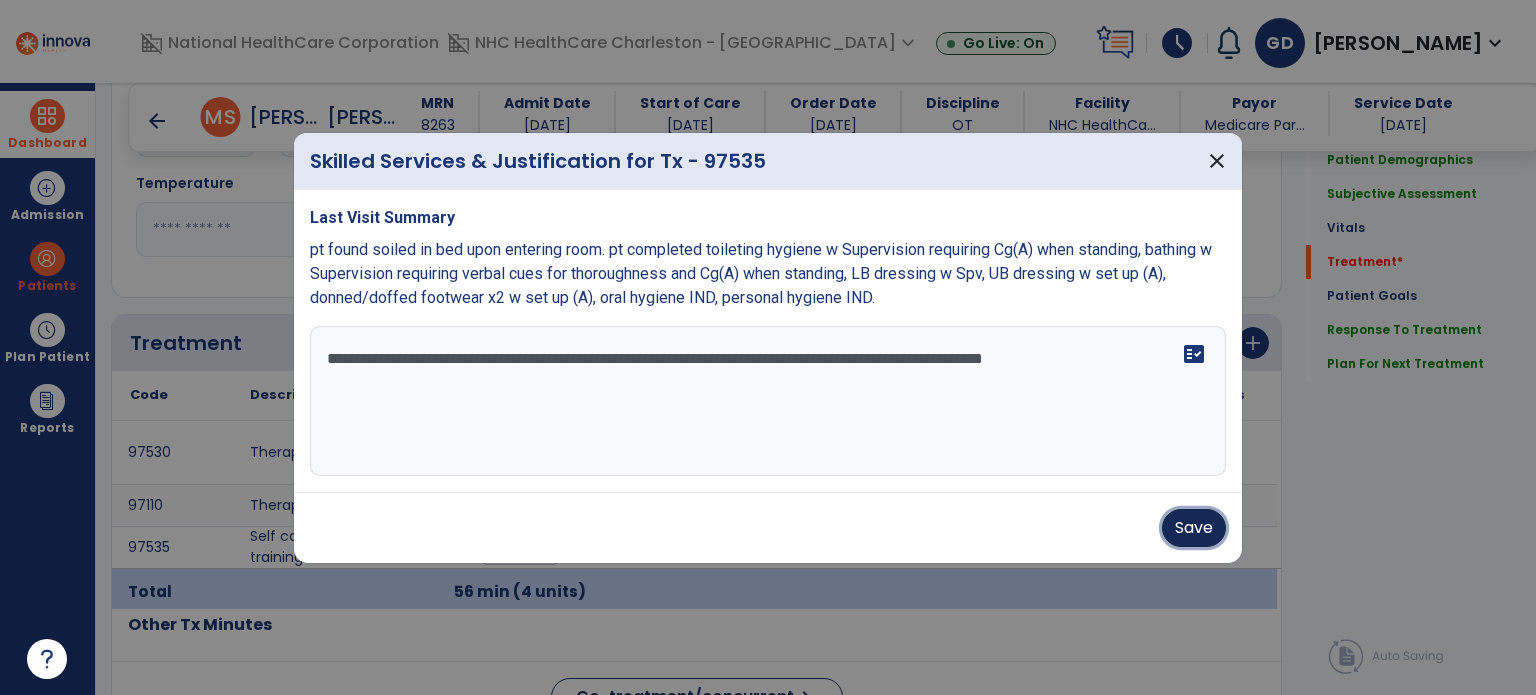 click on "Save" at bounding box center [1194, 528] 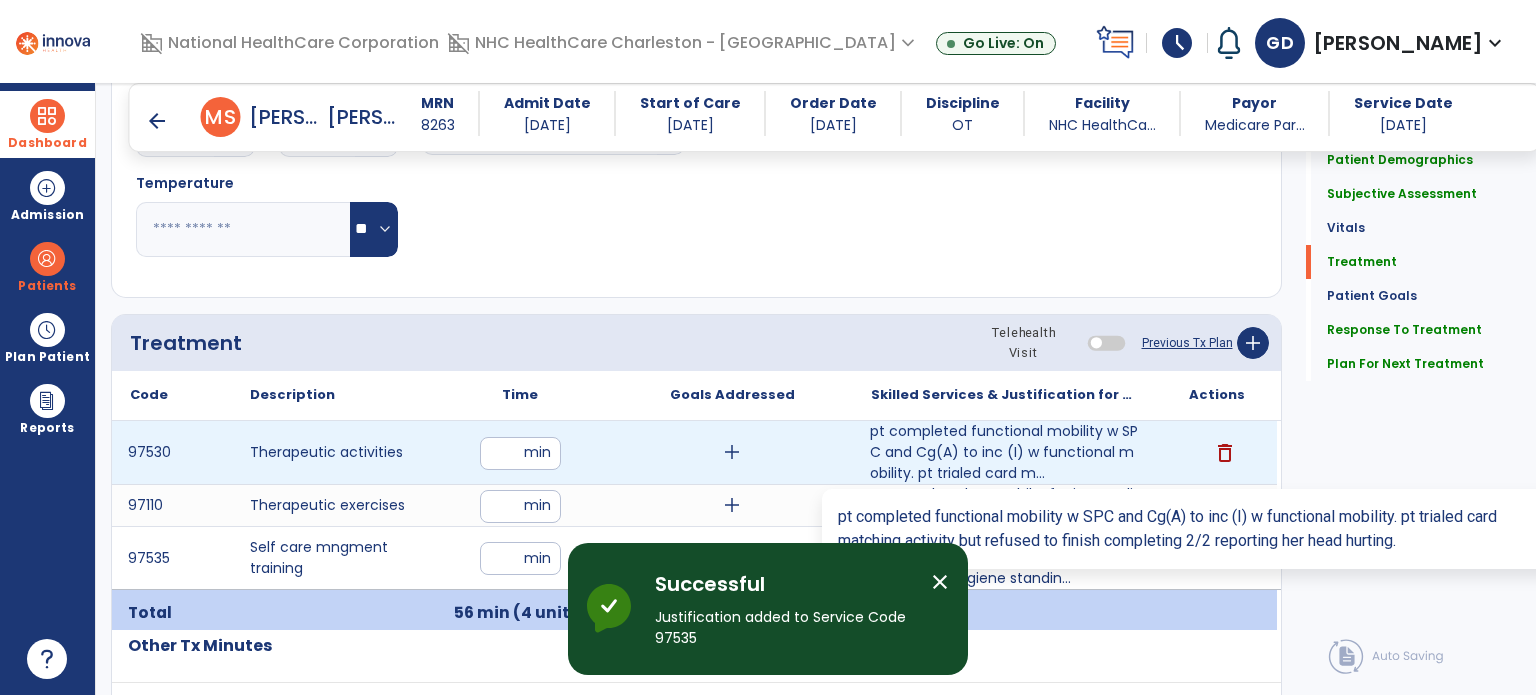 click on "pt completed functional mobility w SPC and Cg(A) to inc (I) w functional mobility. pt trialed card m..." at bounding box center [1004, 452] 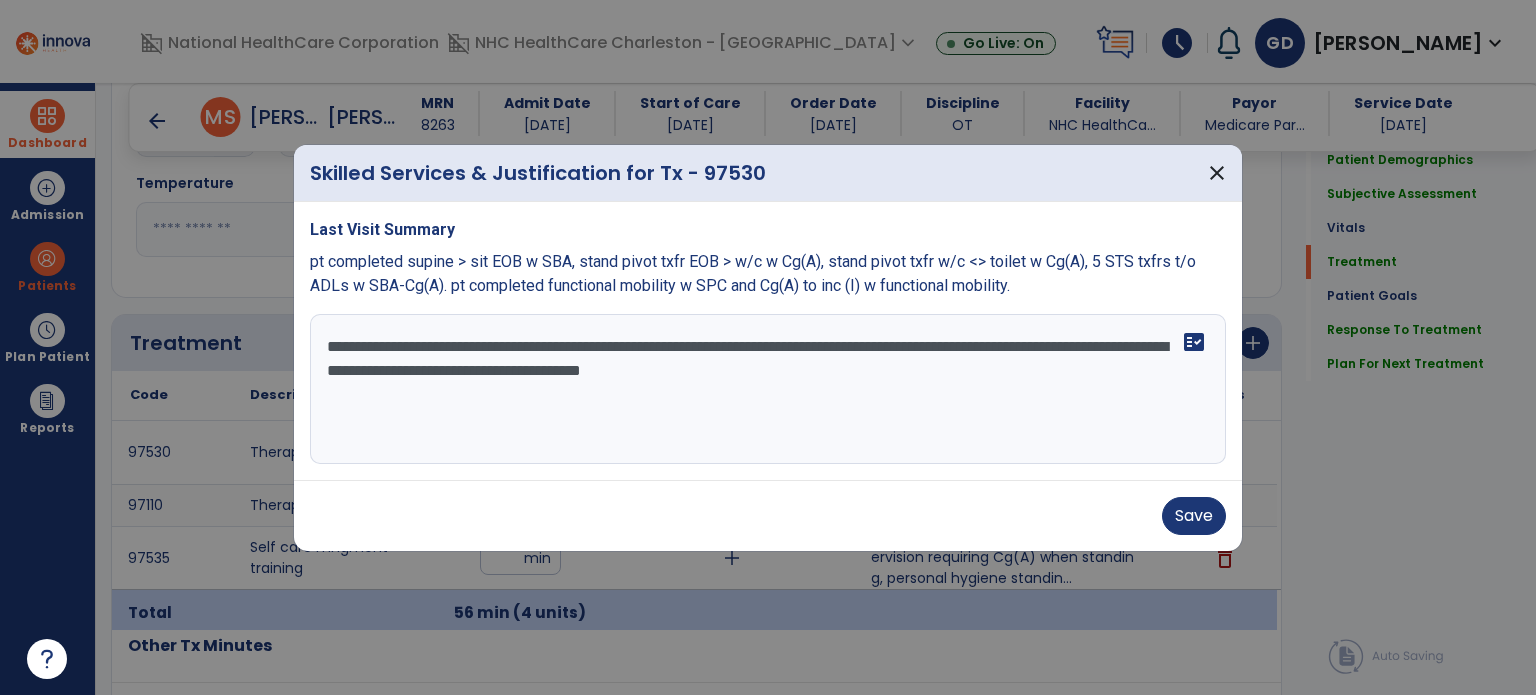 click on "**********" at bounding box center (768, 389) 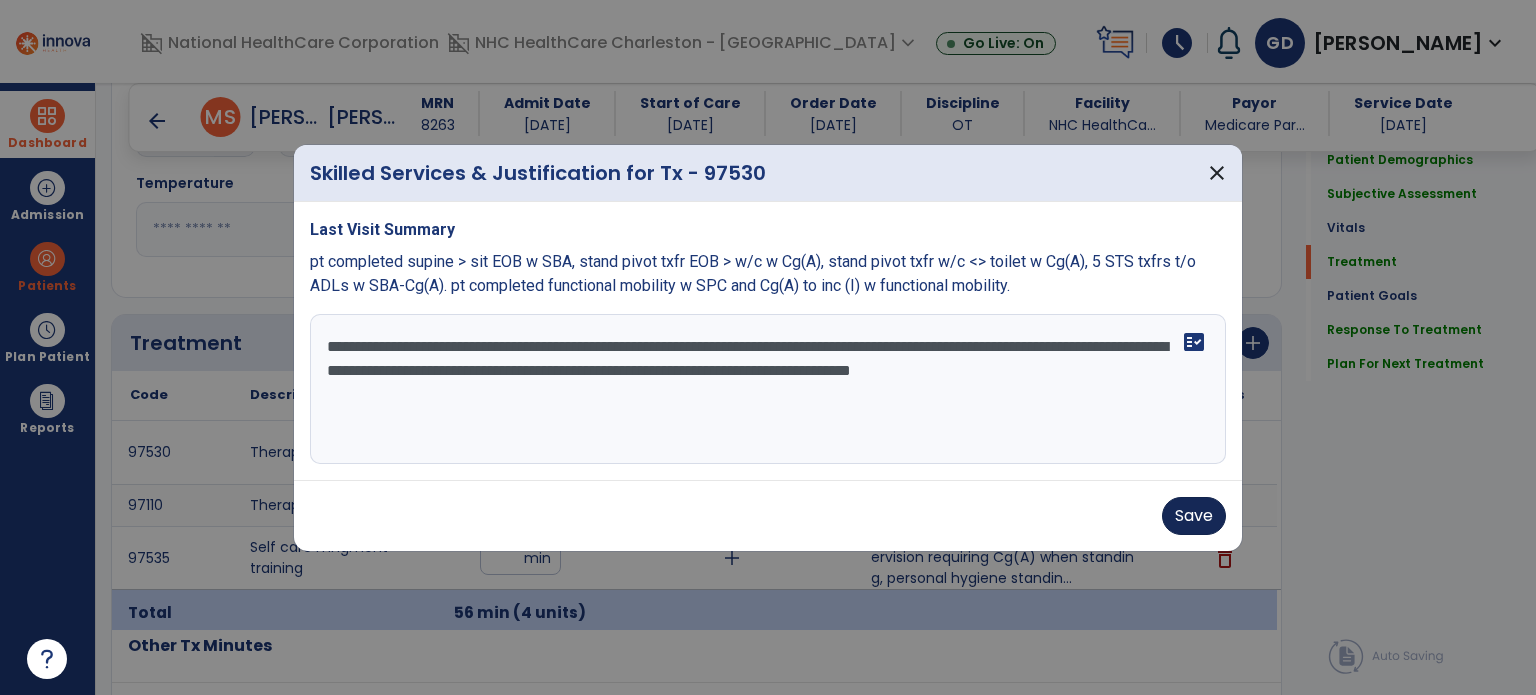 type on "**********" 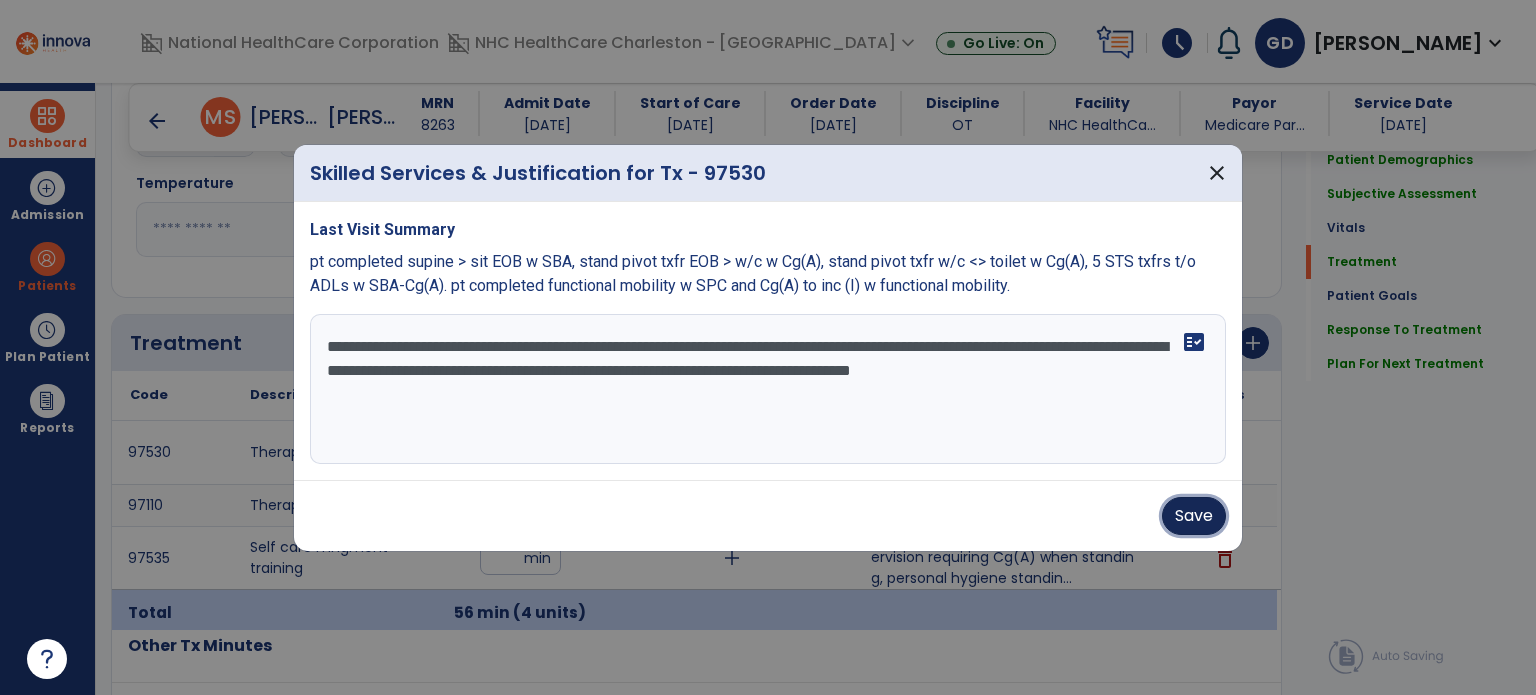 click on "Save" at bounding box center (1194, 516) 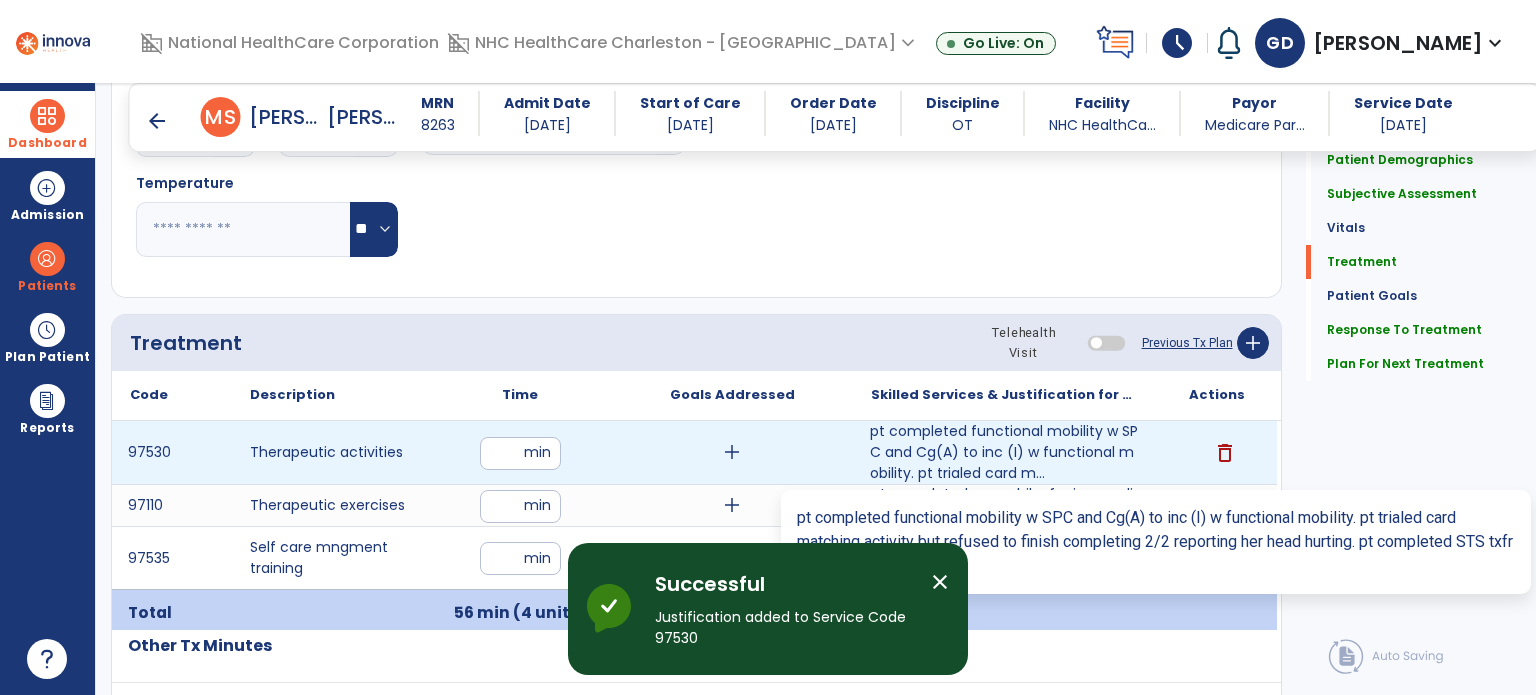click on "pt completed functional mobility w SPC and Cg(A) to inc (I) w functional mobility. pt trialed card m..." at bounding box center (1004, 452) 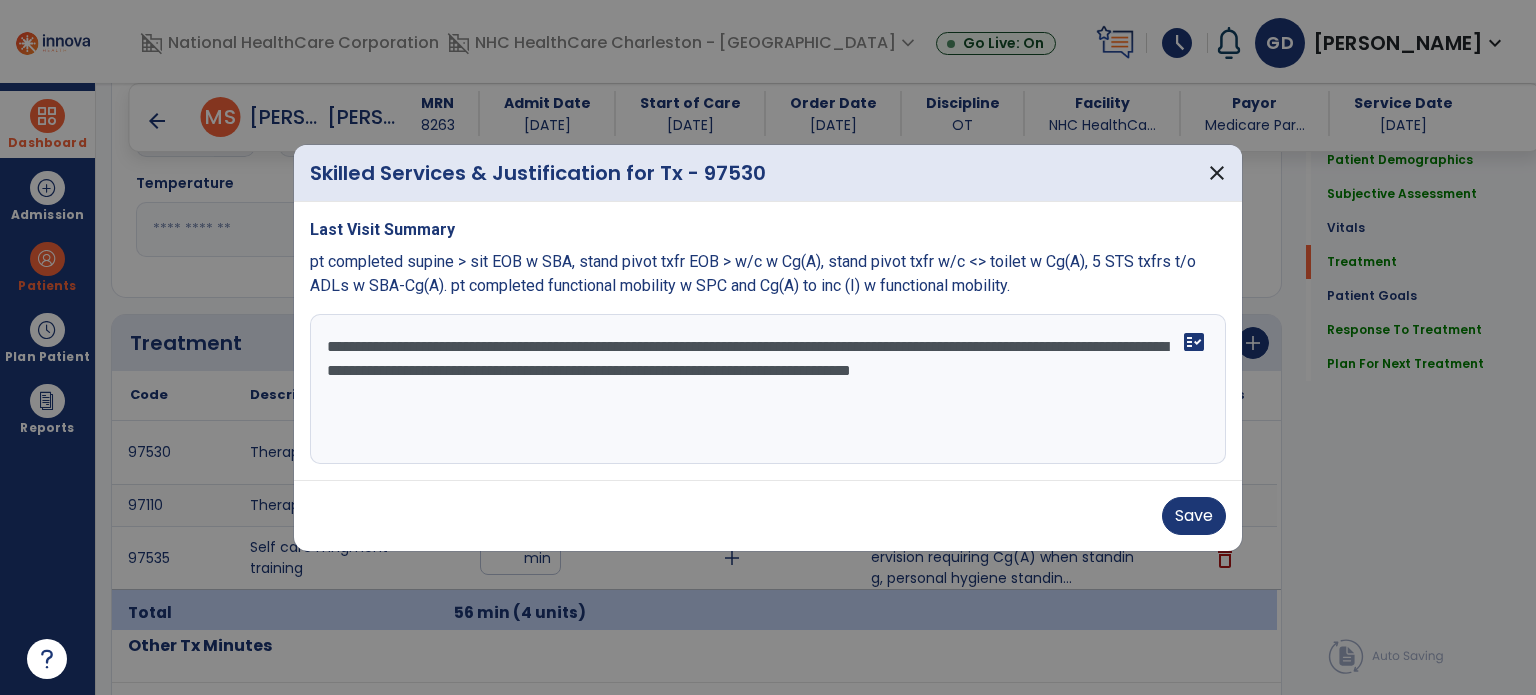 click on "**********" at bounding box center [768, 389] 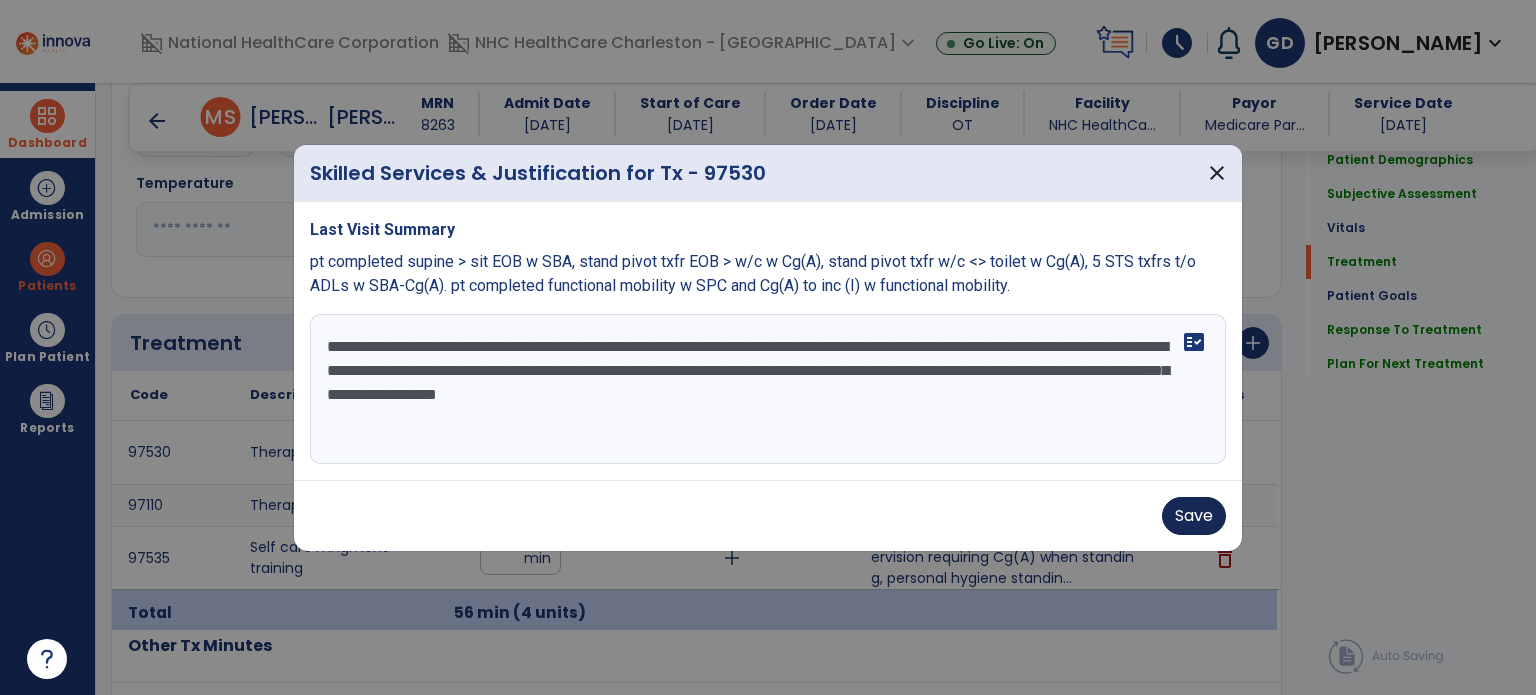 type on "**********" 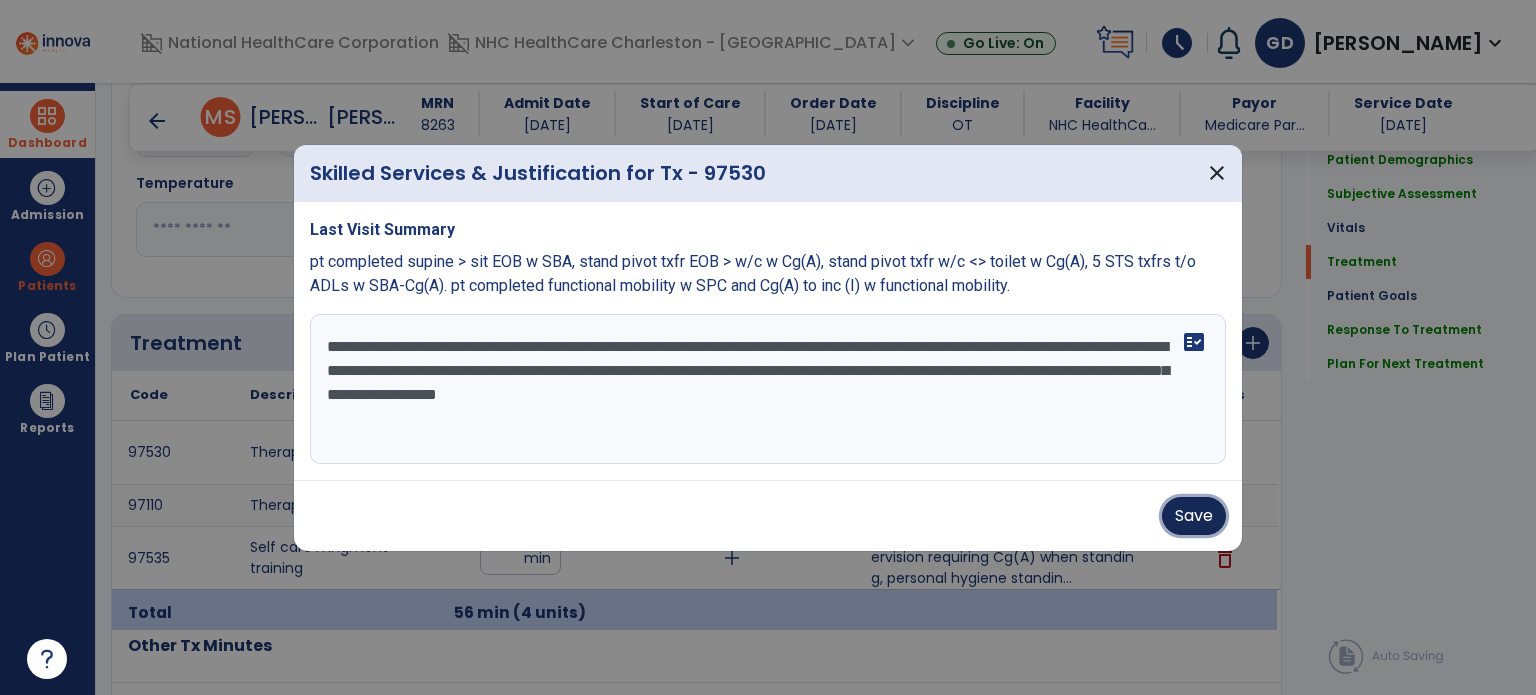 click on "Save" at bounding box center (1194, 516) 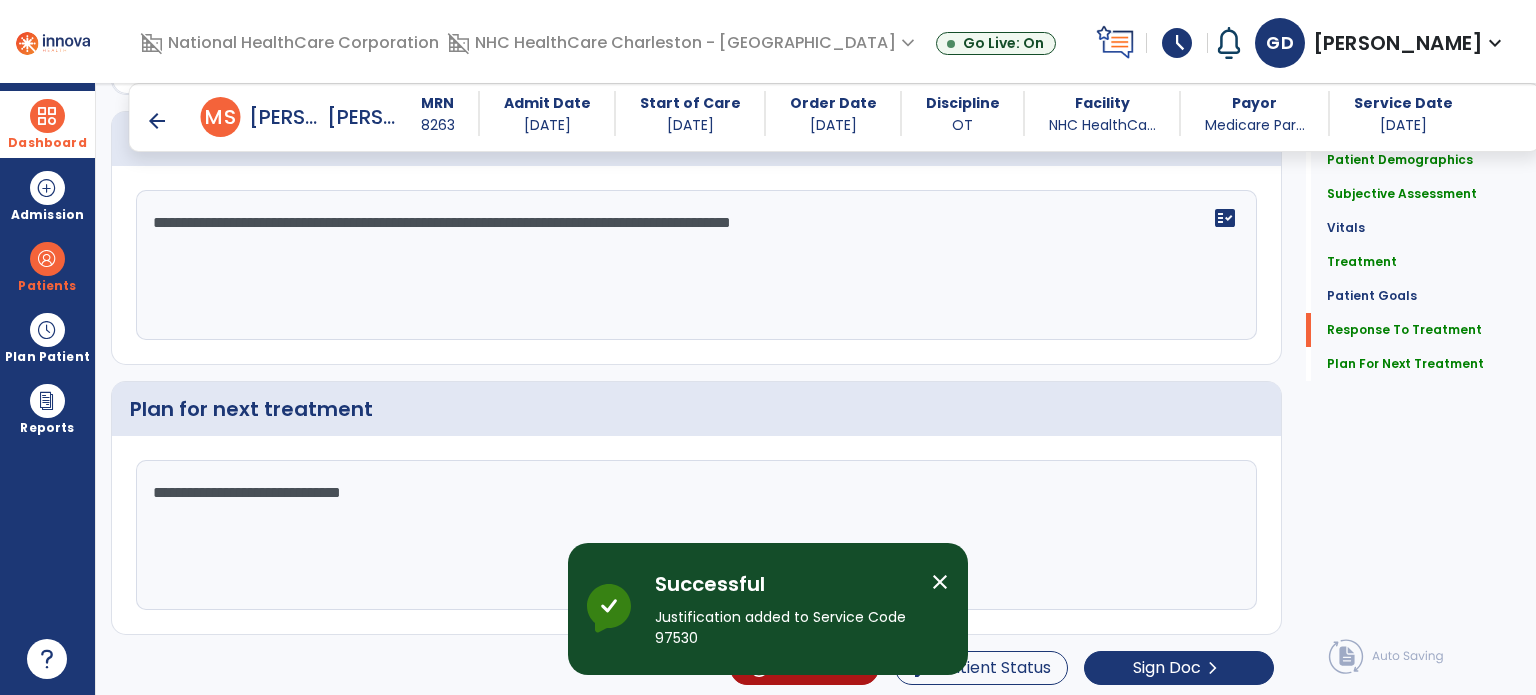 scroll, scrollTop: 2306, scrollLeft: 0, axis: vertical 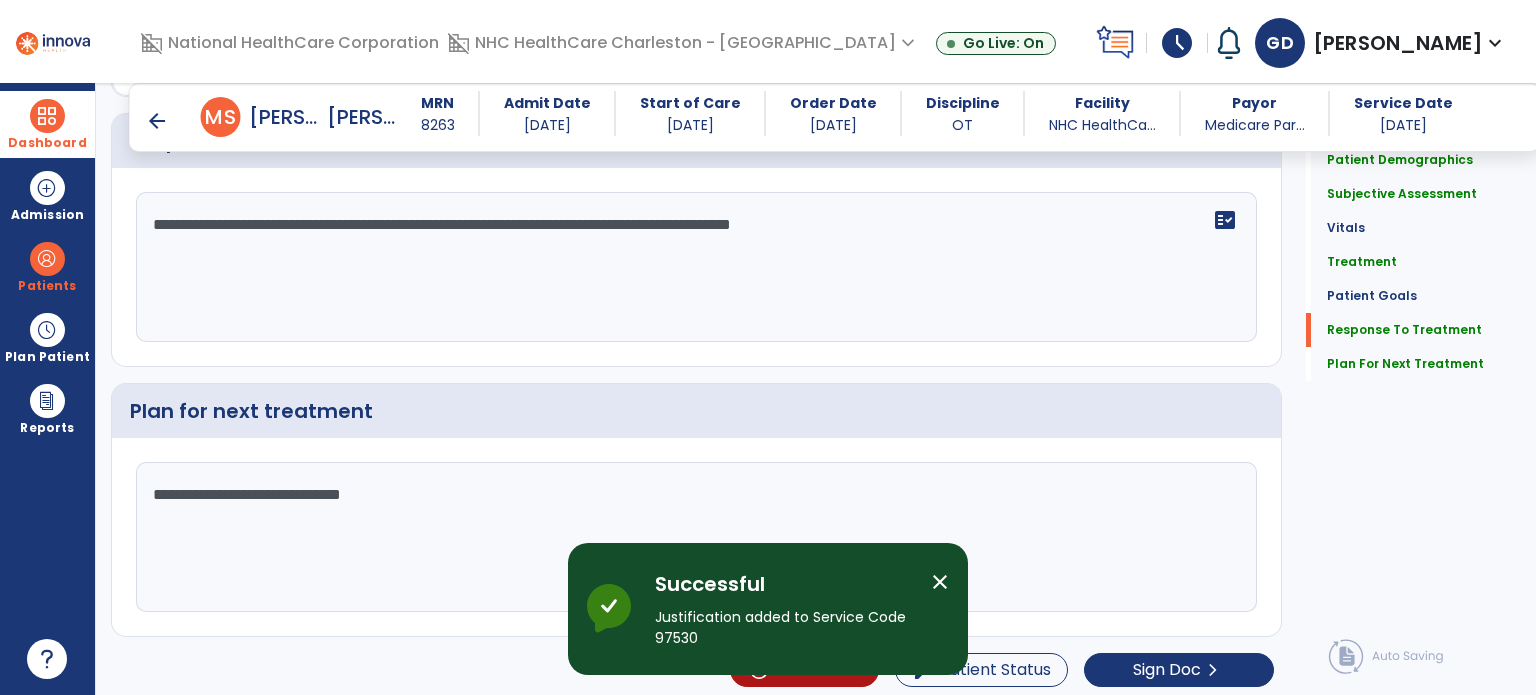 click on "**********" 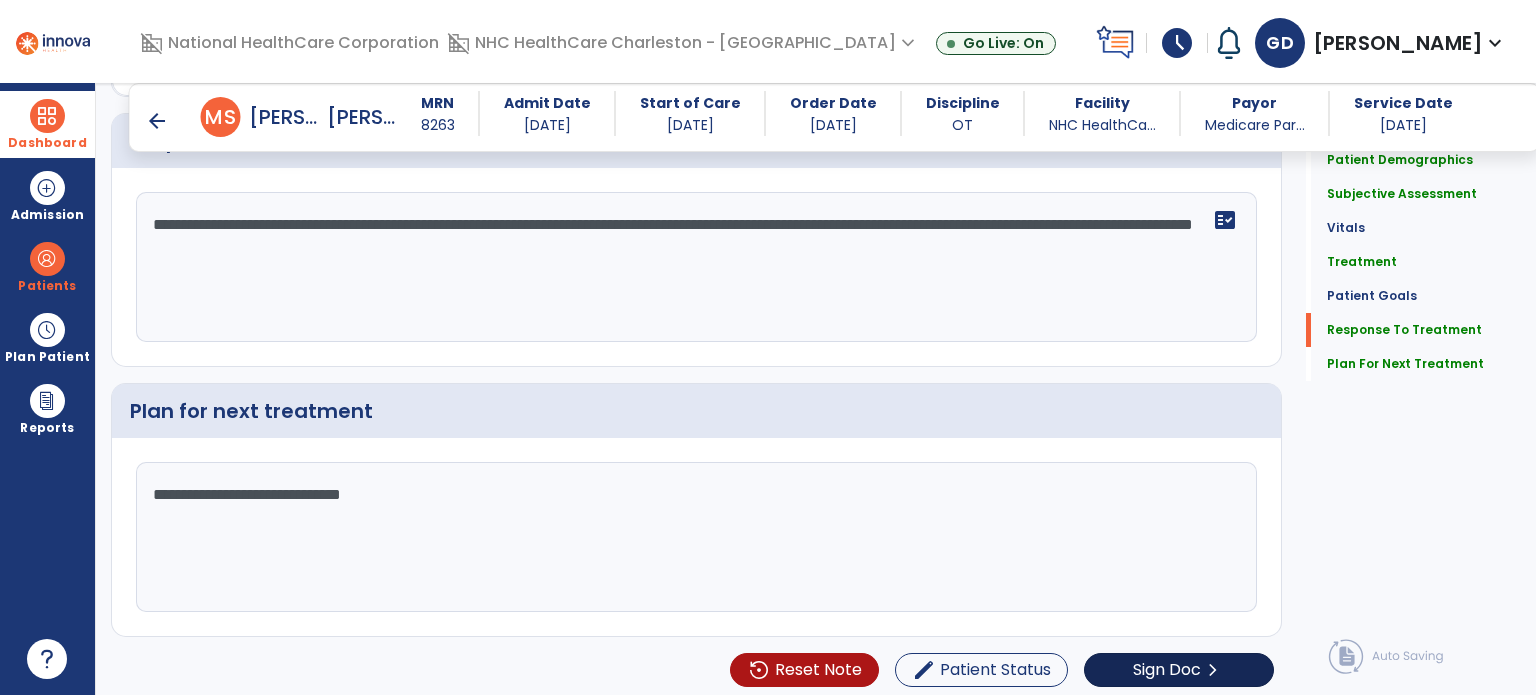 type on "**********" 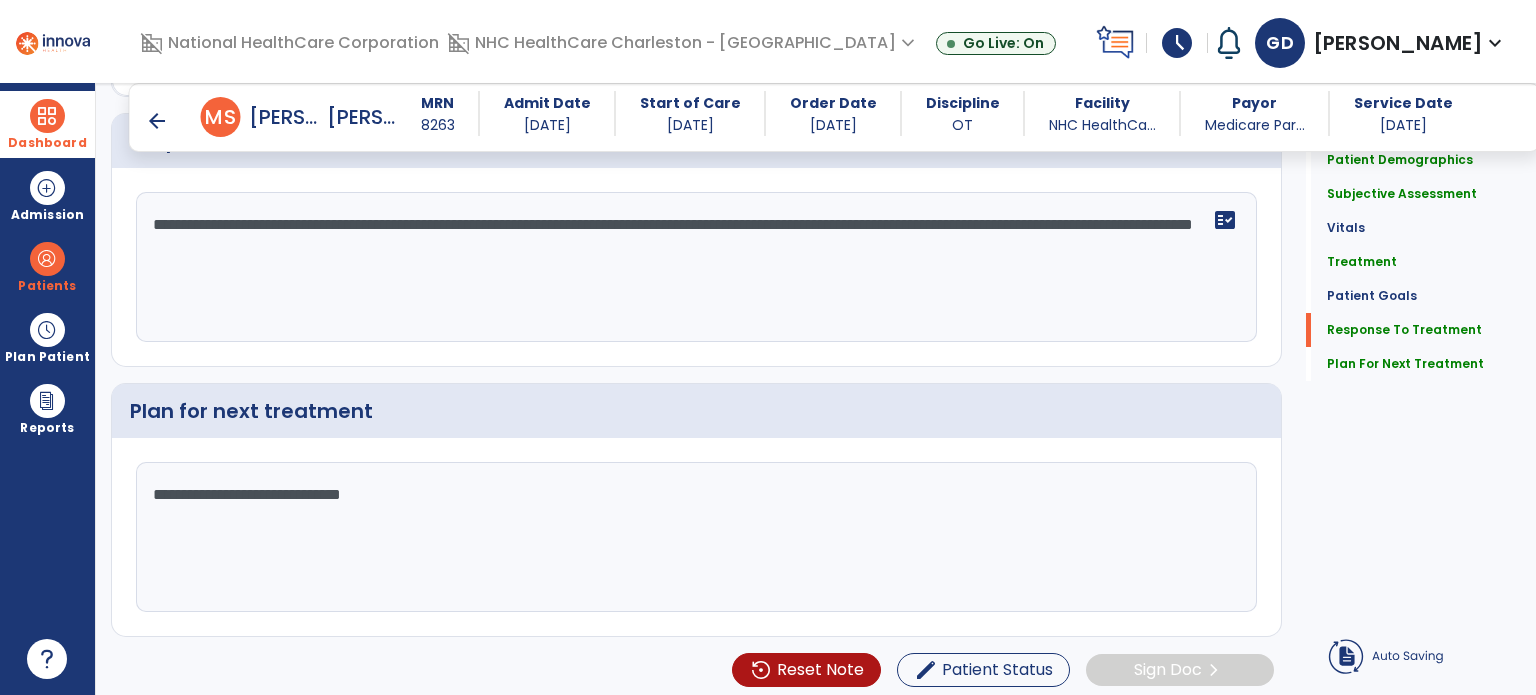 scroll, scrollTop: 2306, scrollLeft: 0, axis: vertical 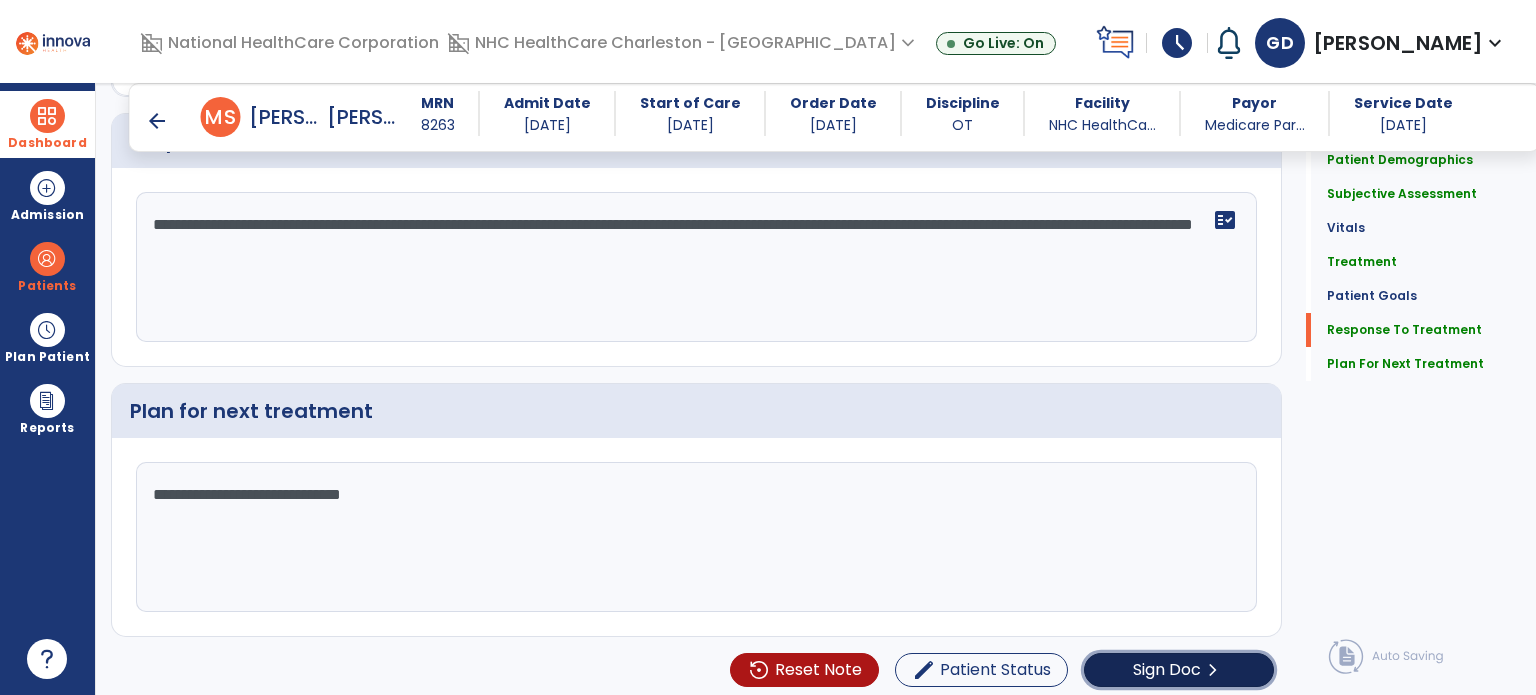 click on "Sign Doc" 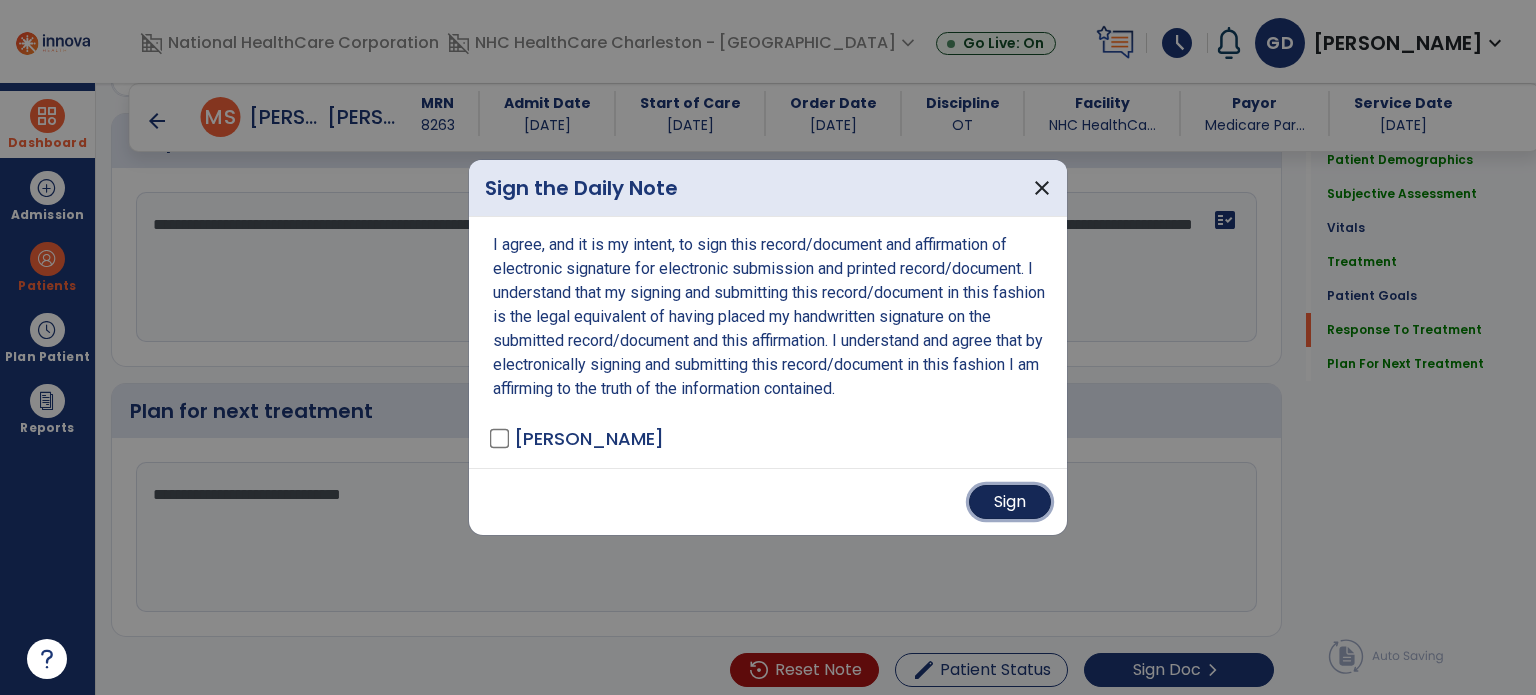click on "Sign" at bounding box center (1010, 502) 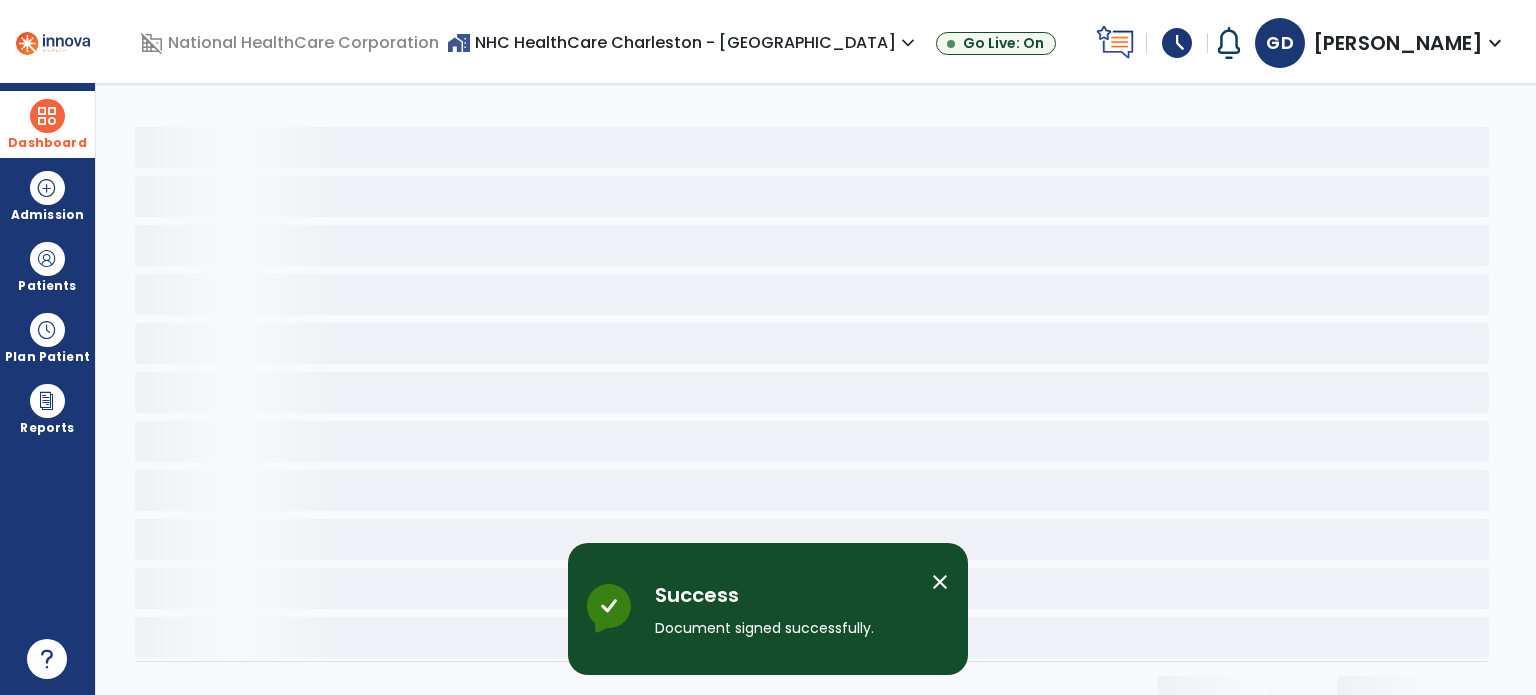 scroll, scrollTop: 0, scrollLeft: 0, axis: both 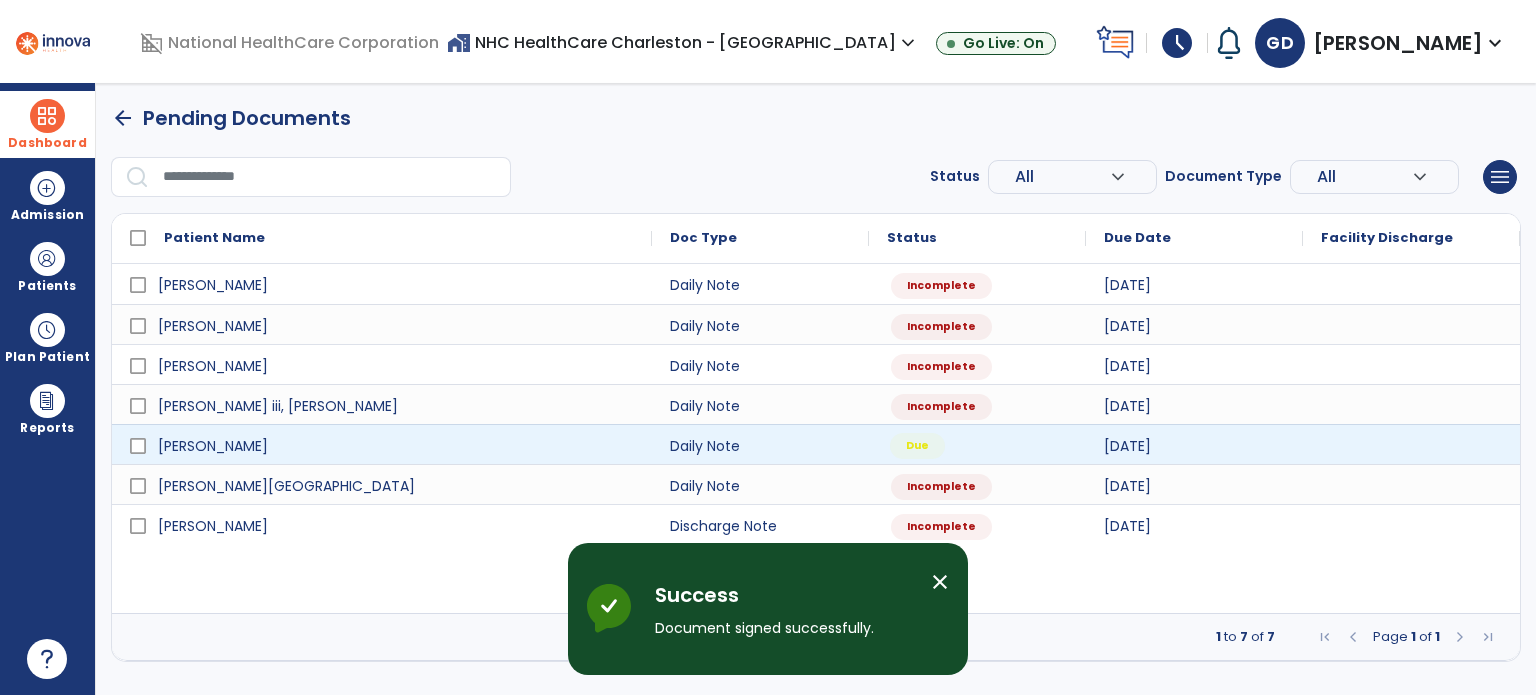 click on "Due" at bounding box center (917, 446) 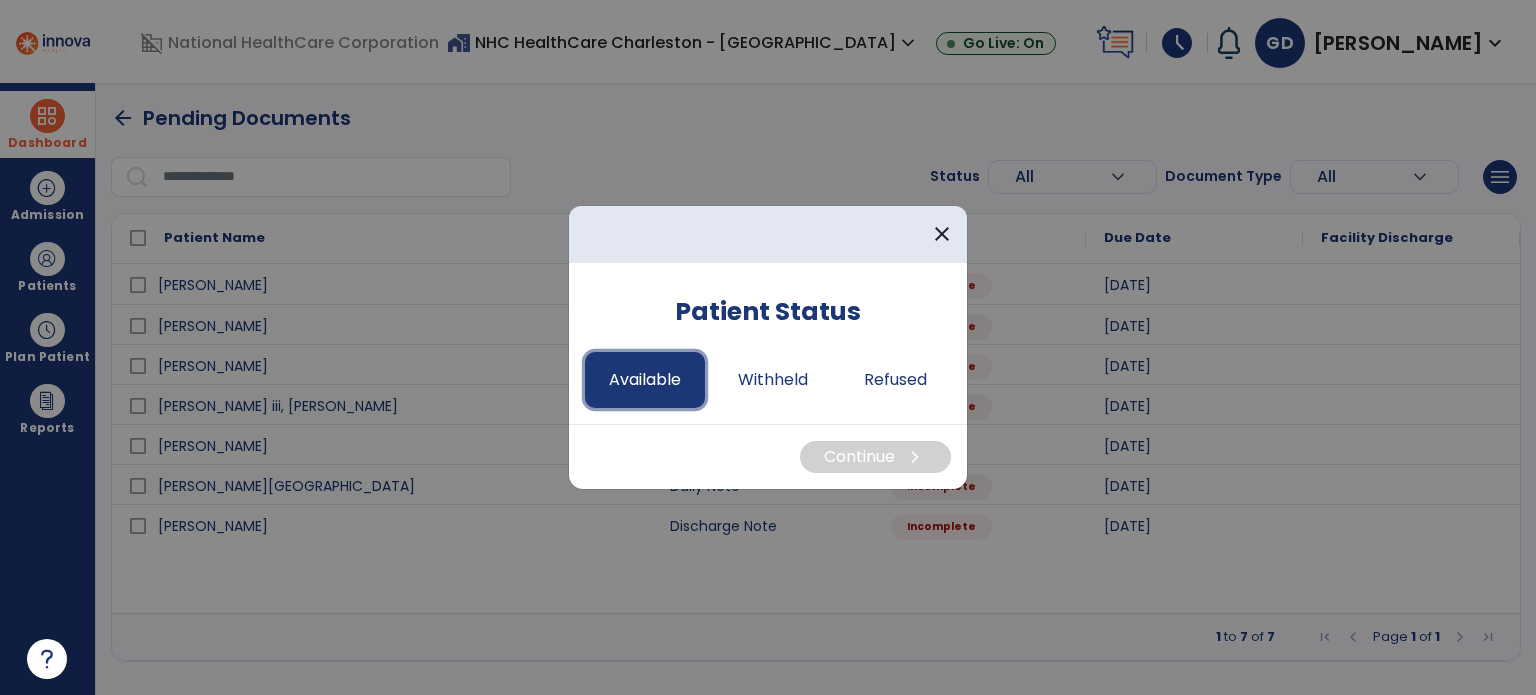 click on "Available" at bounding box center [645, 380] 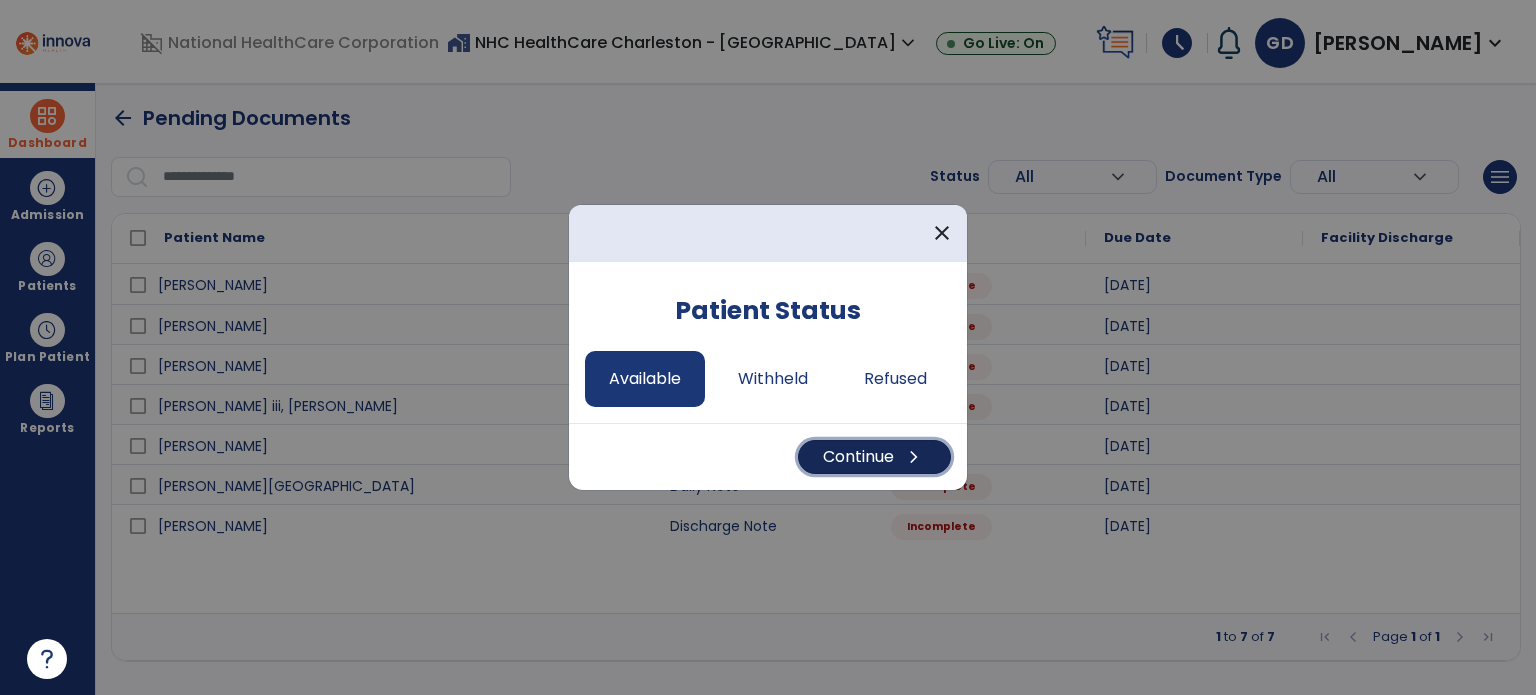 click on "Continue   chevron_right" at bounding box center [874, 457] 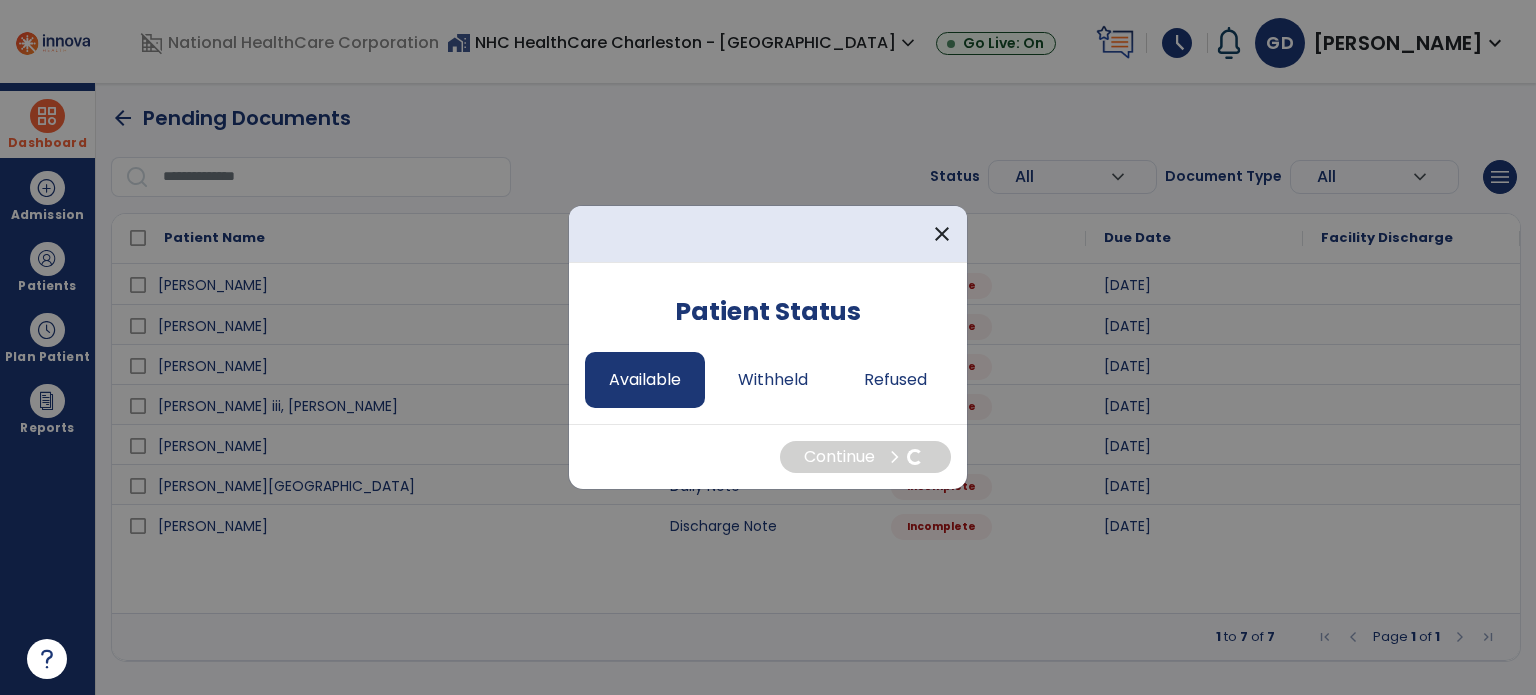 select on "*" 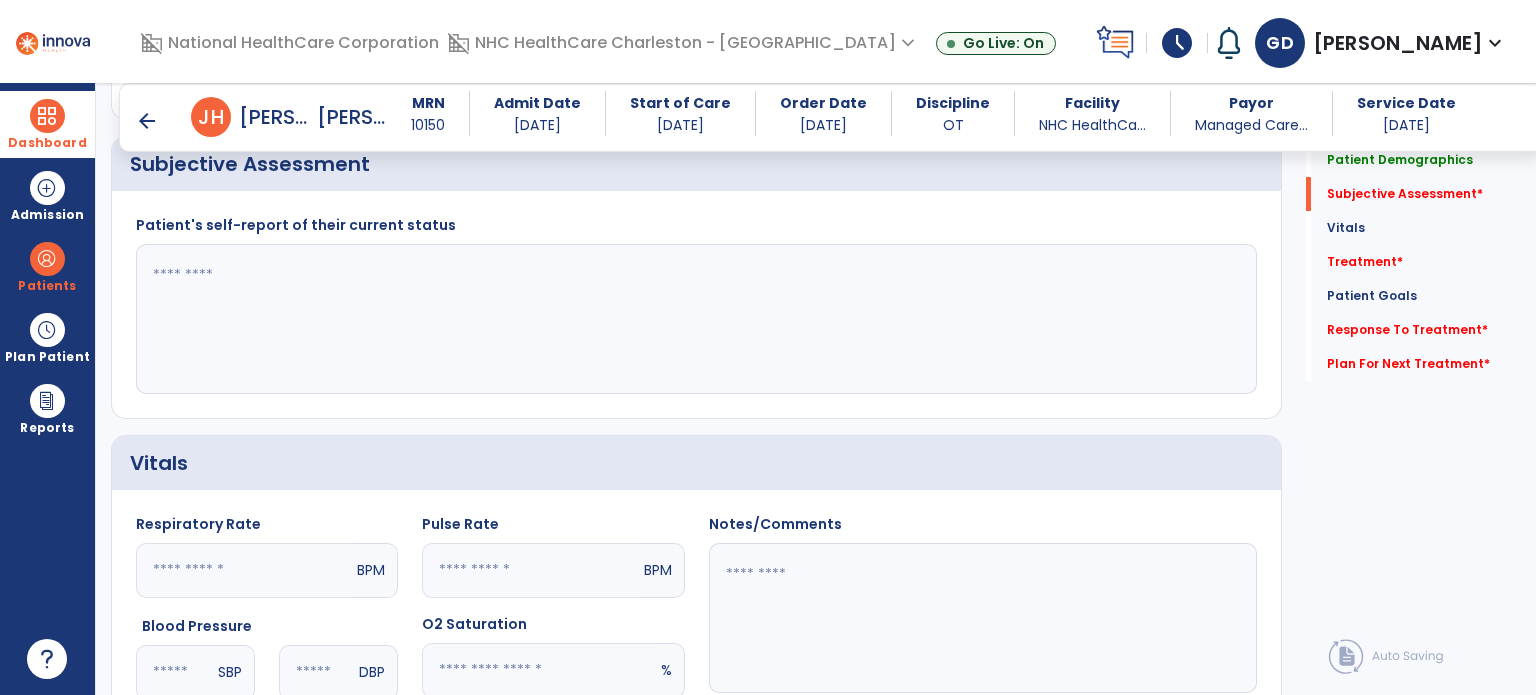scroll, scrollTop: 392, scrollLeft: 0, axis: vertical 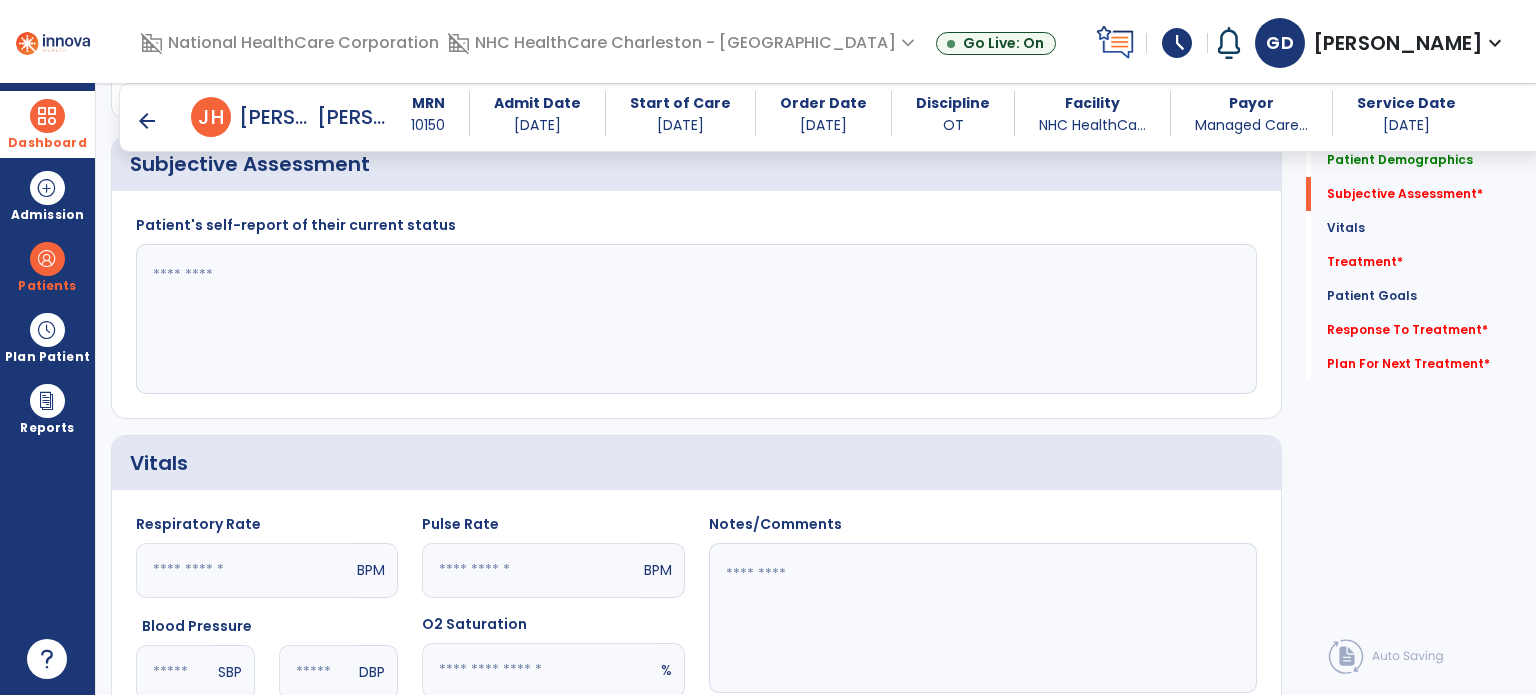 click 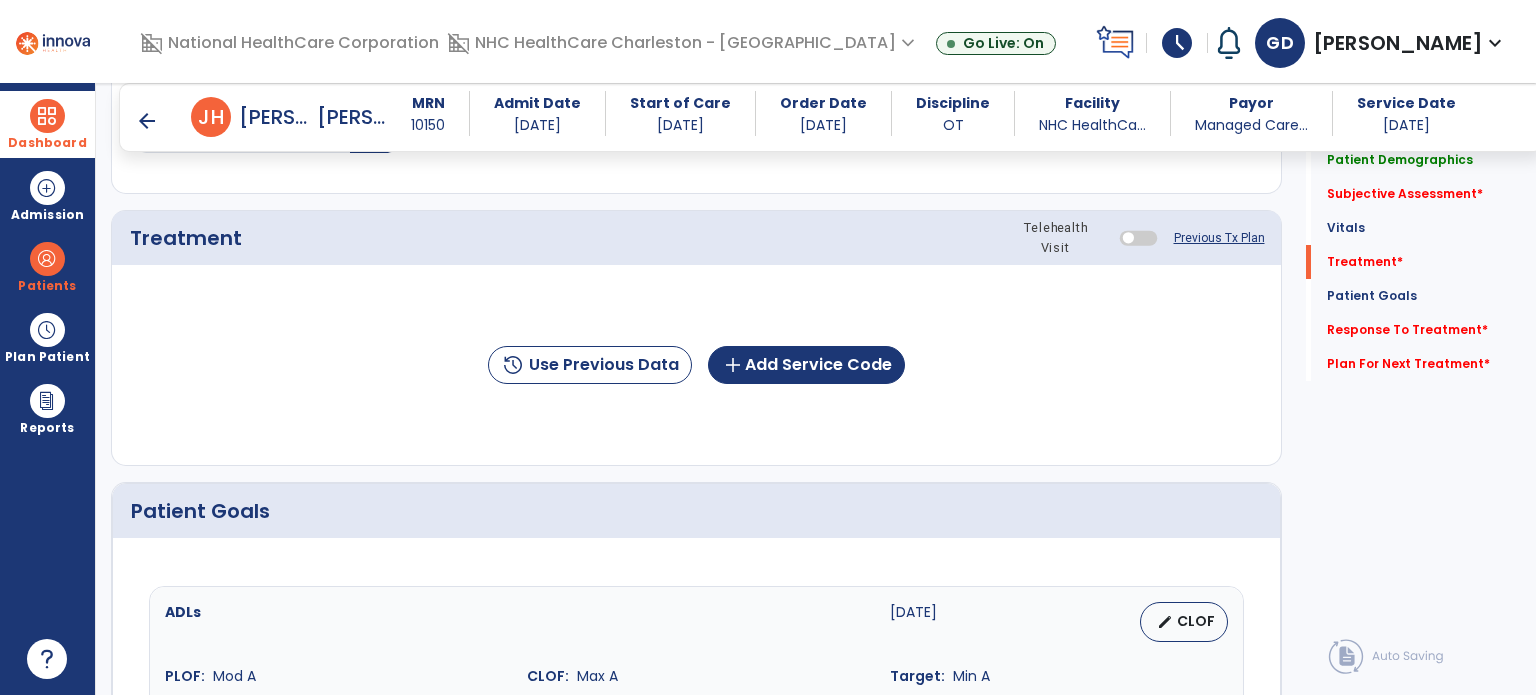 scroll, scrollTop: 1120, scrollLeft: 0, axis: vertical 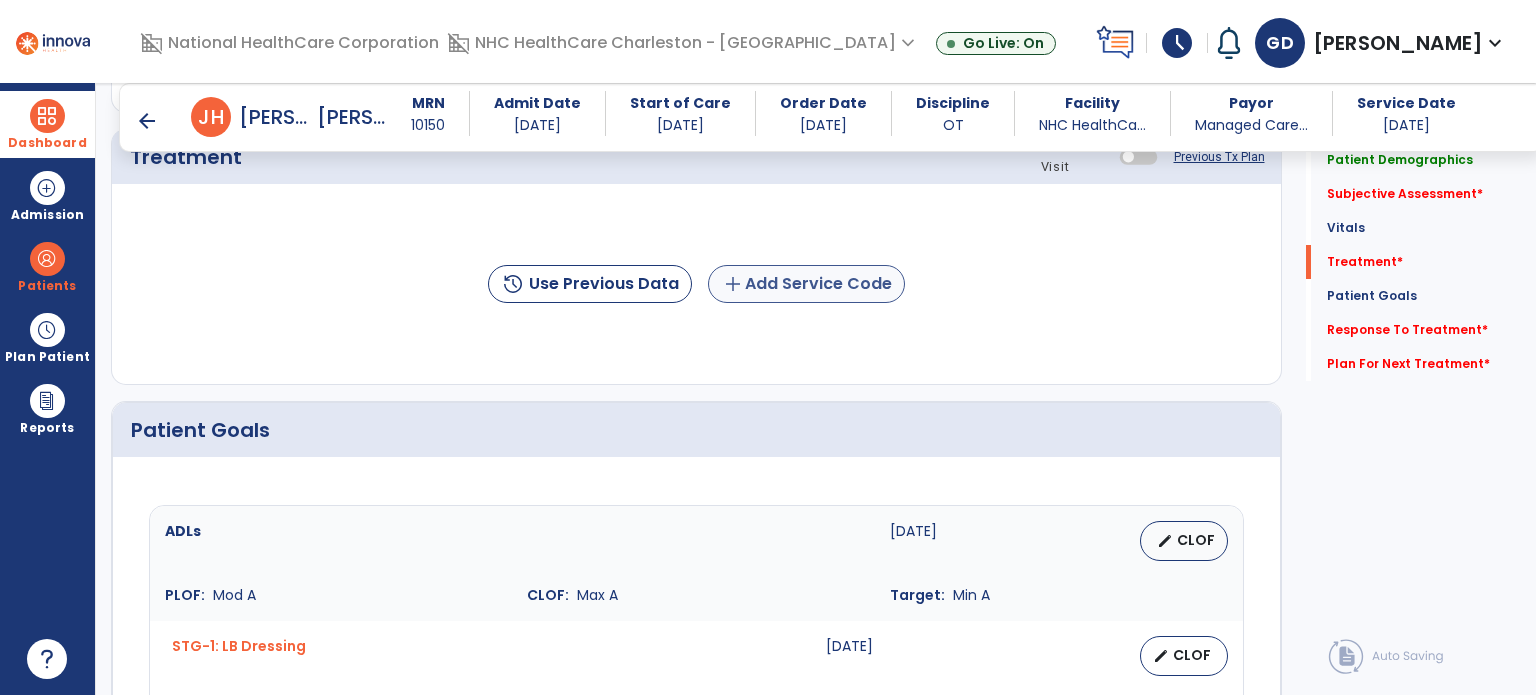 type on "**********" 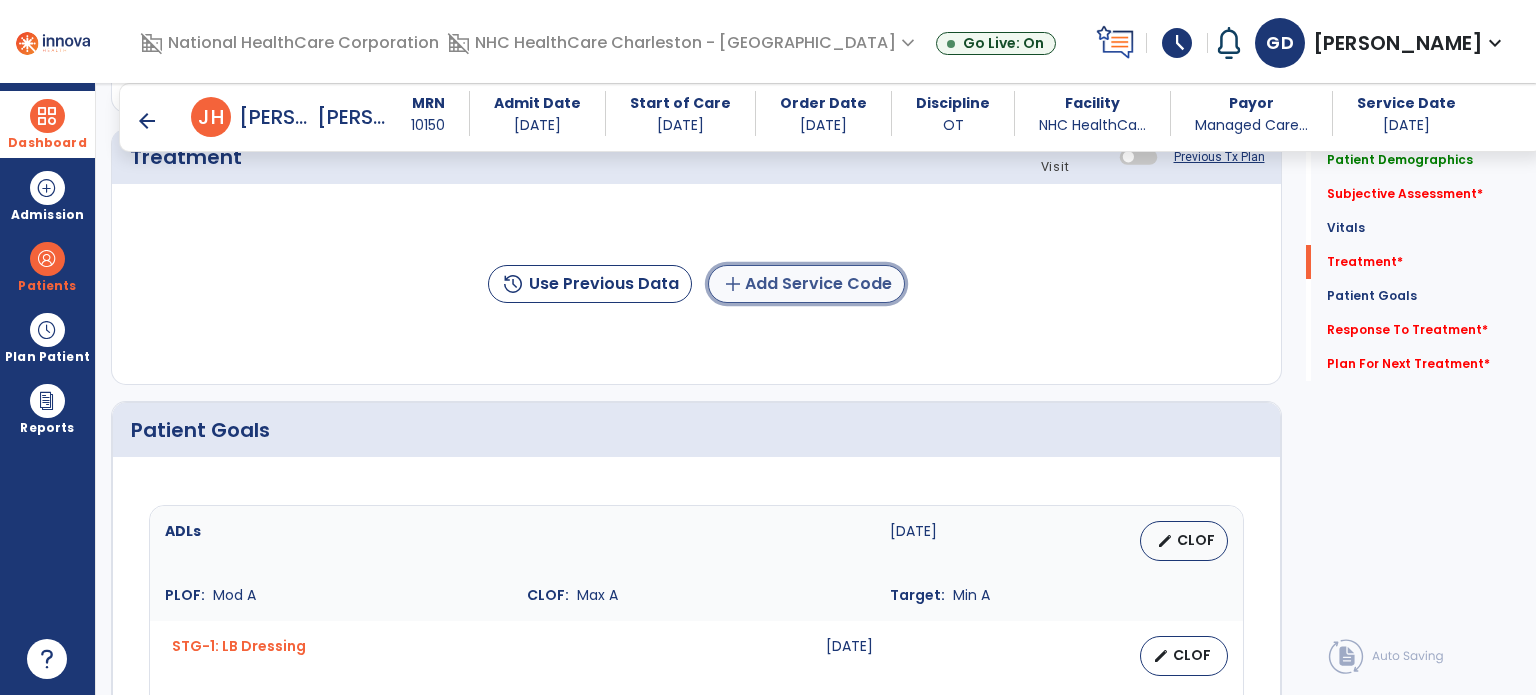 click on "add  Add Service Code" 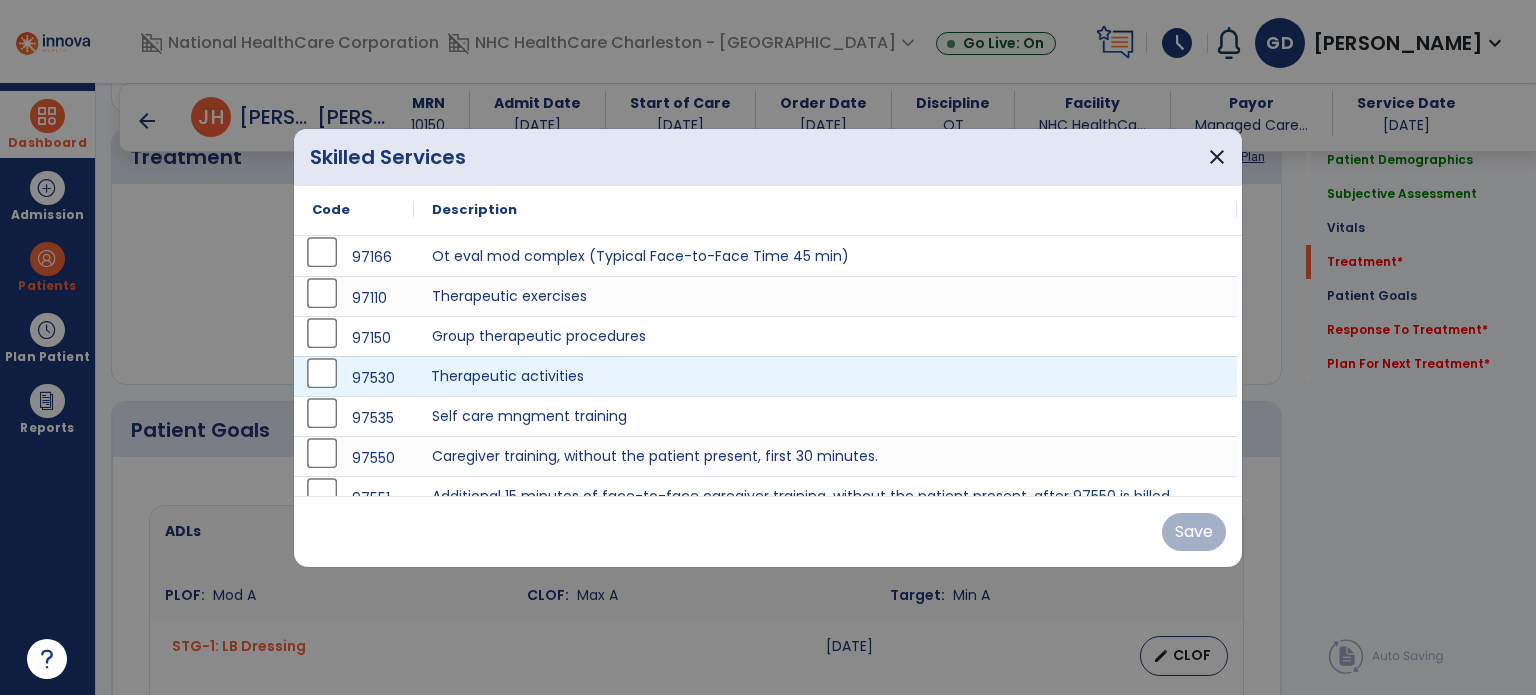 click on "Therapeutic activities" at bounding box center (825, 376) 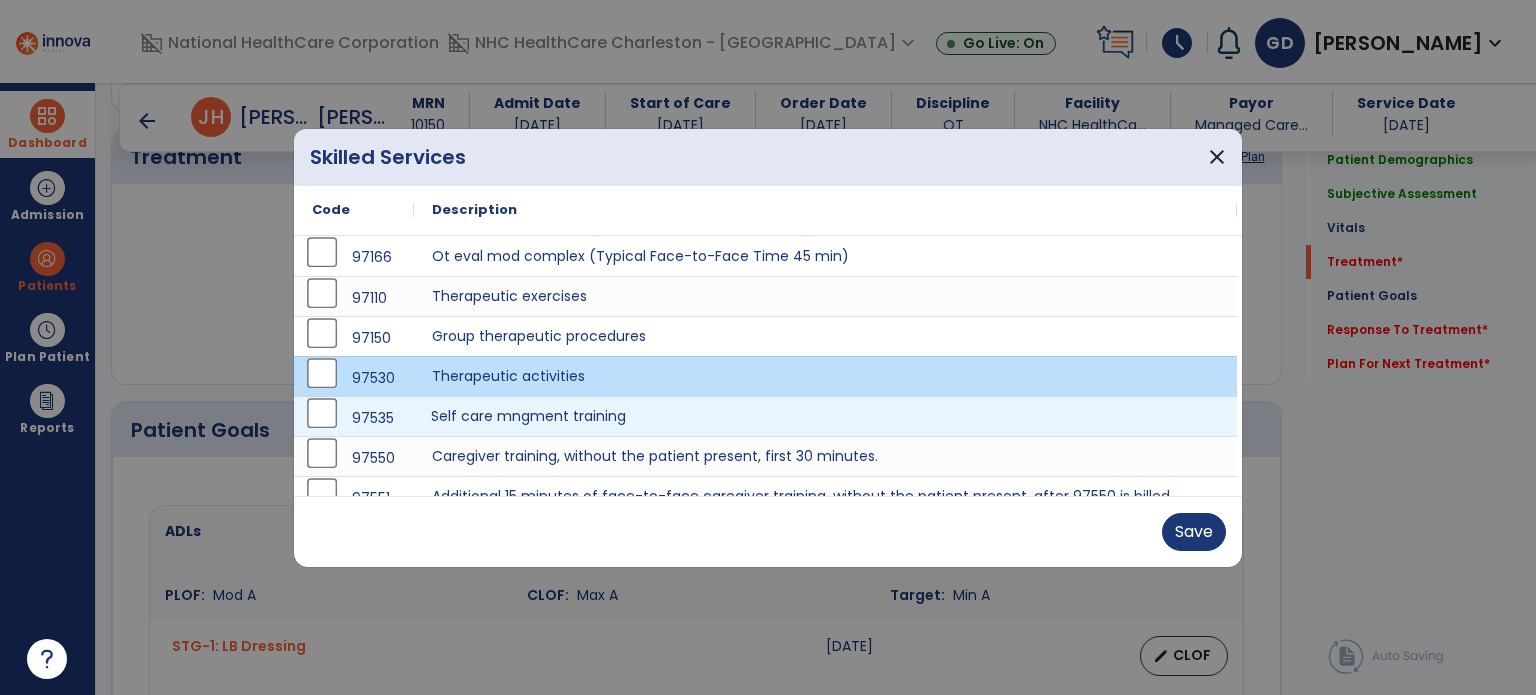 click on "Self care mngment training" at bounding box center (825, 416) 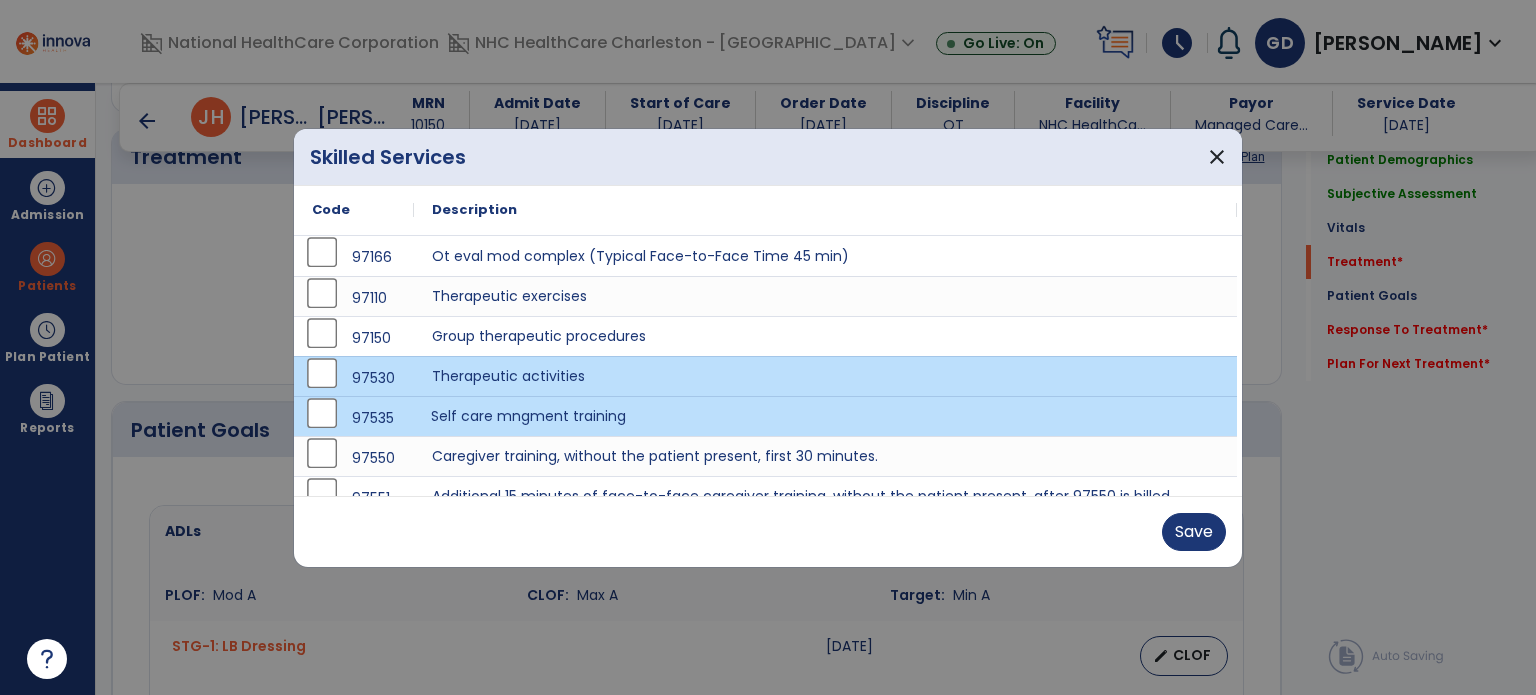 click on "Save" at bounding box center [768, 532] 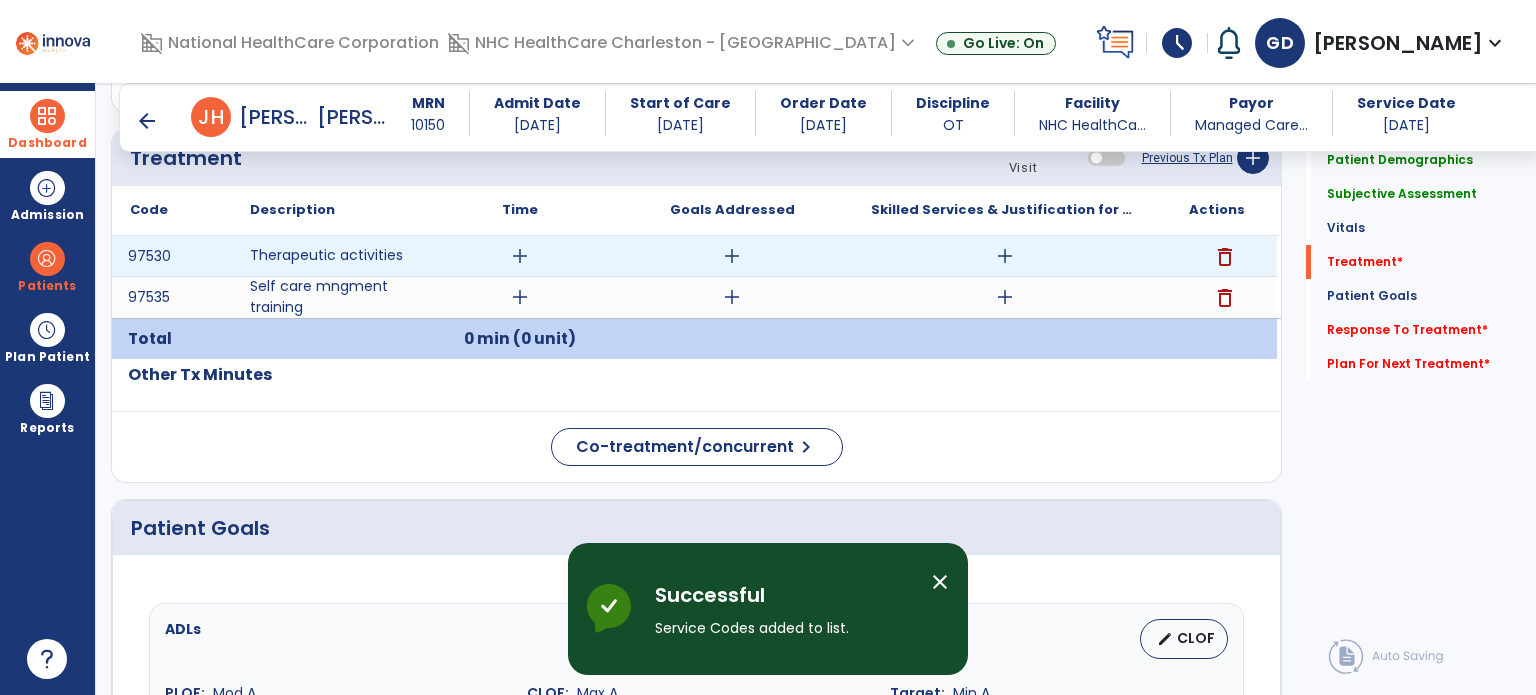 click on "add" at bounding box center [1005, 256] 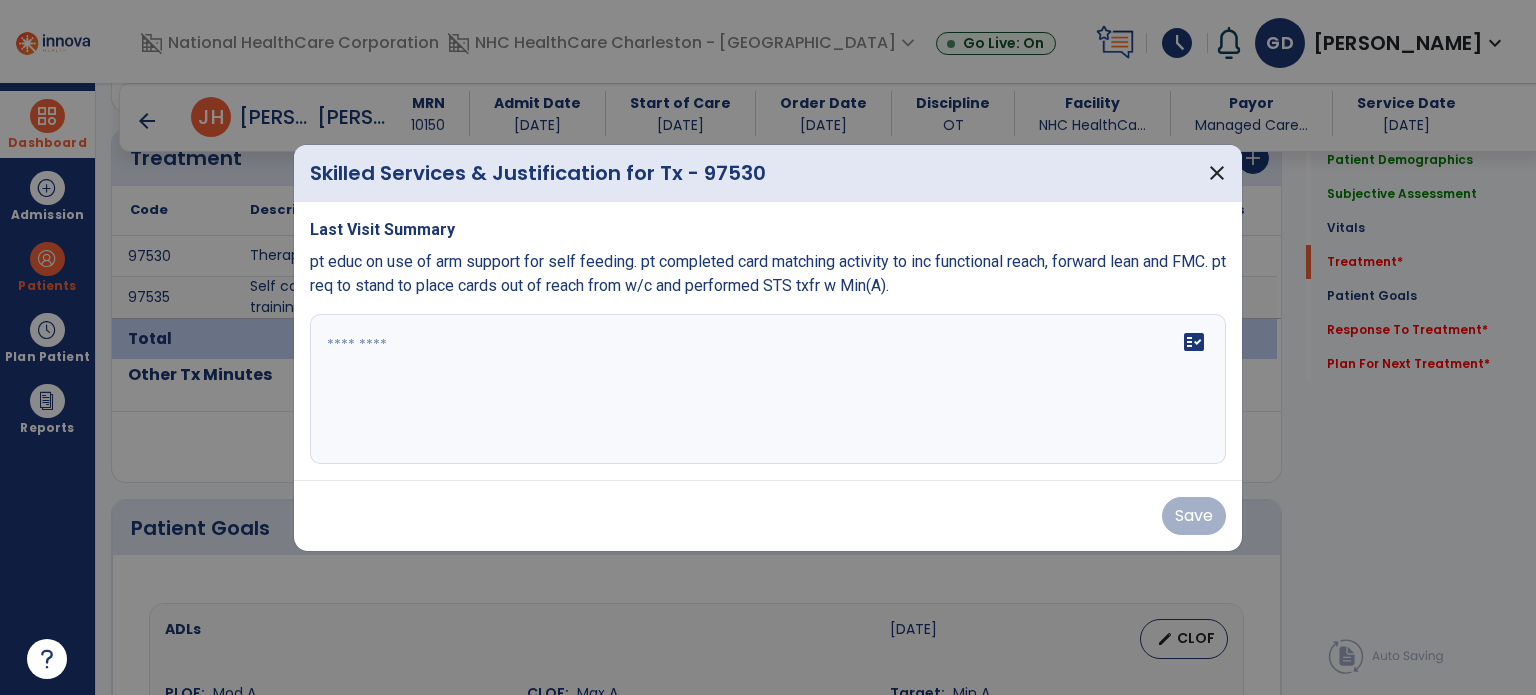 click at bounding box center (768, 389) 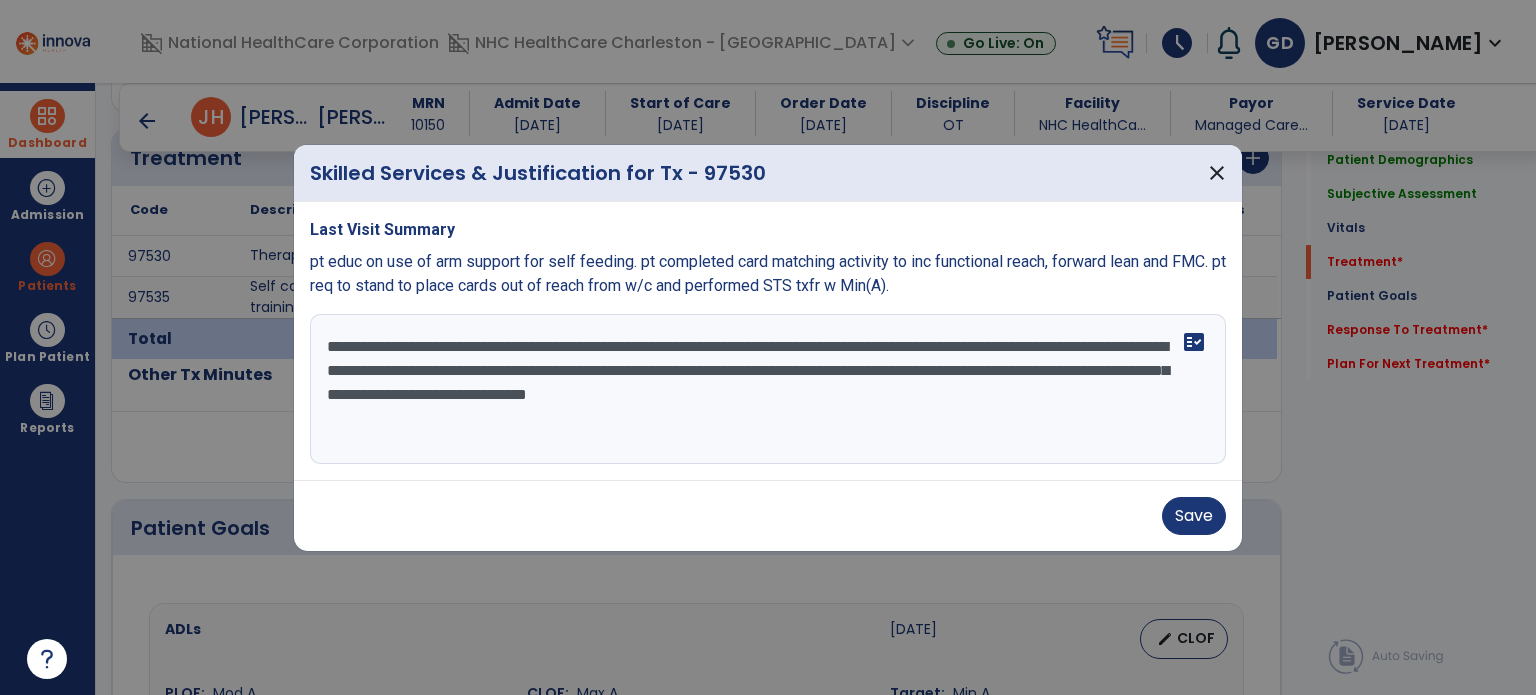 click on "**********" at bounding box center (768, 389) 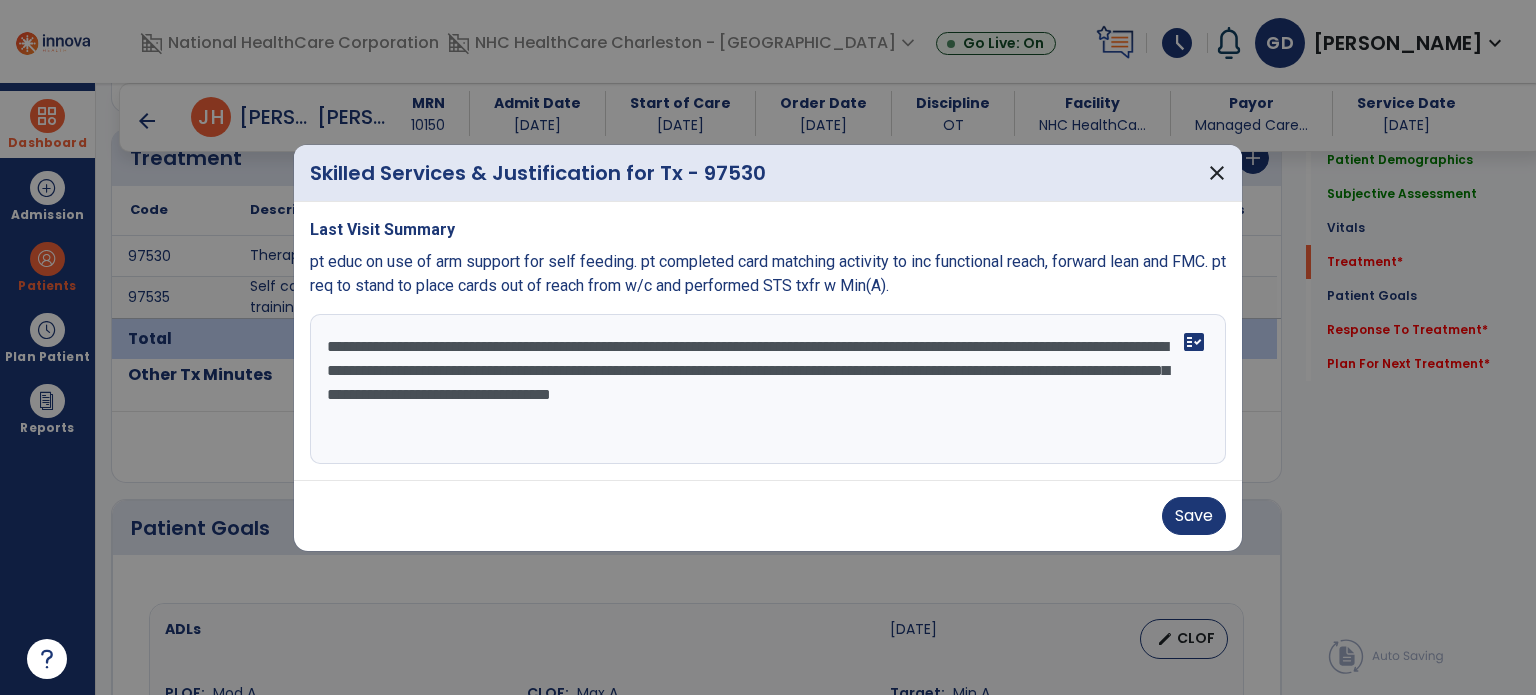 click on "**********" at bounding box center [768, 389] 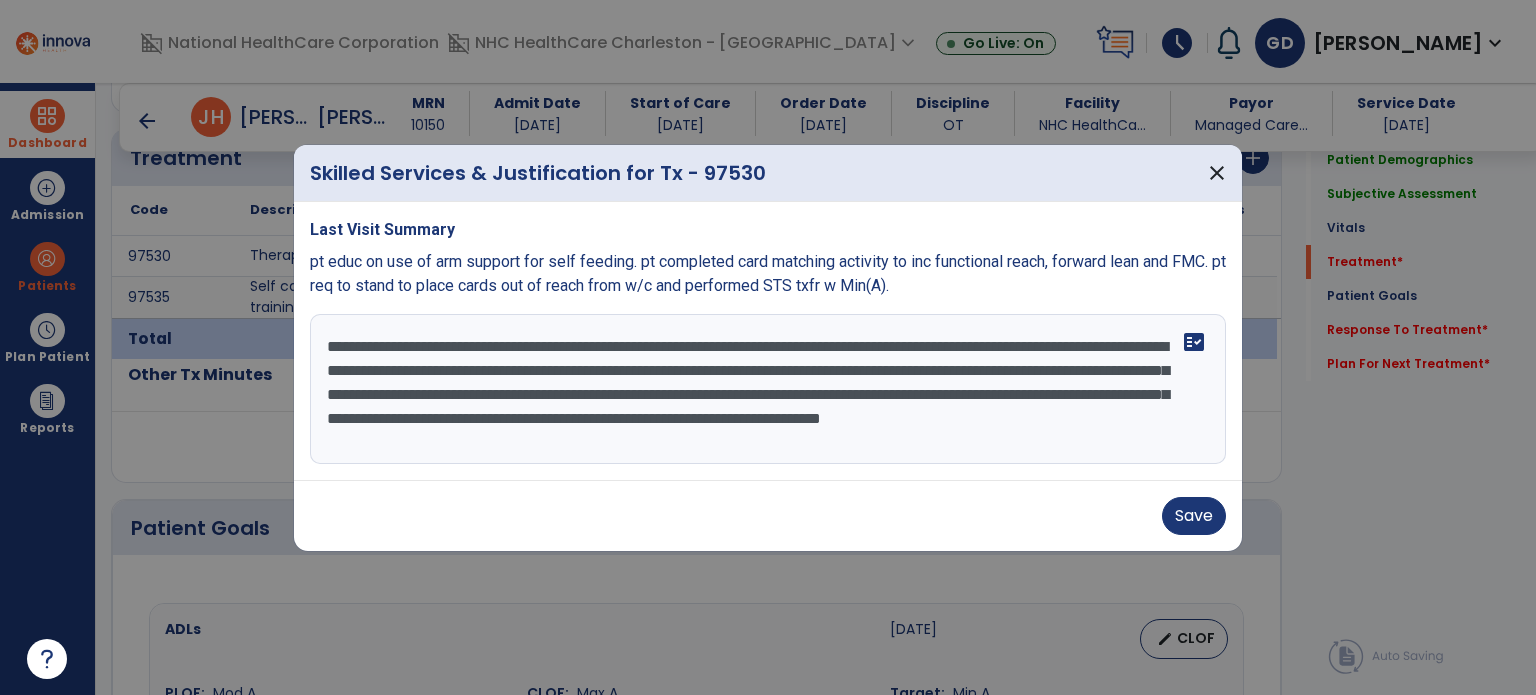 click on "**********" at bounding box center (768, 389) 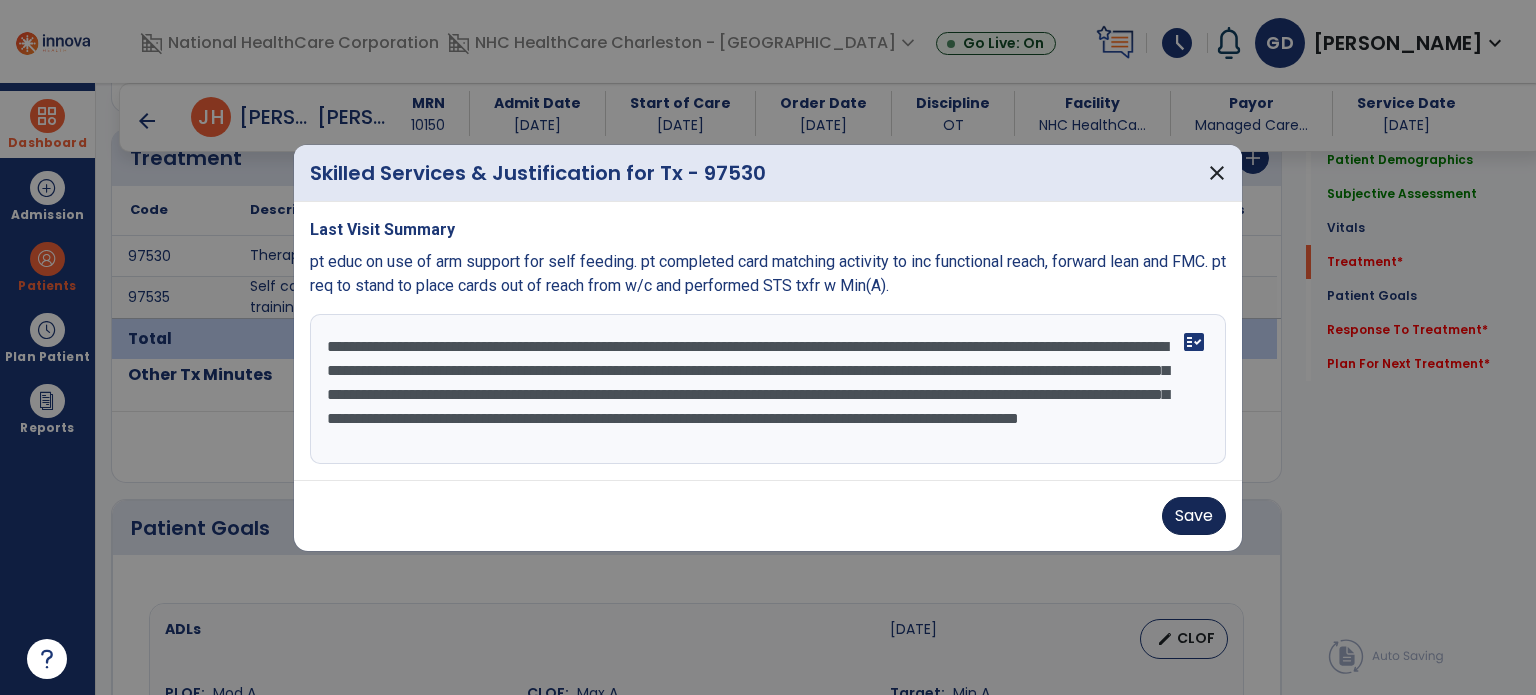 type on "**********" 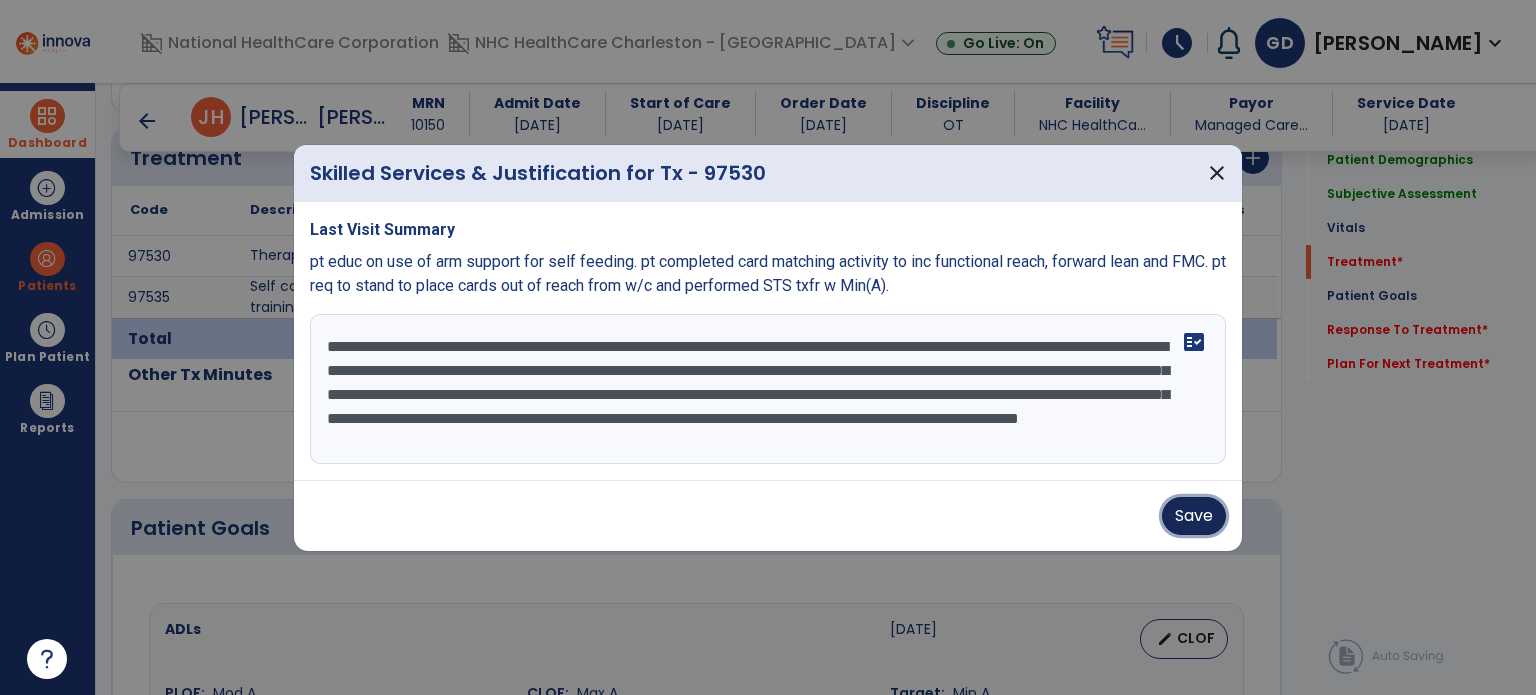 click on "Save" at bounding box center [1194, 516] 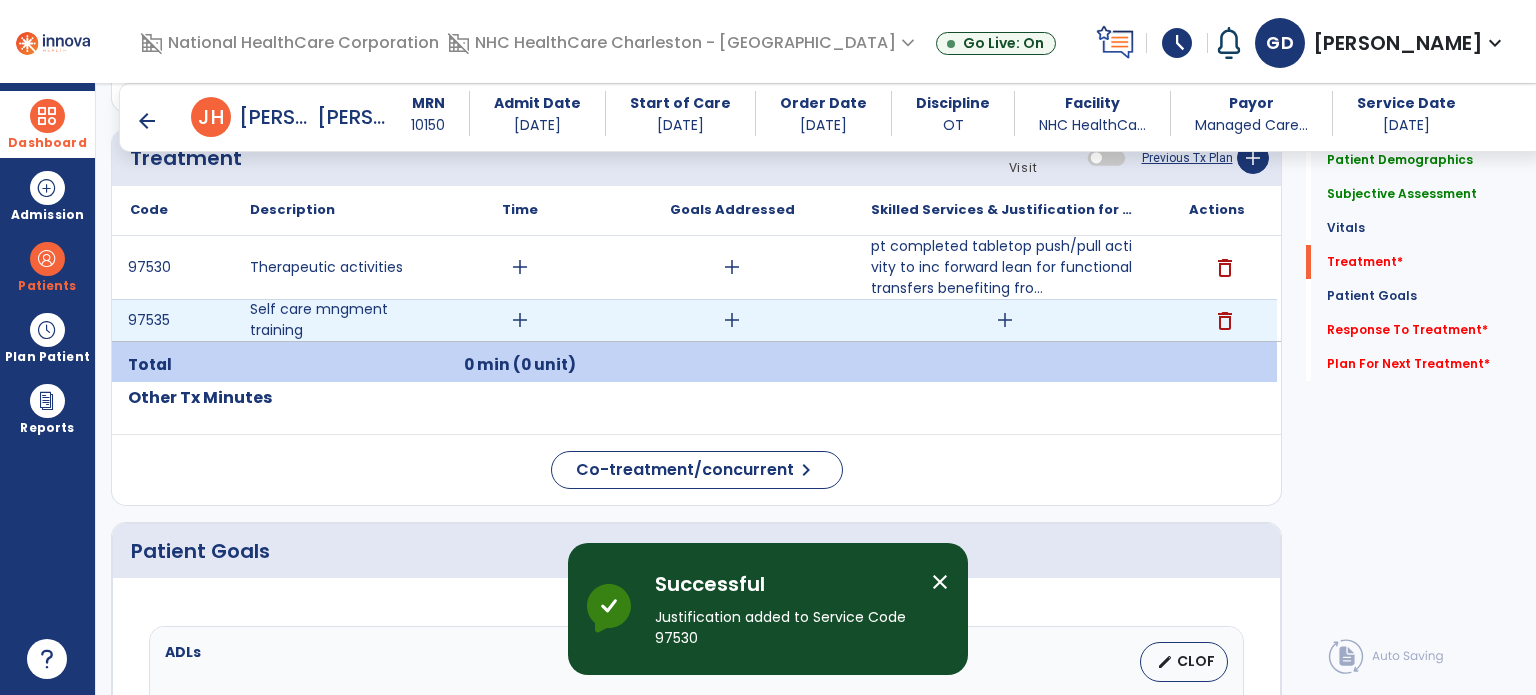 click on "add" at bounding box center [1005, 320] 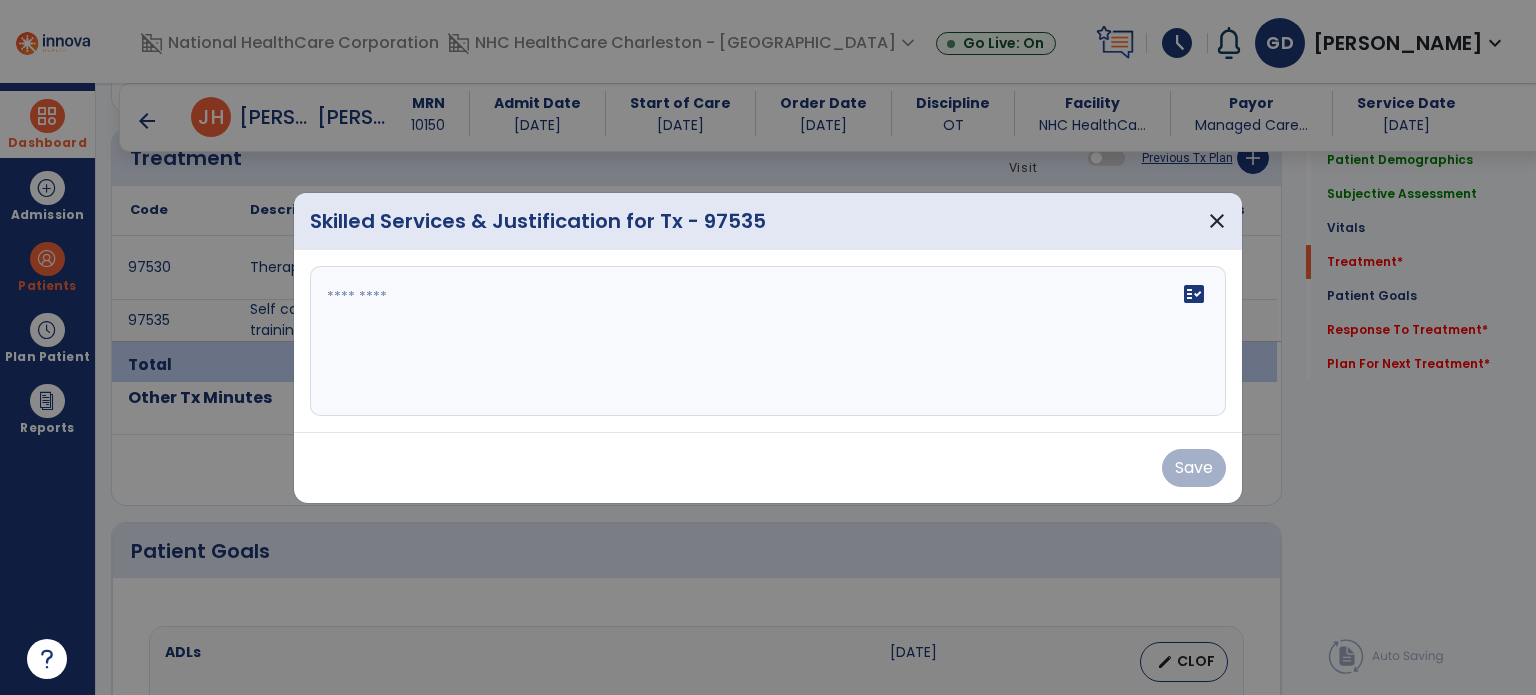 click on "fact_check" at bounding box center (768, 341) 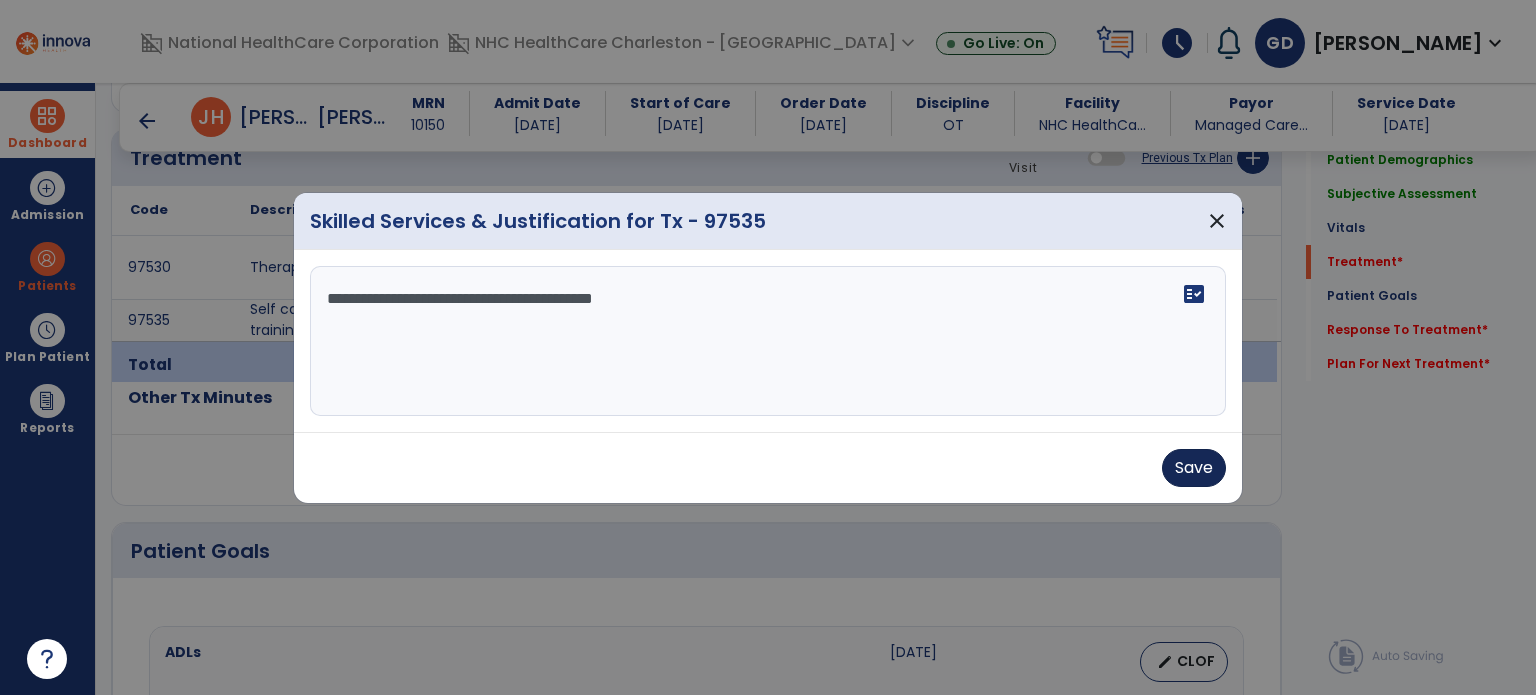 type on "**********" 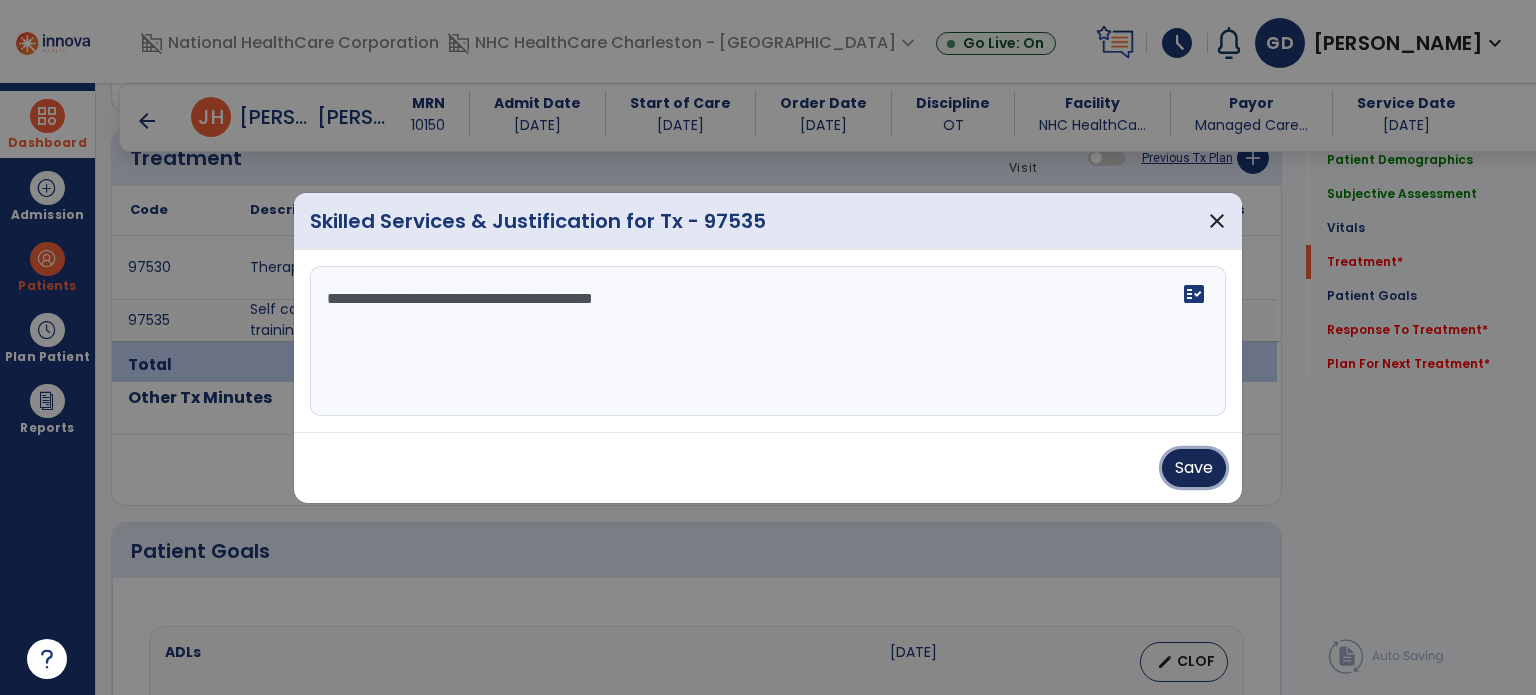 click on "Save" at bounding box center (1194, 468) 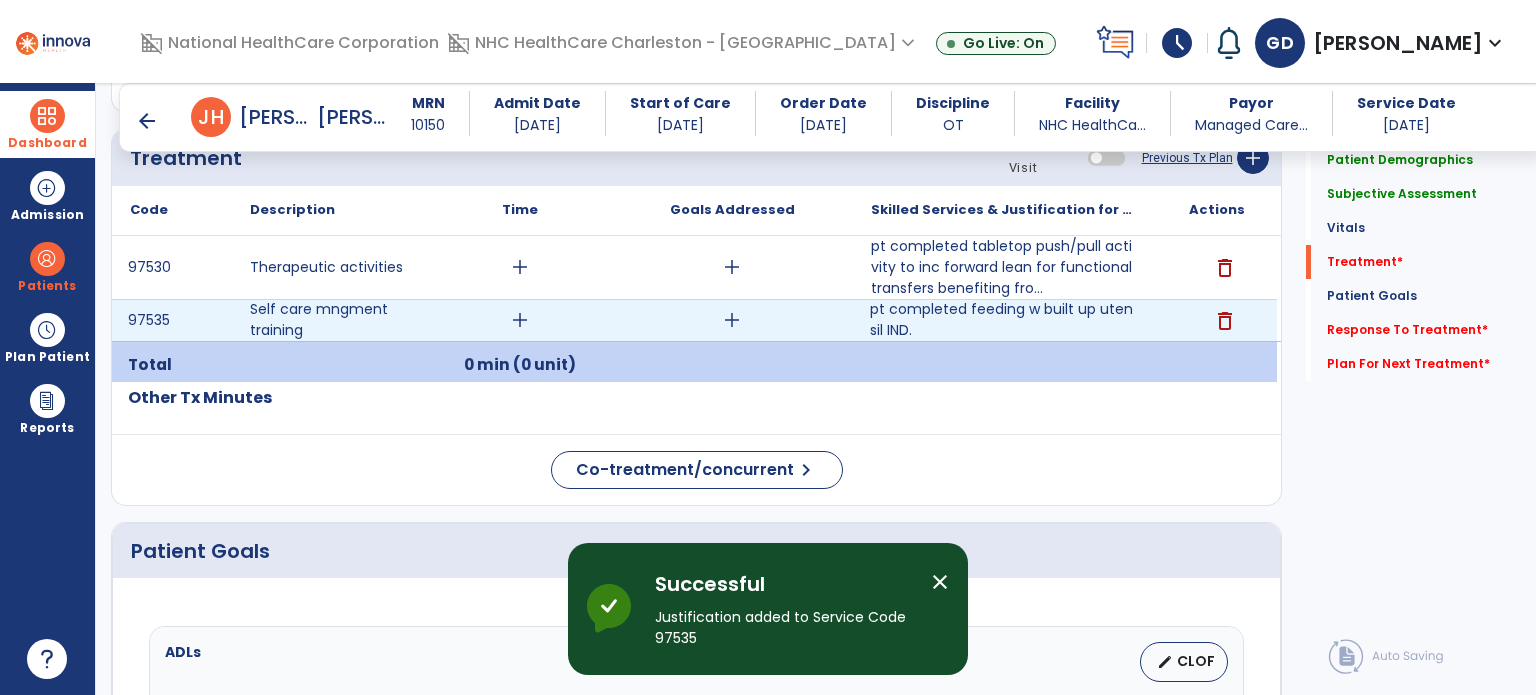 click on "add" at bounding box center (520, 320) 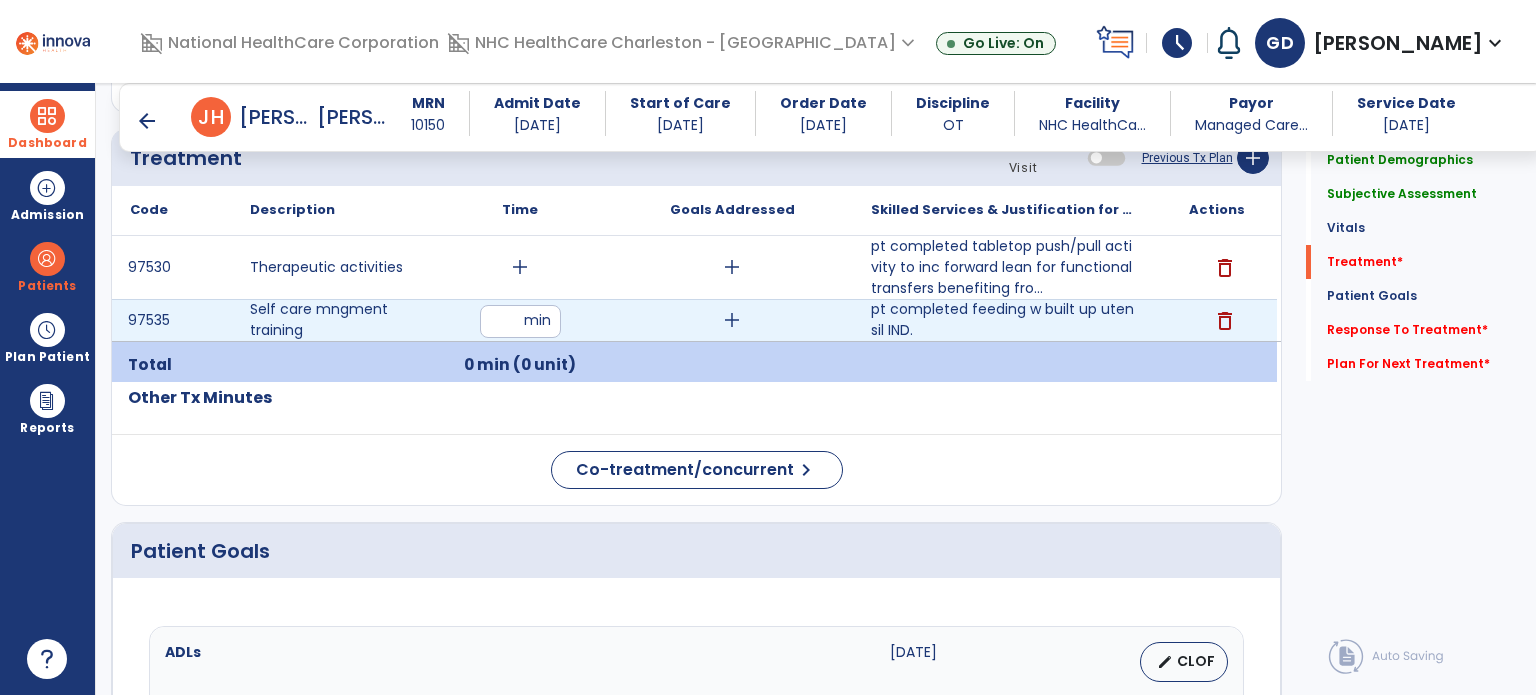 type on "**" 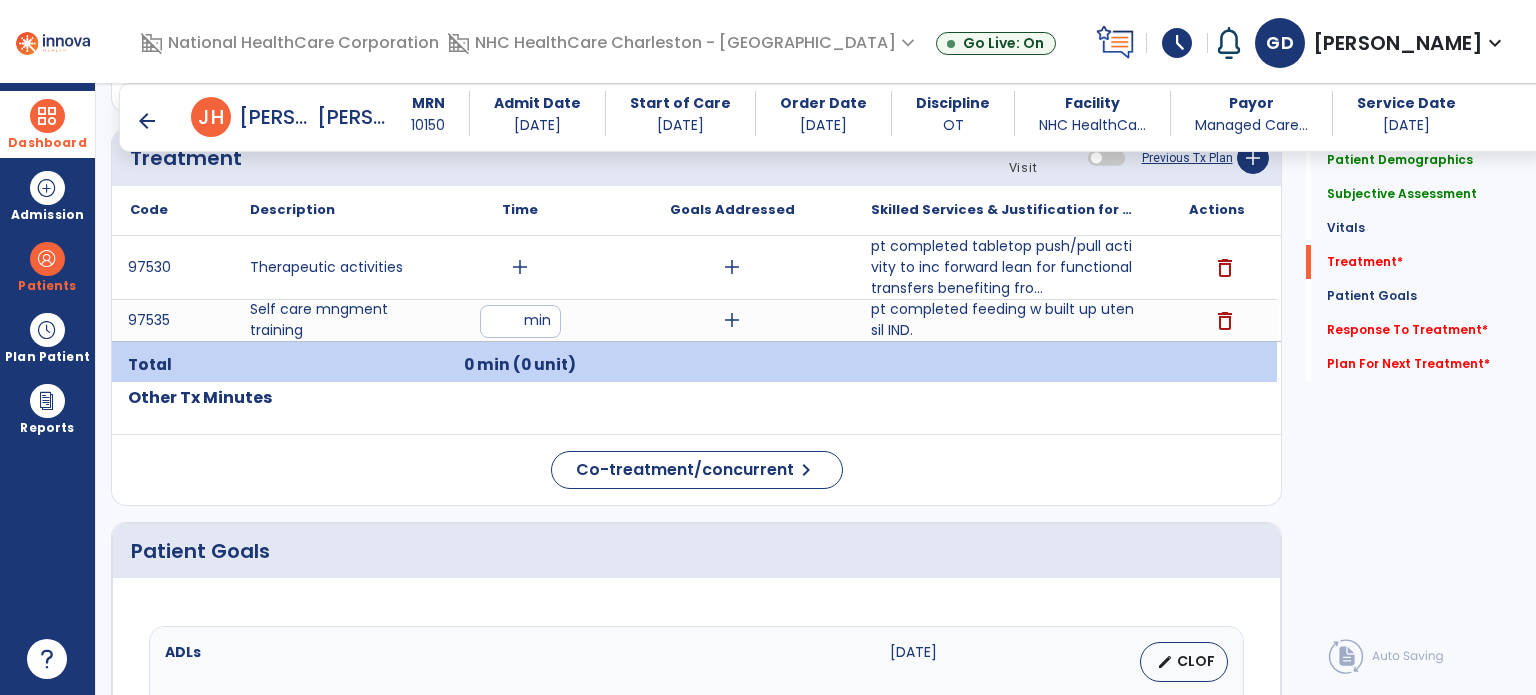 click on "Code
Description
Time" 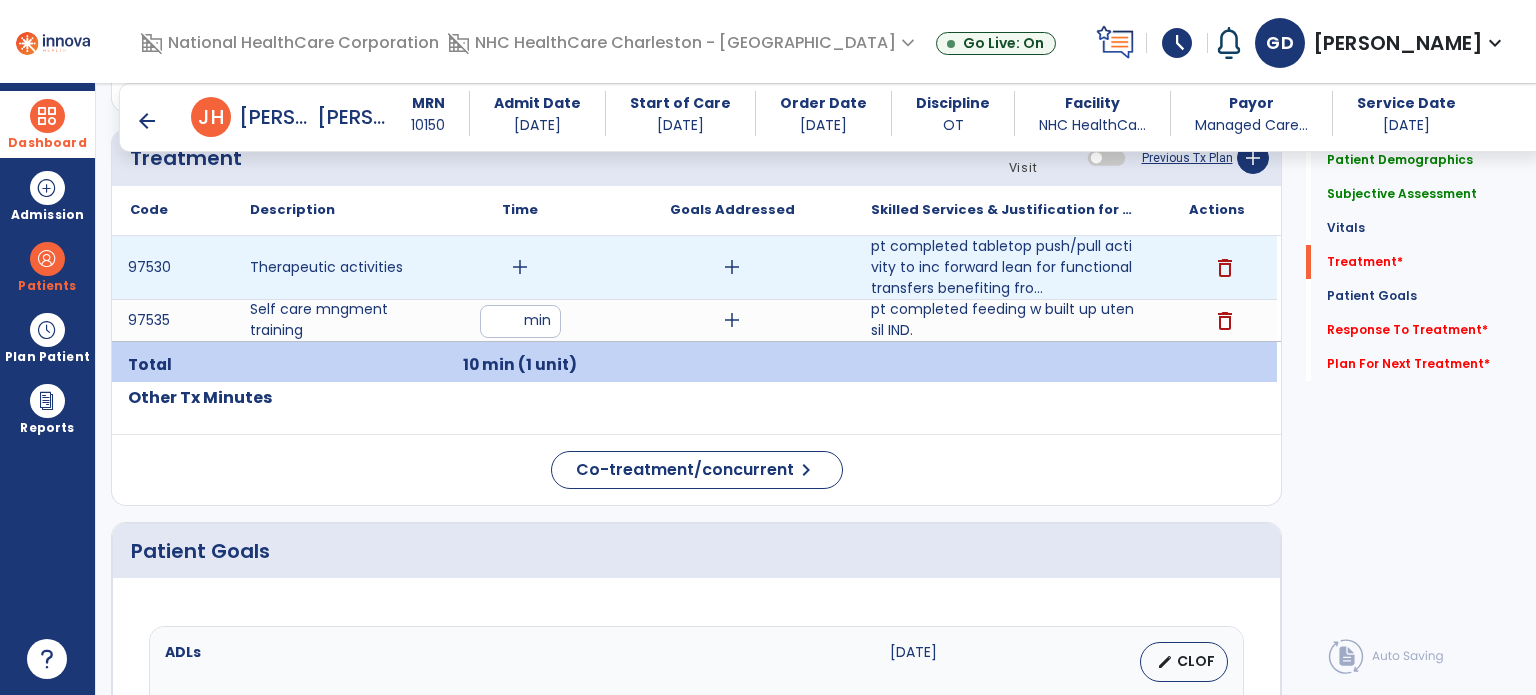 click on "add" at bounding box center [520, 267] 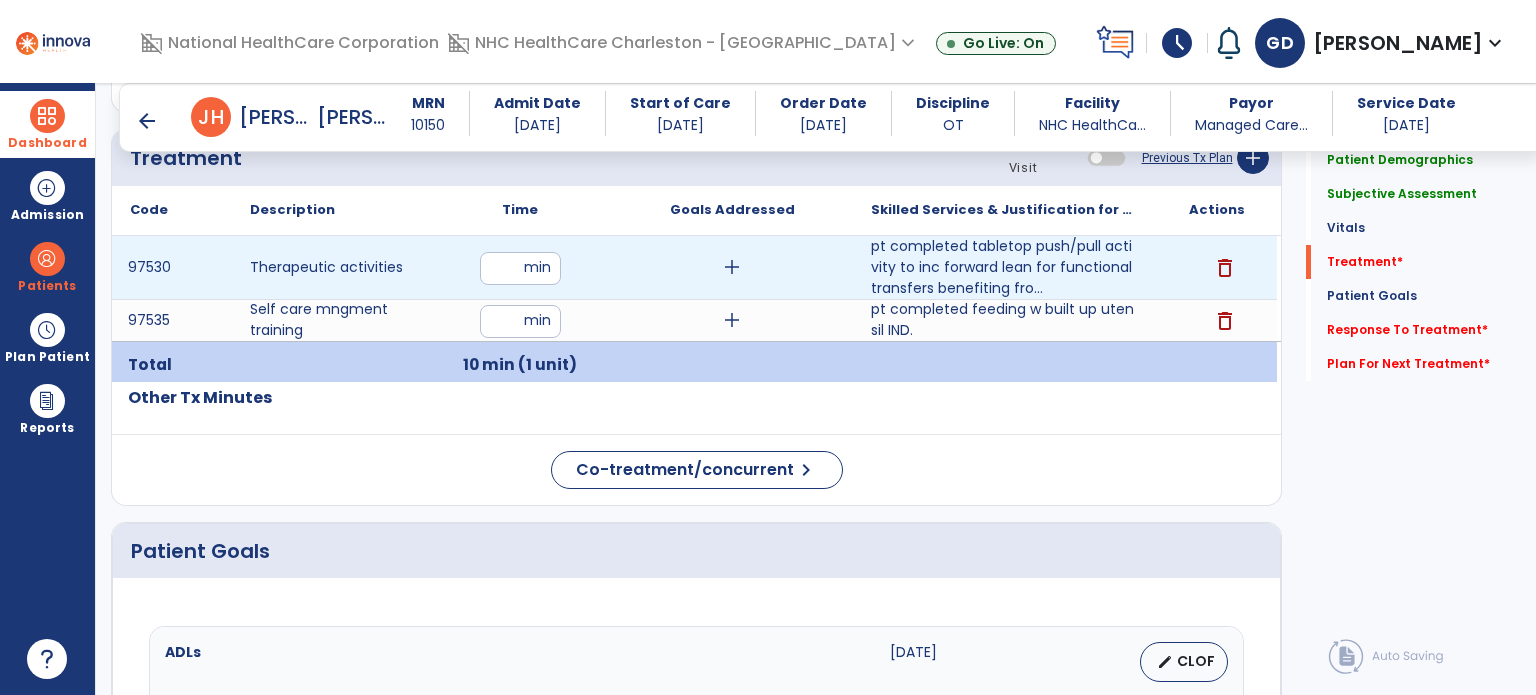 type on "**" 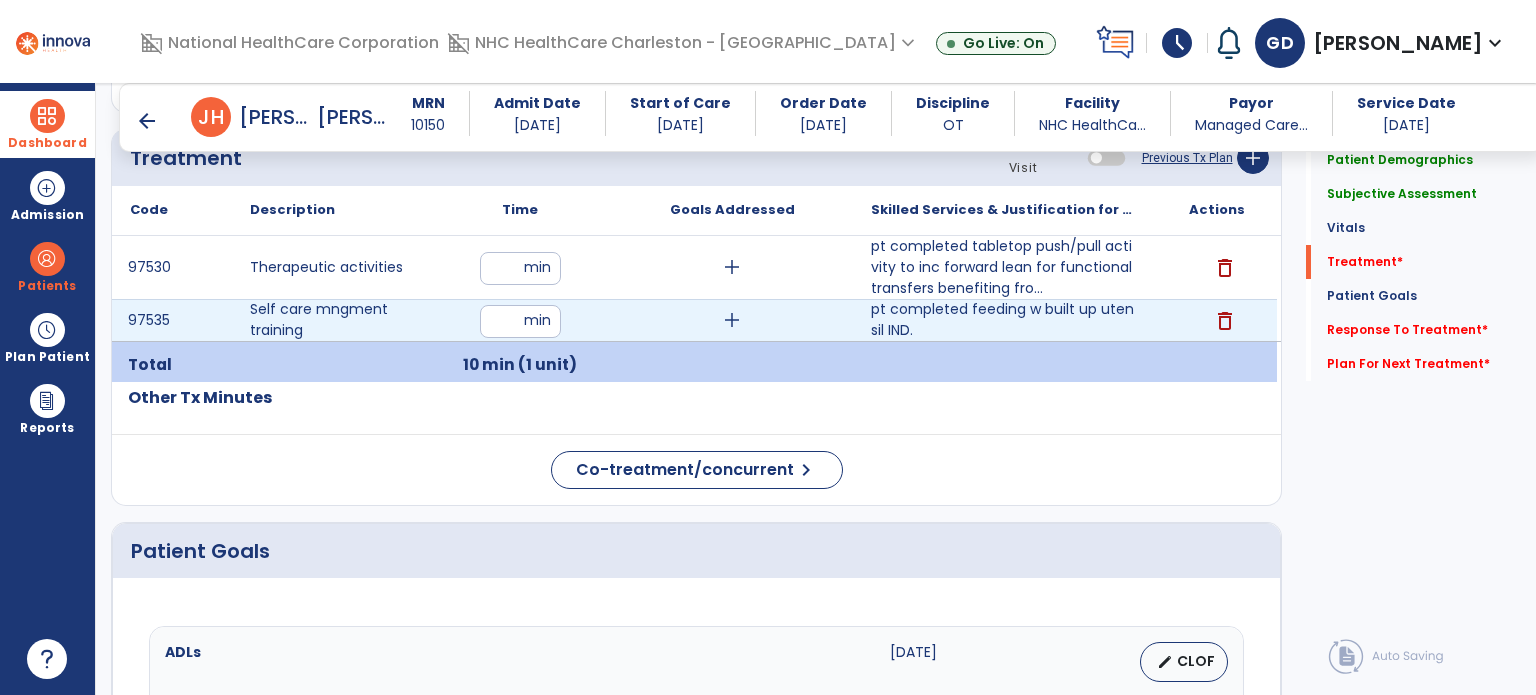 click on "Code
Description
Time" 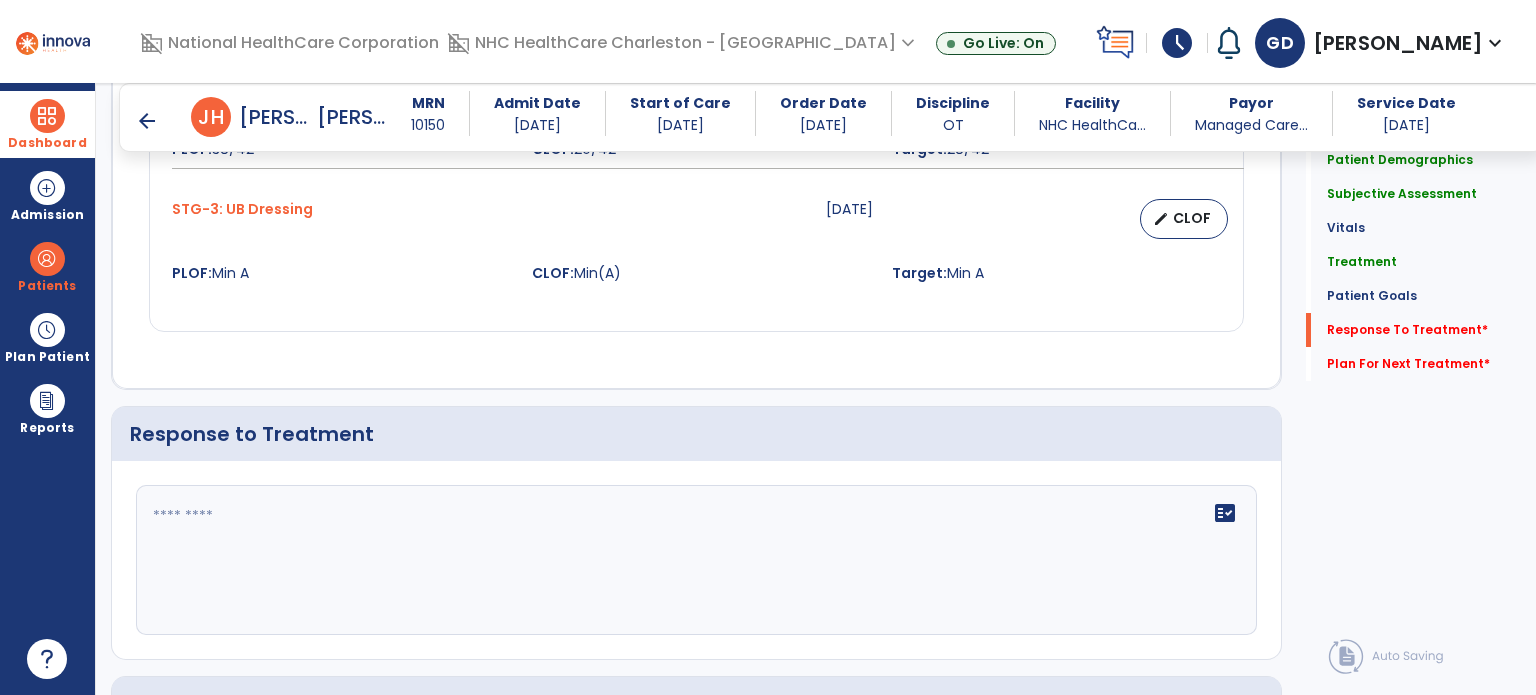 scroll, scrollTop: 2150, scrollLeft: 0, axis: vertical 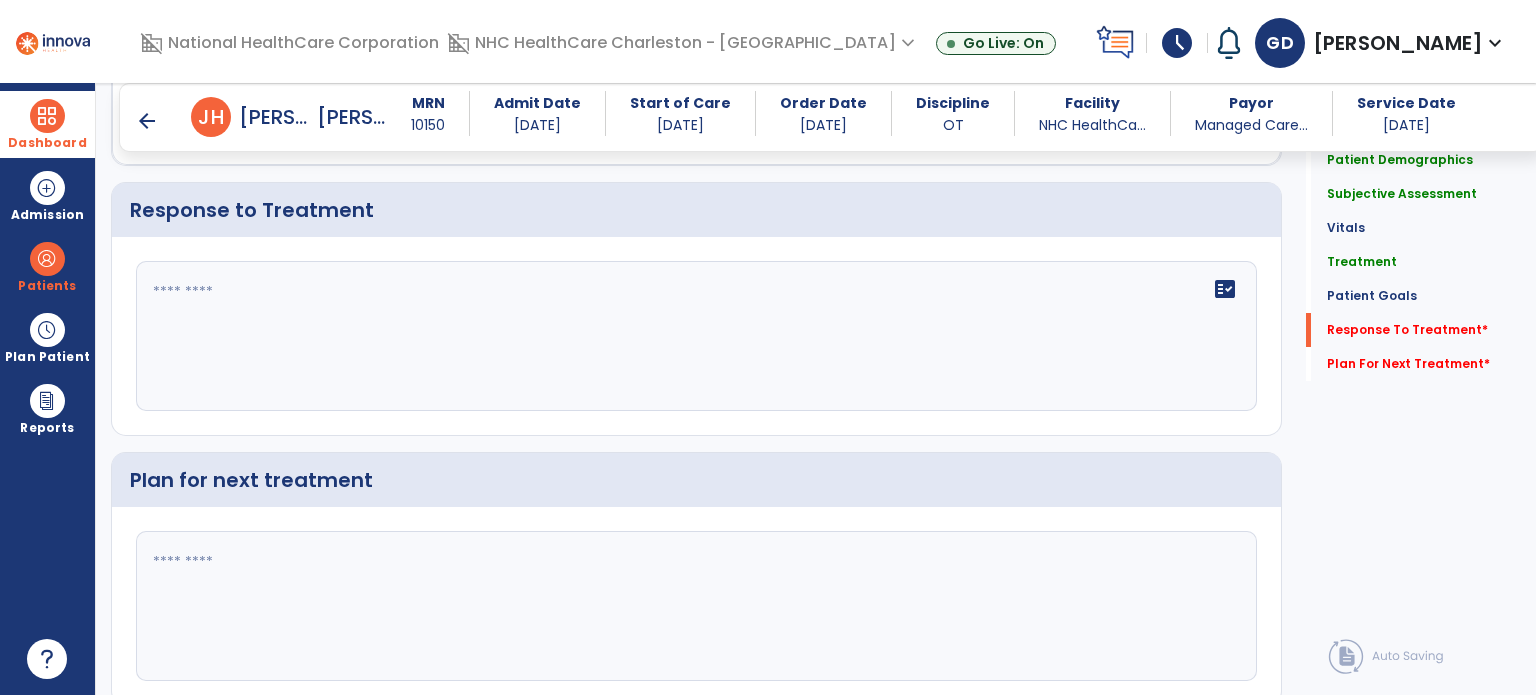 click on "fact_check" 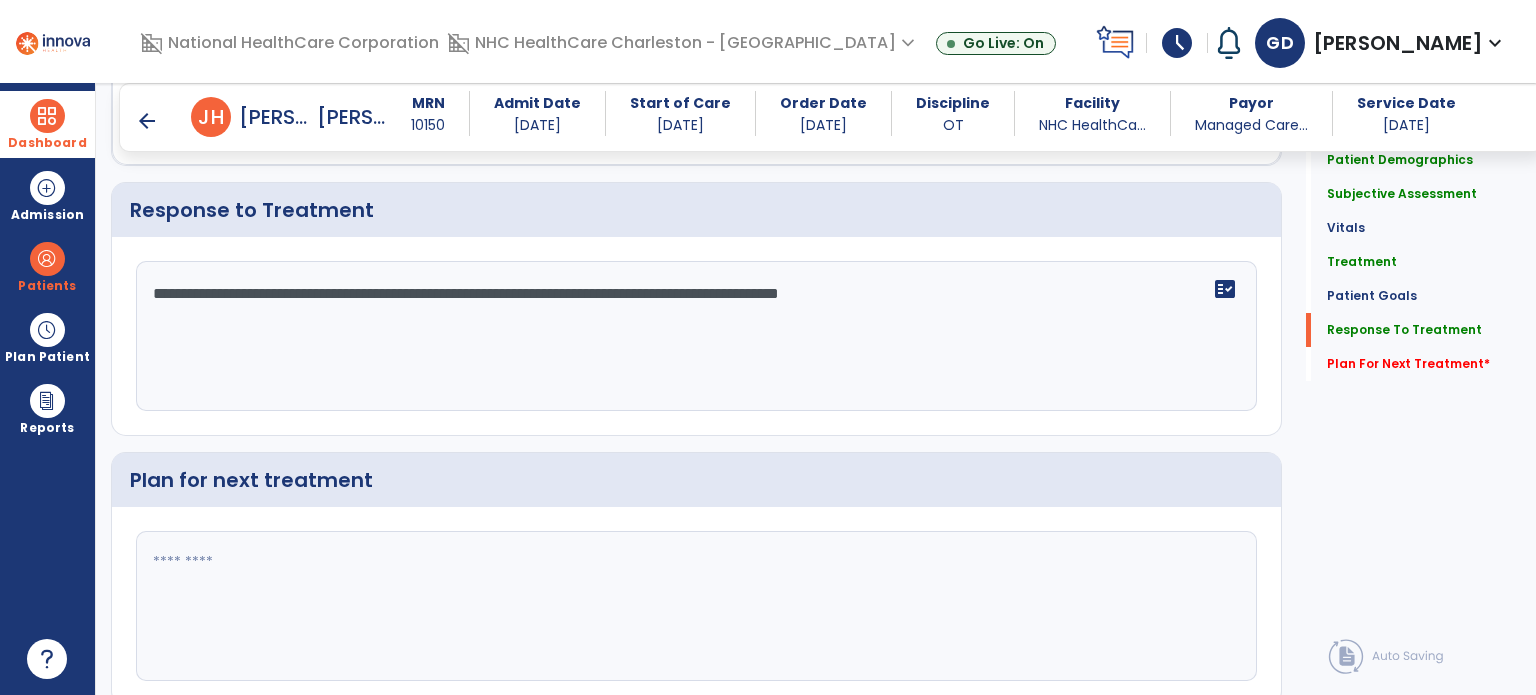 scroll, scrollTop: 2150, scrollLeft: 0, axis: vertical 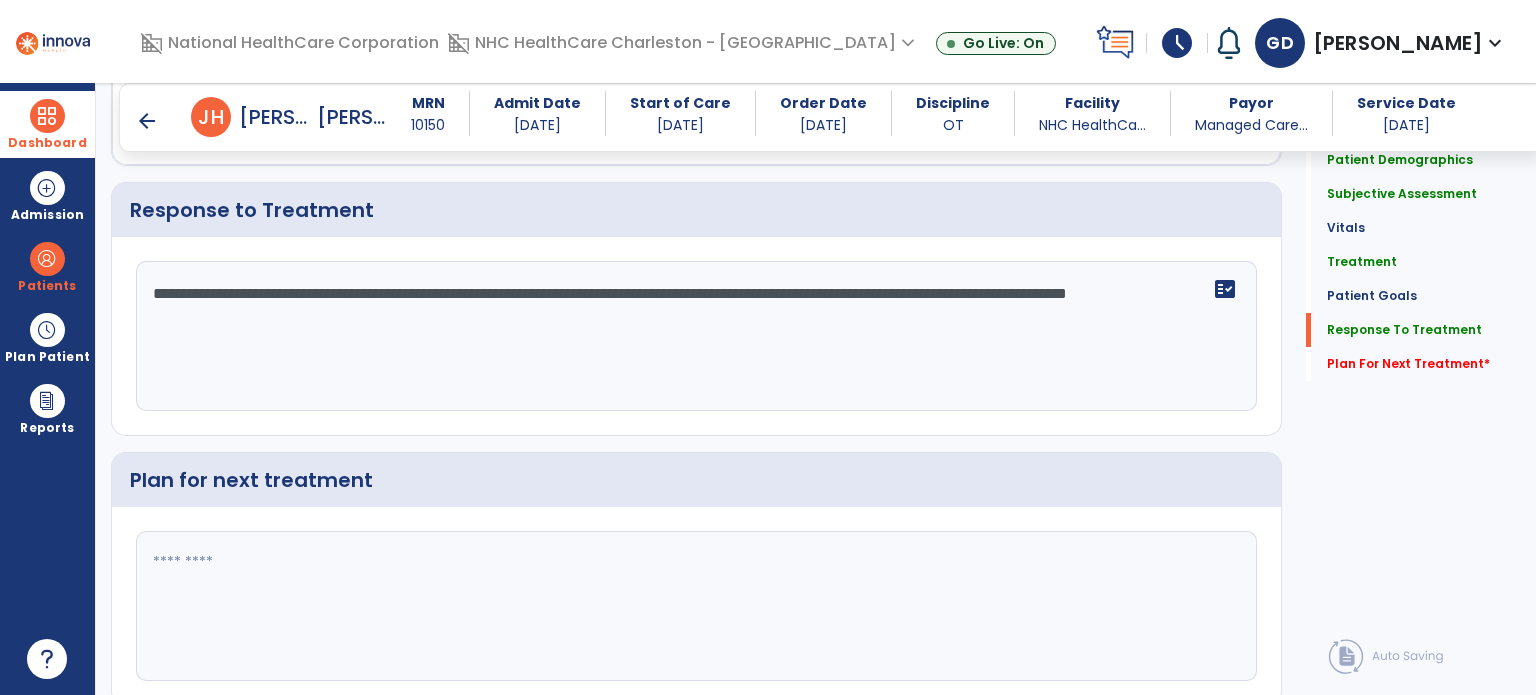 type on "**********" 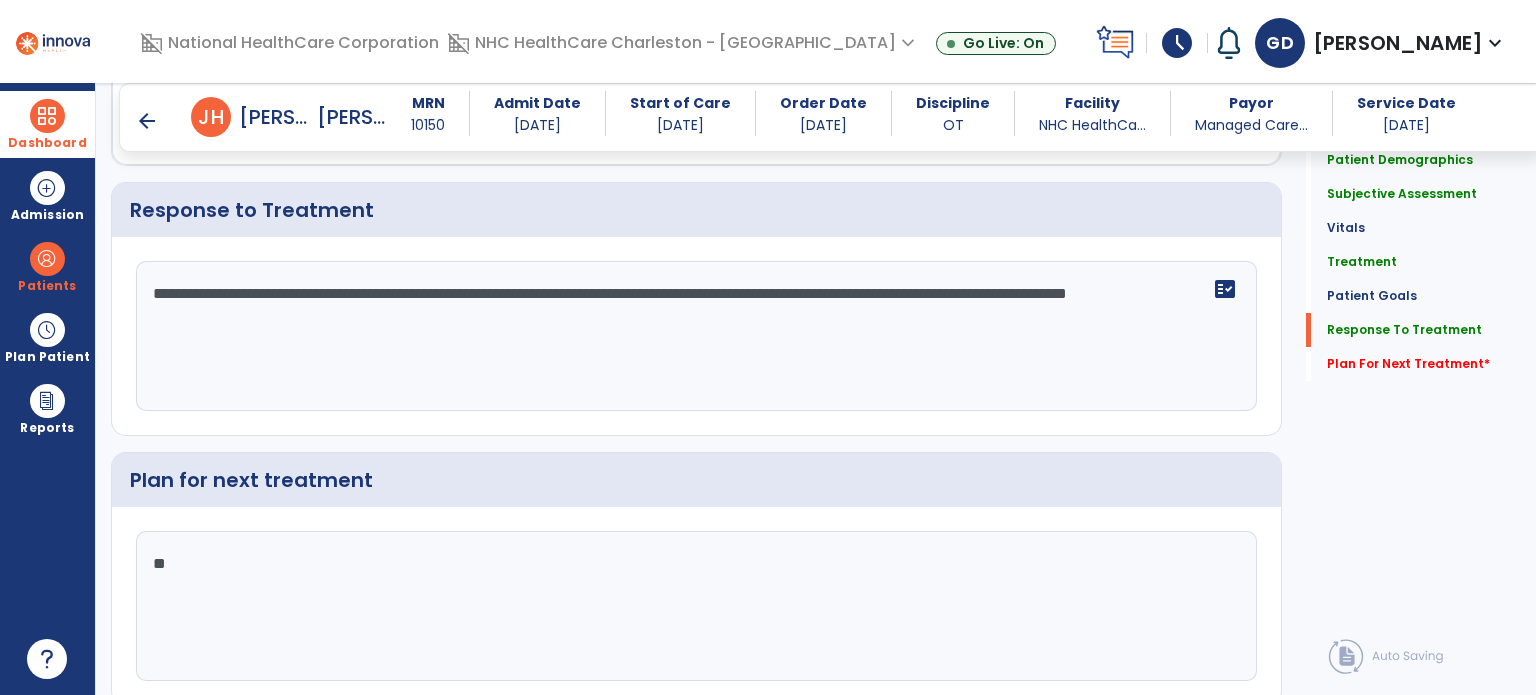 type on "*" 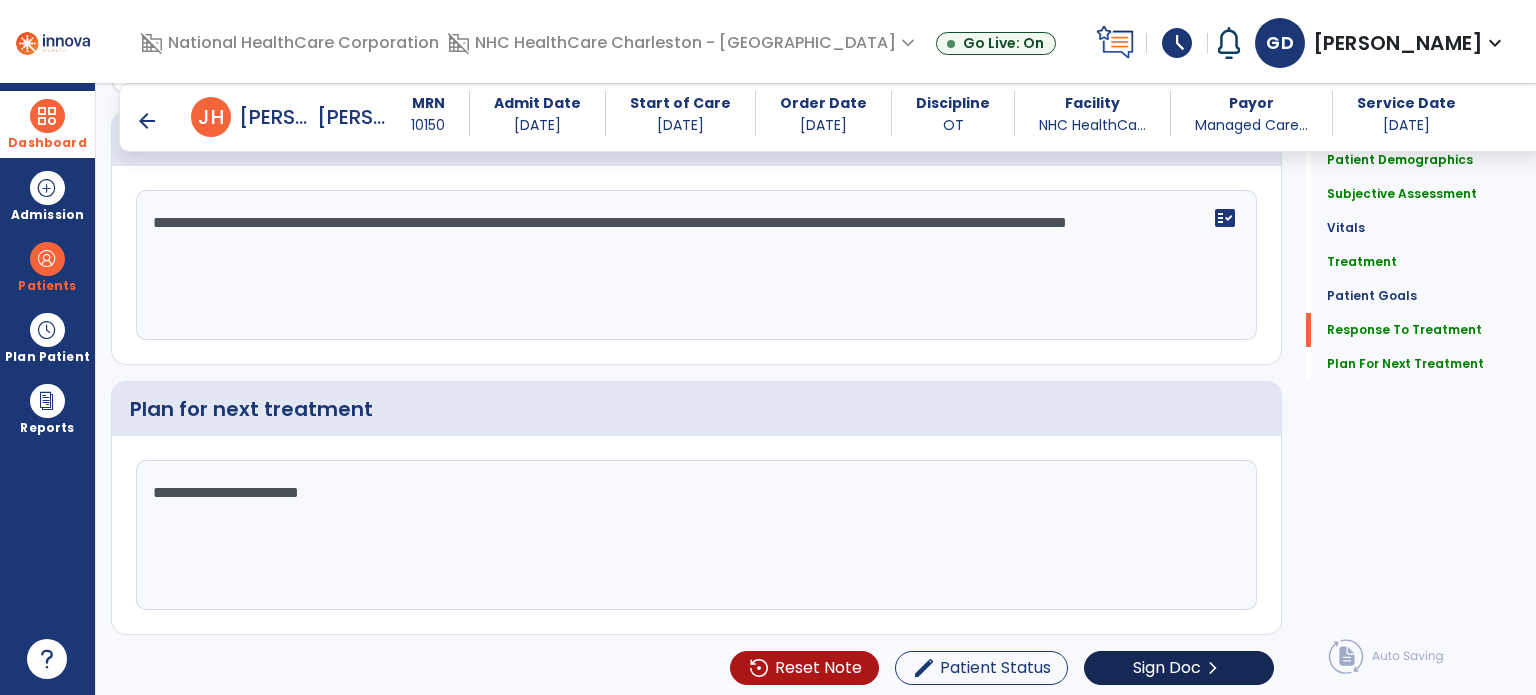 scroll, scrollTop: 2220, scrollLeft: 0, axis: vertical 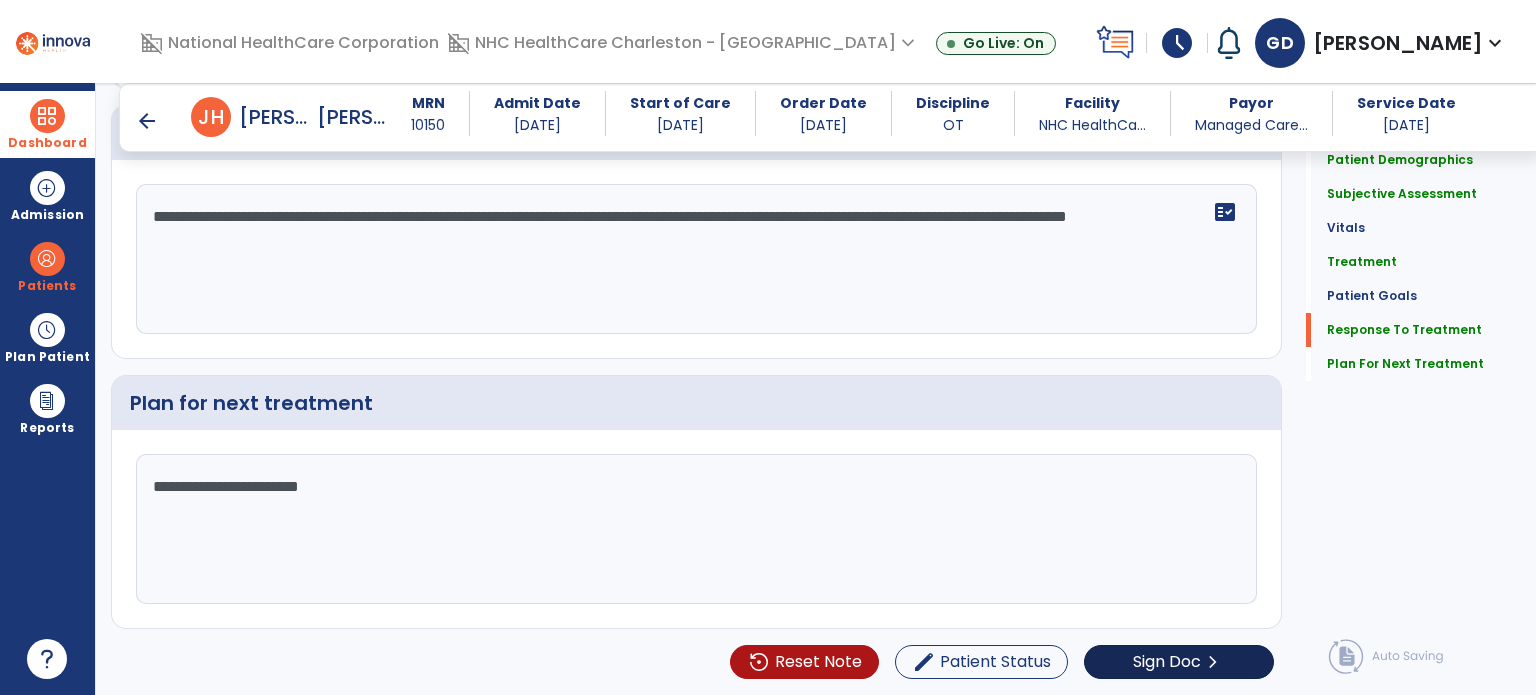 type on "**********" 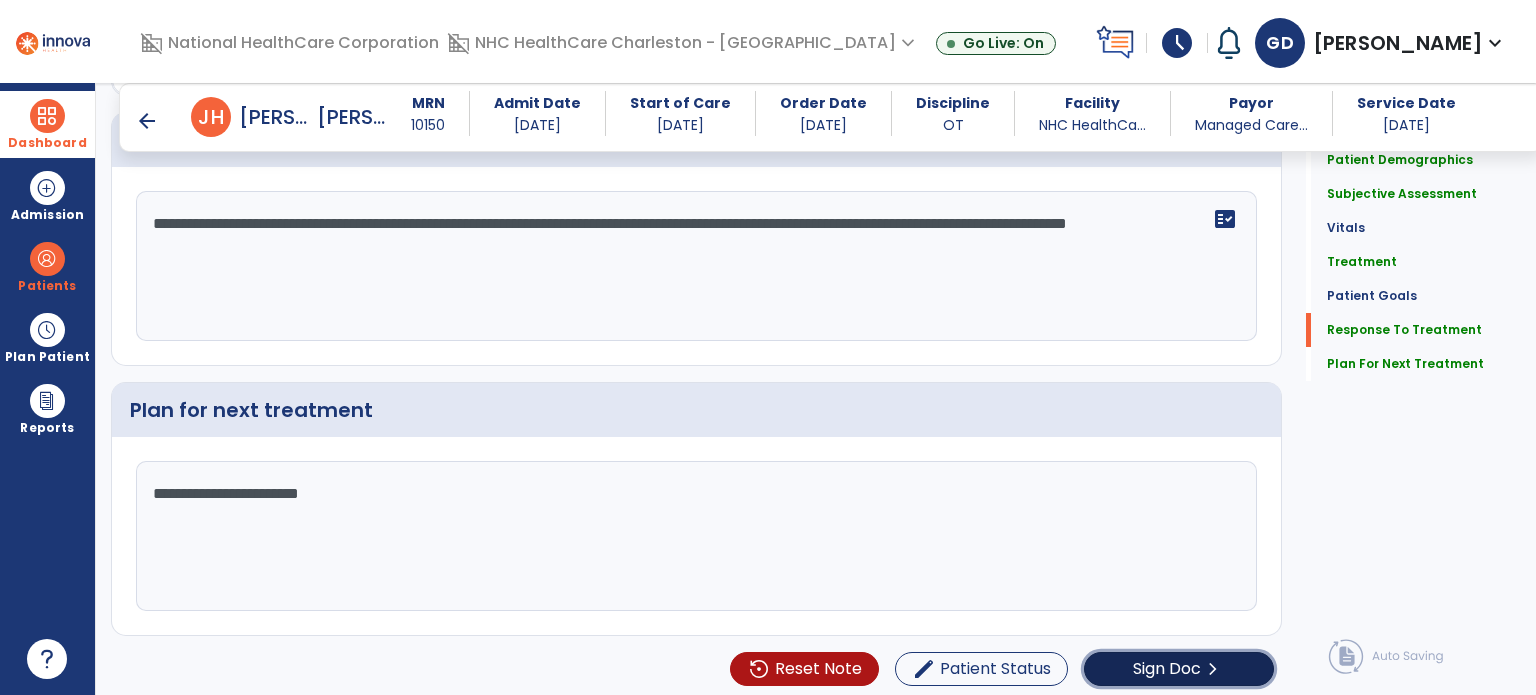 click on "chevron_right" 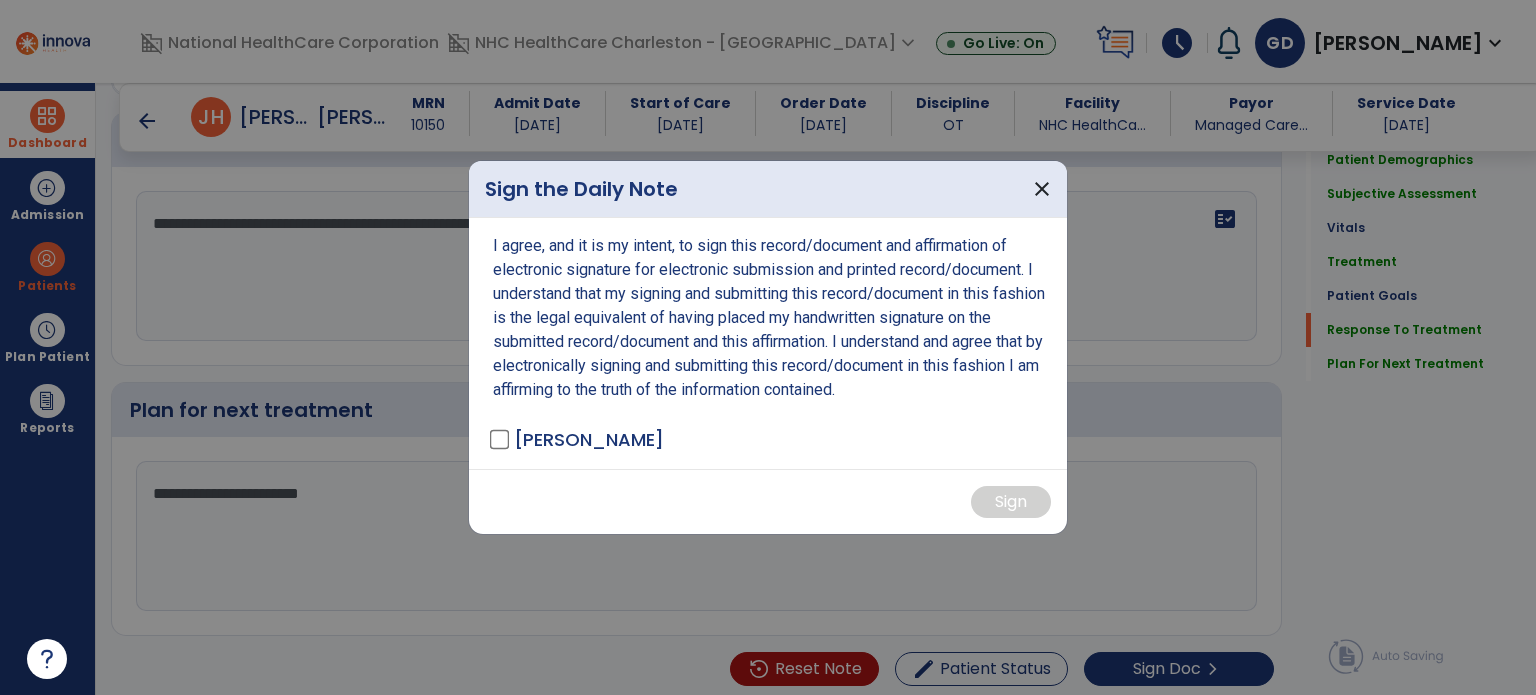 click on "[PERSON_NAME]" at bounding box center (589, 439) 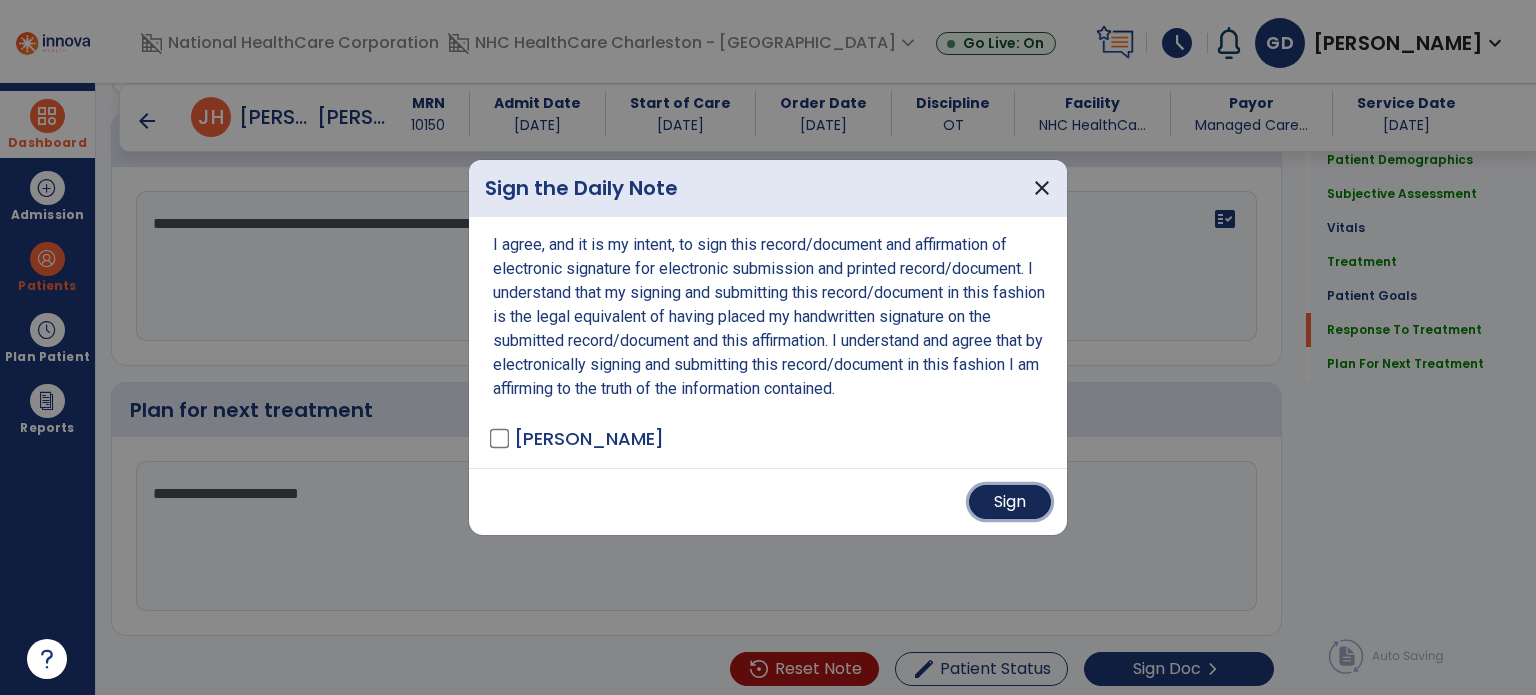 click on "Sign" at bounding box center (1010, 502) 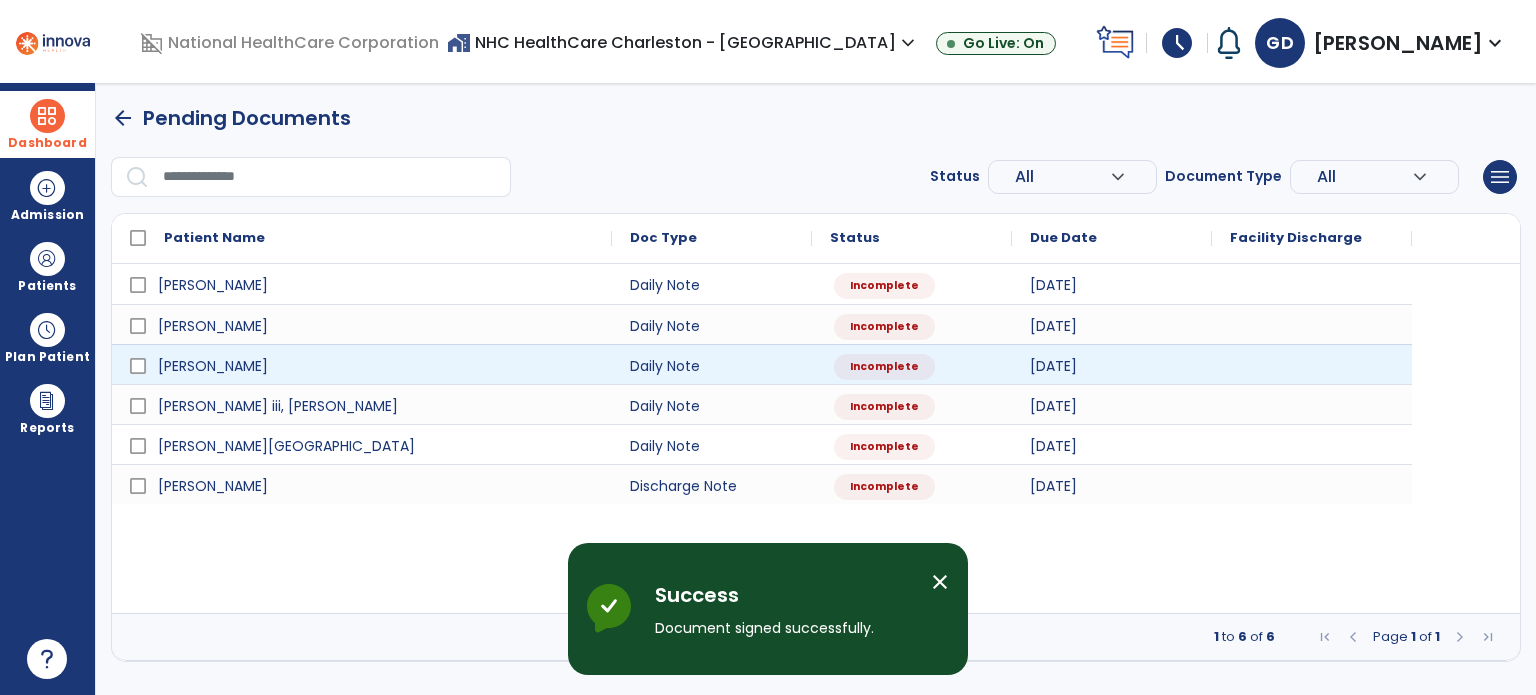 scroll, scrollTop: 0, scrollLeft: 0, axis: both 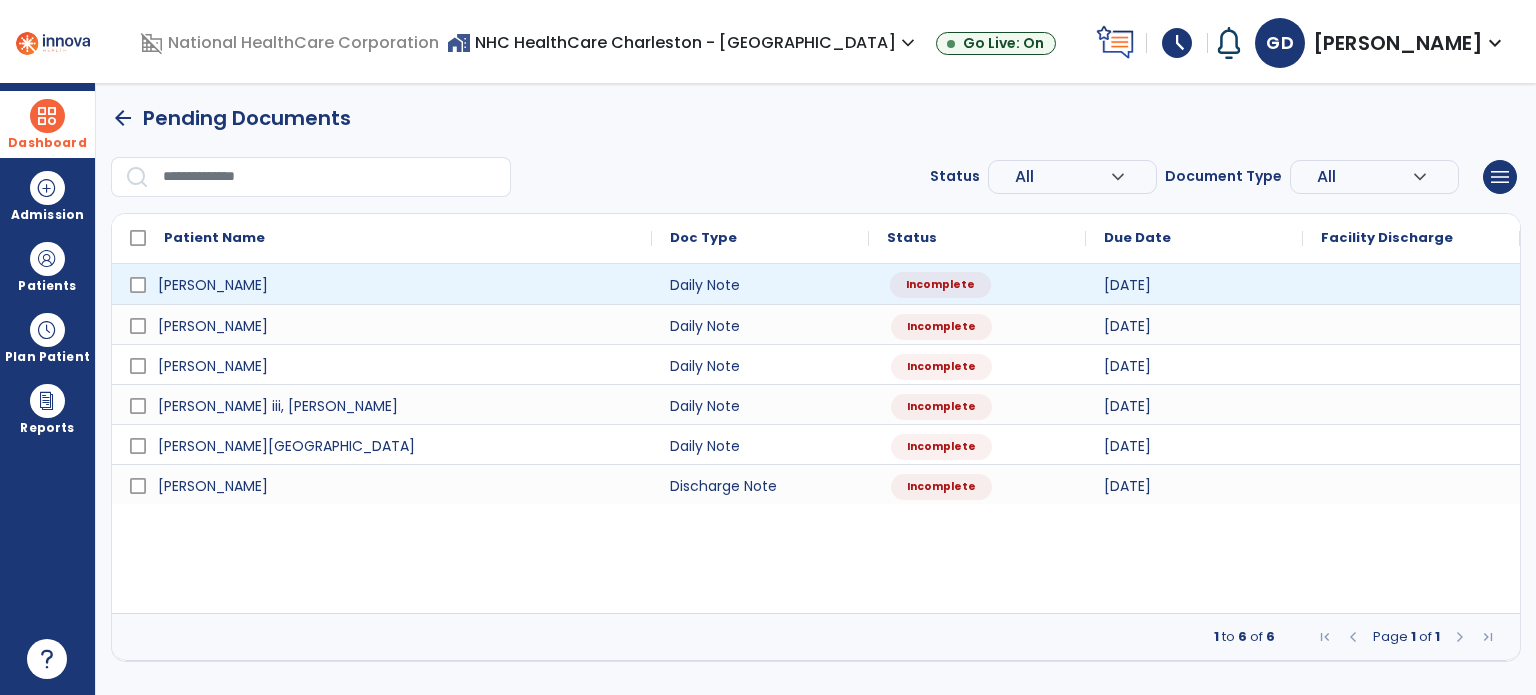 click on "Incomplete" at bounding box center [940, 285] 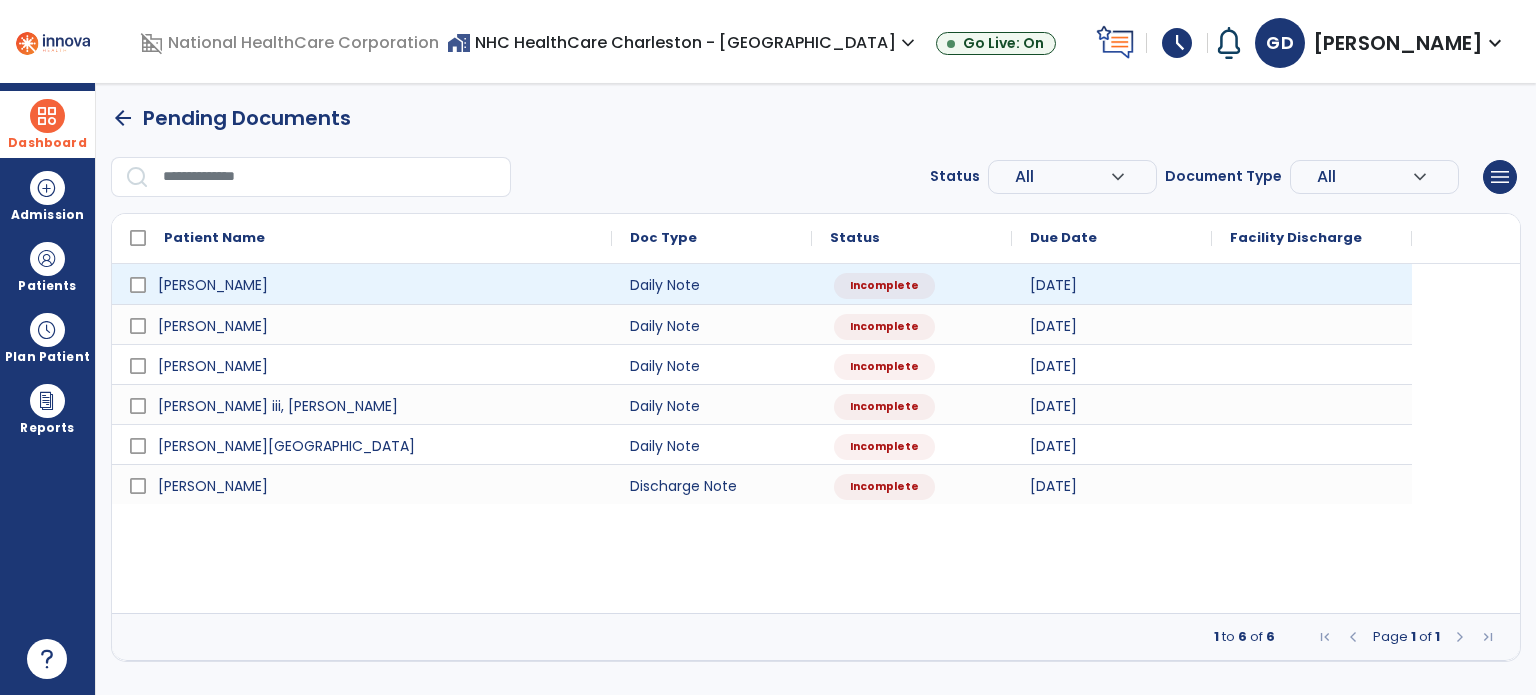 select on "*" 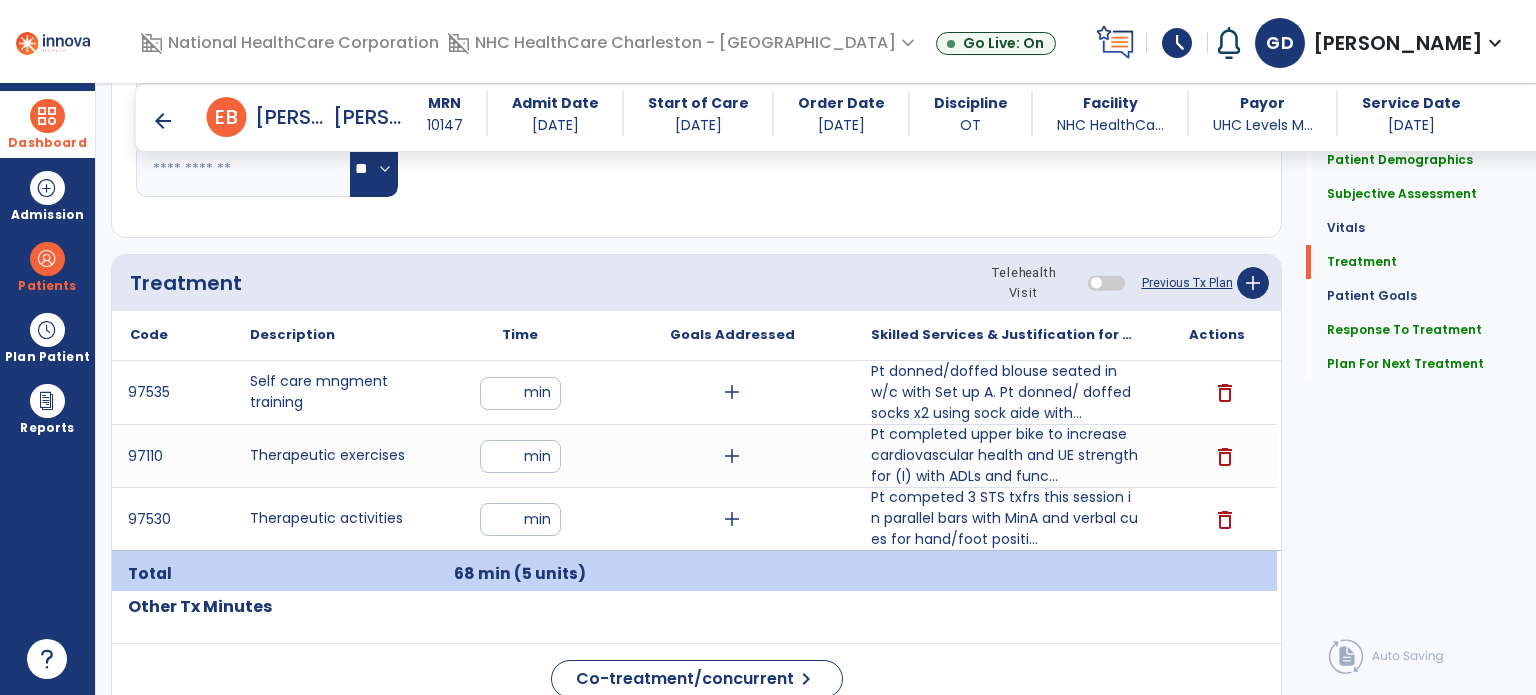 scroll, scrollTop: 996, scrollLeft: 0, axis: vertical 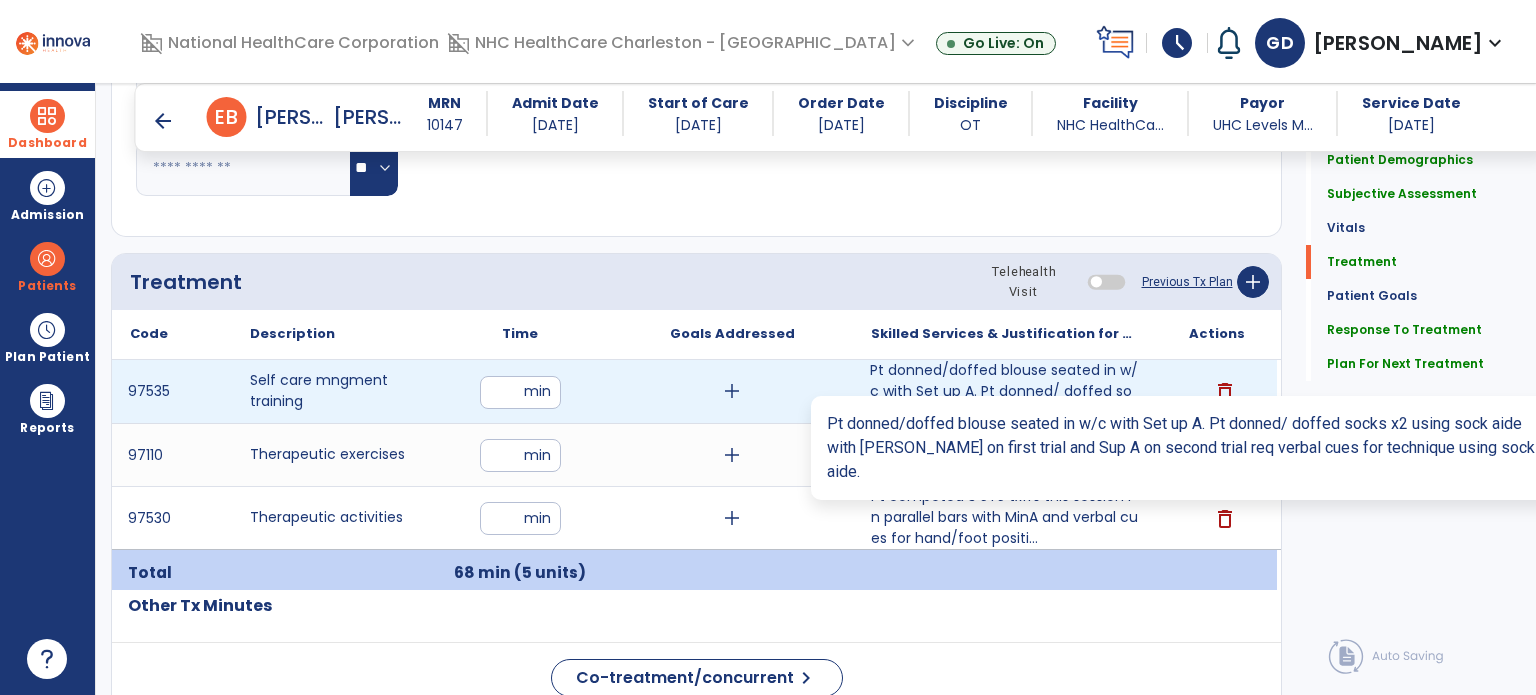 click on "Pt donned/doffed blouse seated in w/c with Set up A. Pt donned/ doffed socks x2 using sock aide with..." at bounding box center (1004, 391) 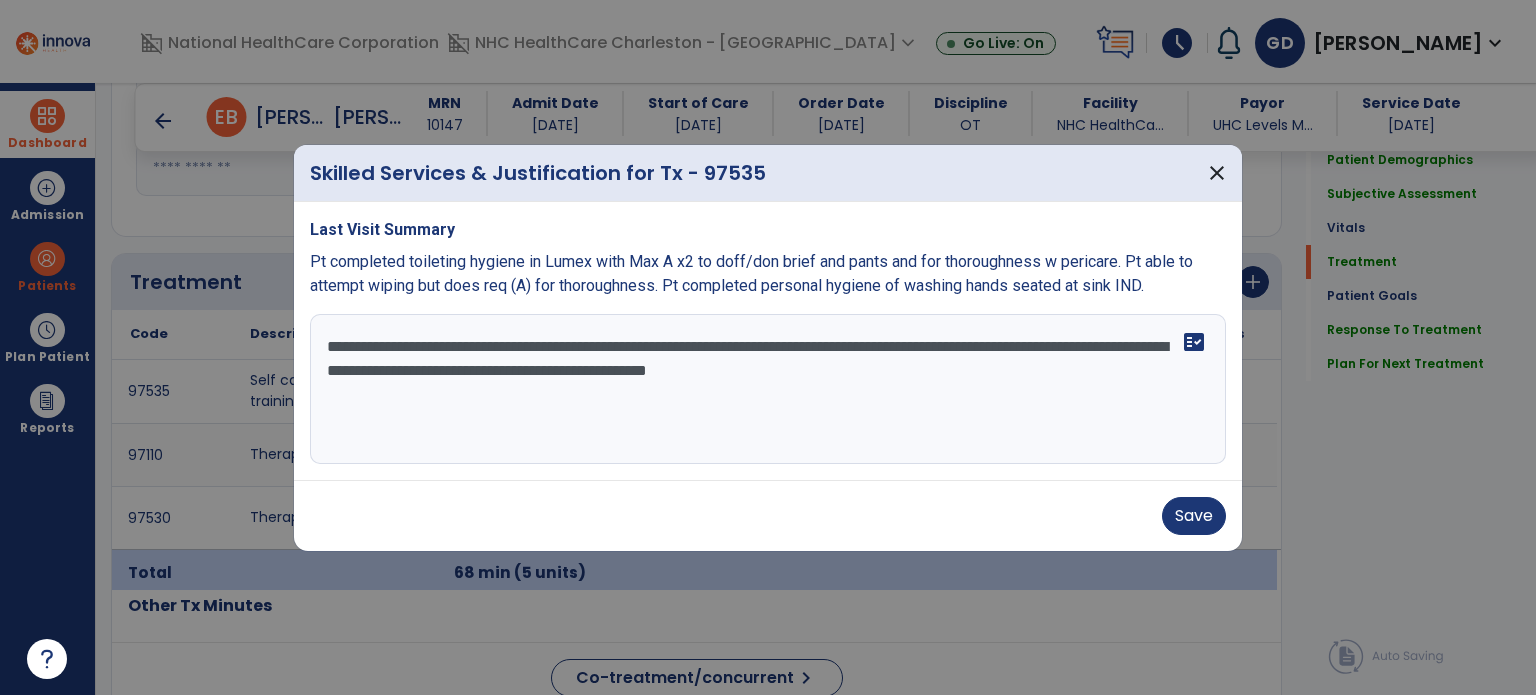 drag, startPoint x: 745, startPoint y: 340, endPoint x: 683, endPoint y: 344, distance: 62.1289 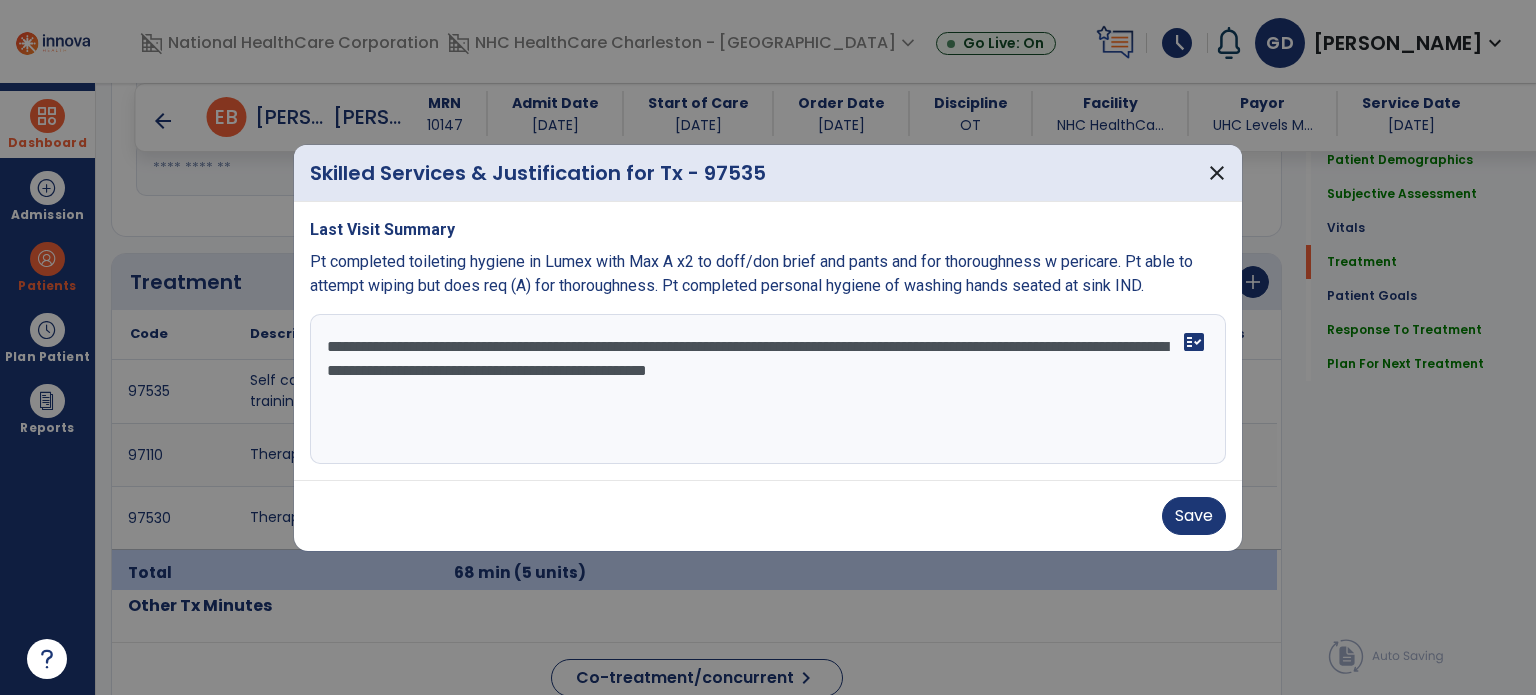 click on "**********" at bounding box center (768, 389) 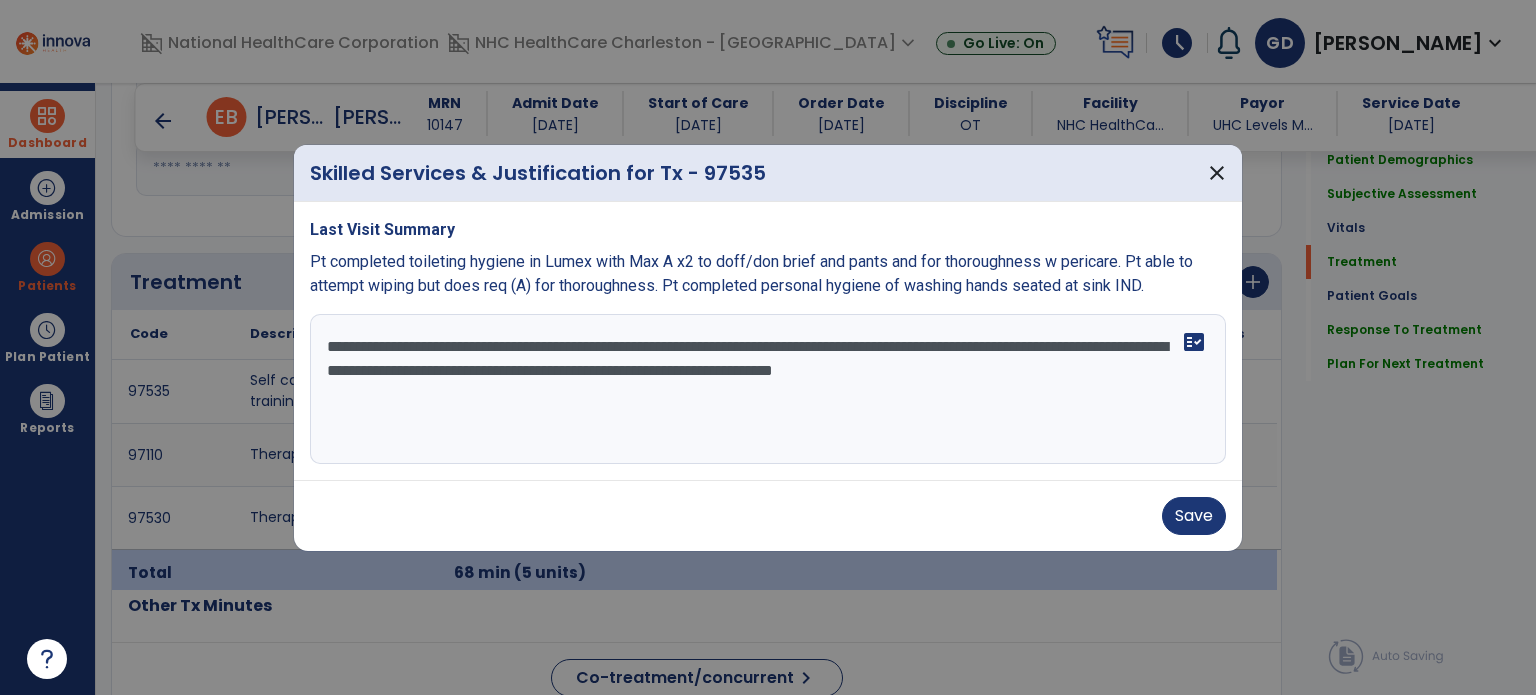 click on "**********" at bounding box center (768, 389) 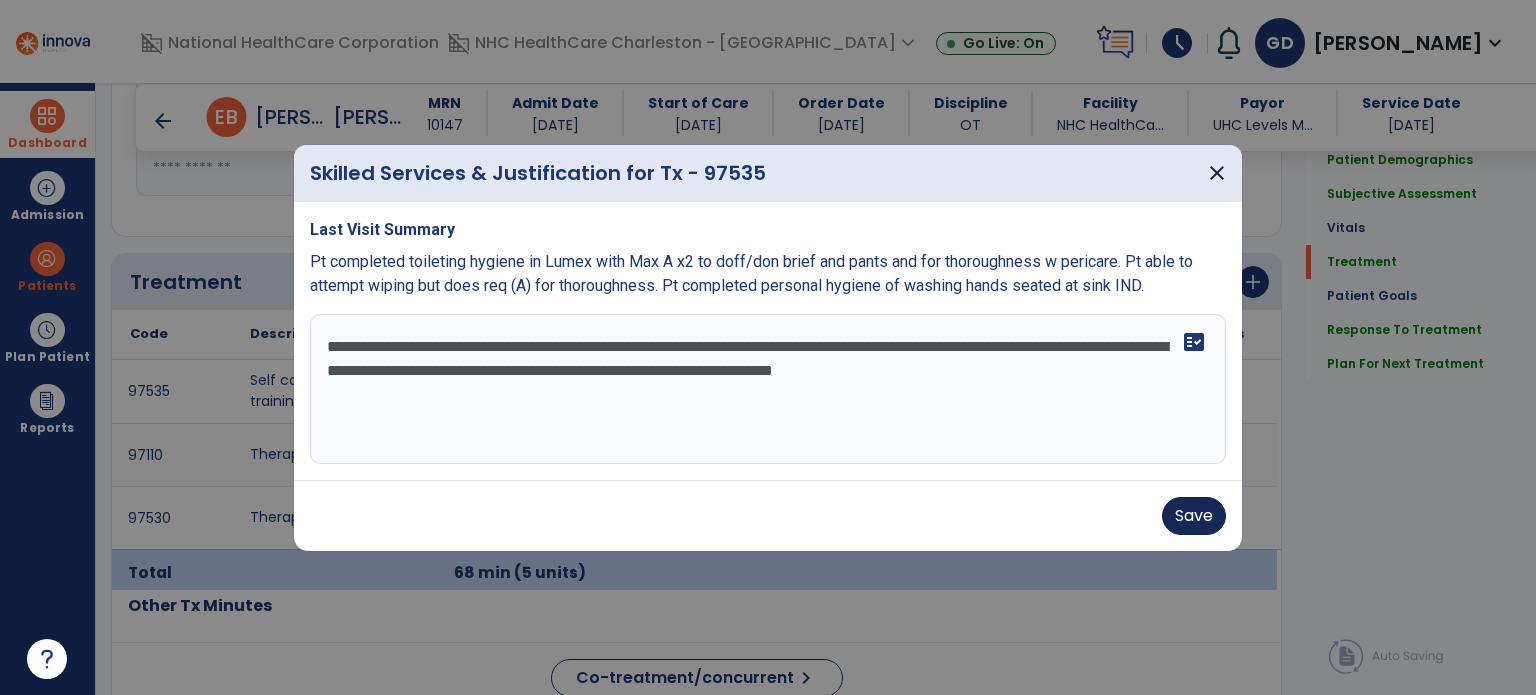type on "**********" 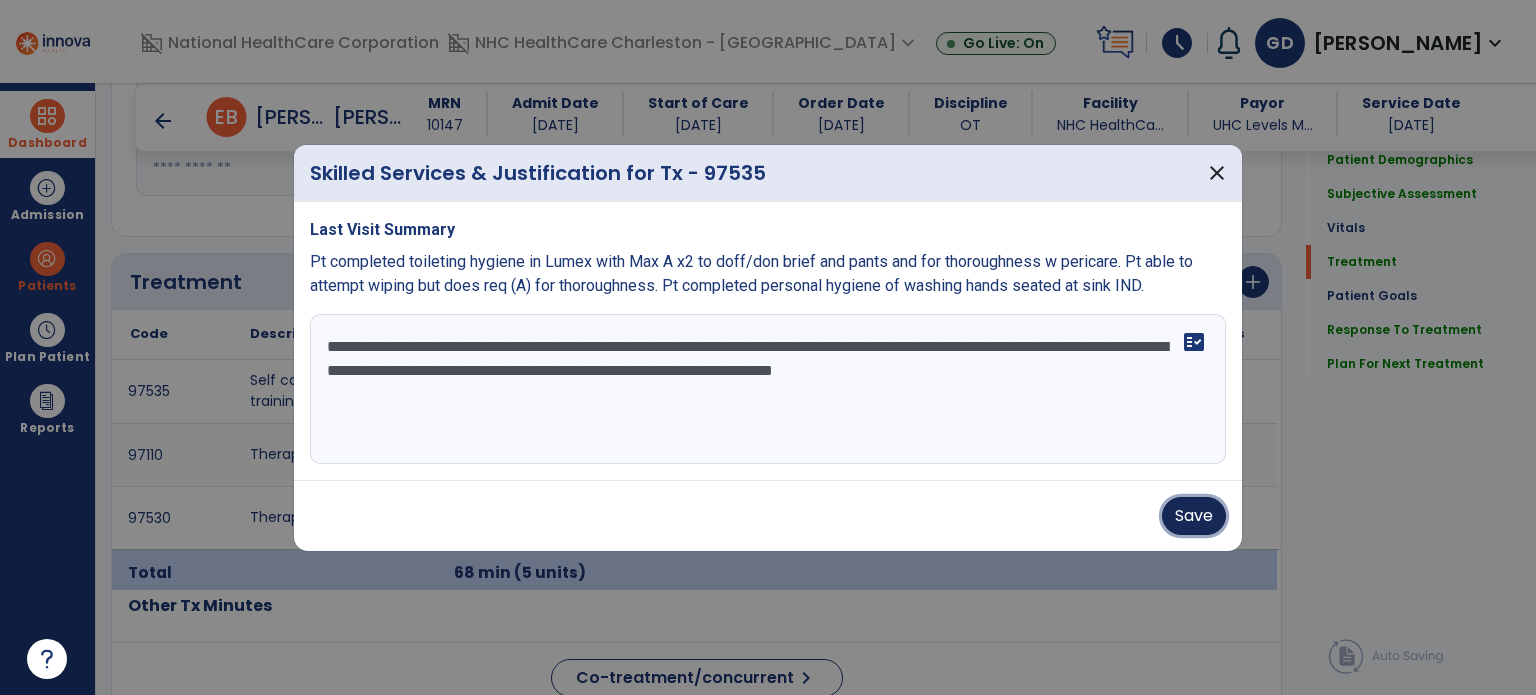 click on "Save" at bounding box center (1194, 516) 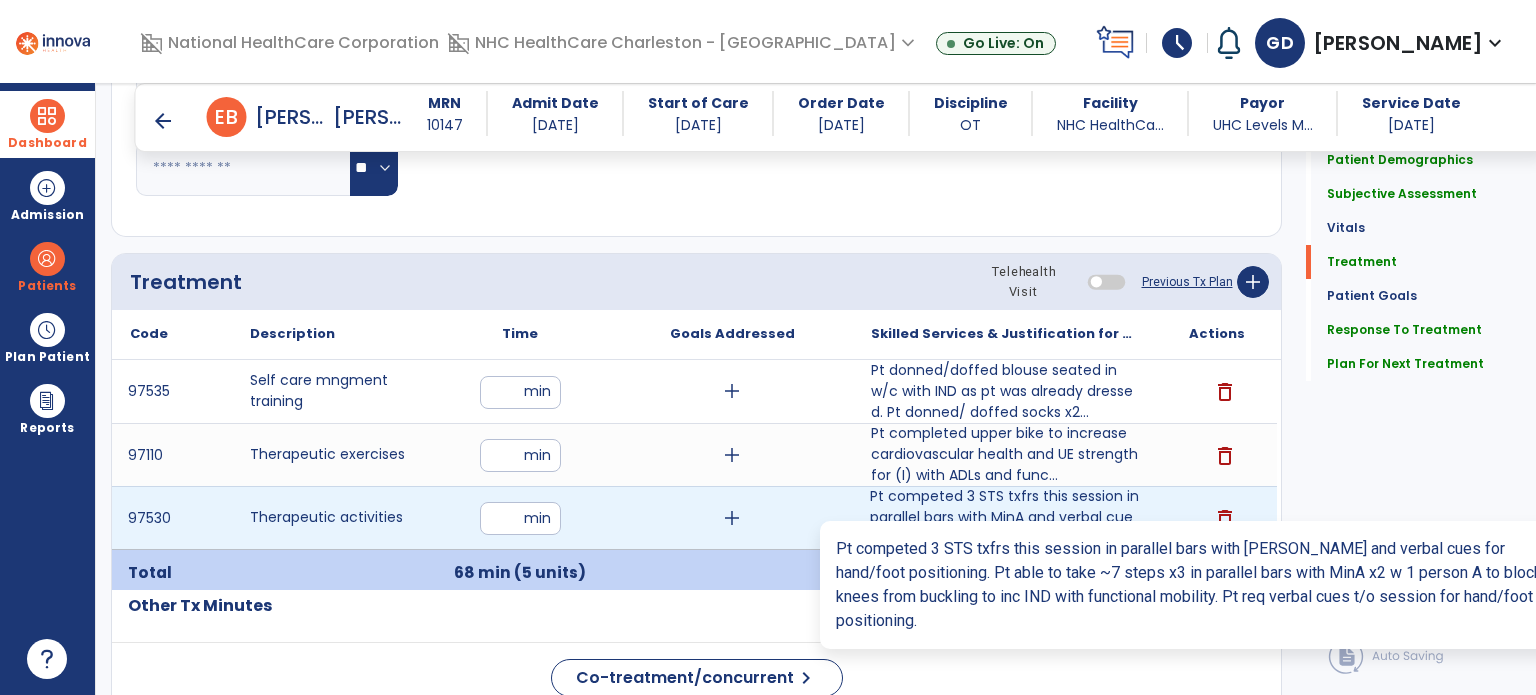 click on "Pt competed 3 STS txfrs this session in parallel bars with MinA and verbal cues for hand/foot positi..." at bounding box center (1004, 517) 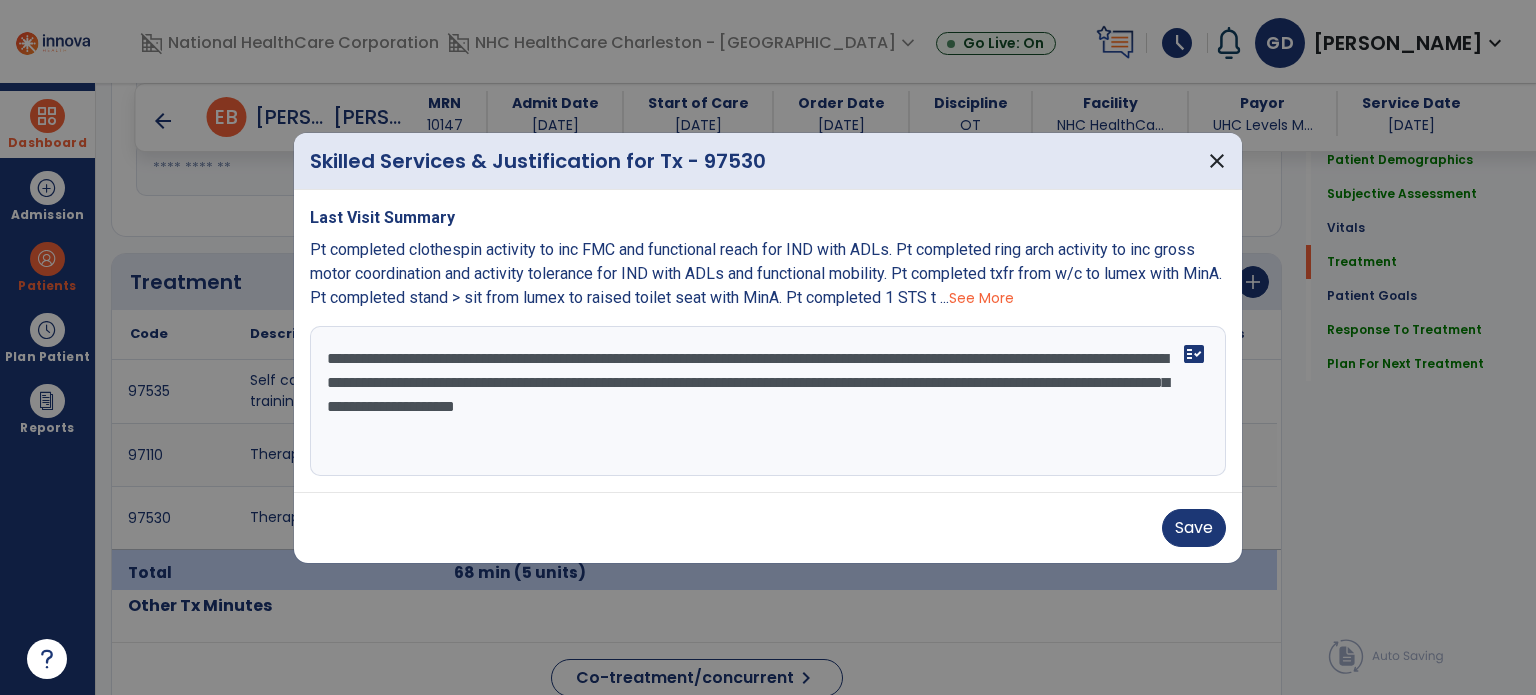 click on "**********" at bounding box center (768, 401) 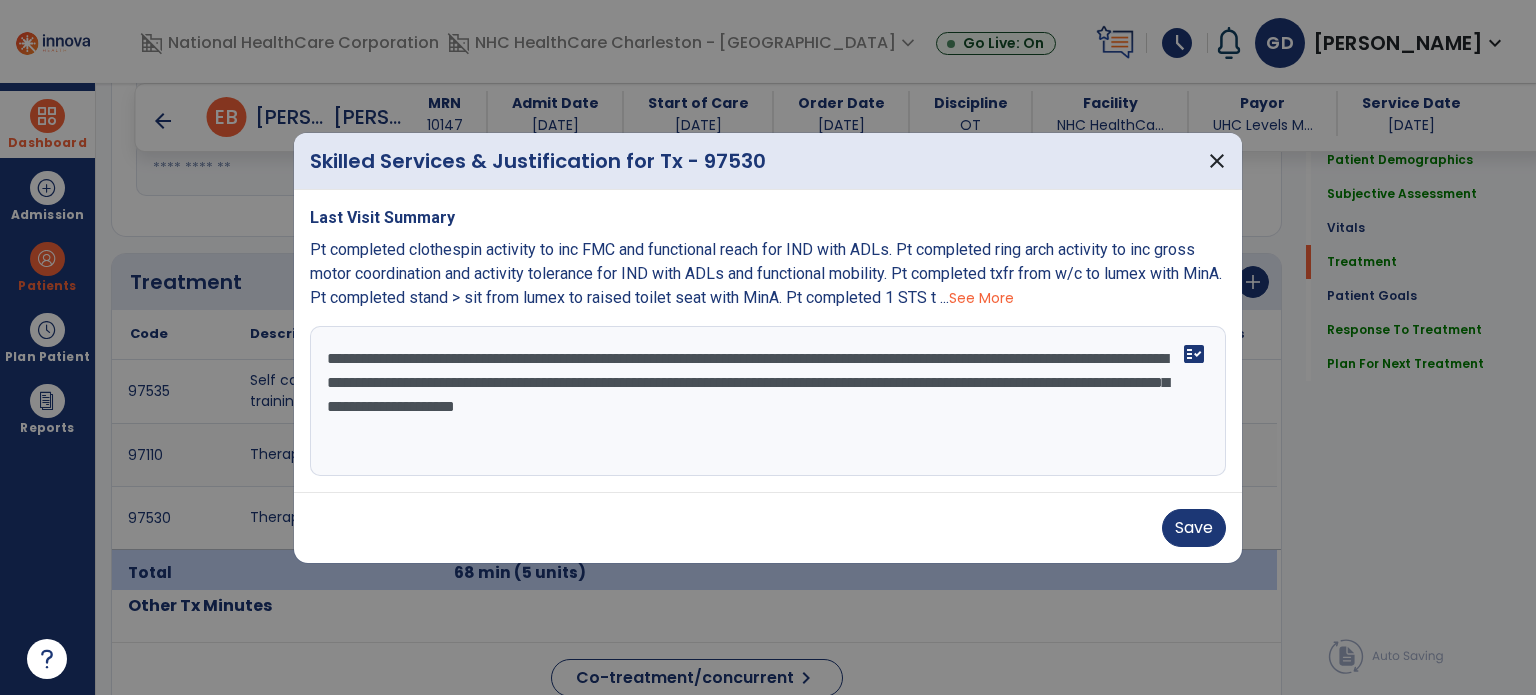 click on "**********" at bounding box center [768, 401] 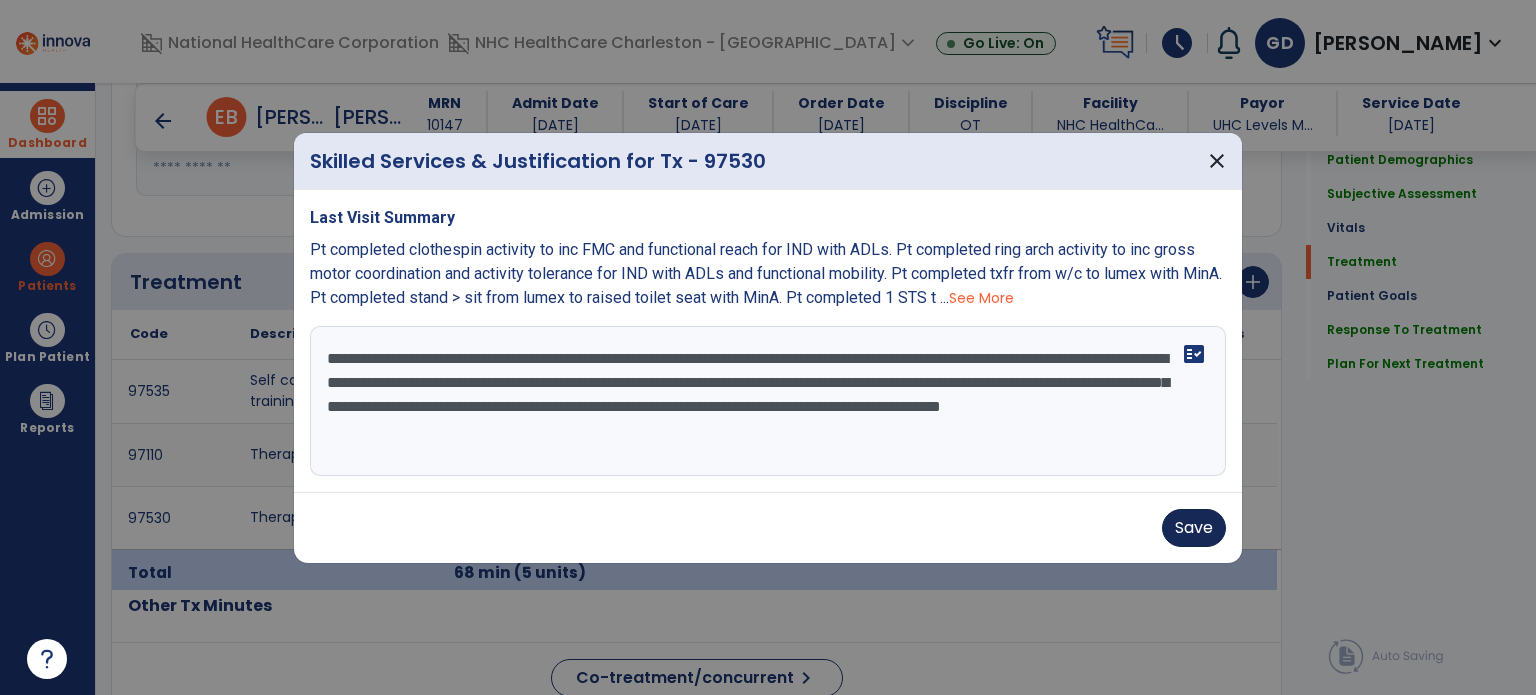 type on "**********" 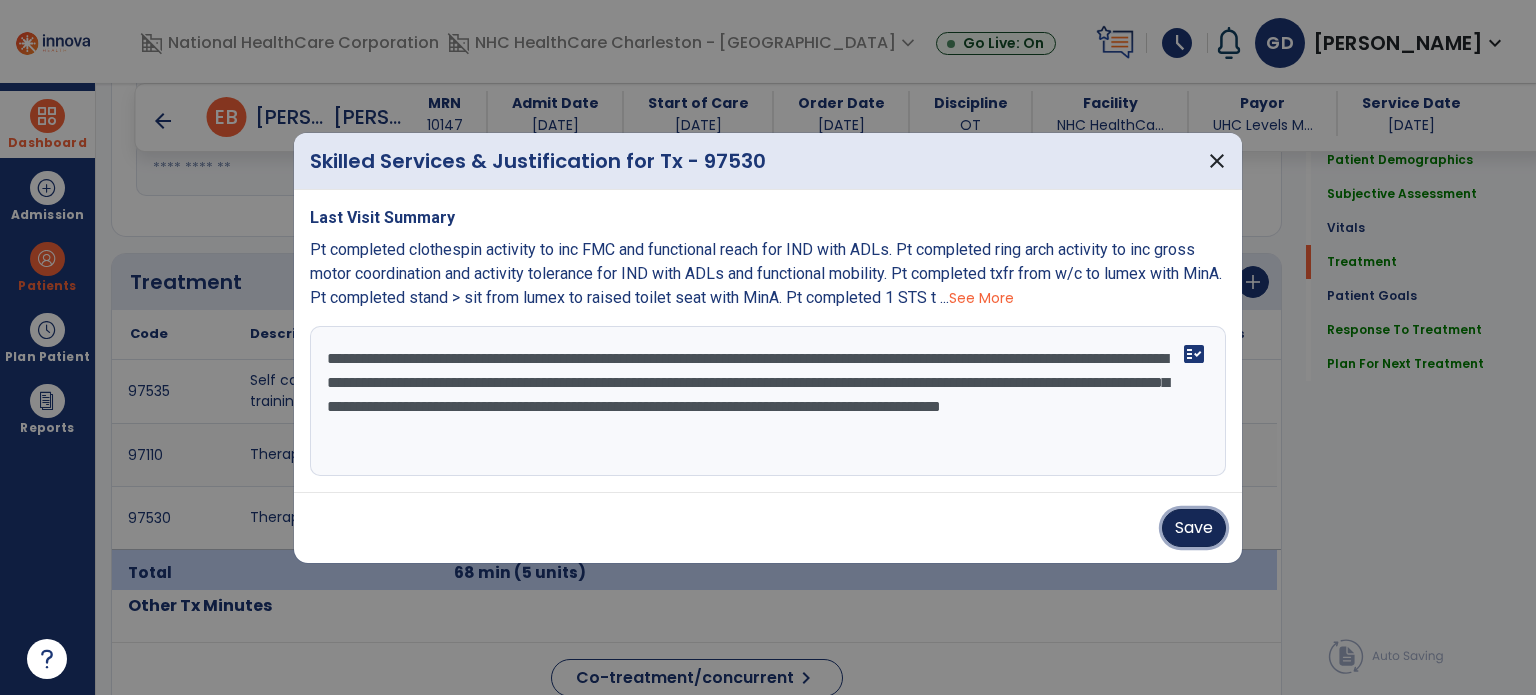 click on "Save" at bounding box center [1194, 528] 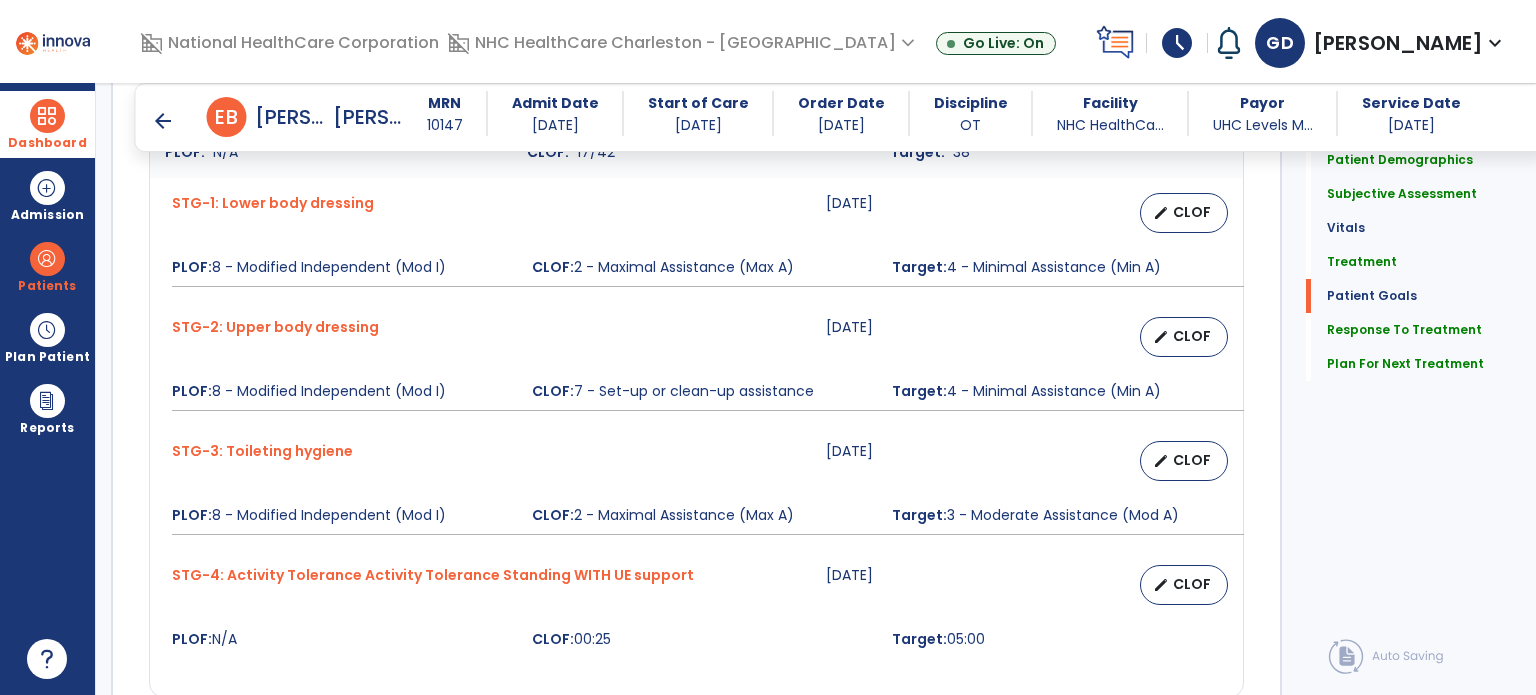 scroll, scrollTop: 1767, scrollLeft: 0, axis: vertical 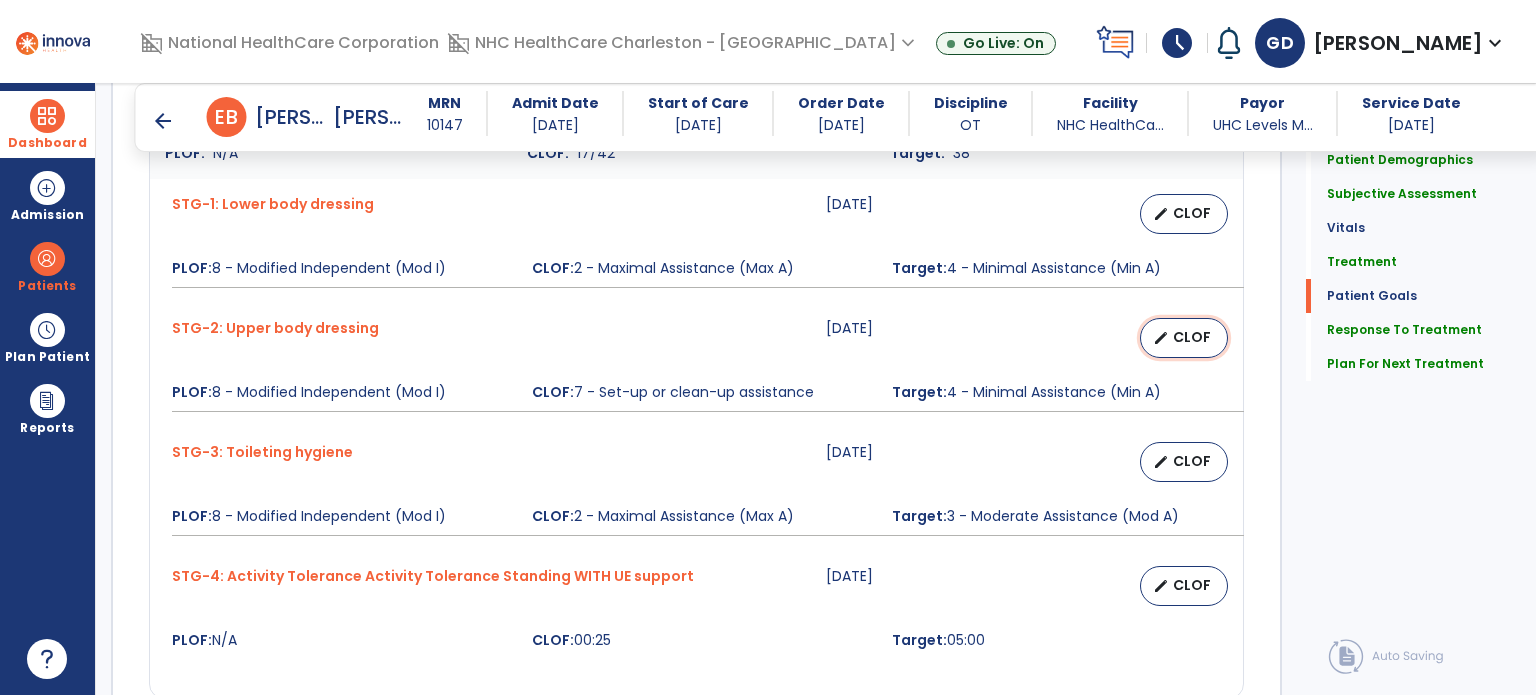 click on "edit" at bounding box center (1161, 338) 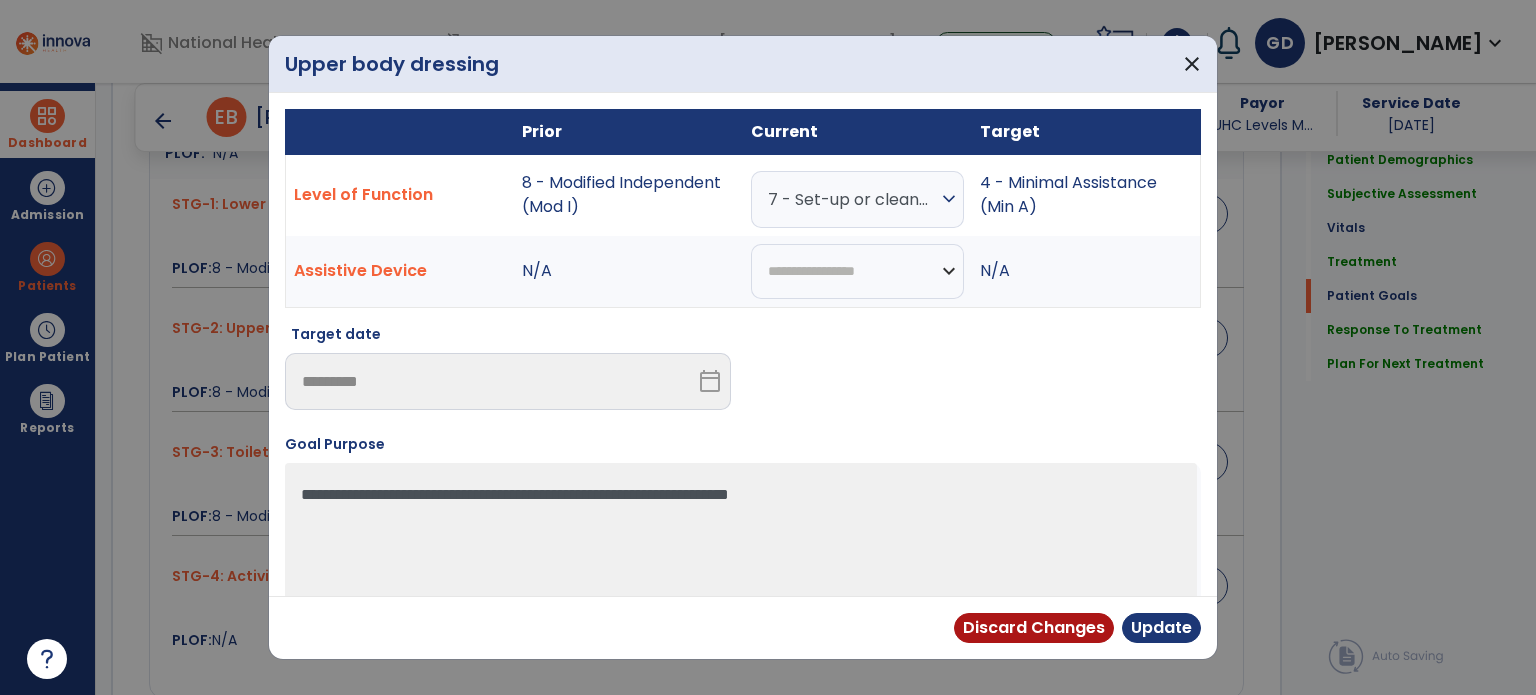 click on "7 - Set-up or clean-up assistance" at bounding box center [852, 199] 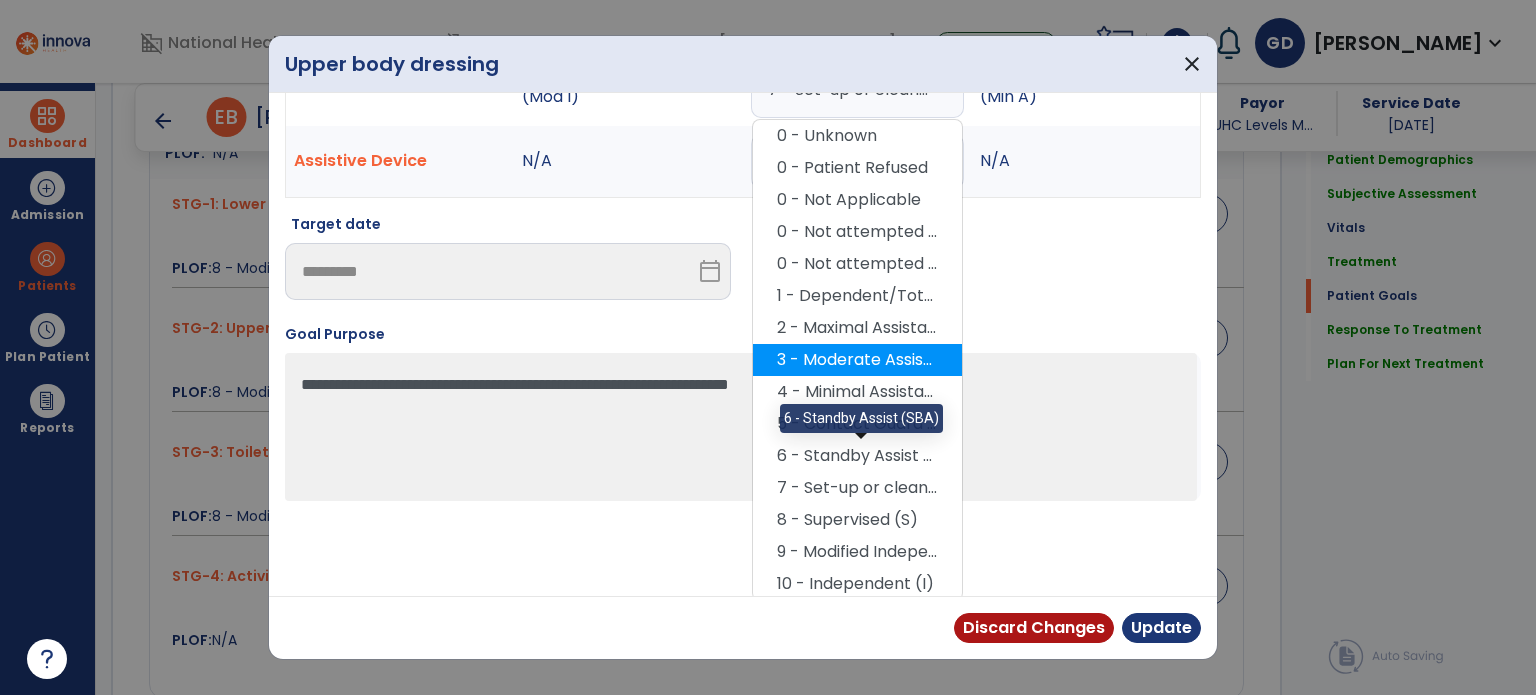 scroll, scrollTop: 111, scrollLeft: 0, axis: vertical 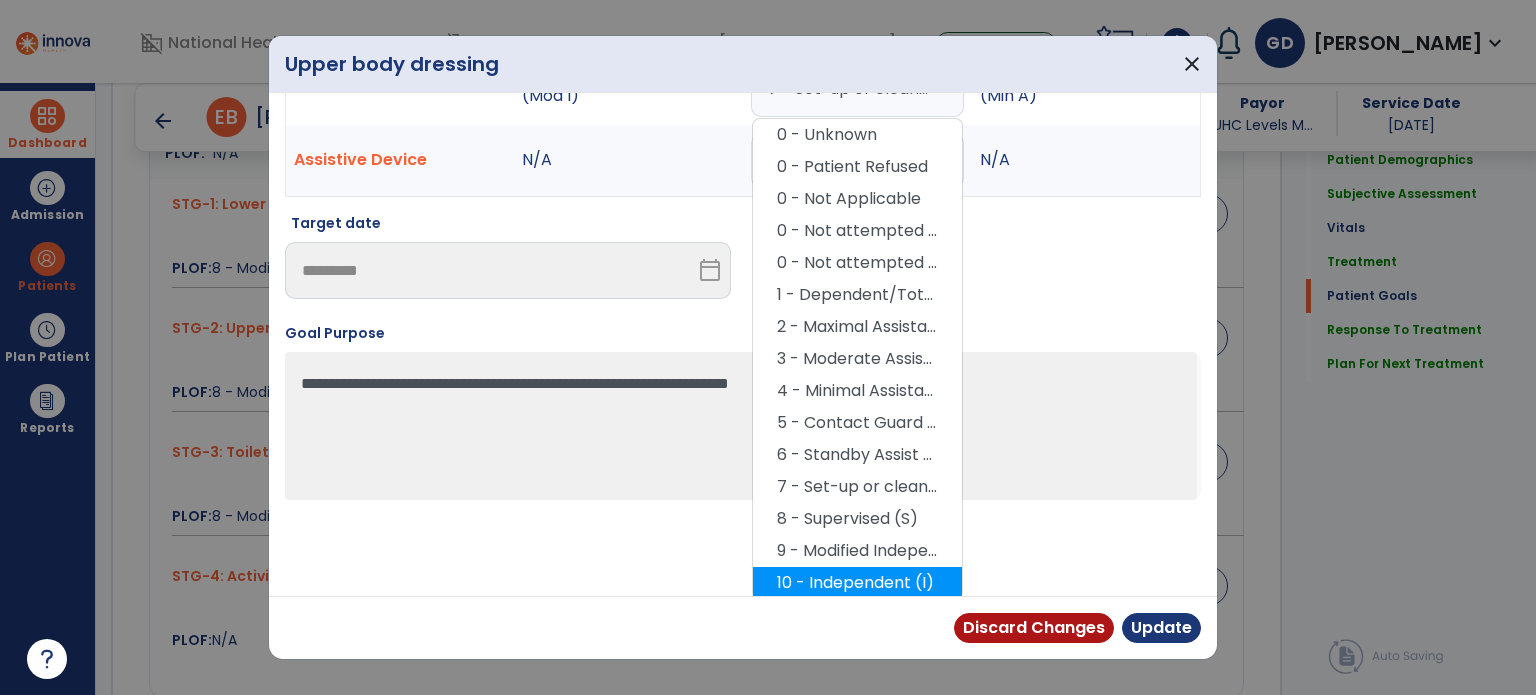 click on "10 - Independent (I)" at bounding box center [857, 583] 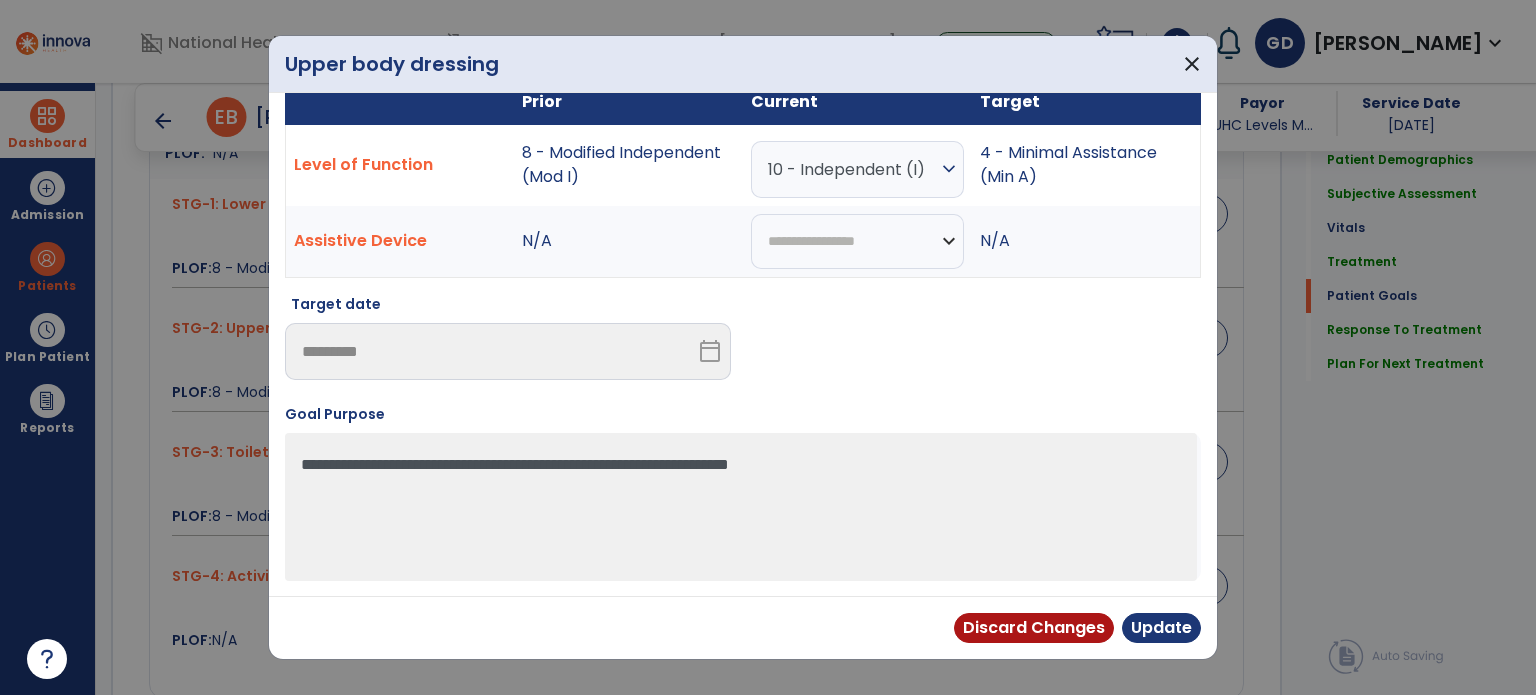 scroll, scrollTop: 28, scrollLeft: 0, axis: vertical 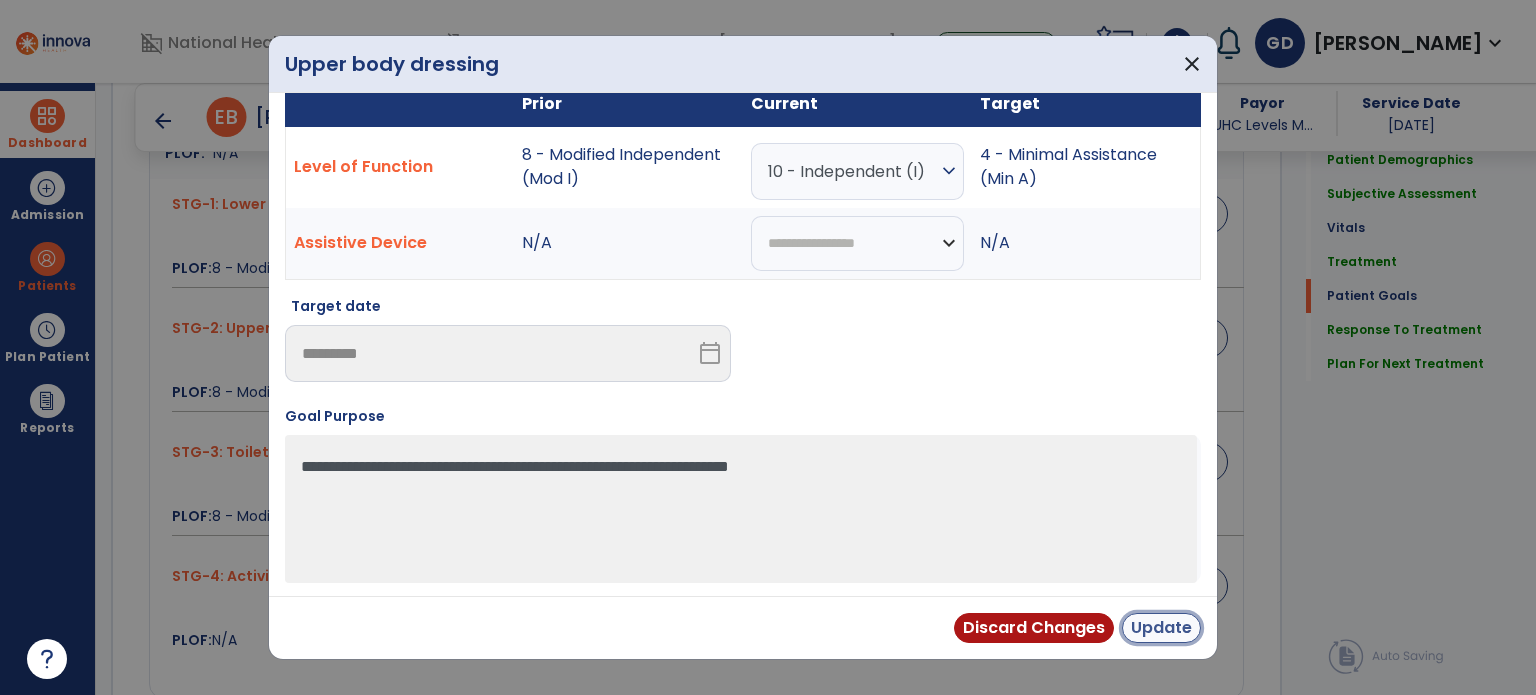 click on "Update" at bounding box center (1161, 628) 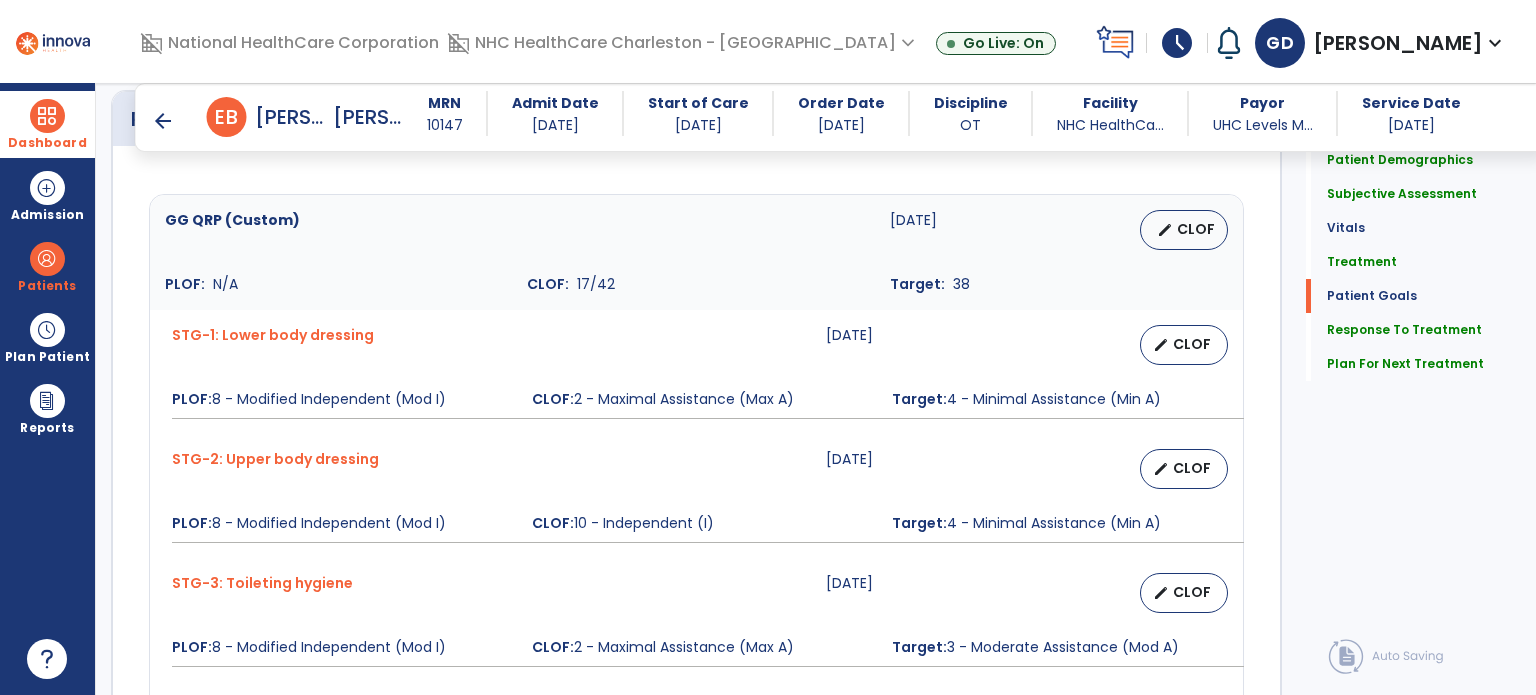 scroll, scrollTop: 1636, scrollLeft: 0, axis: vertical 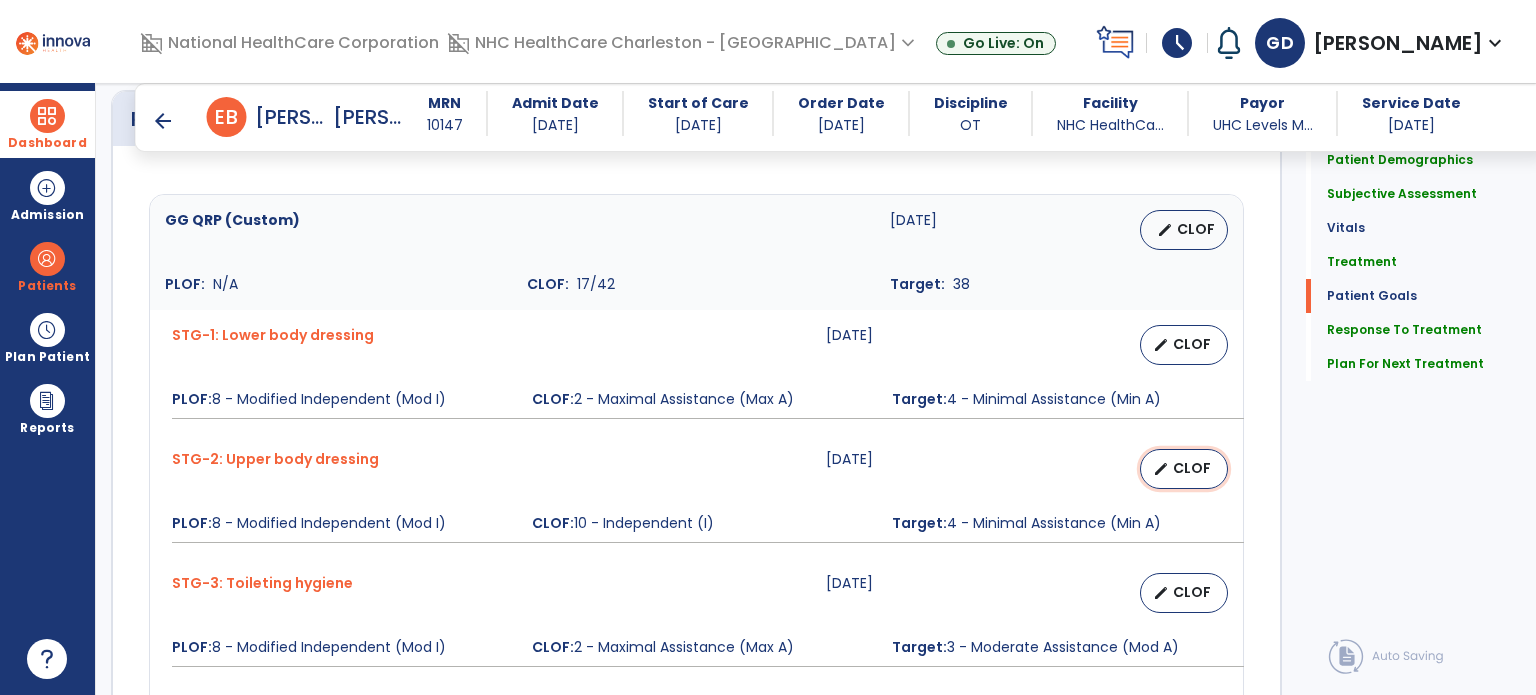 click on "edit   CLOF" at bounding box center [1184, 469] 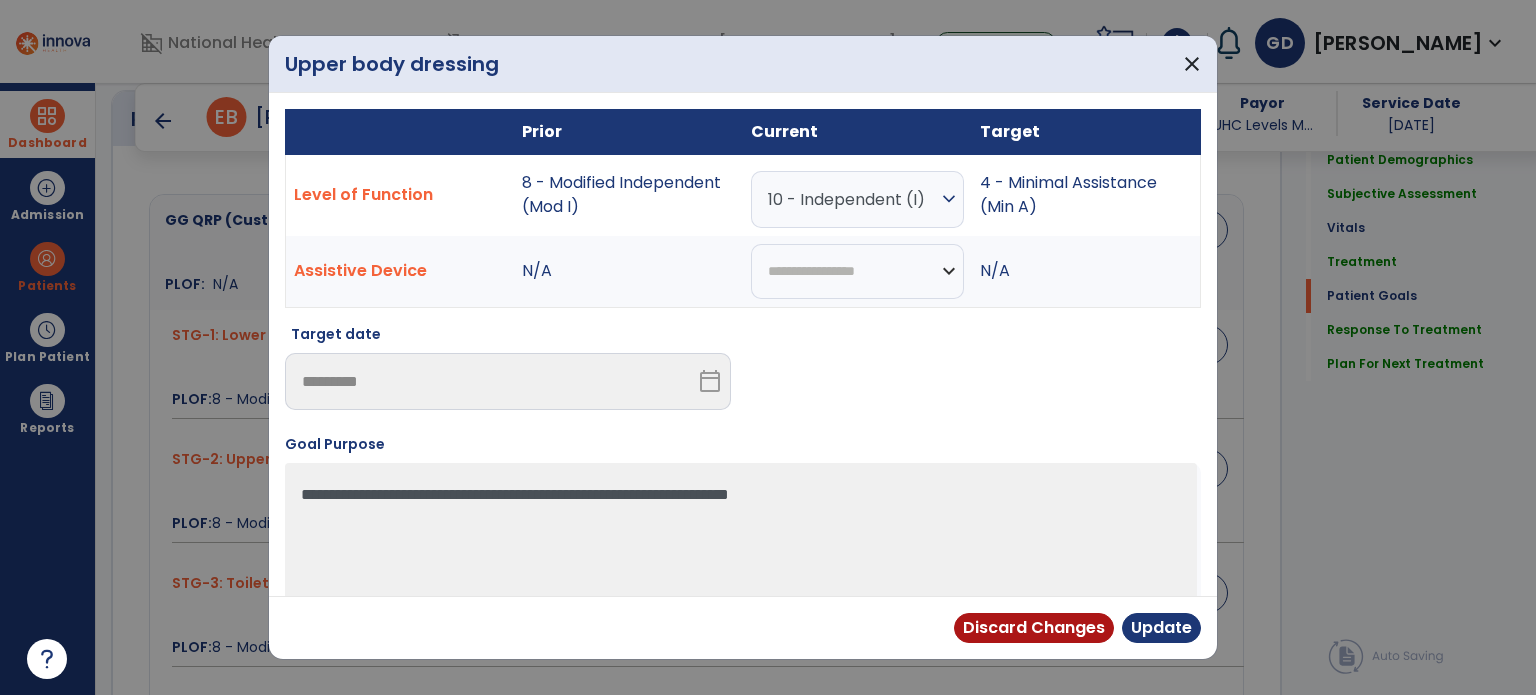 click on "**********" at bounding box center [857, 272] 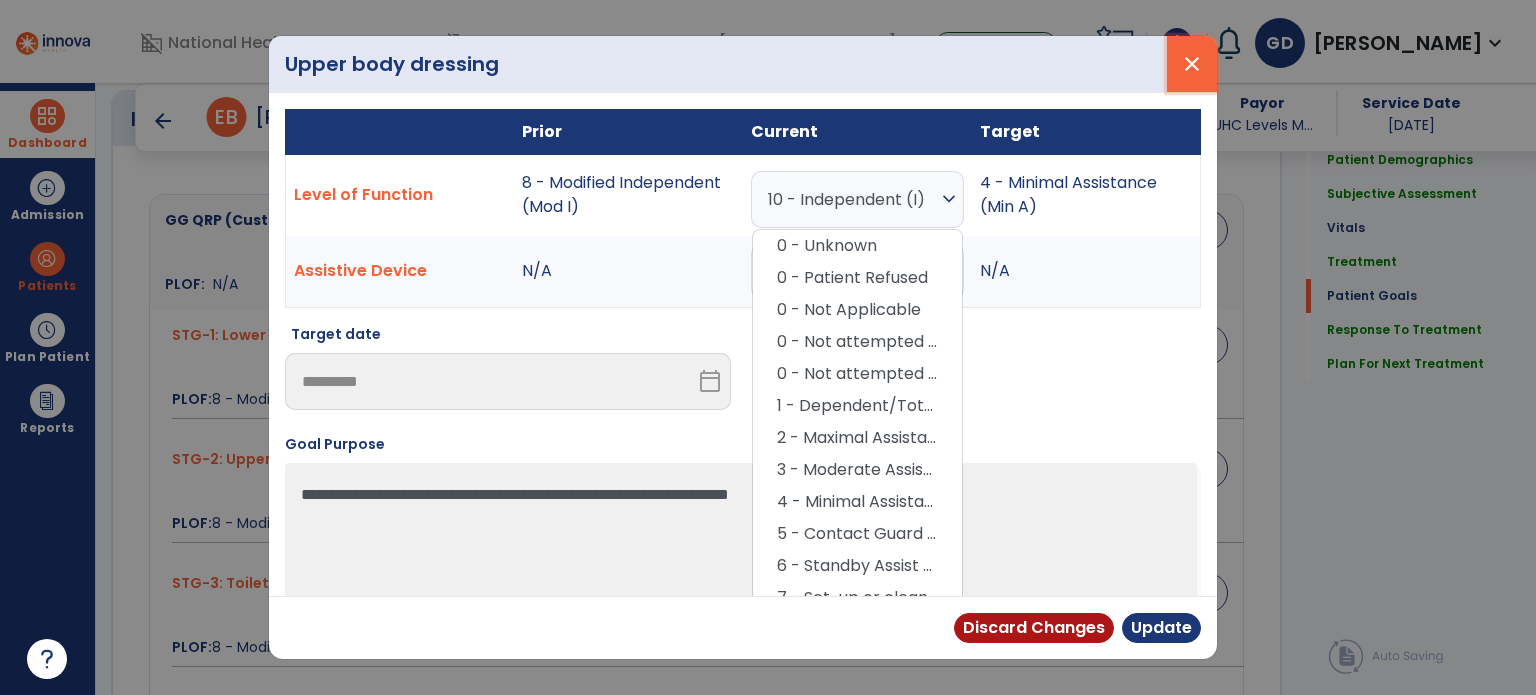 click on "close" at bounding box center (1192, 64) 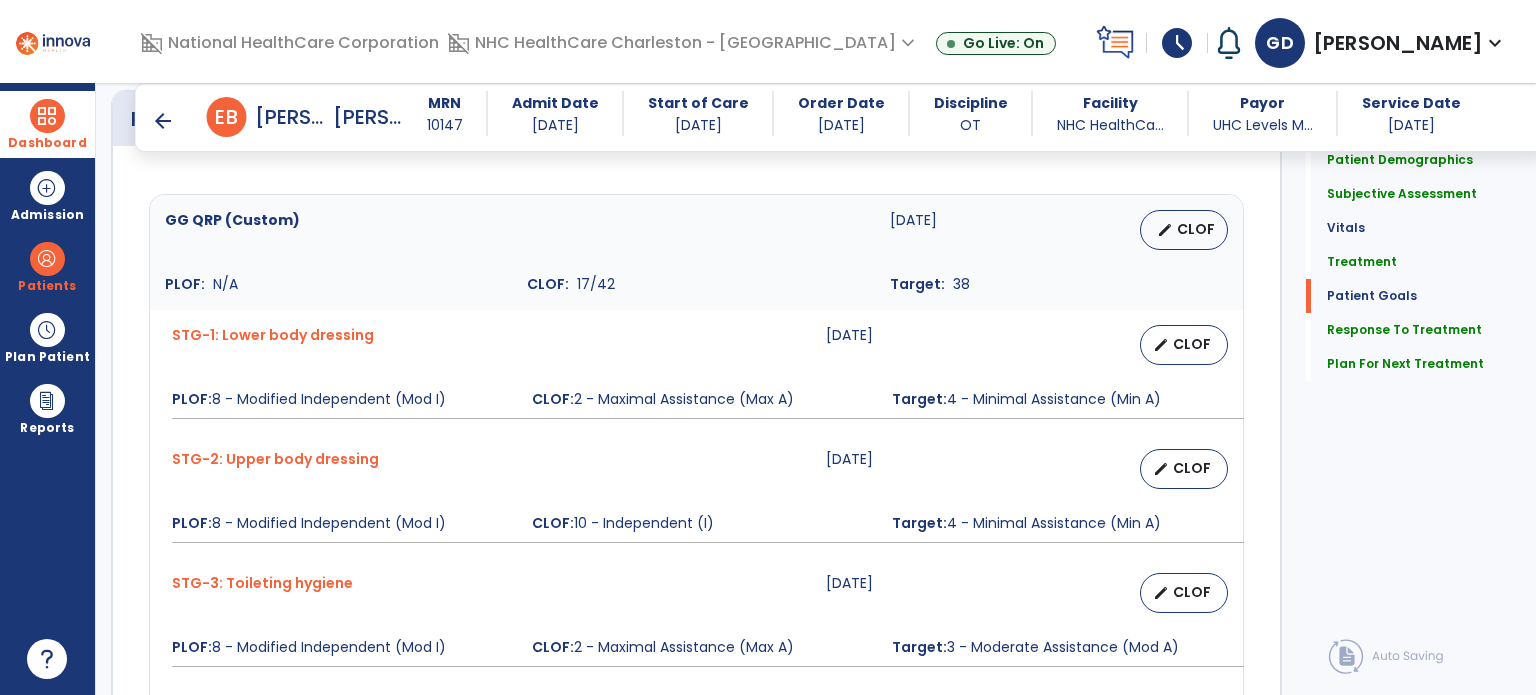 scroll, scrollTop: 2428, scrollLeft: 0, axis: vertical 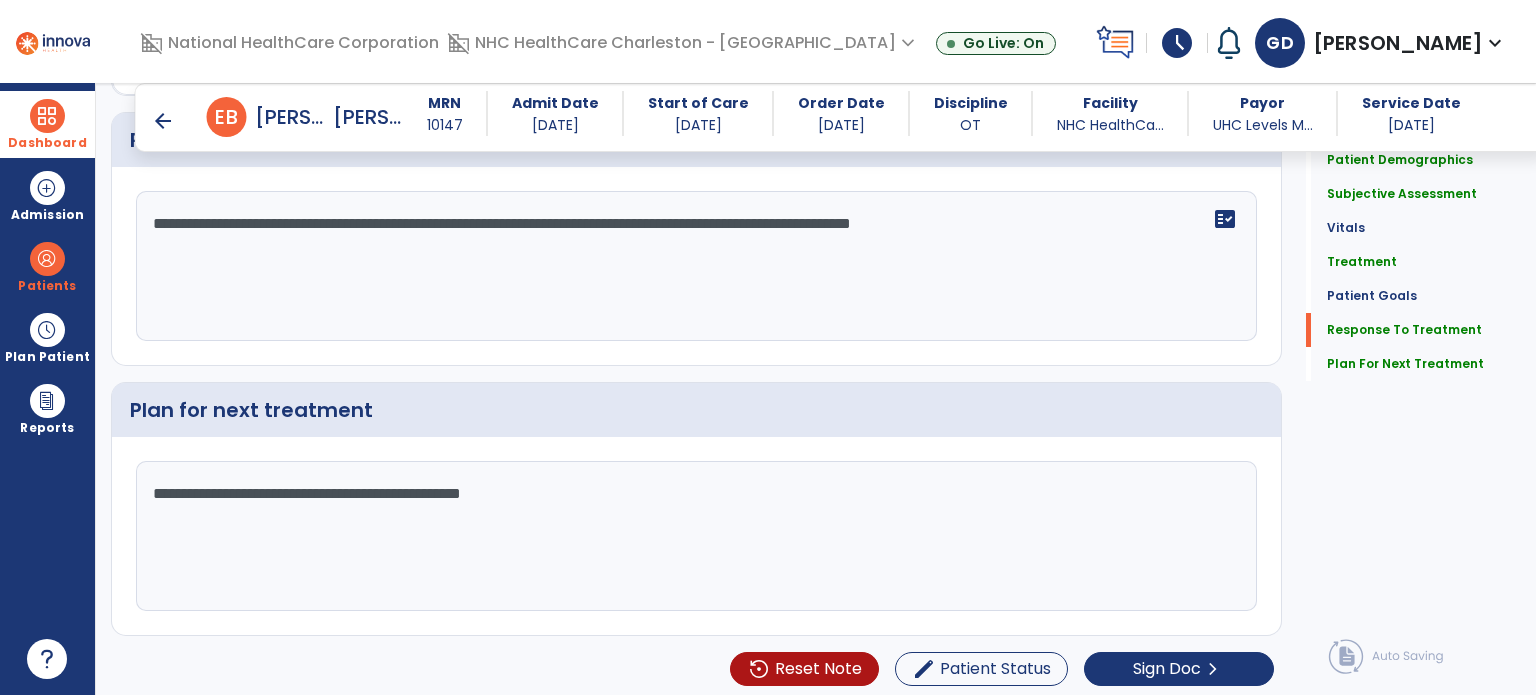click on "**********" 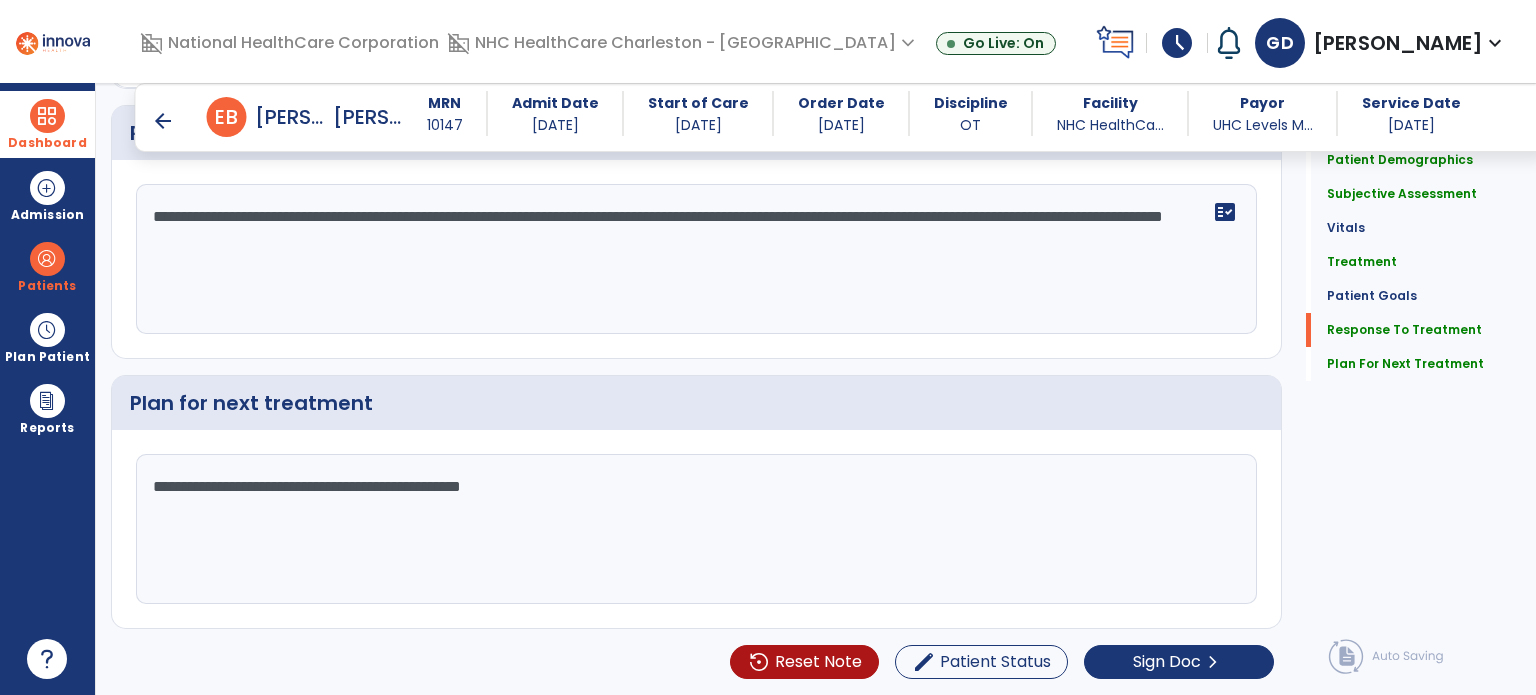 click on "**********" 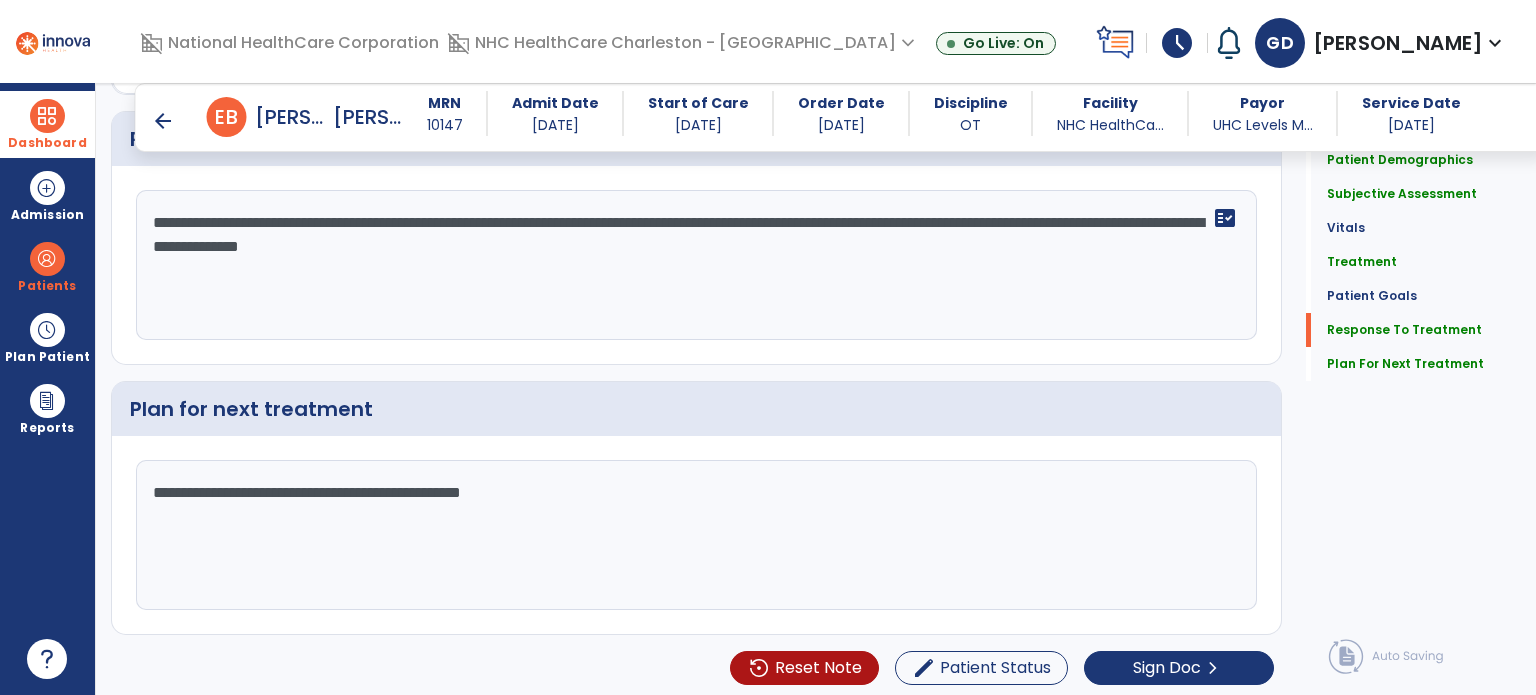 scroll, scrollTop: 2428, scrollLeft: 0, axis: vertical 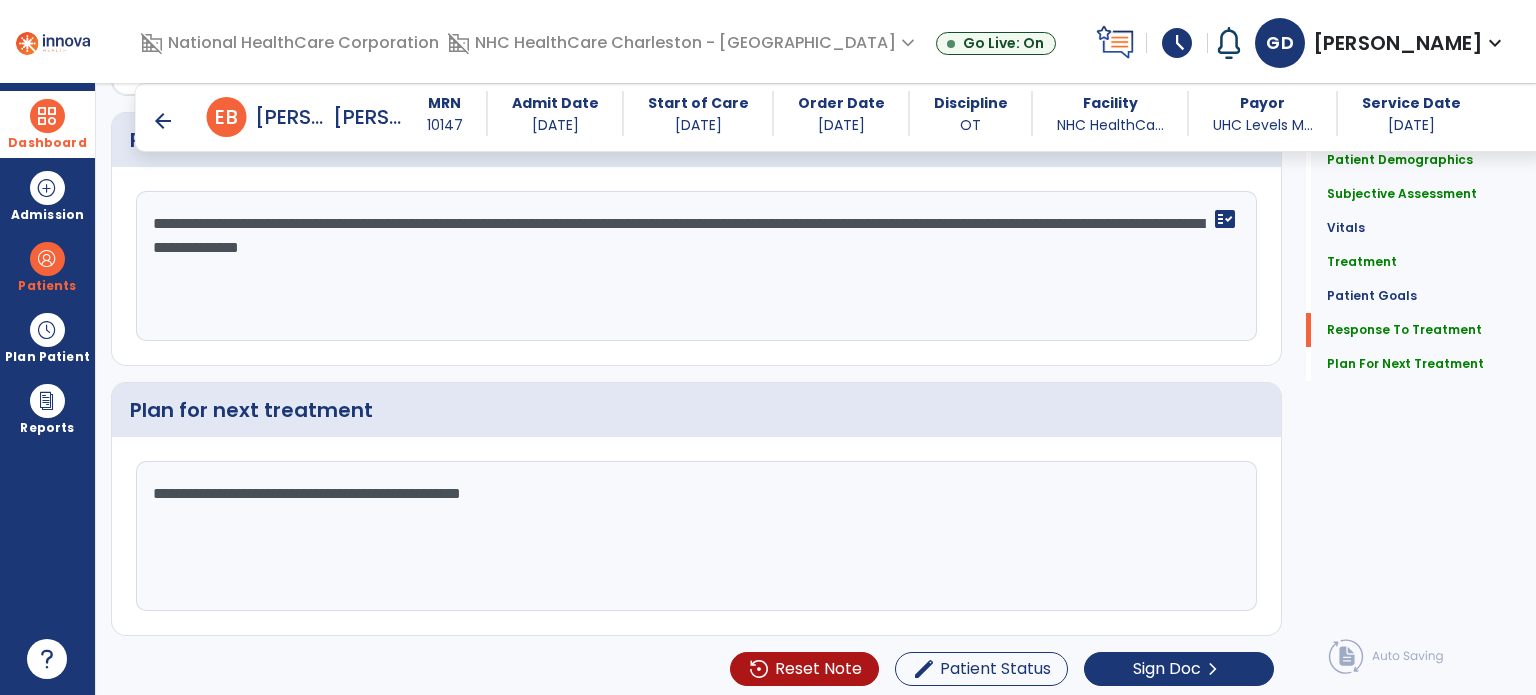 drag, startPoint x: 921, startPoint y: 219, endPoint x: 1083, endPoint y: 208, distance: 162.37303 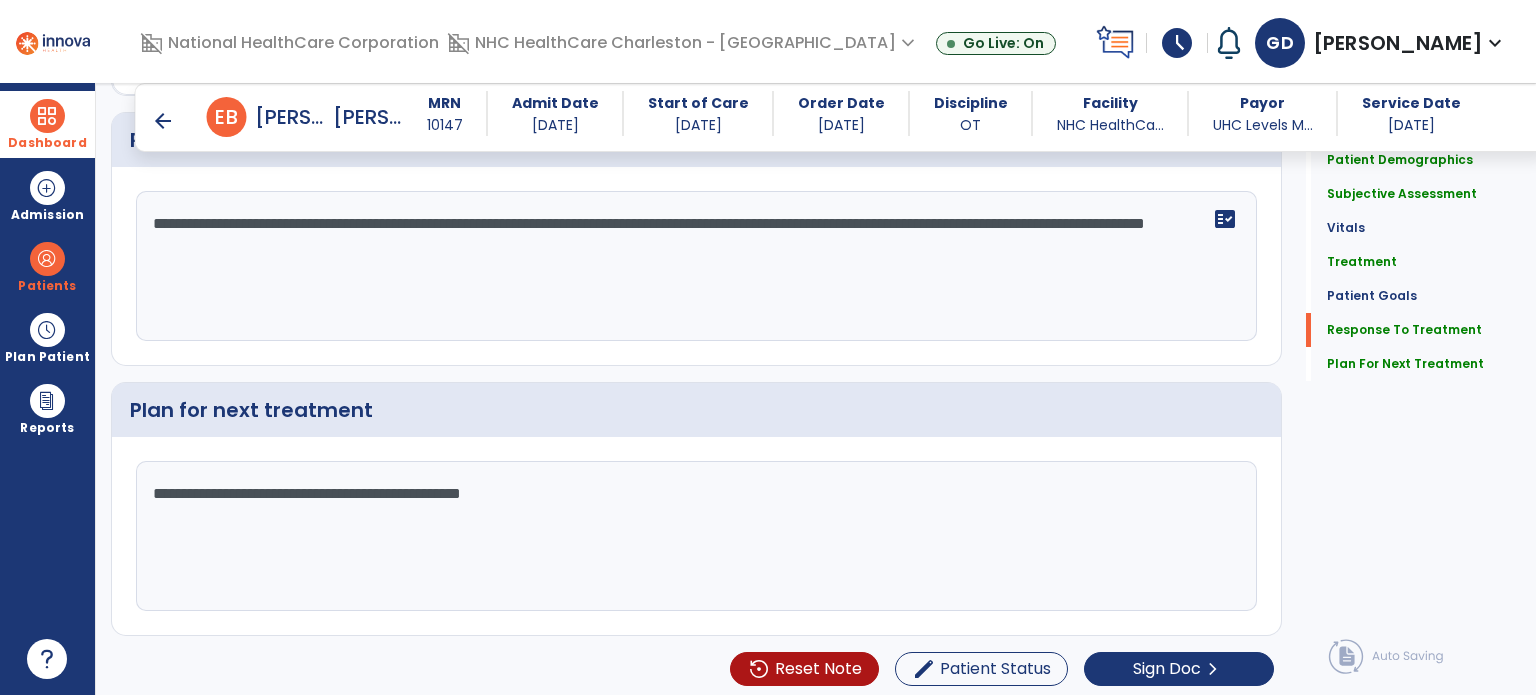 type on "**********" 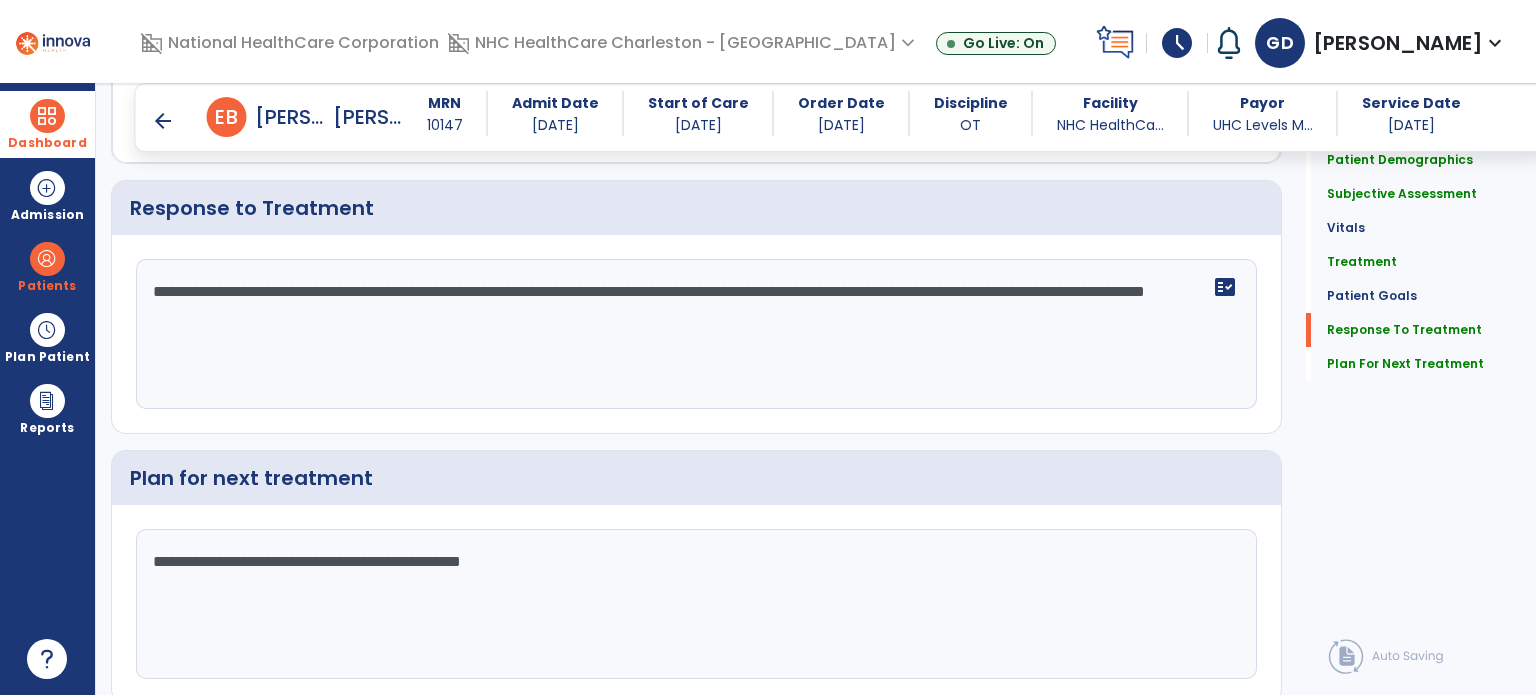 scroll, scrollTop: 2428, scrollLeft: 0, axis: vertical 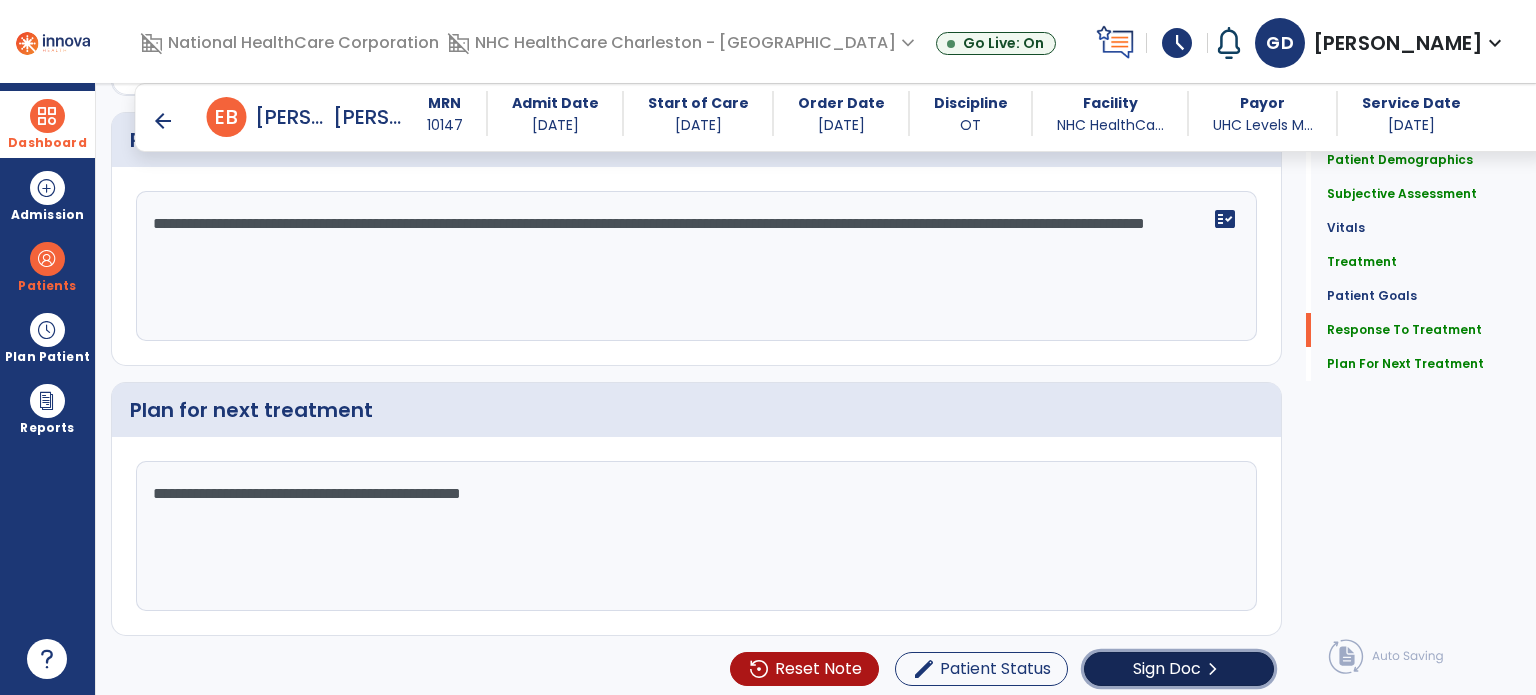 click on "Sign Doc" 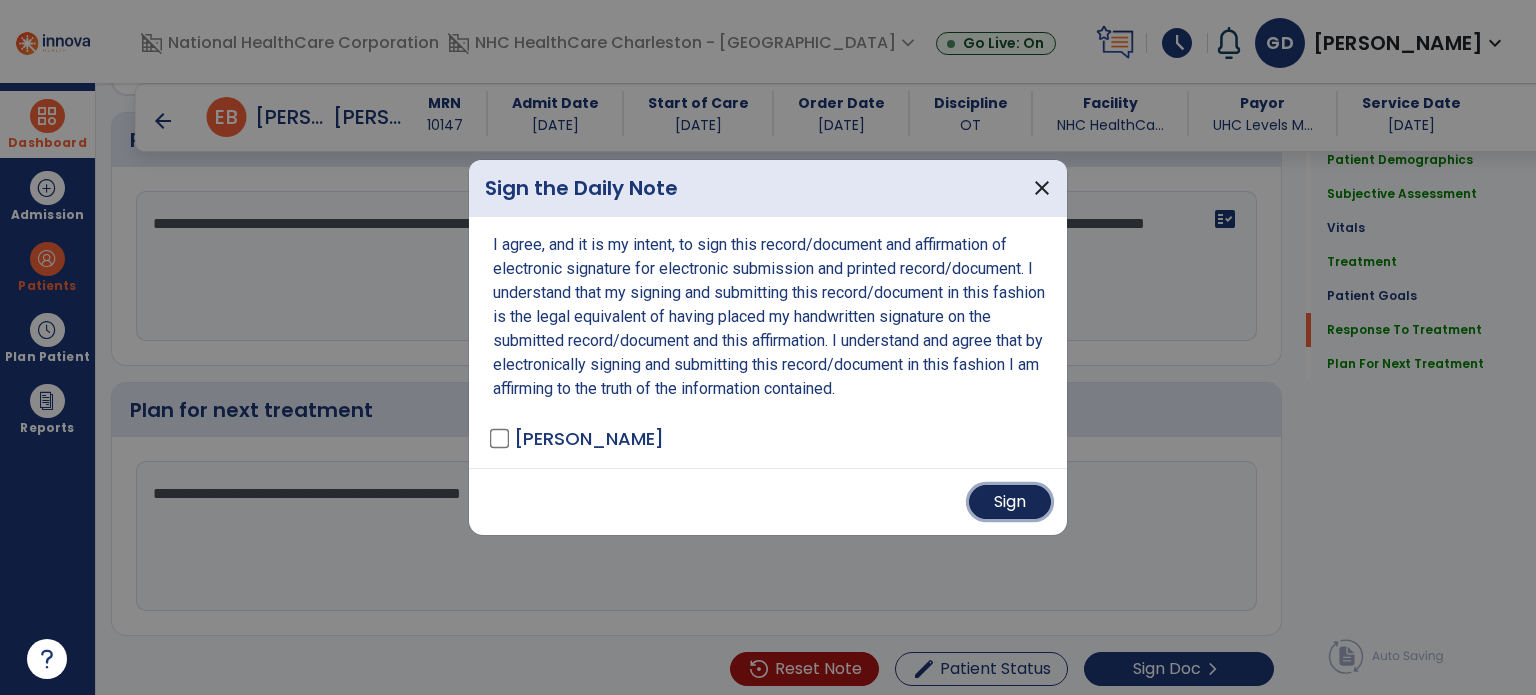 click on "Sign" at bounding box center [1010, 502] 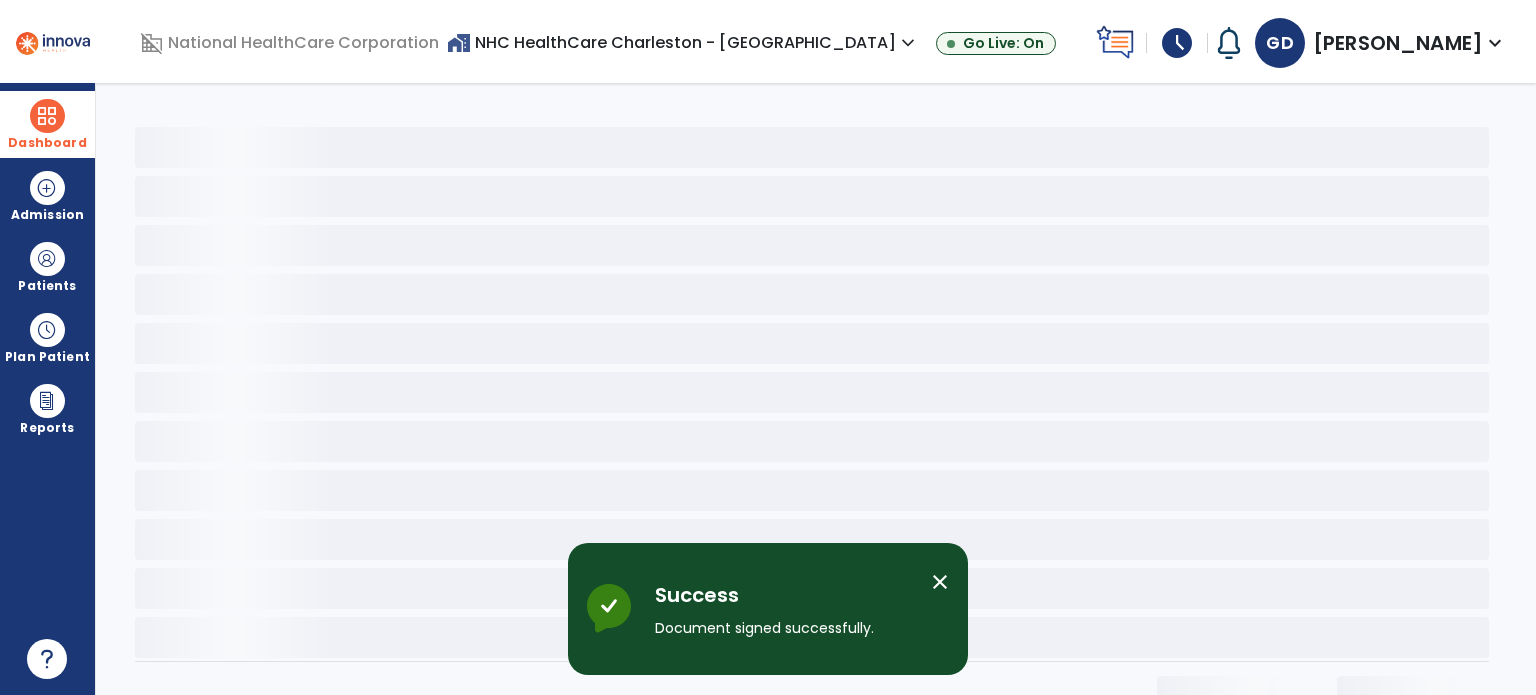 scroll, scrollTop: 0, scrollLeft: 0, axis: both 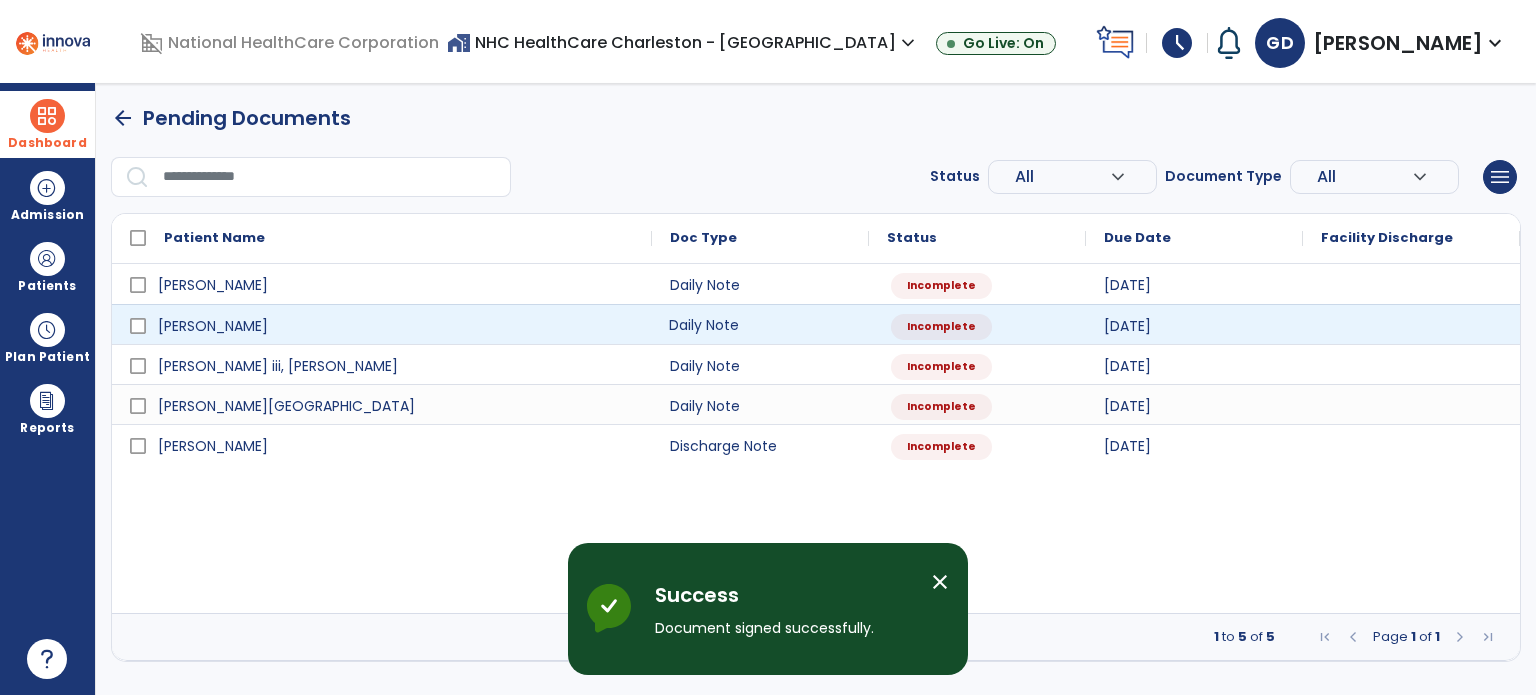 click on "Daily Note" at bounding box center [760, 324] 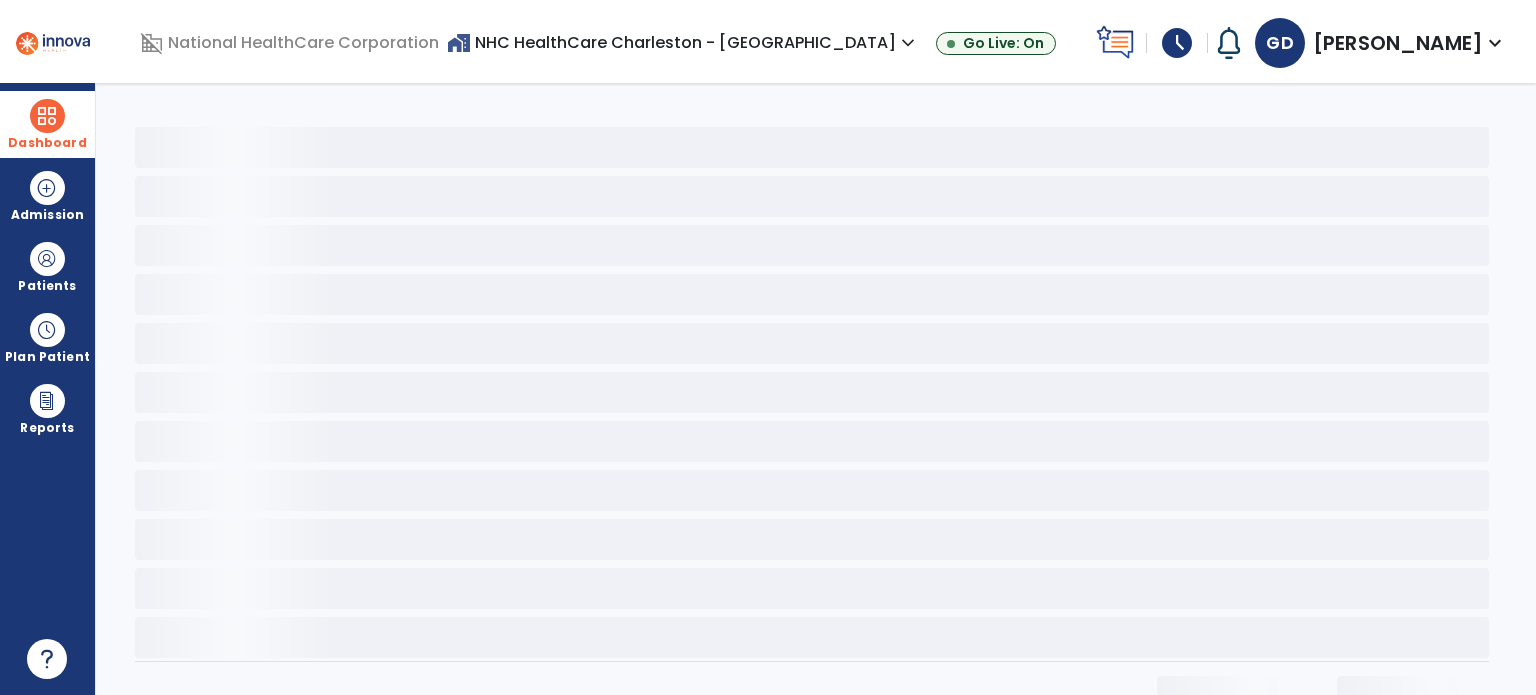 select on "*" 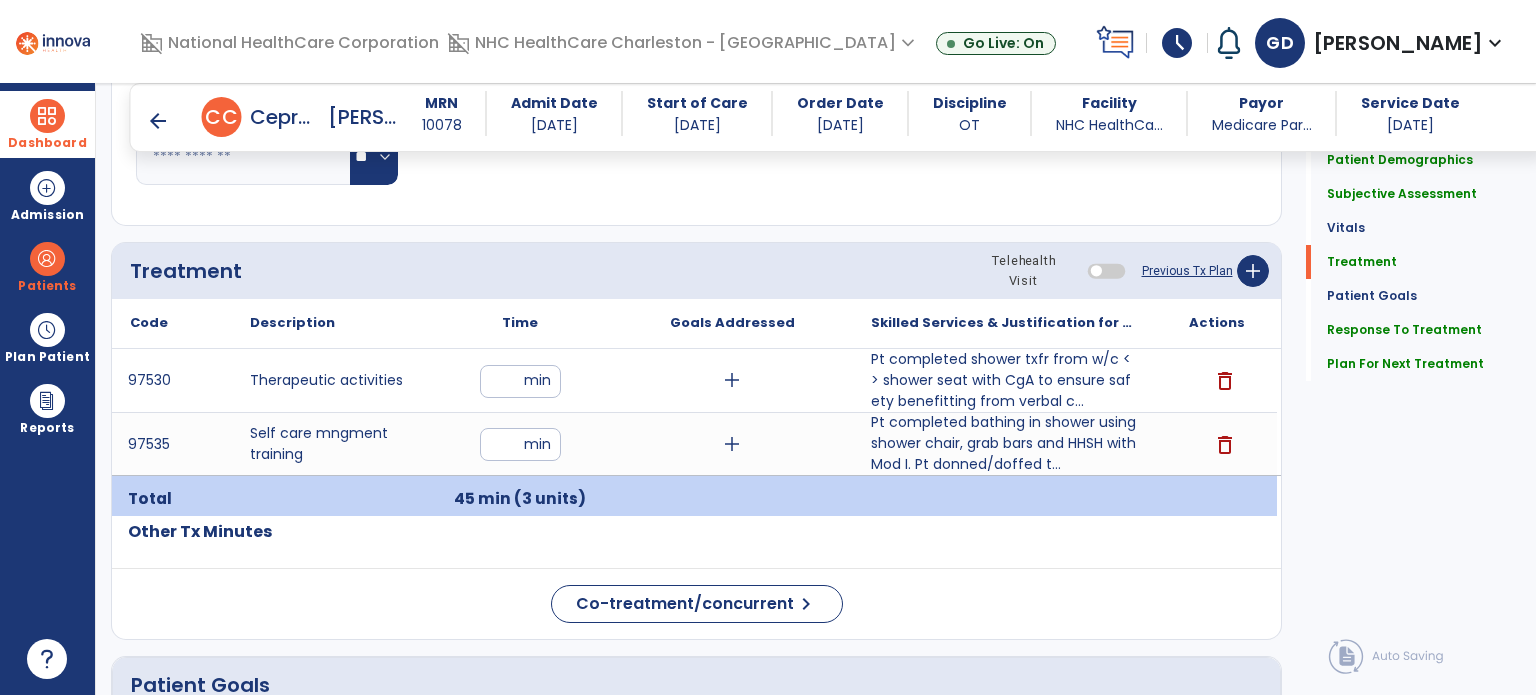 scroll, scrollTop: 1006, scrollLeft: 0, axis: vertical 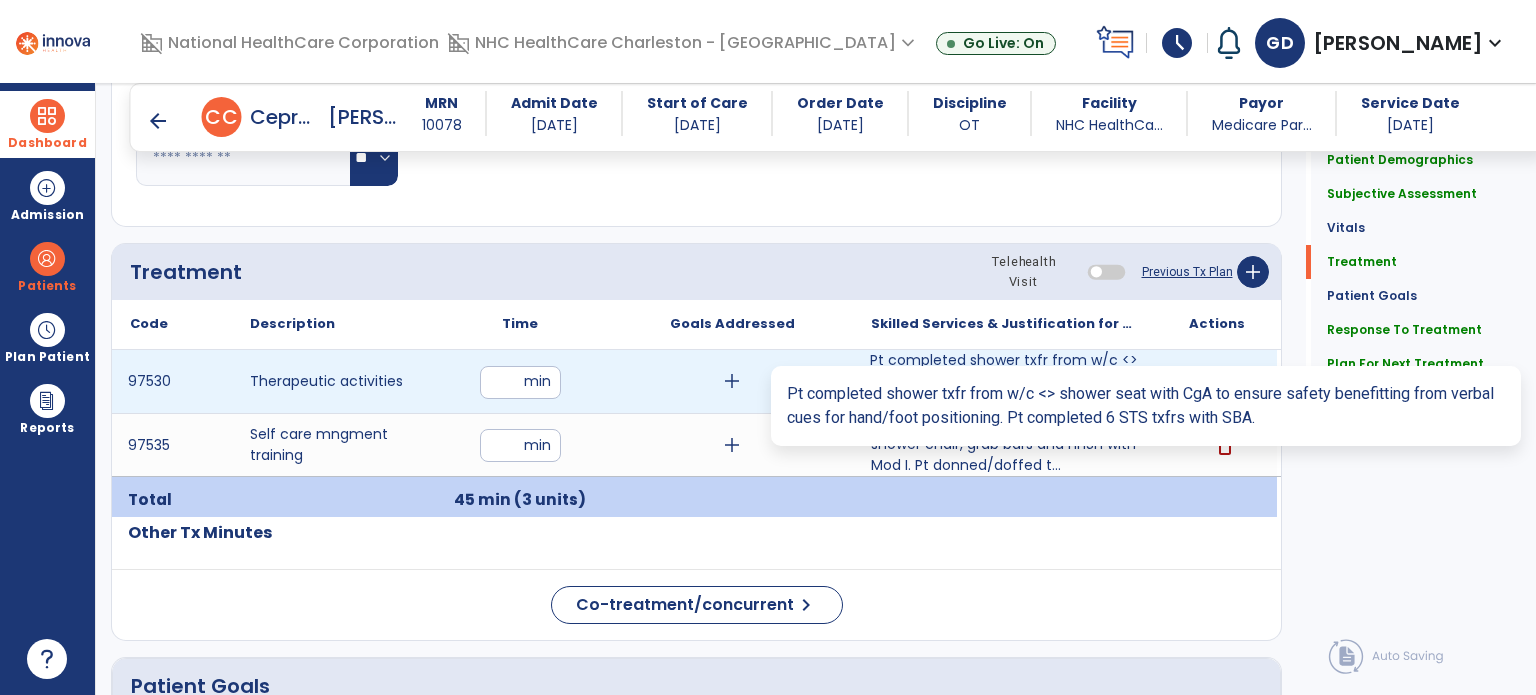 click on "Pt completed shower txfr from w/c <> shower seat with CgA to ensure safety benefitting from verbal c..." at bounding box center [1004, 381] 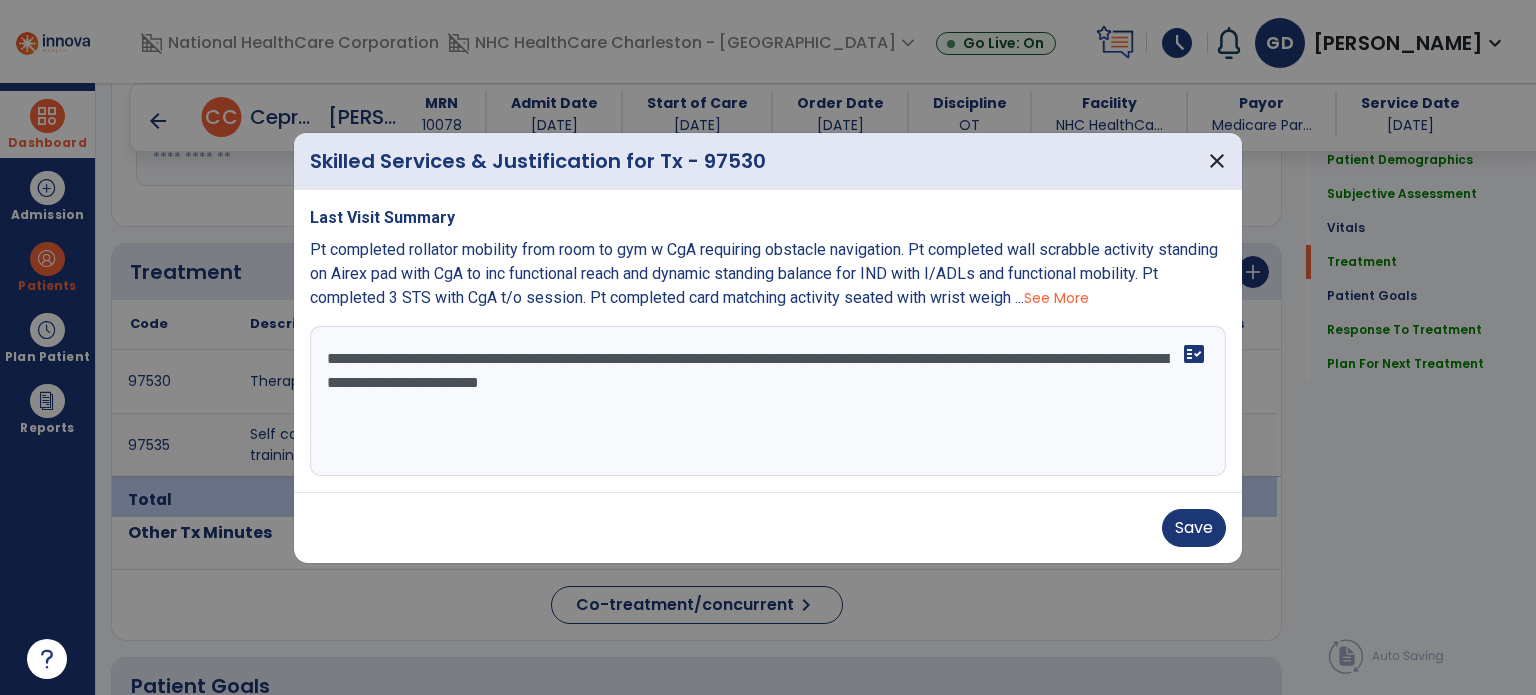 click on "**********" at bounding box center (768, 401) 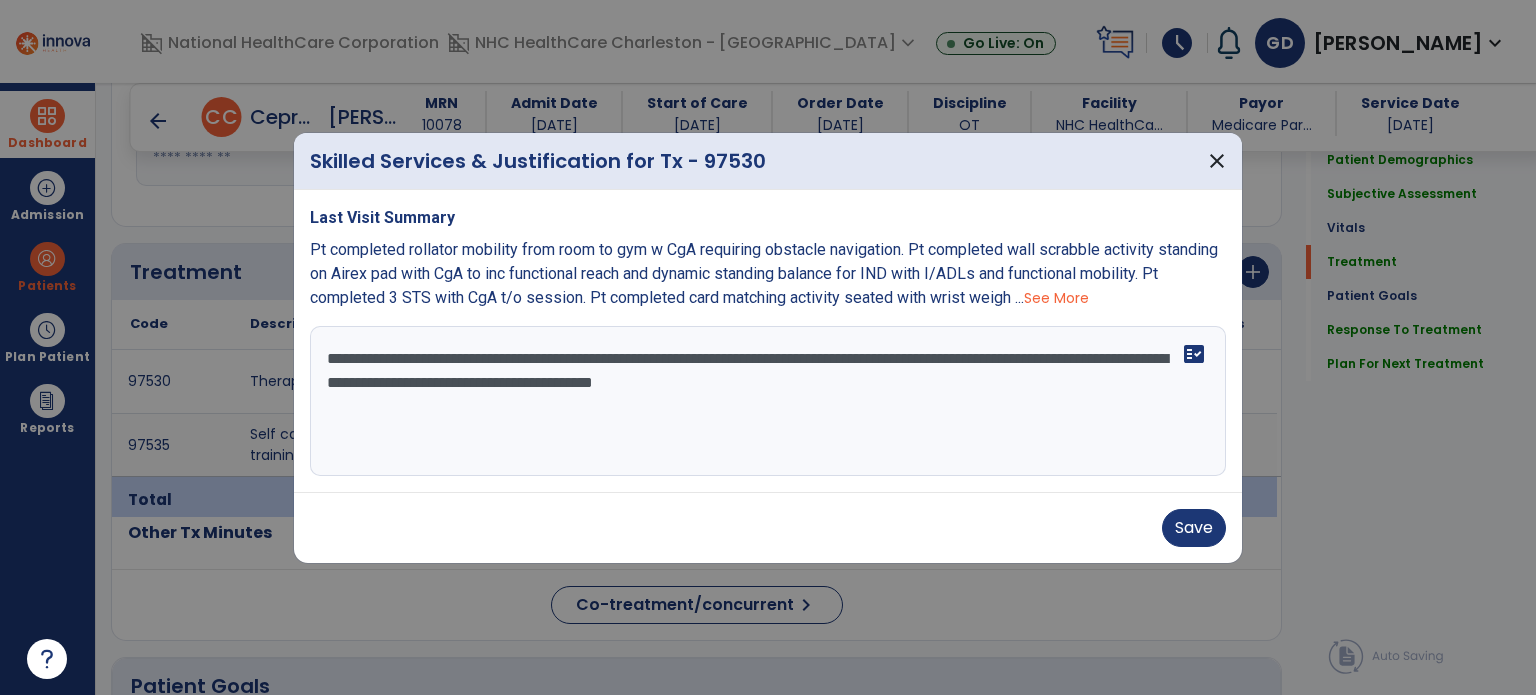 click on "**********" at bounding box center [768, 401] 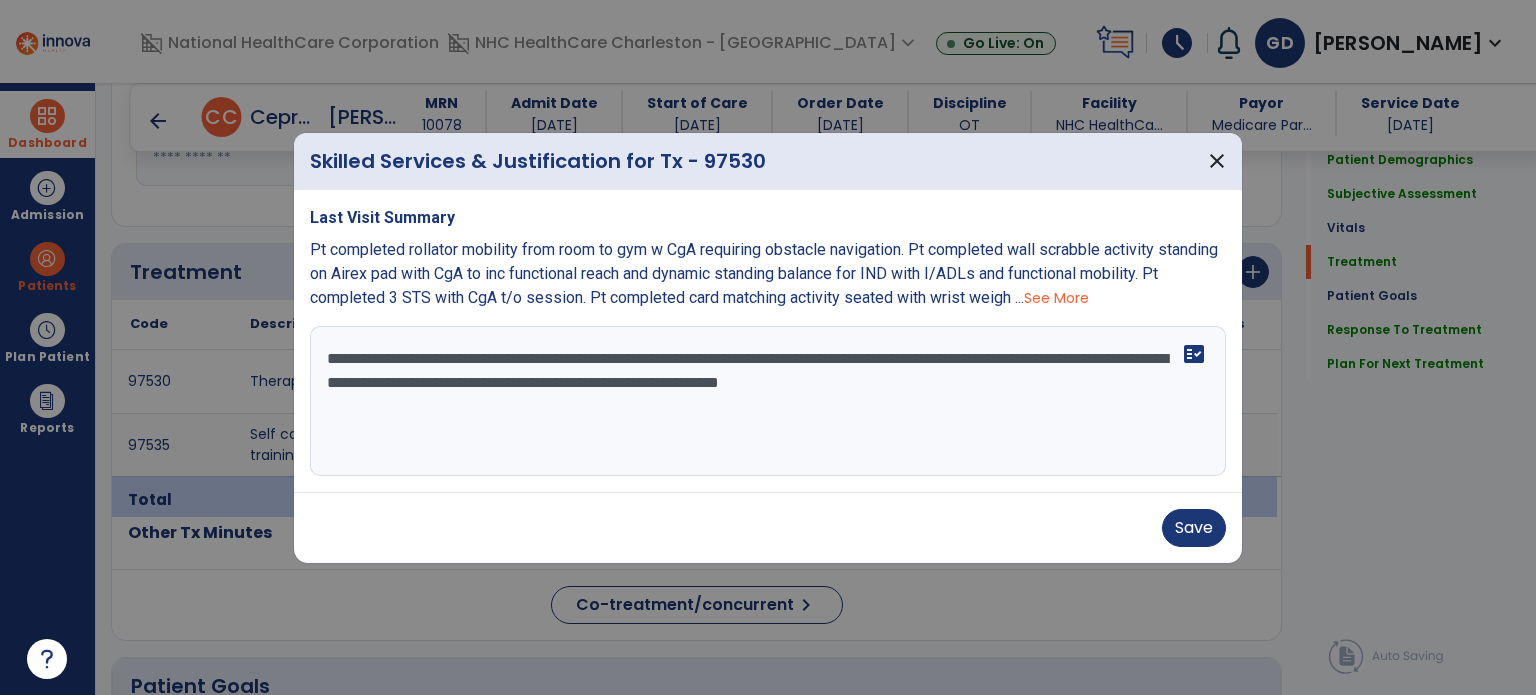 drag, startPoint x: 948, startPoint y: 359, endPoint x: 1113, endPoint y: 342, distance: 165.87344 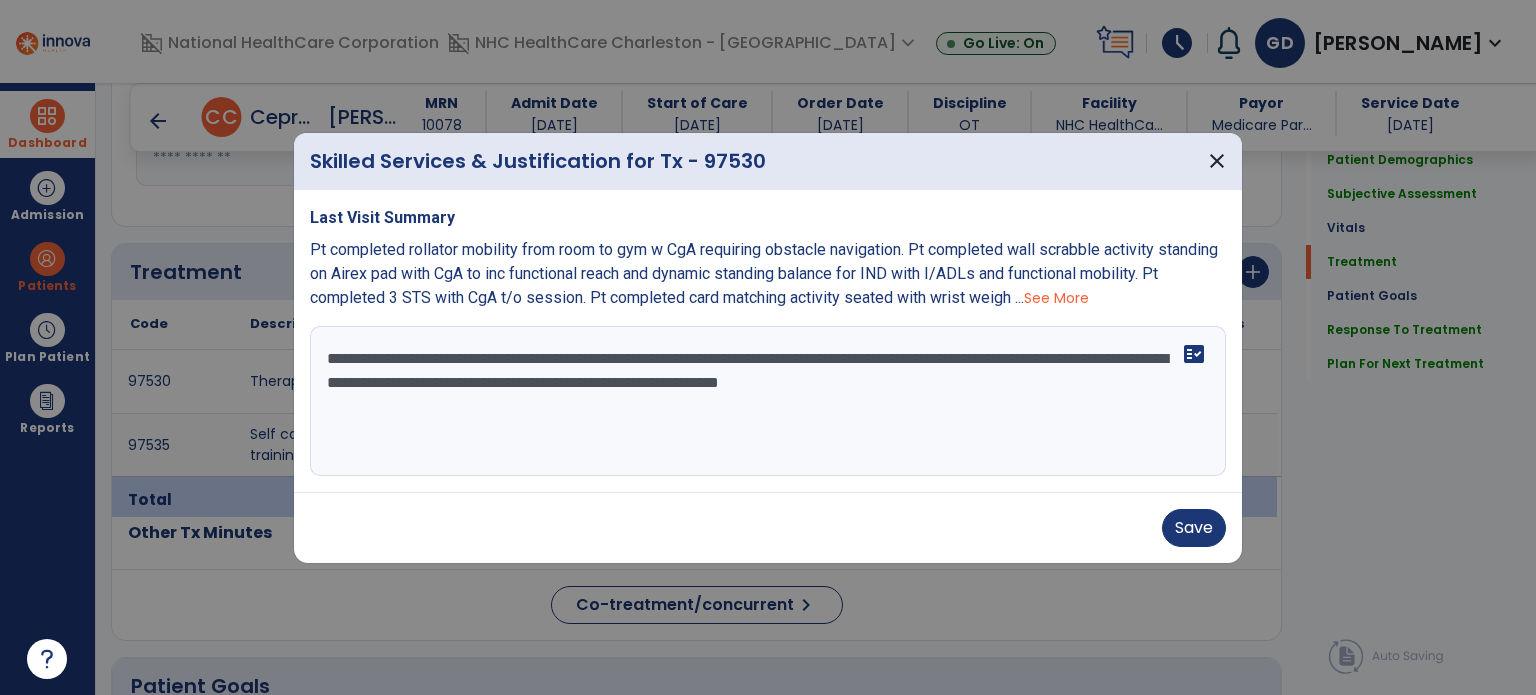click on "**********" at bounding box center (768, 401) 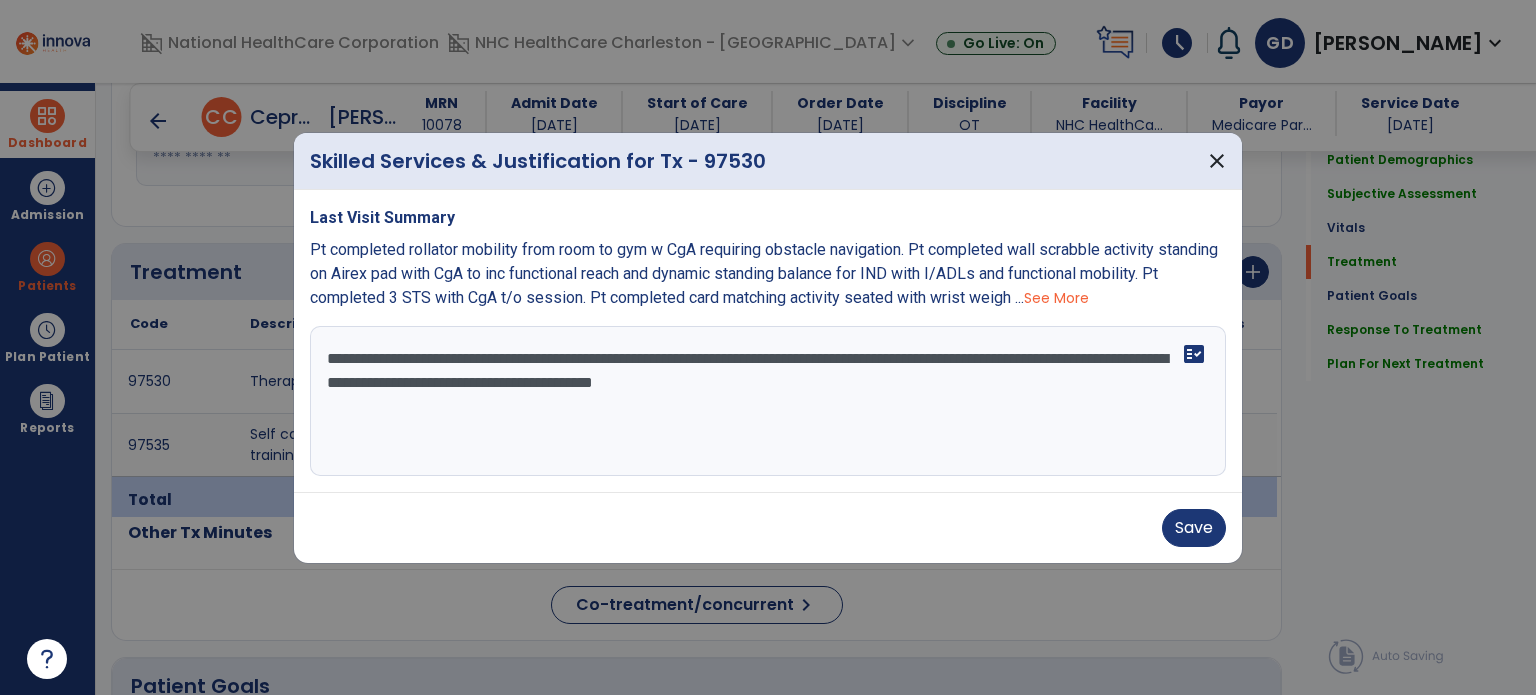 click on "**********" at bounding box center (768, 401) 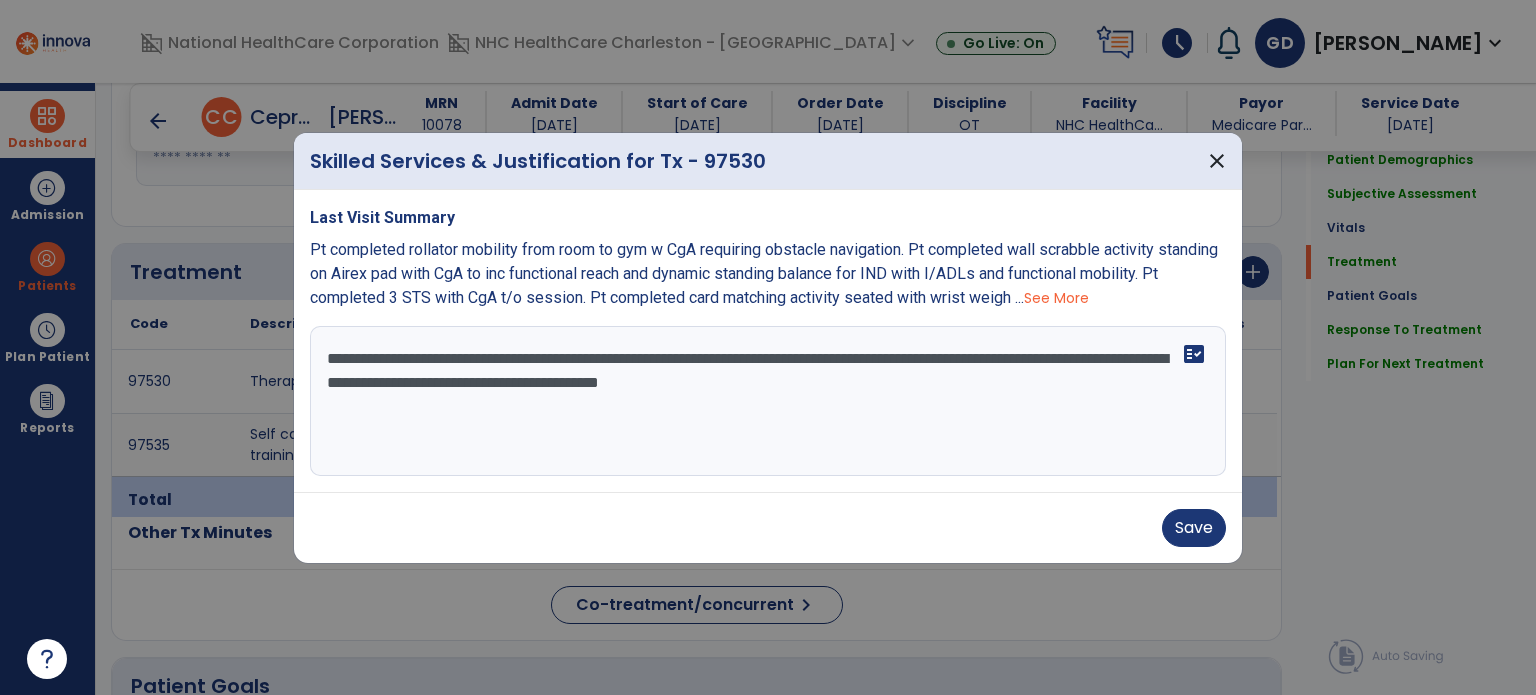paste on "**********" 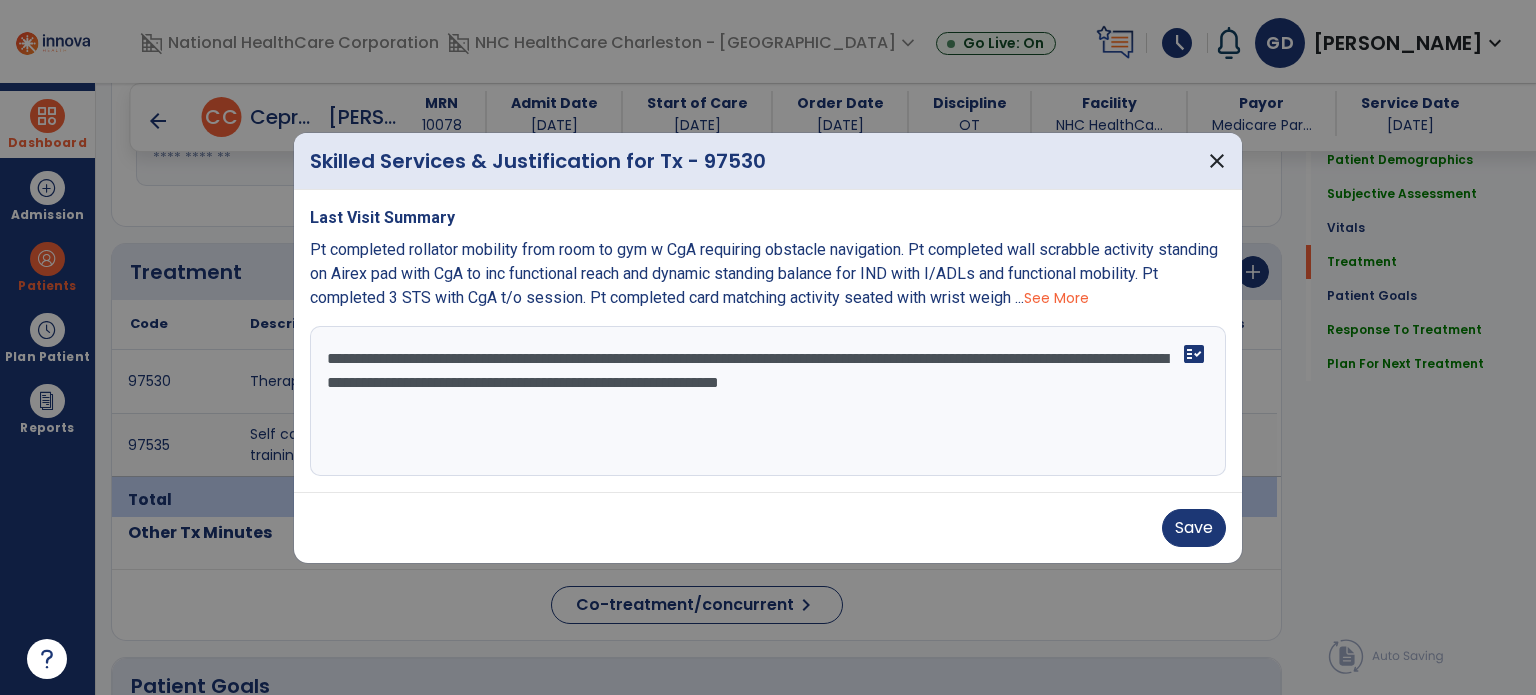 click on "**********" at bounding box center (768, 401) 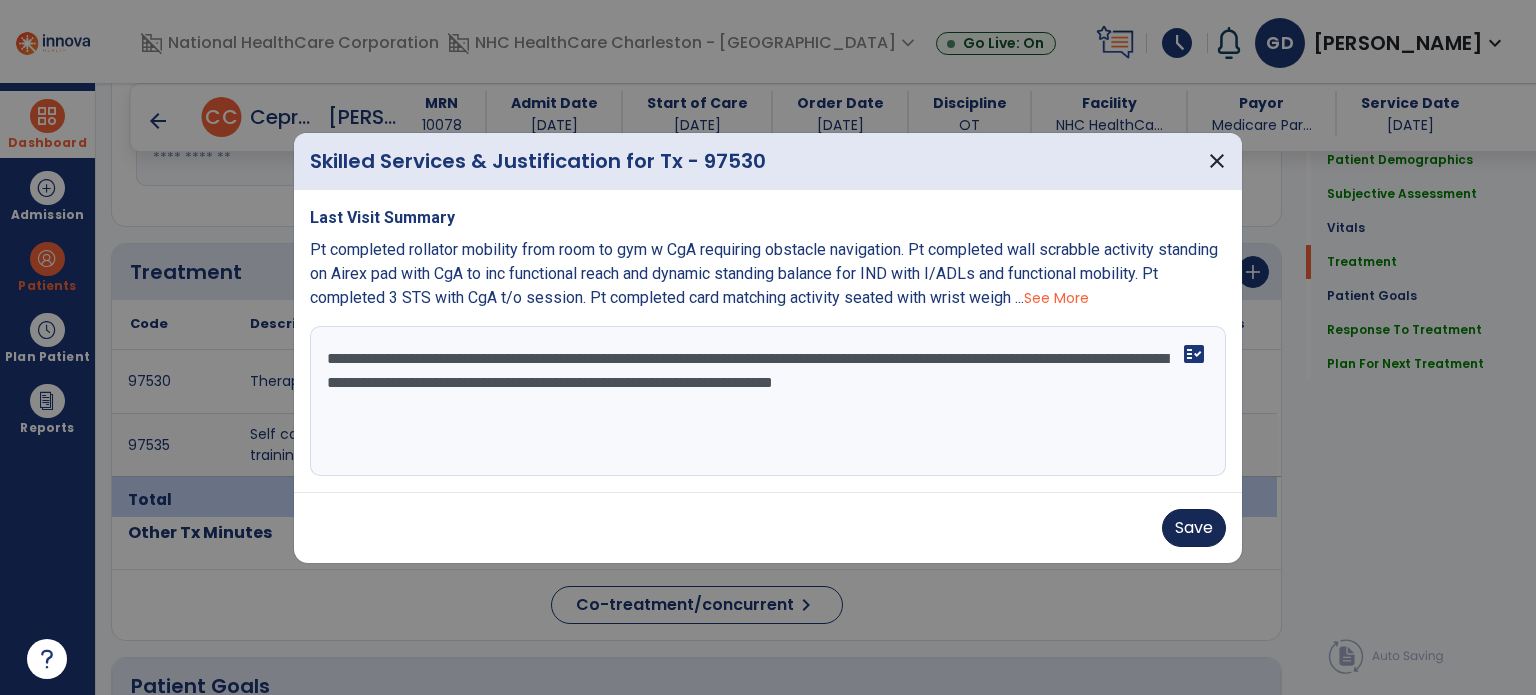 type on "**********" 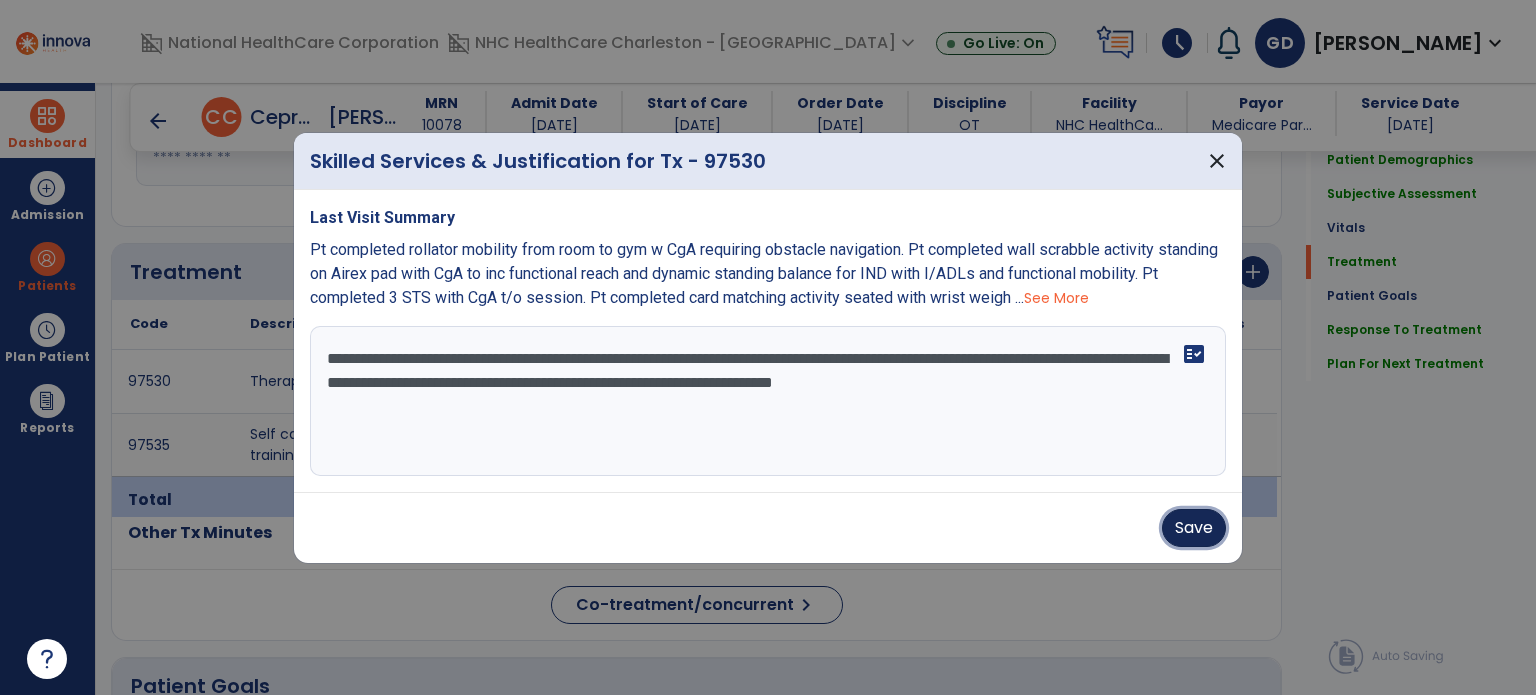 click on "Save" at bounding box center (1194, 528) 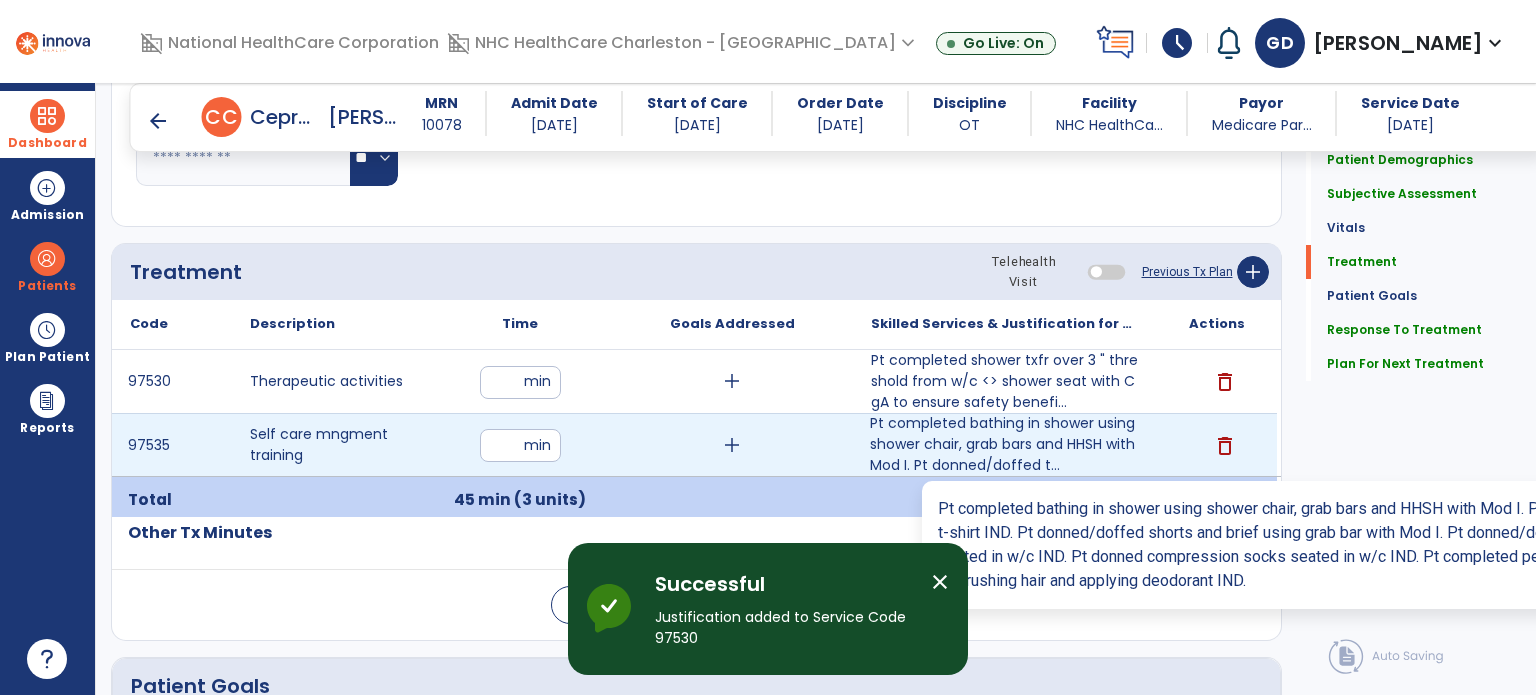 click on "Pt completed bathing in shower using shower chair, grab bars and HHSH with Mod I. Pt donned/doffed t..." at bounding box center [1004, 444] 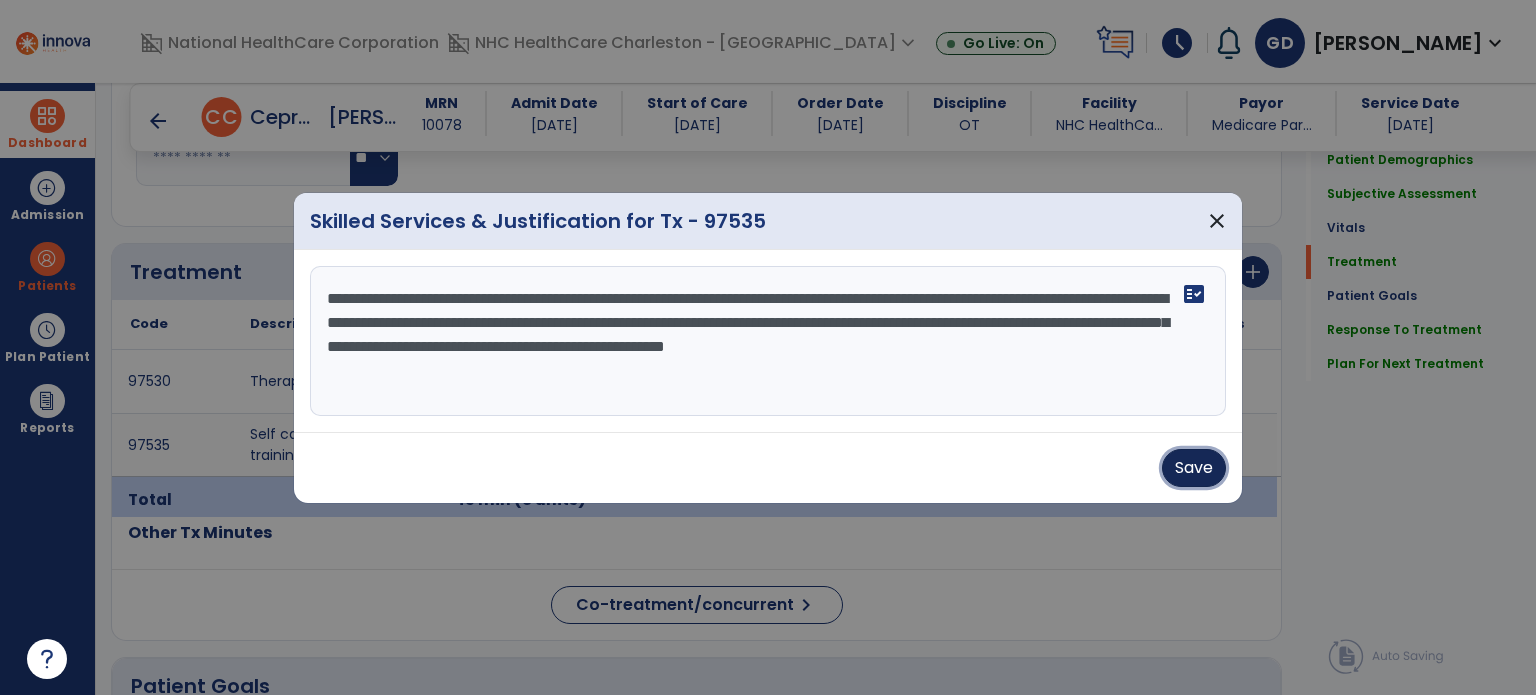click on "Save" at bounding box center (1194, 468) 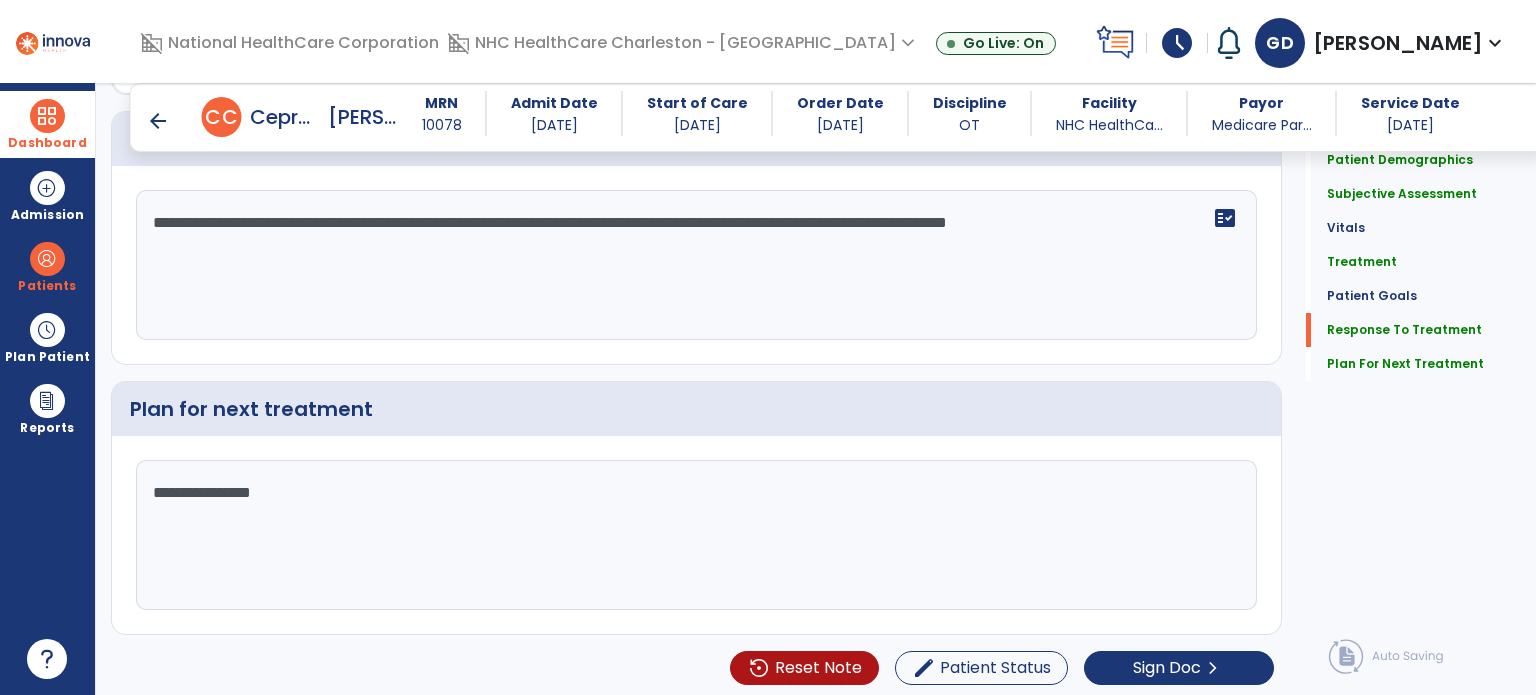 scroll, scrollTop: 2262, scrollLeft: 0, axis: vertical 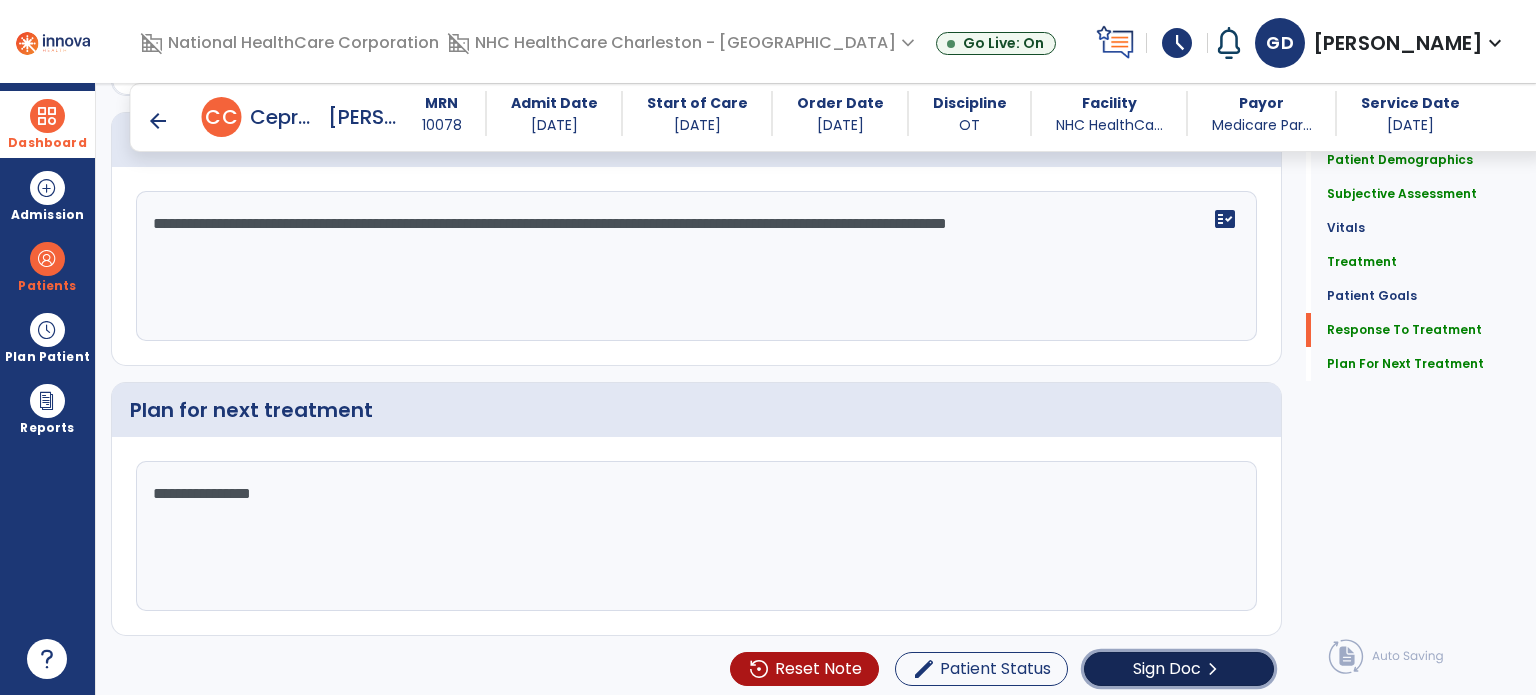 click on "Sign Doc" 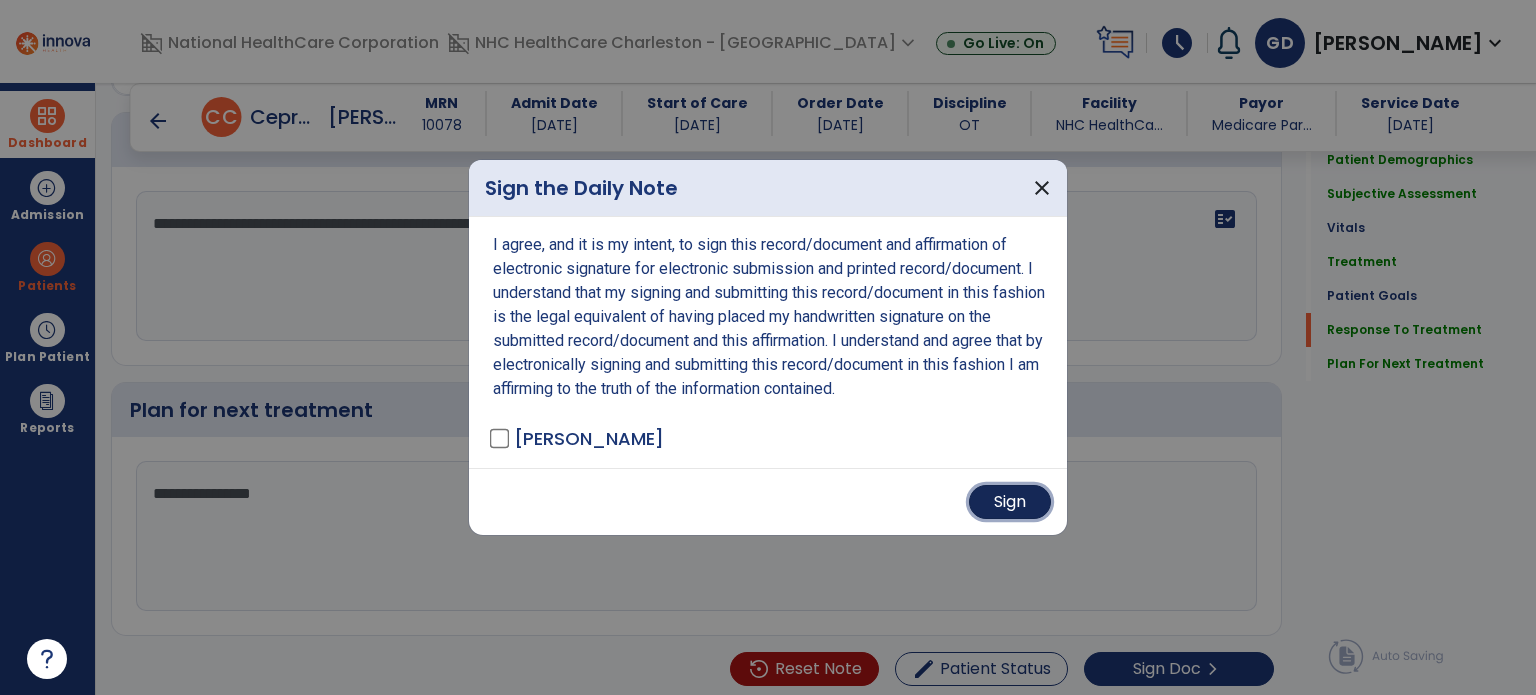 click on "Sign" at bounding box center [1010, 502] 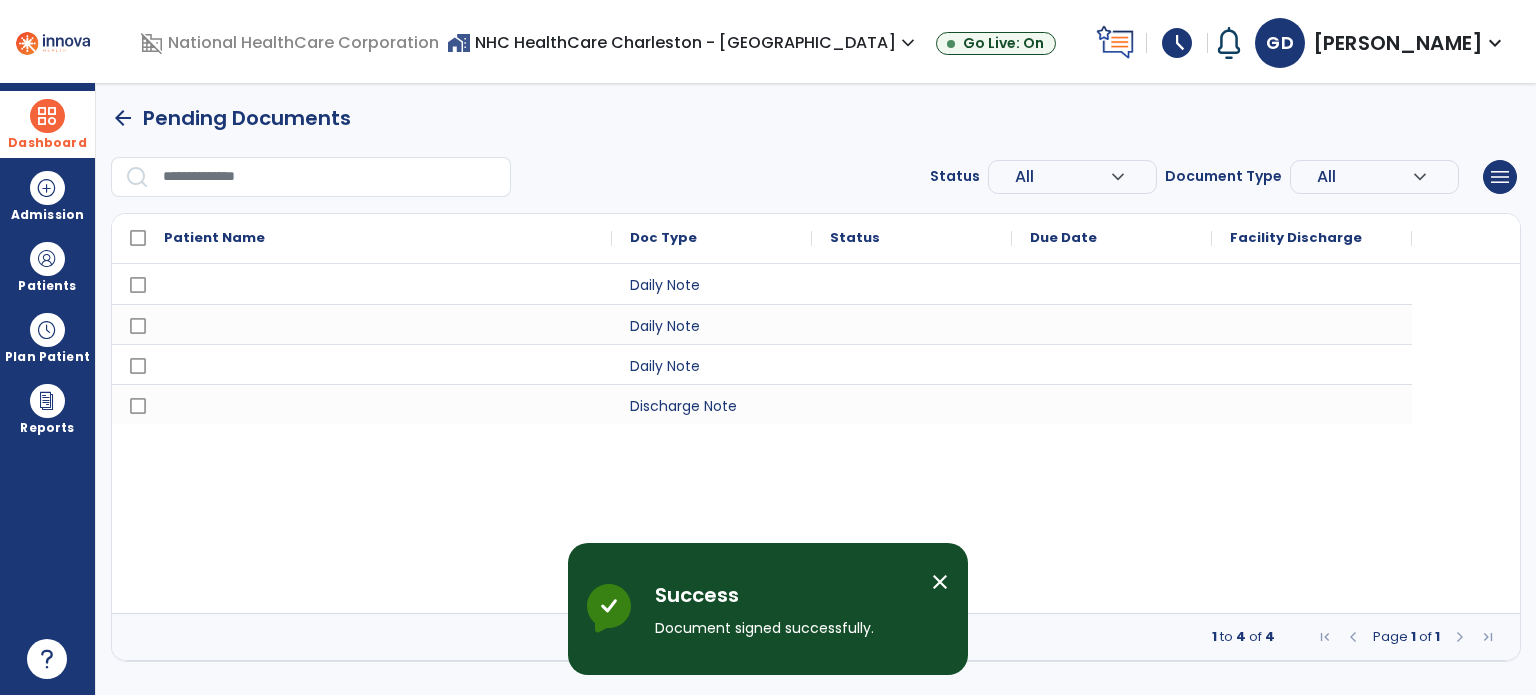 scroll, scrollTop: 0, scrollLeft: 0, axis: both 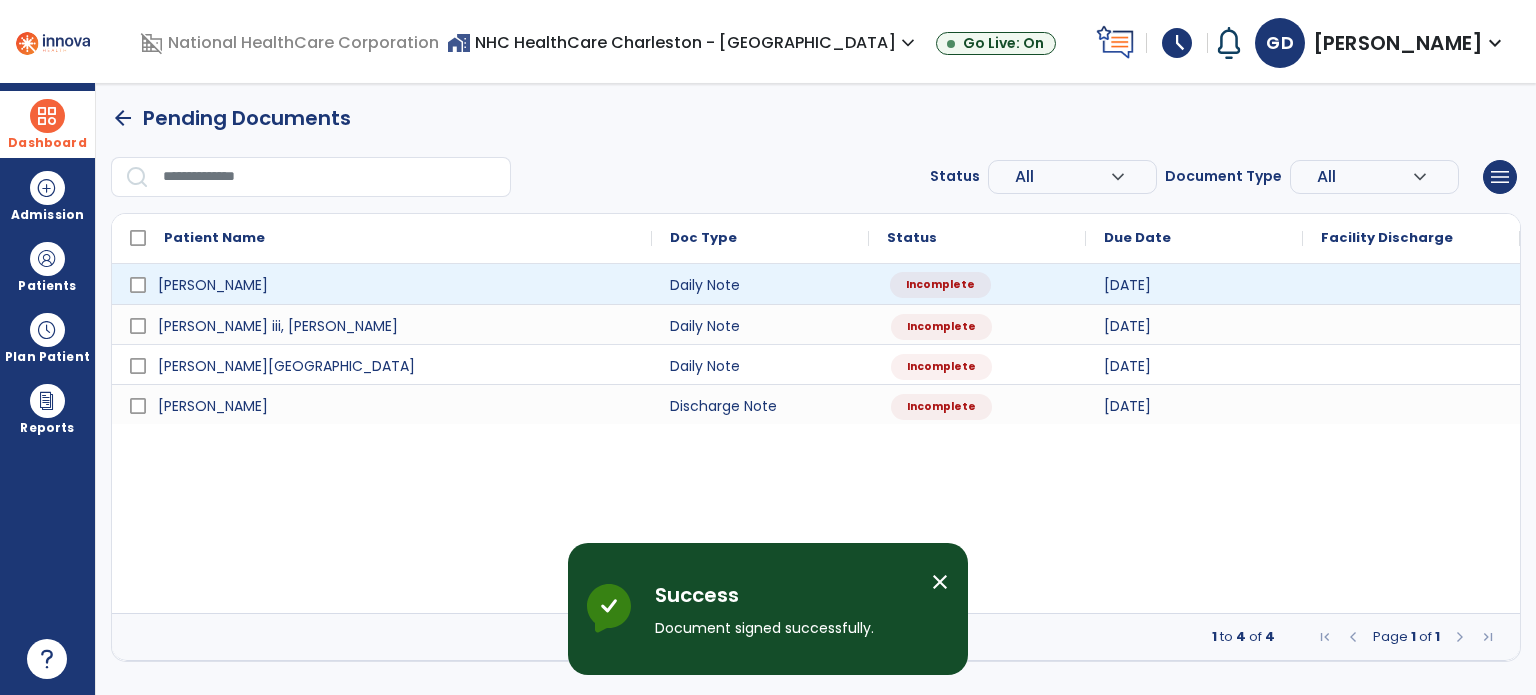 click on "Incomplete" at bounding box center (977, 284) 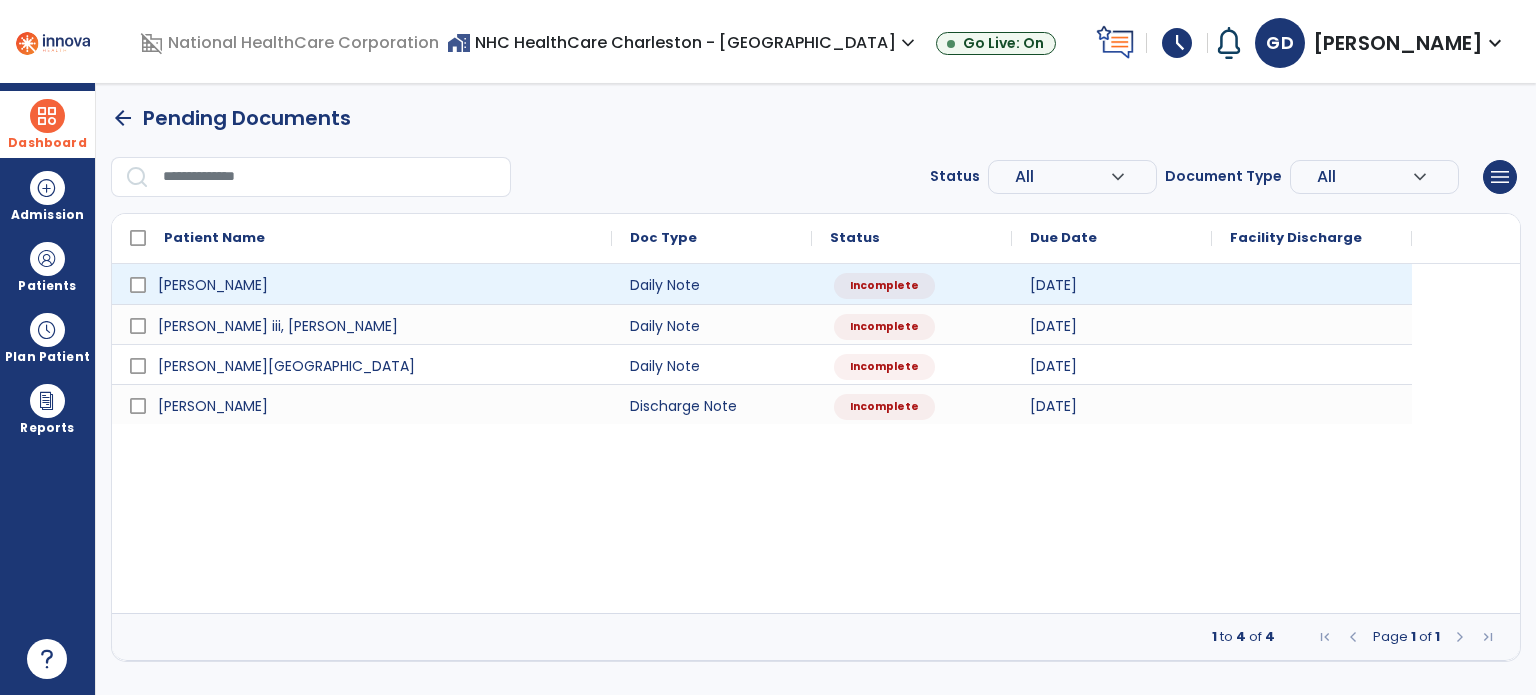 select on "*" 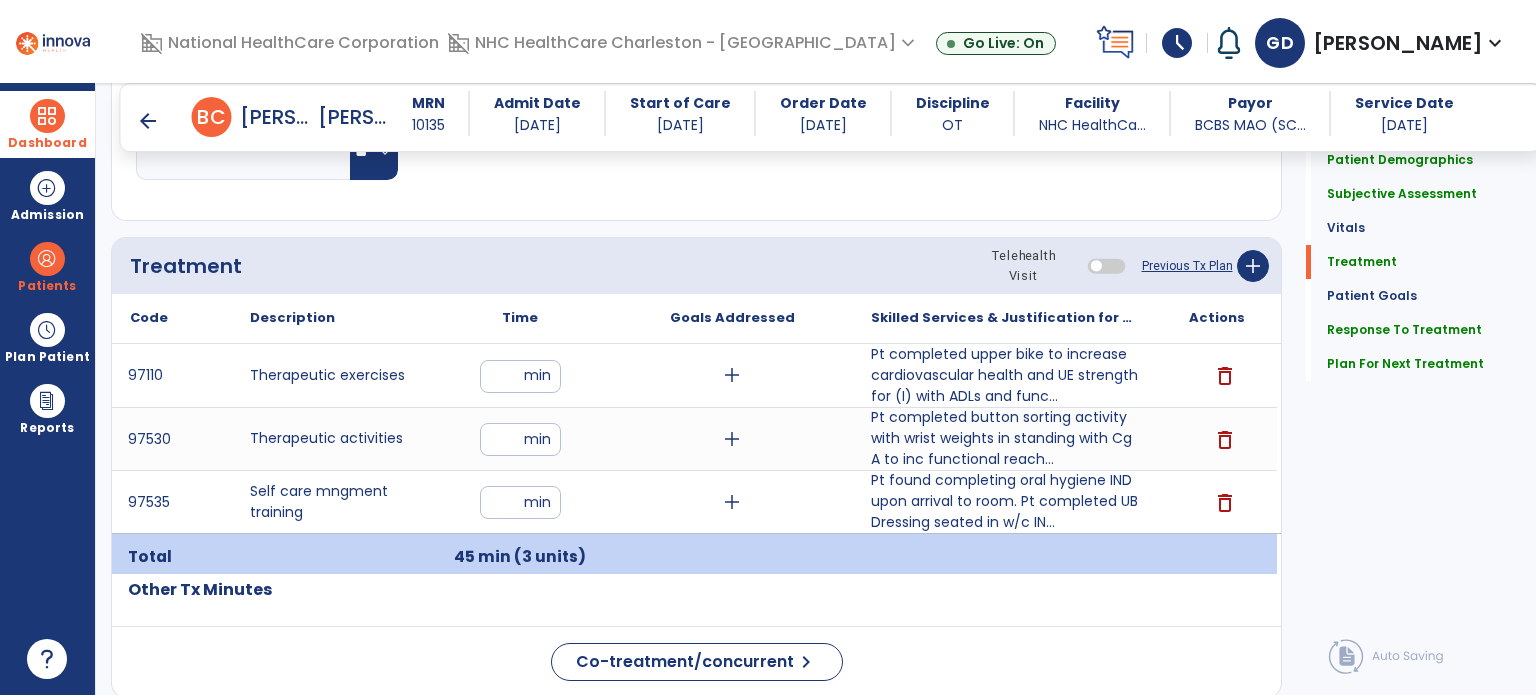 scroll, scrollTop: 1040, scrollLeft: 0, axis: vertical 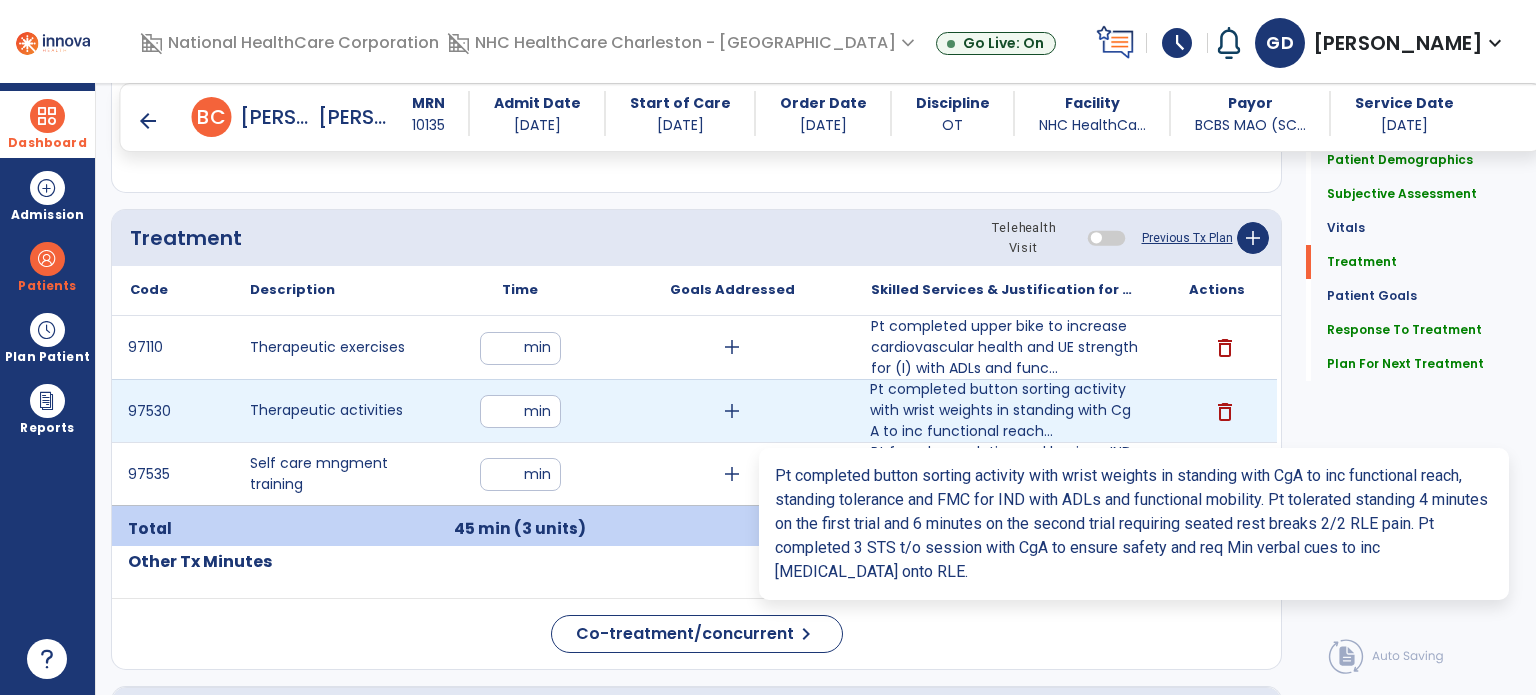 click on "Pt completed button sorting activity with wrist weights in standing with CgA to inc functional reach..." at bounding box center (1004, 410) 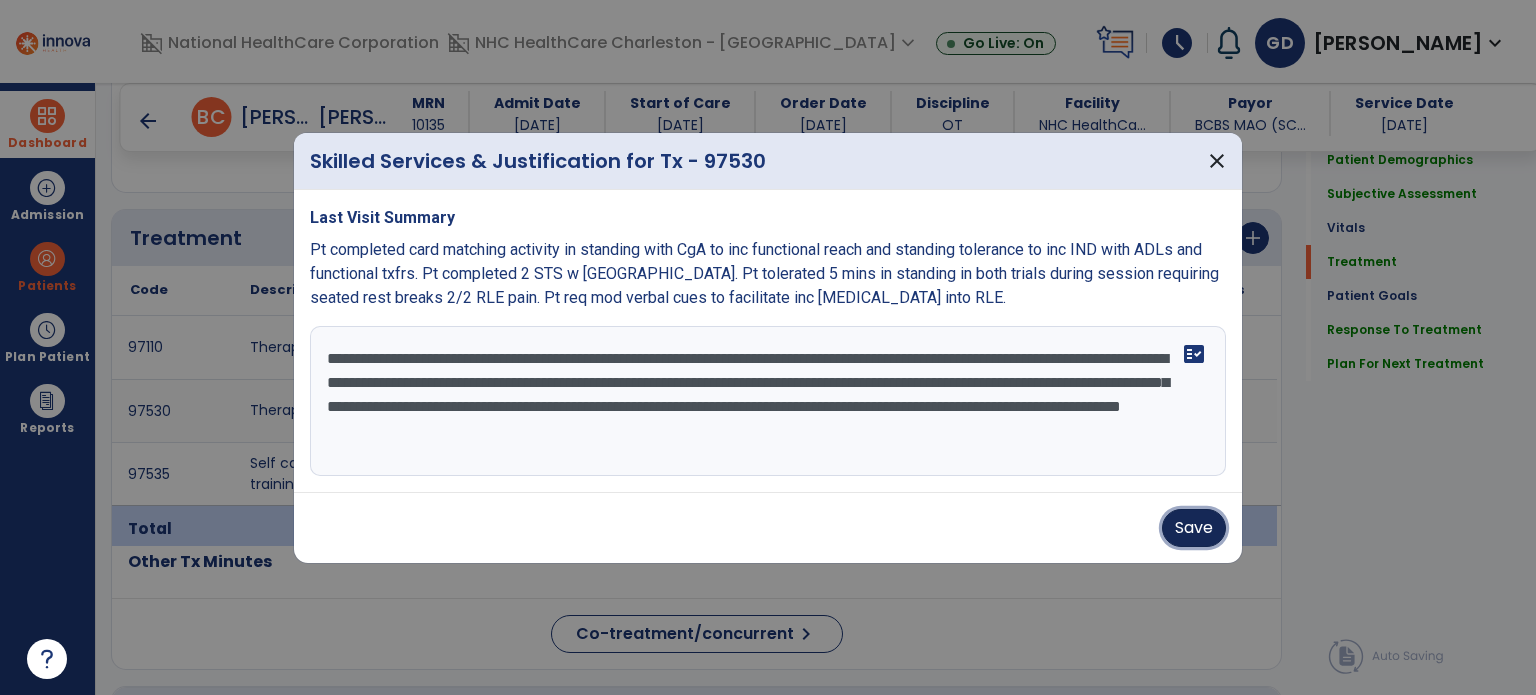 click on "Save" at bounding box center (1194, 528) 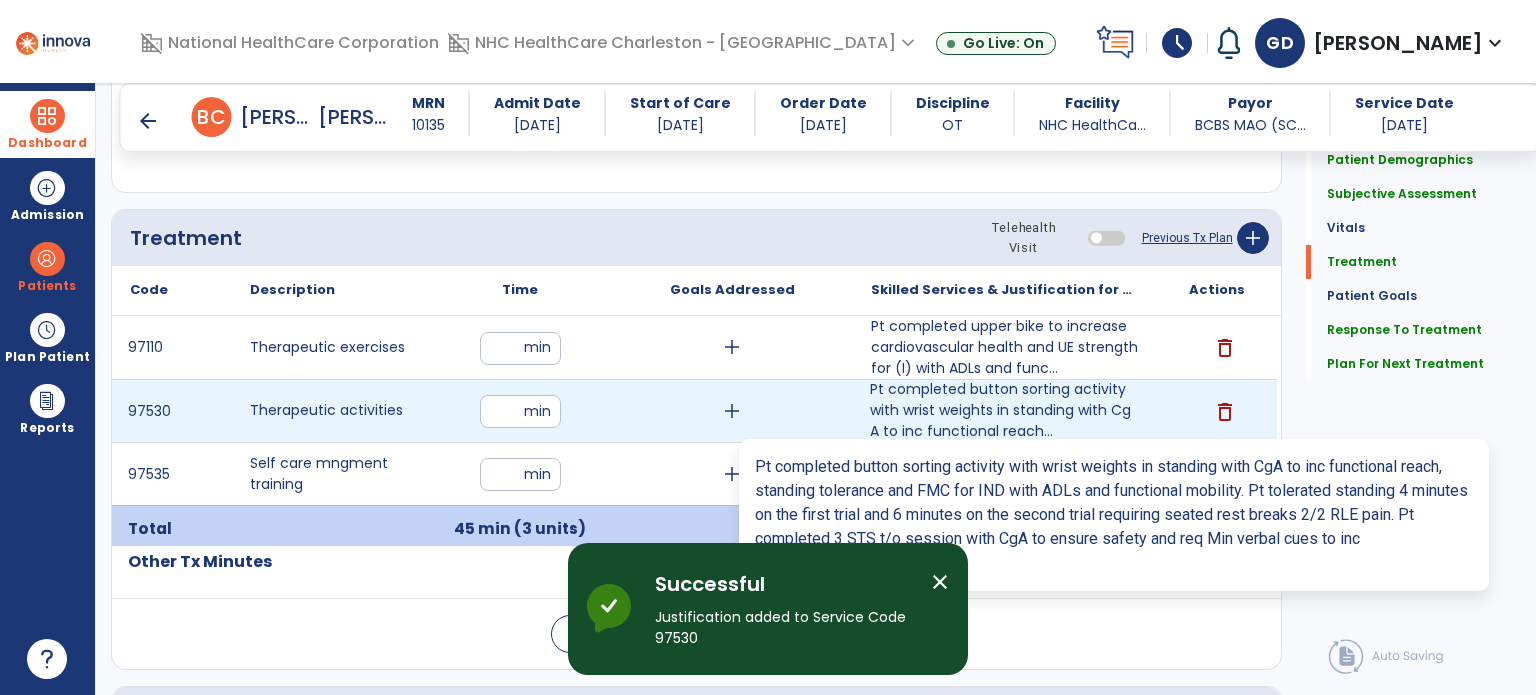 click on "Pt completed button sorting activity with wrist weights in standing with CgA to inc functional reach..." at bounding box center (1004, 410) 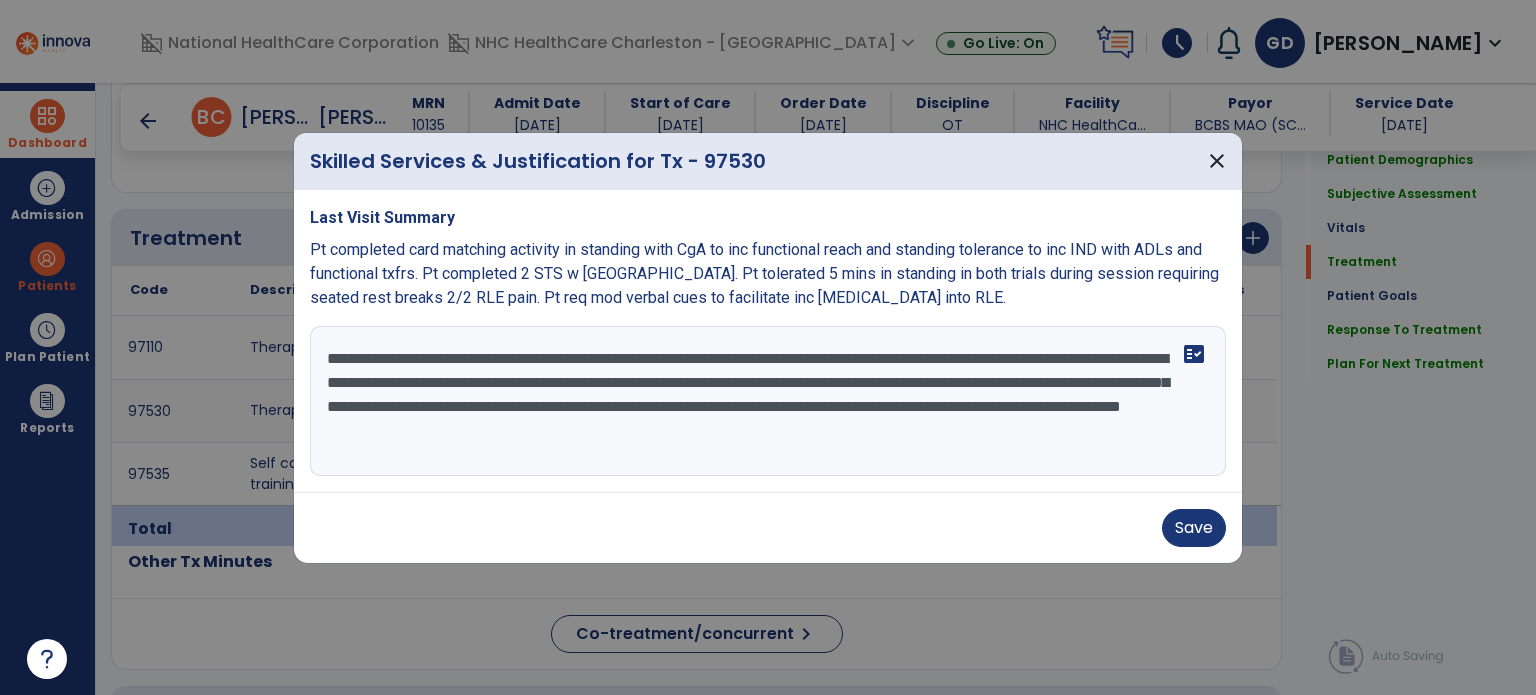 click on "**********" at bounding box center [768, 401] 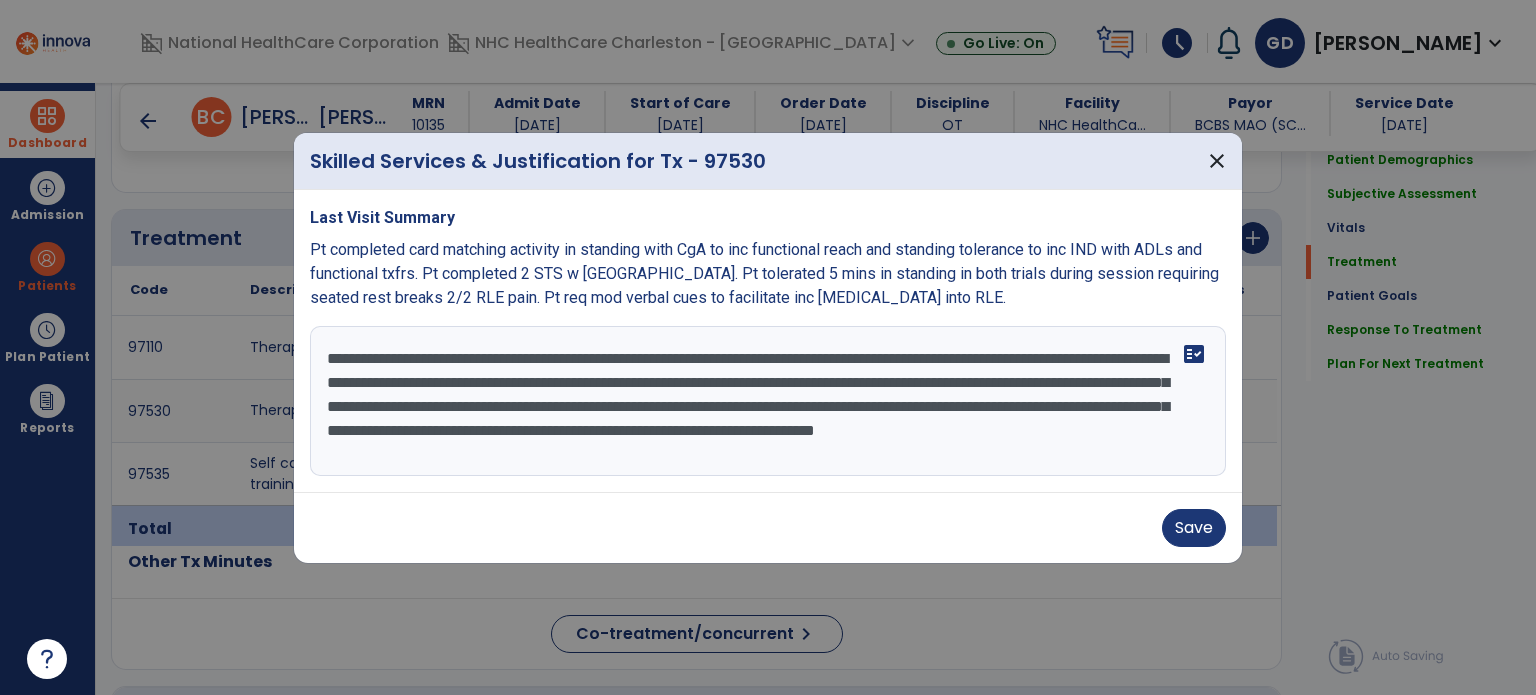 drag, startPoint x: 1030, startPoint y: 411, endPoint x: 924, endPoint y: 440, distance: 109.89541 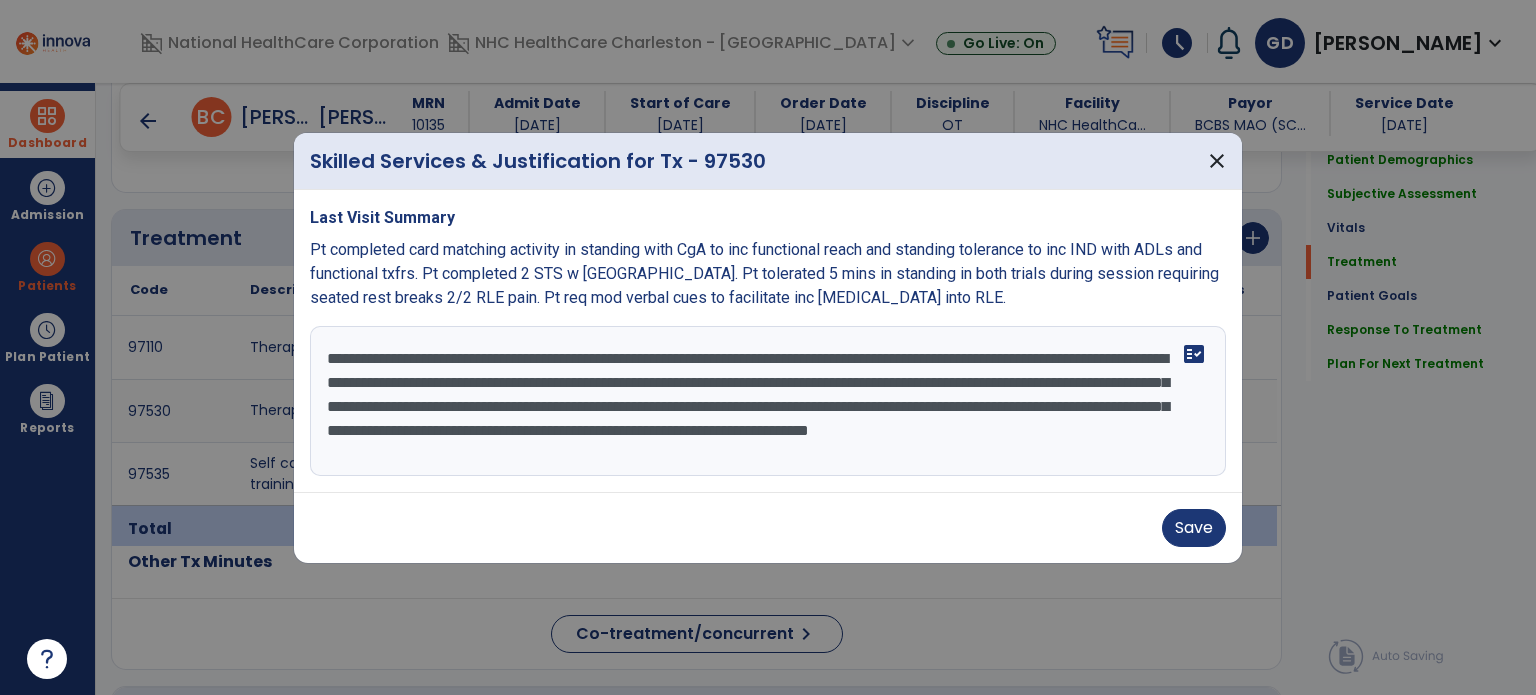 click on "**********" at bounding box center (768, 401) 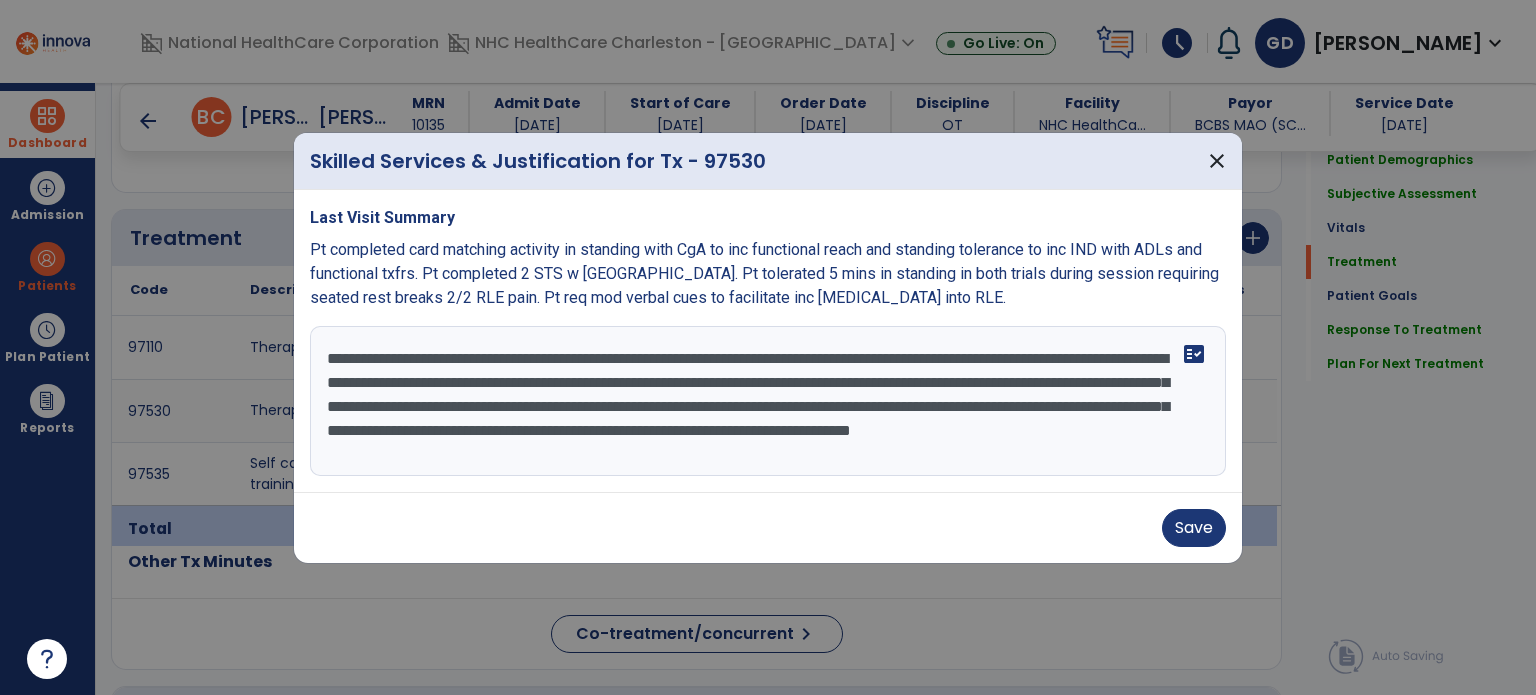 click on "**********" at bounding box center (768, 401) 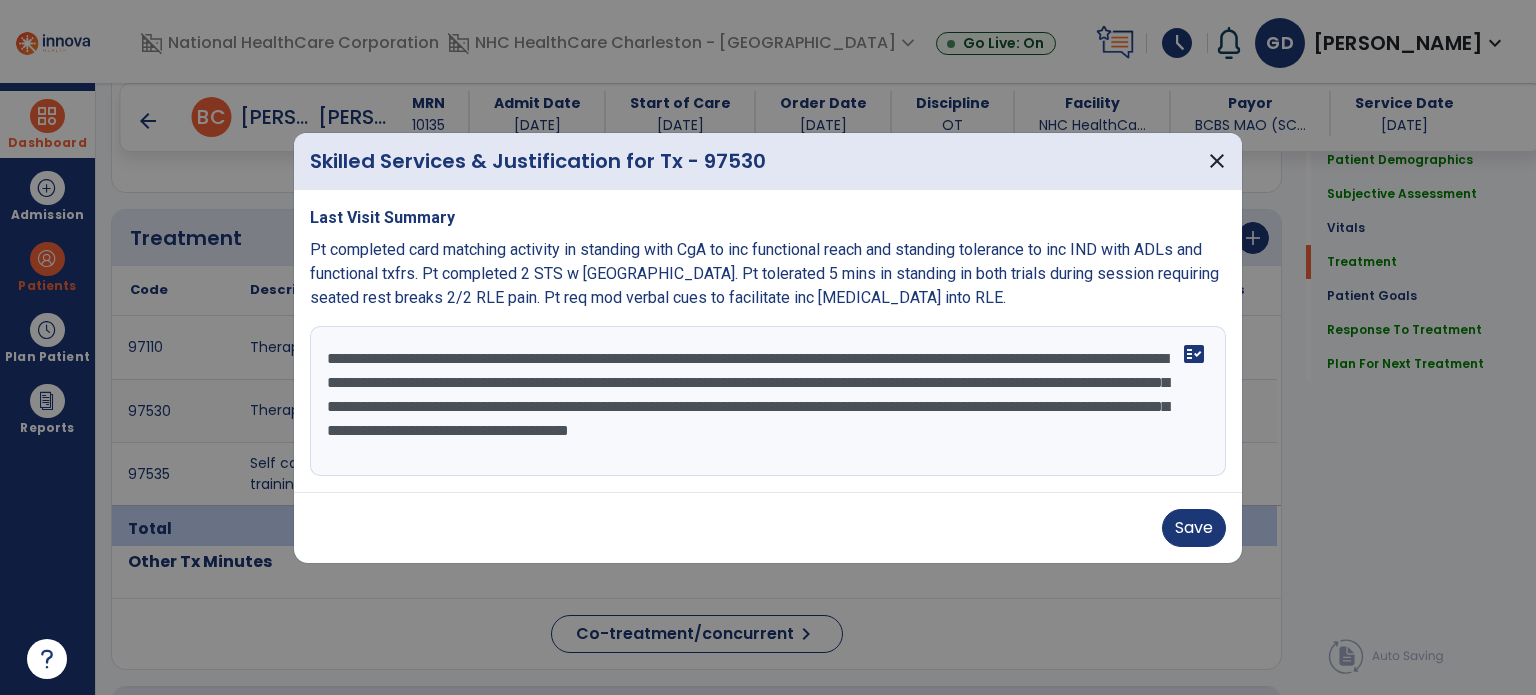 click on "**********" at bounding box center [768, 401] 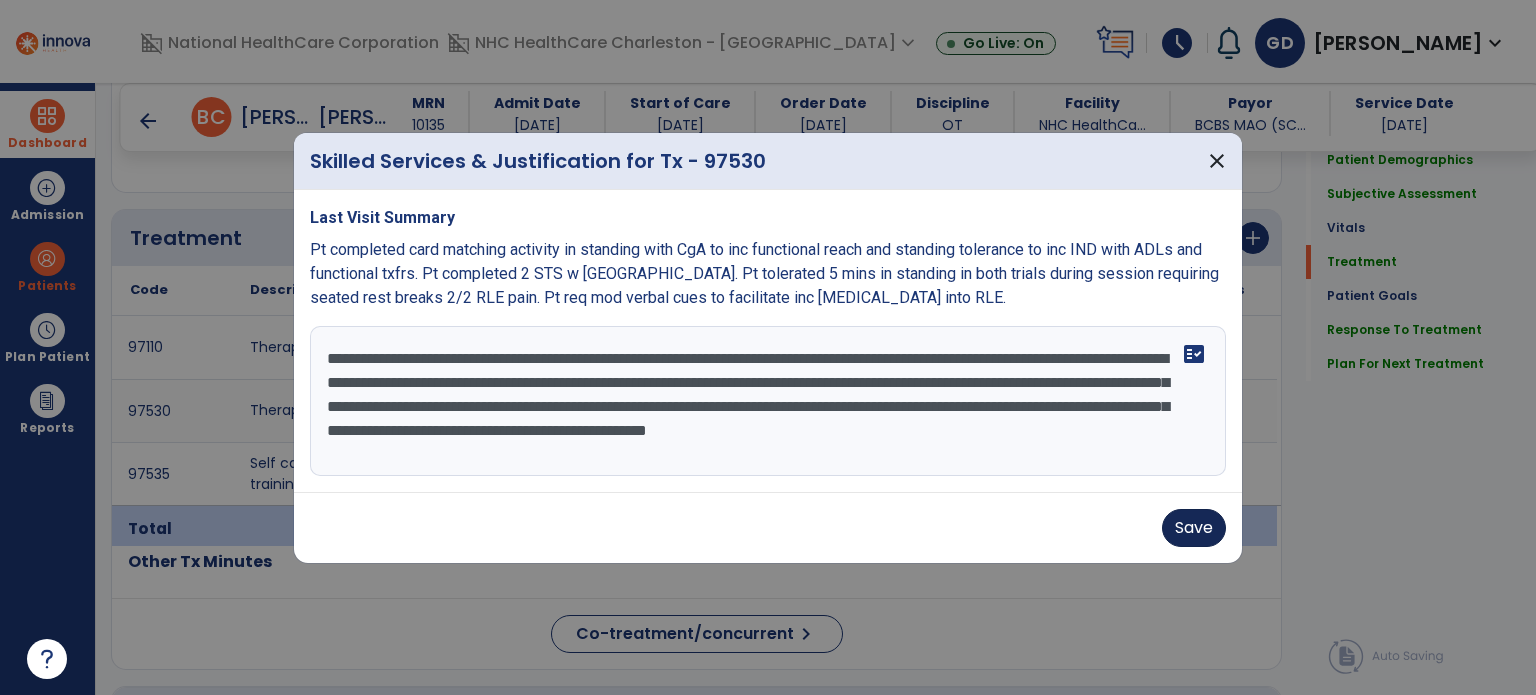 type on "**********" 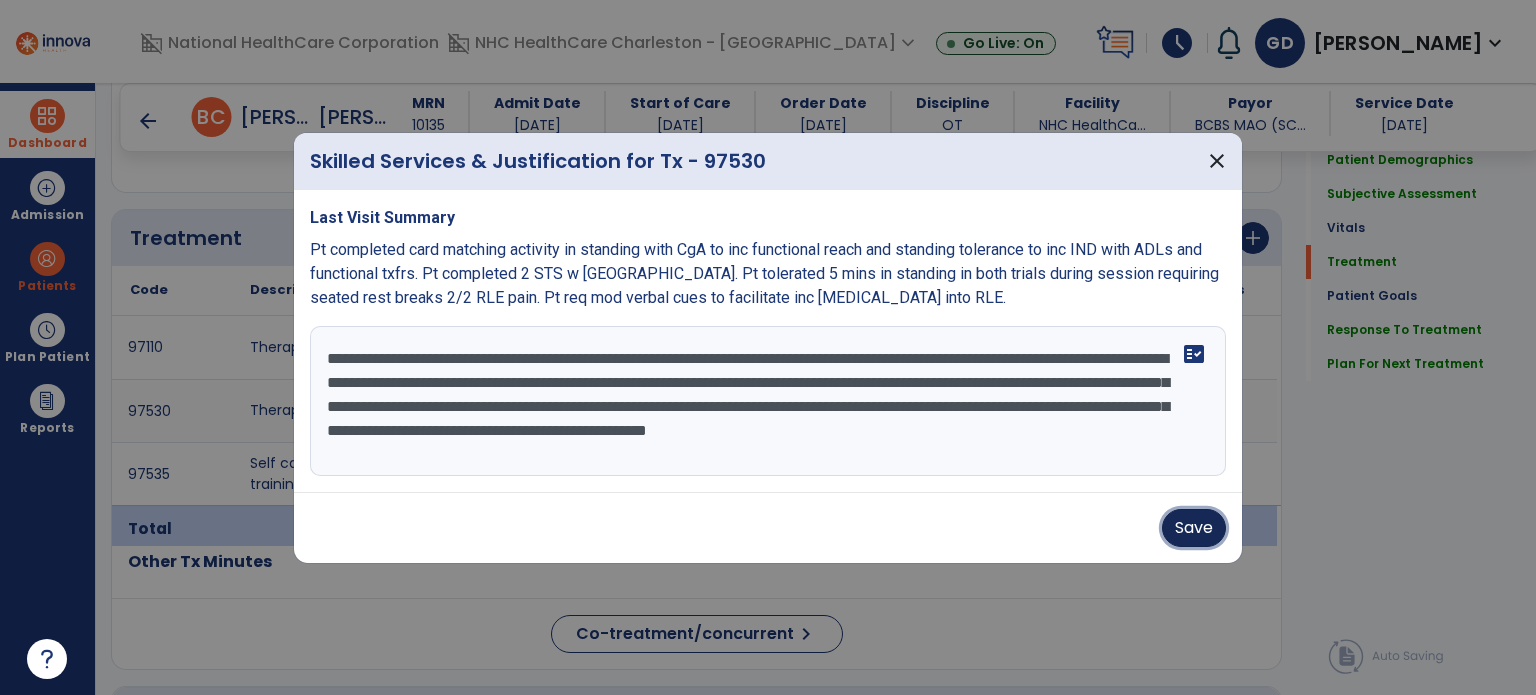 click on "Save" at bounding box center [1194, 528] 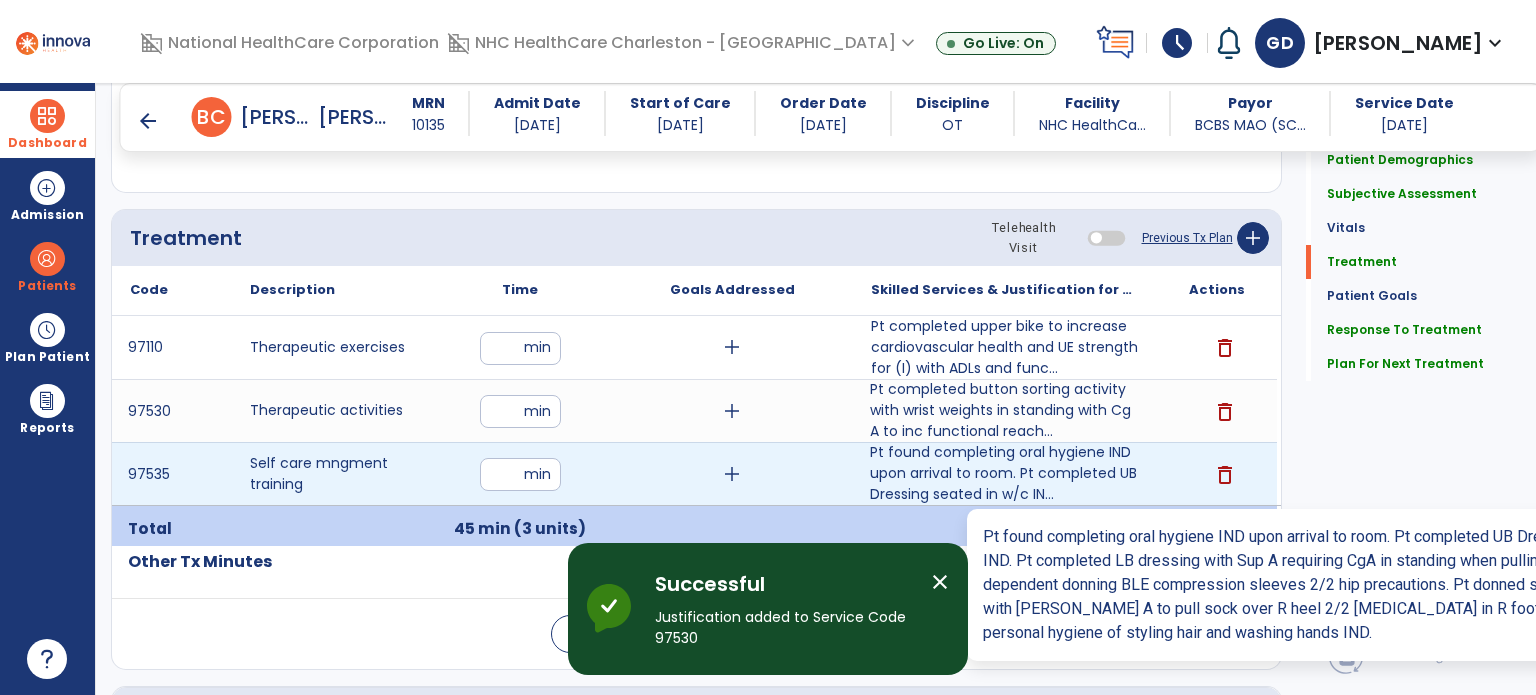click on "Pt found completing oral hygiene IND upon arrival to room. Pt completed UB Dressing seated in w/c IN..." at bounding box center (1004, 473) 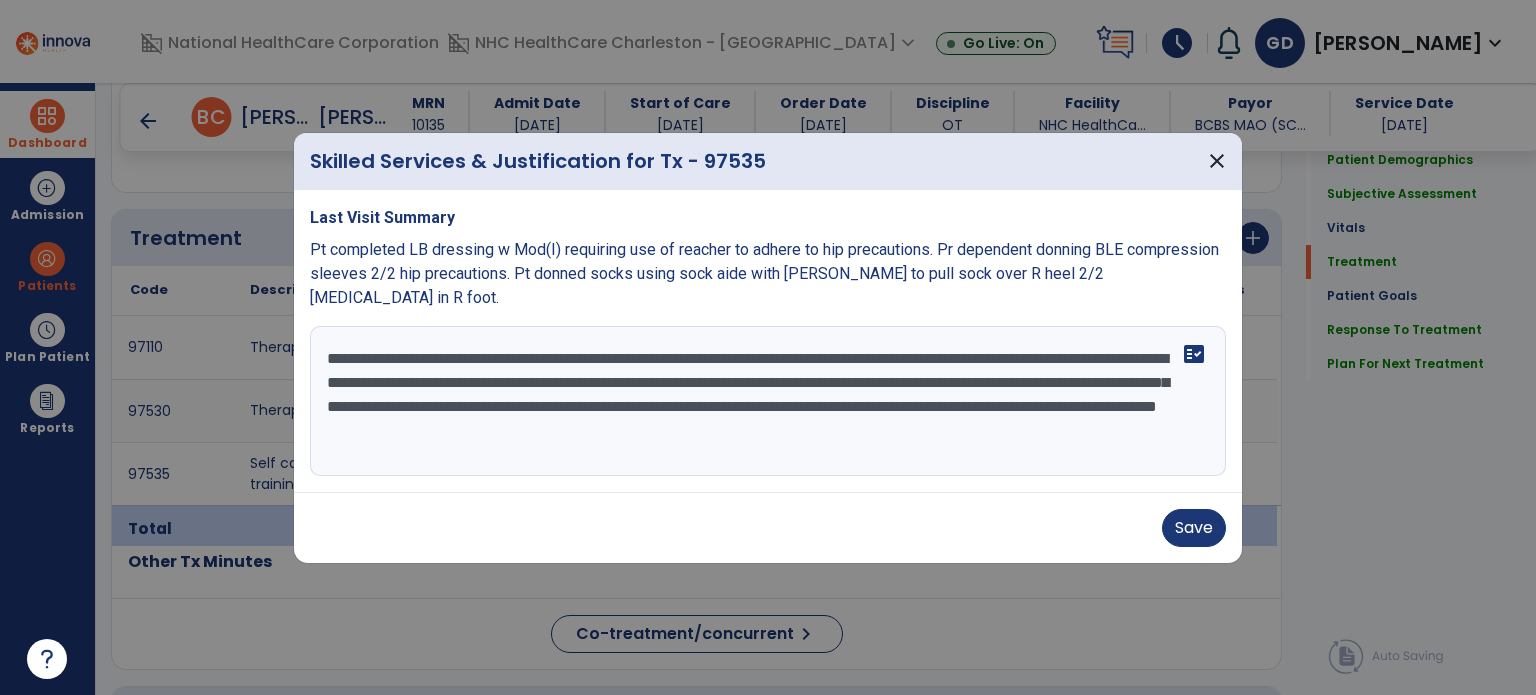 drag, startPoint x: 448, startPoint y: 345, endPoint x: 632, endPoint y: 356, distance: 184.3285 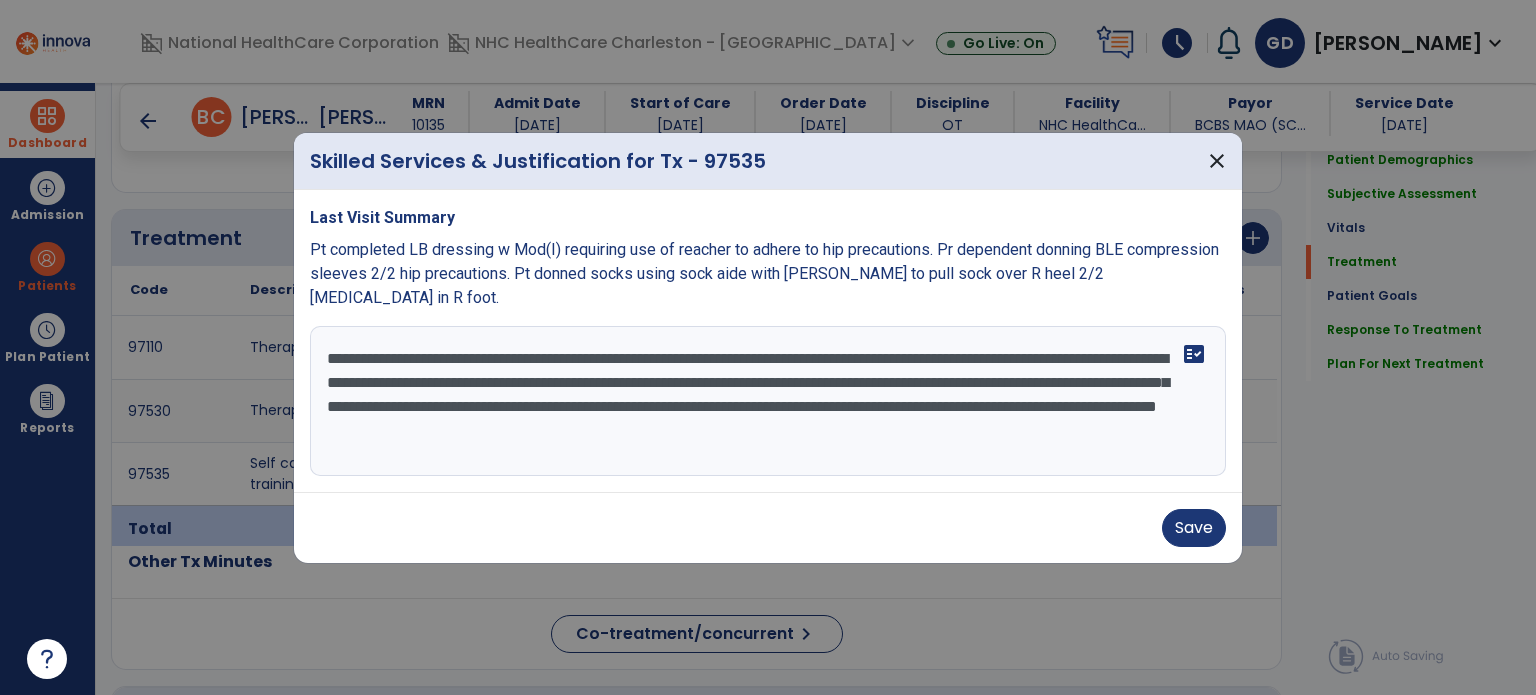 click on "**********" at bounding box center (768, 401) 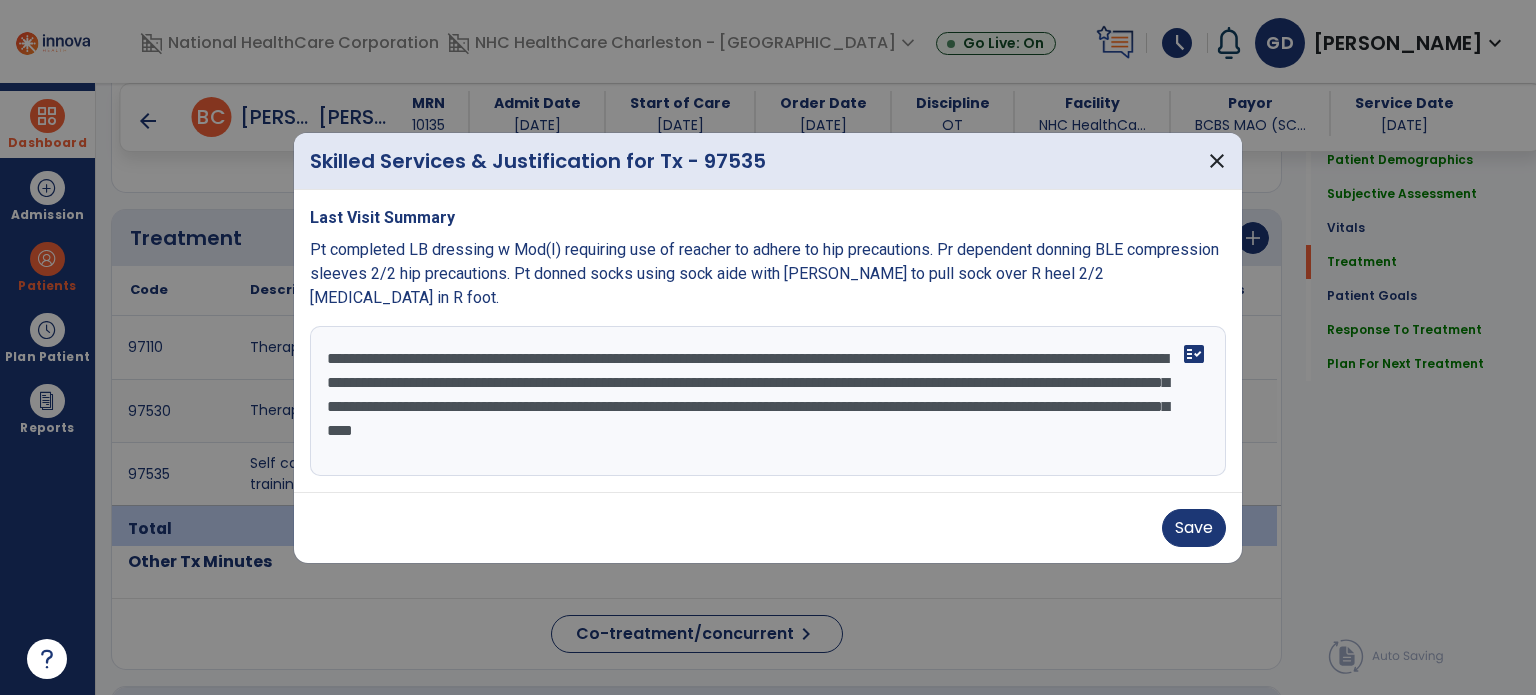click on "**********" at bounding box center [768, 401] 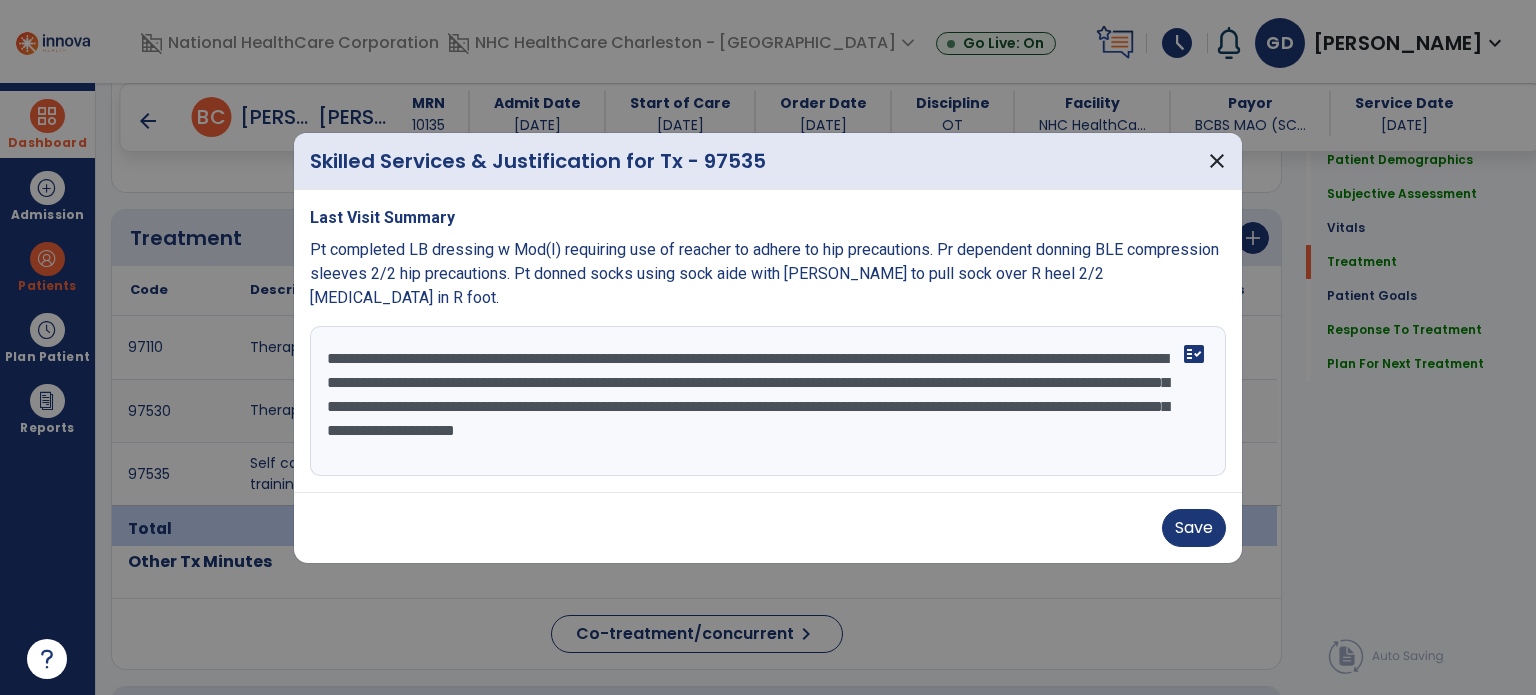 click on "**********" at bounding box center [768, 401] 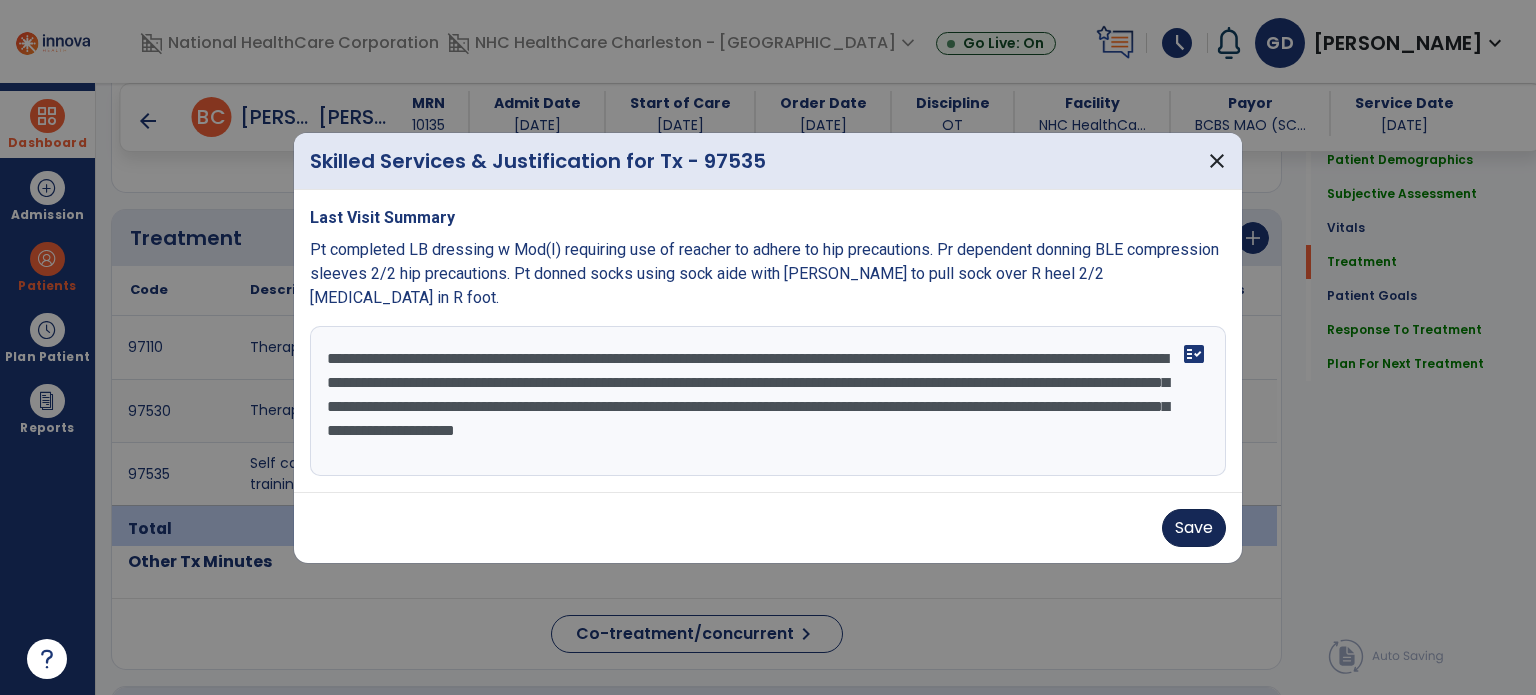 type on "**********" 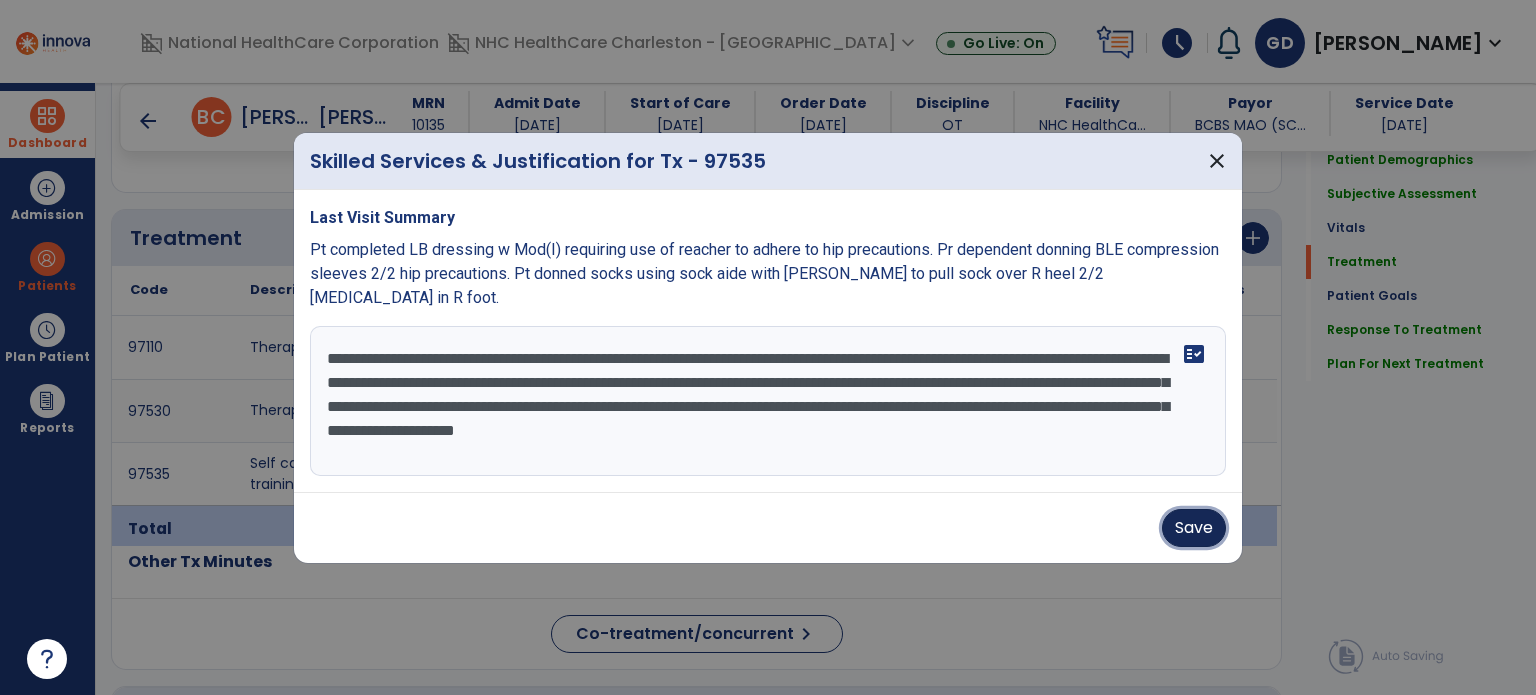 click on "Save" at bounding box center (1194, 528) 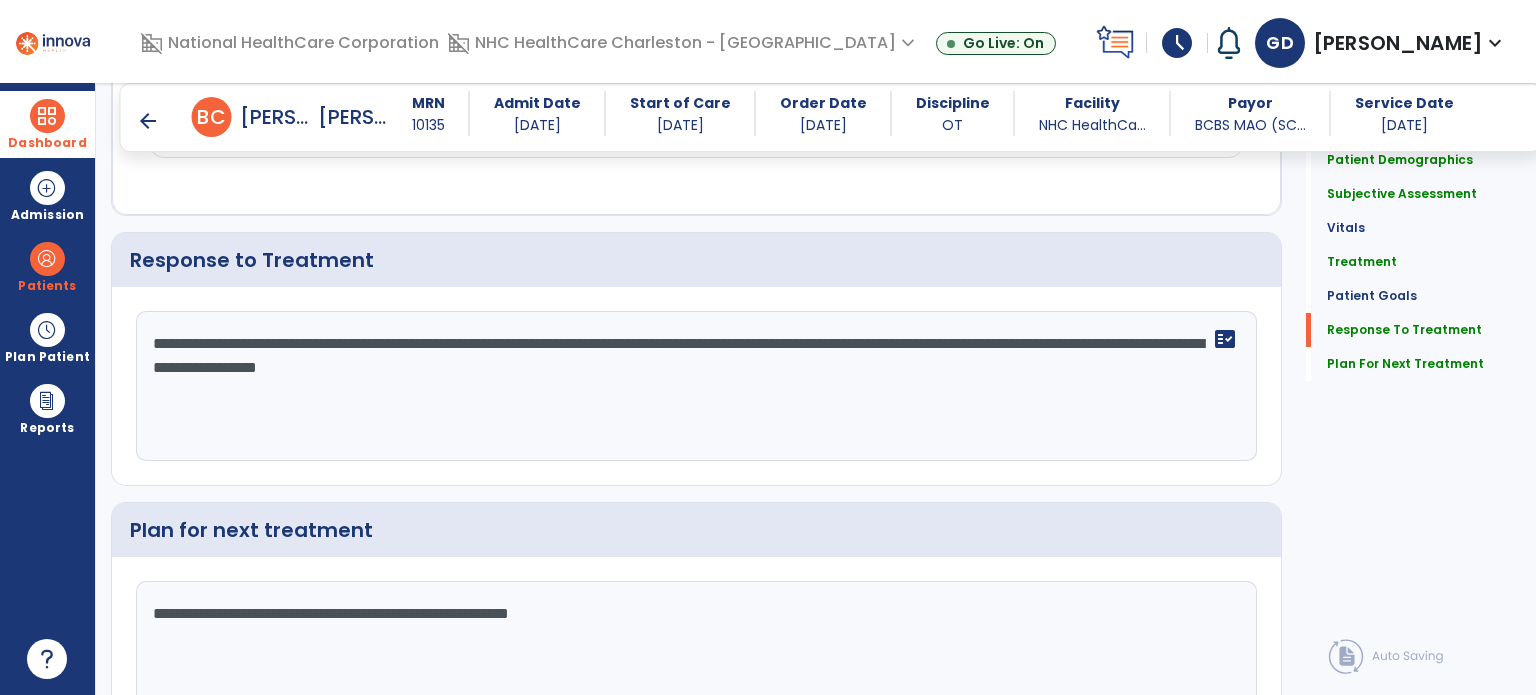 scroll, scrollTop: 2308, scrollLeft: 0, axis: vertical 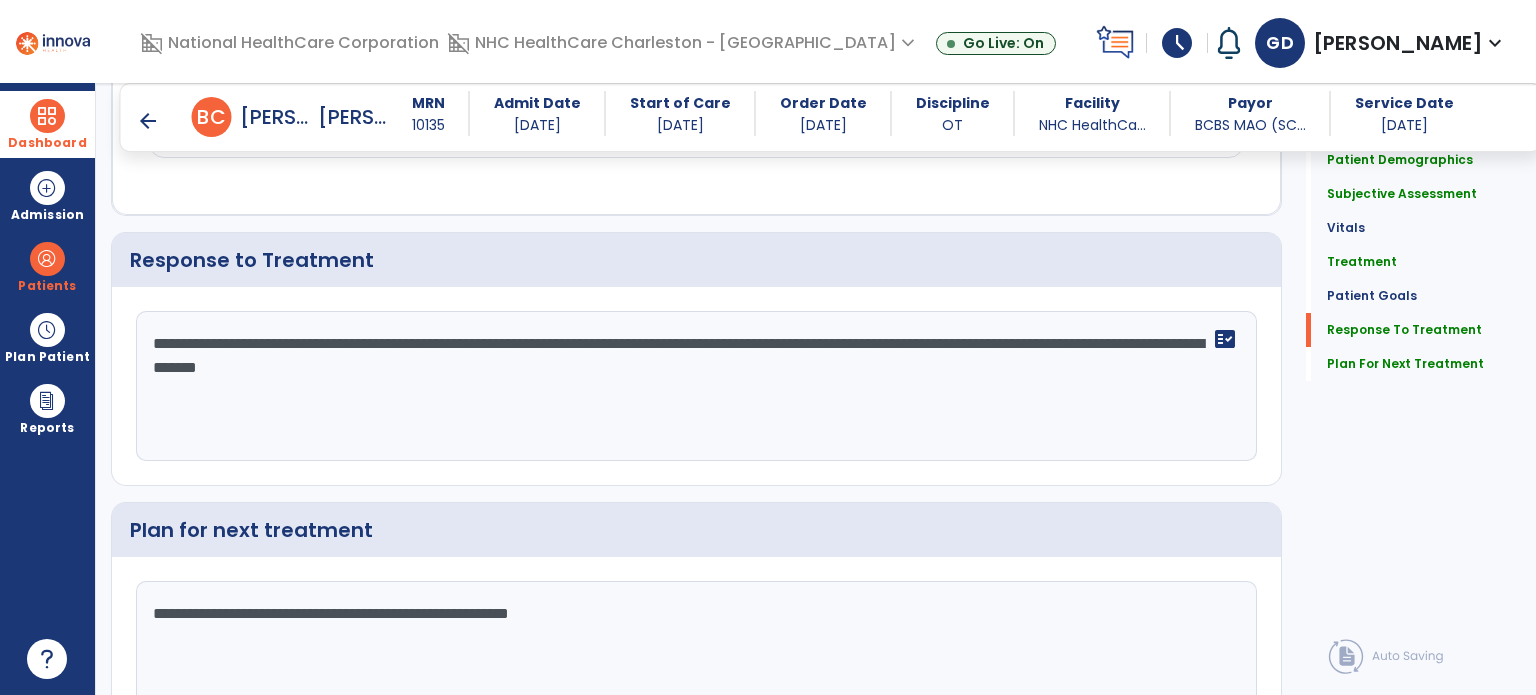 click on "**********" 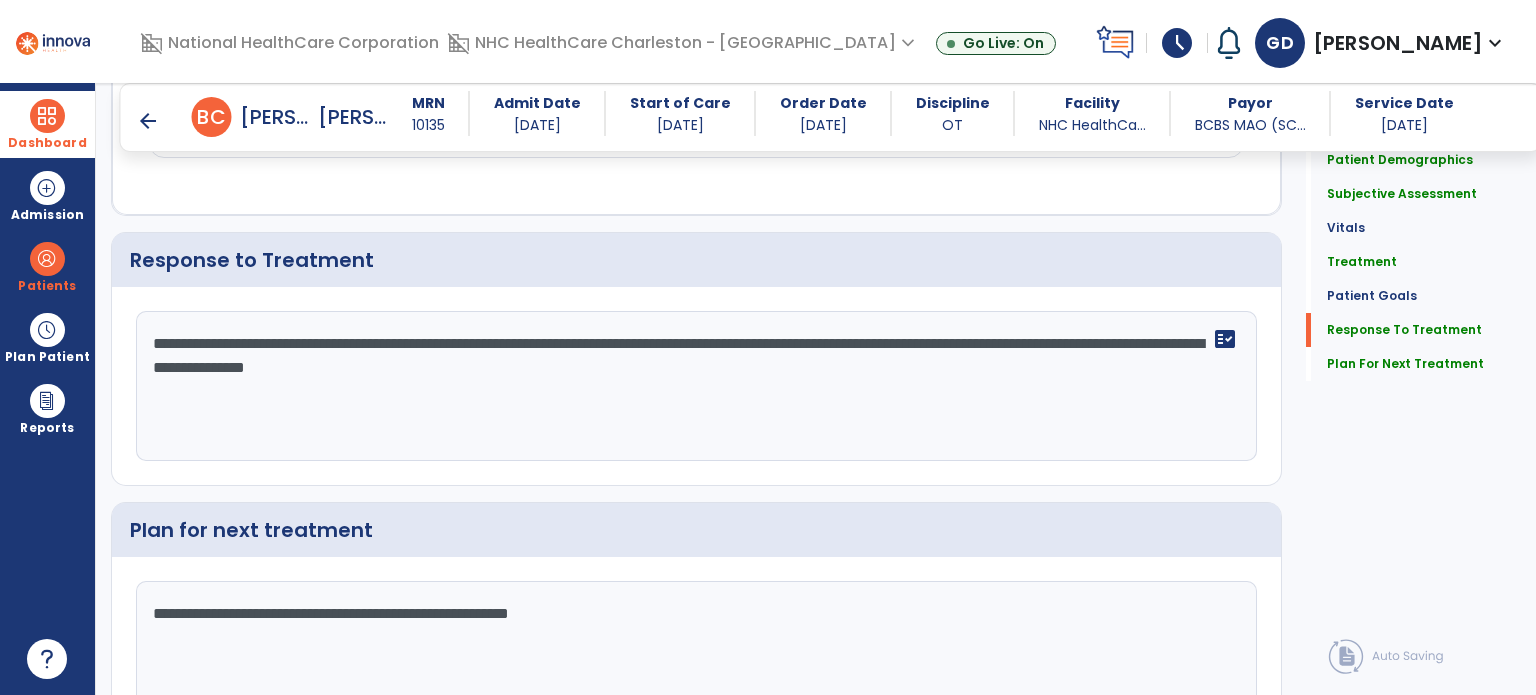 scroll, scrollTop: 2308, scrollLeft: 0, axis: vertical 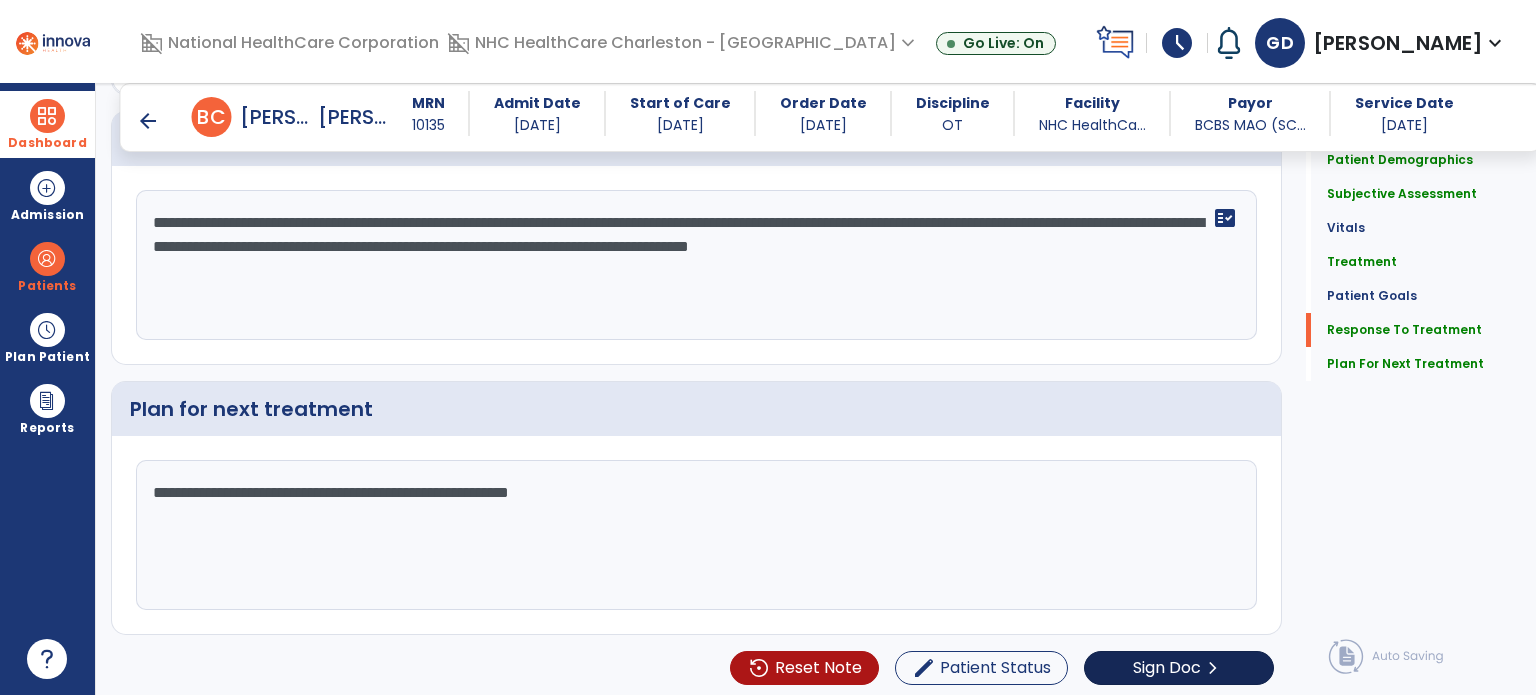 type on "**********" 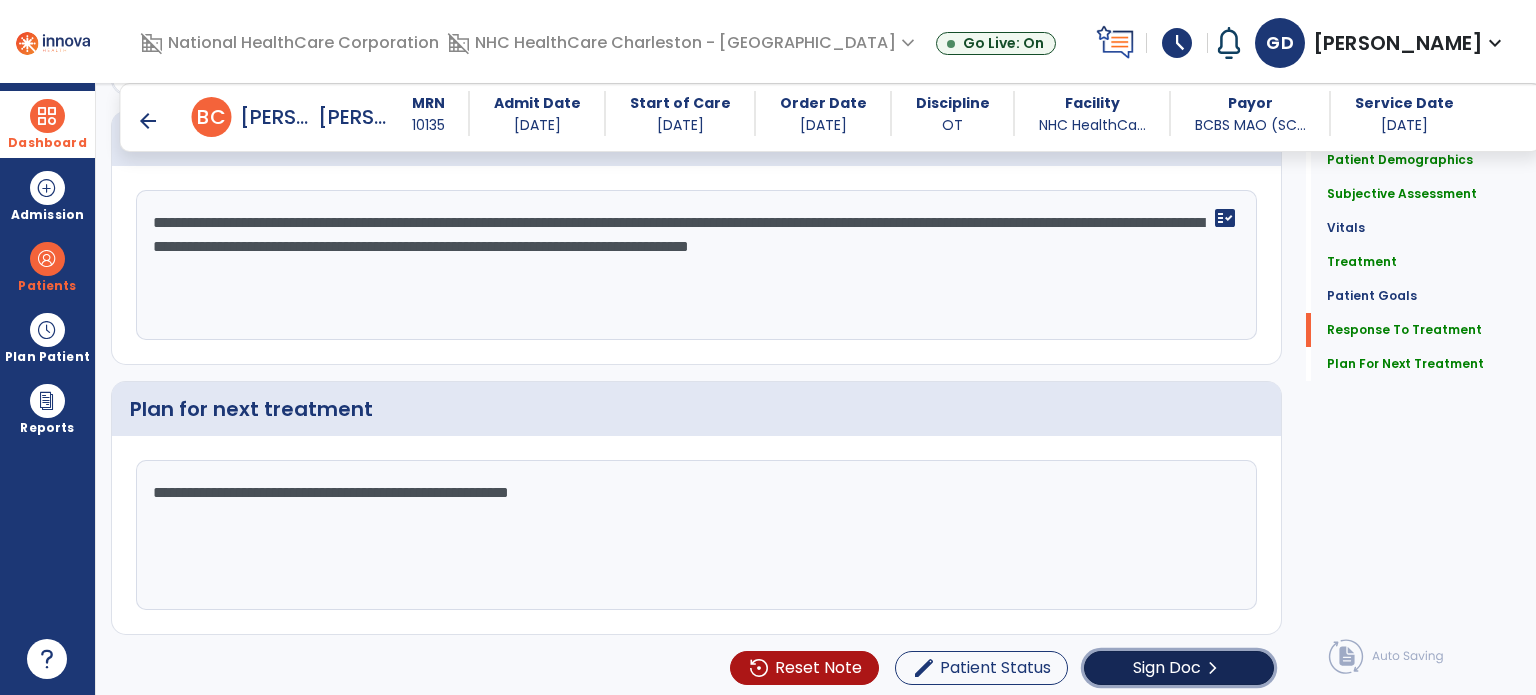 click on "Sign Doc  chevron_right" 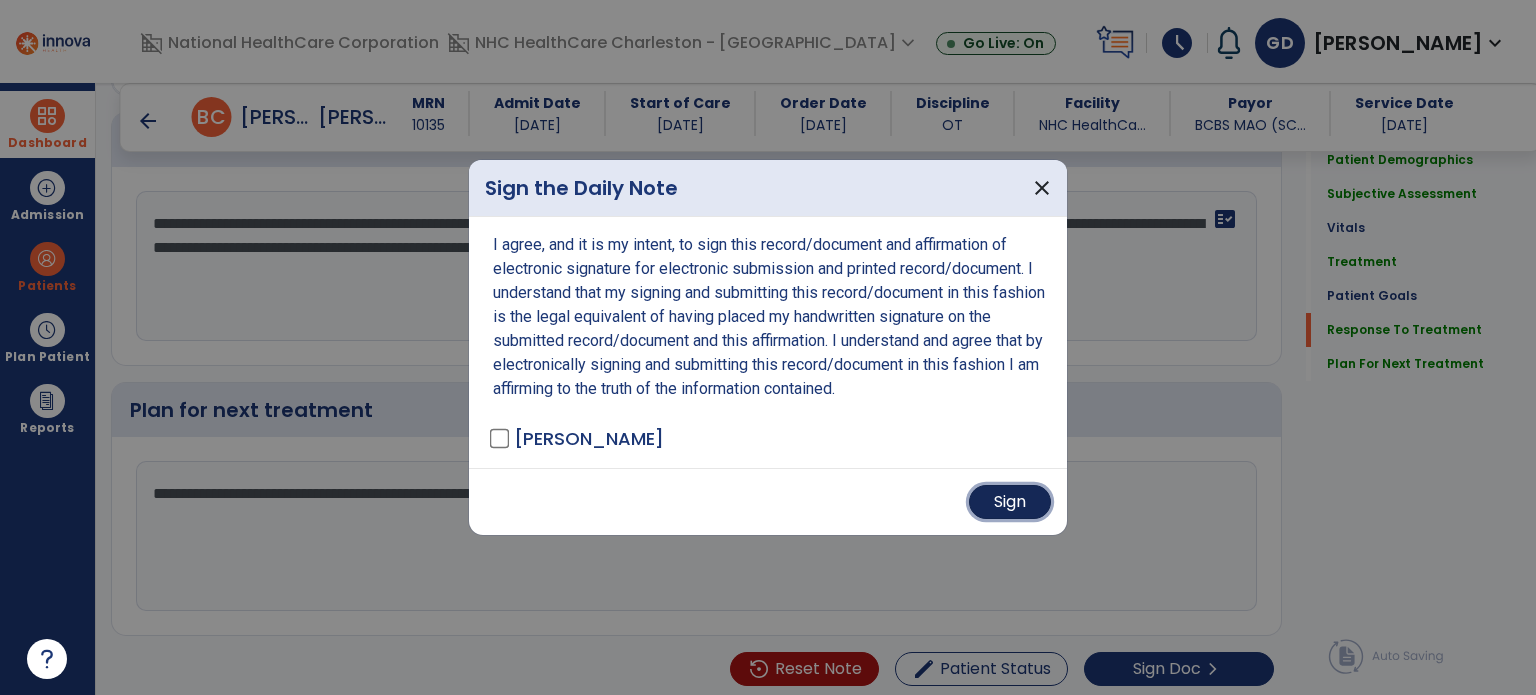 click on "Sign" at bounding box center (1010, 502) 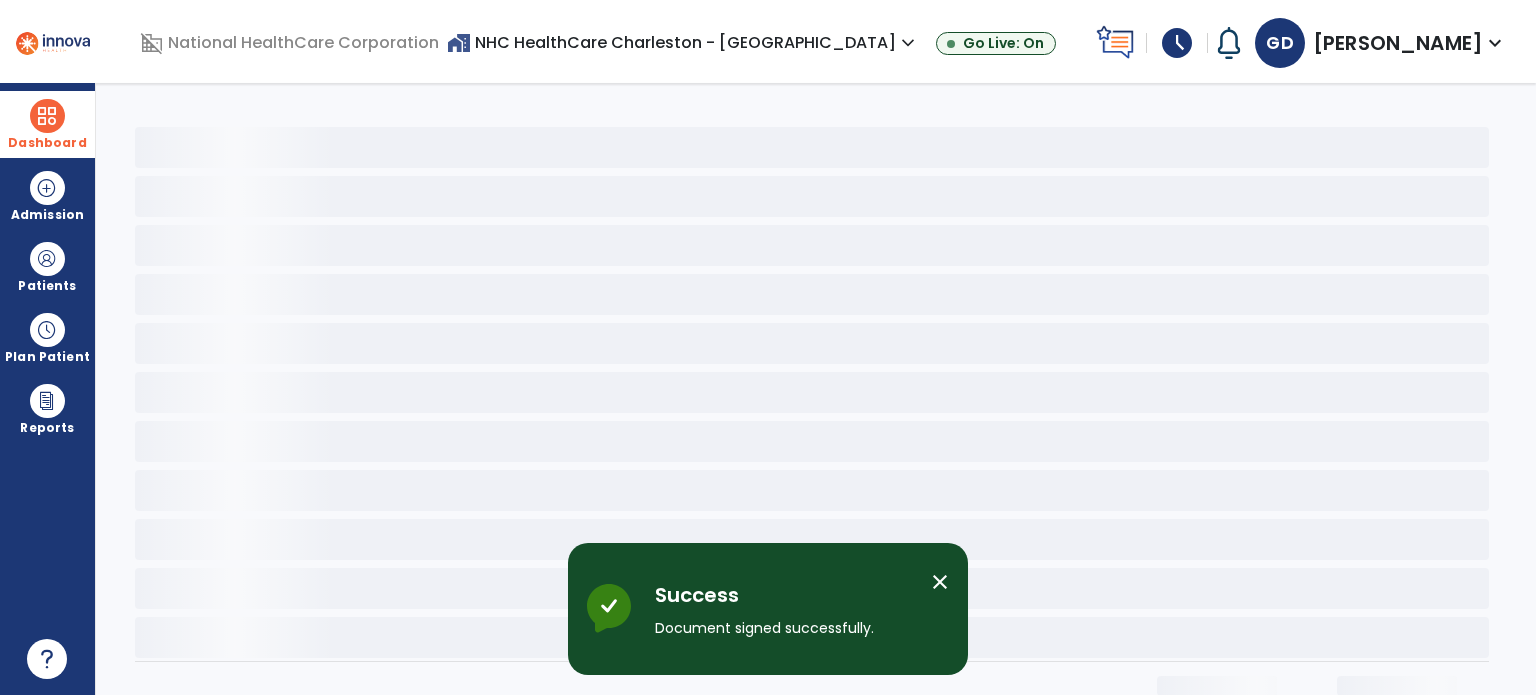scroll, scrollTop: 0, scrollLeft: 0, axis: both 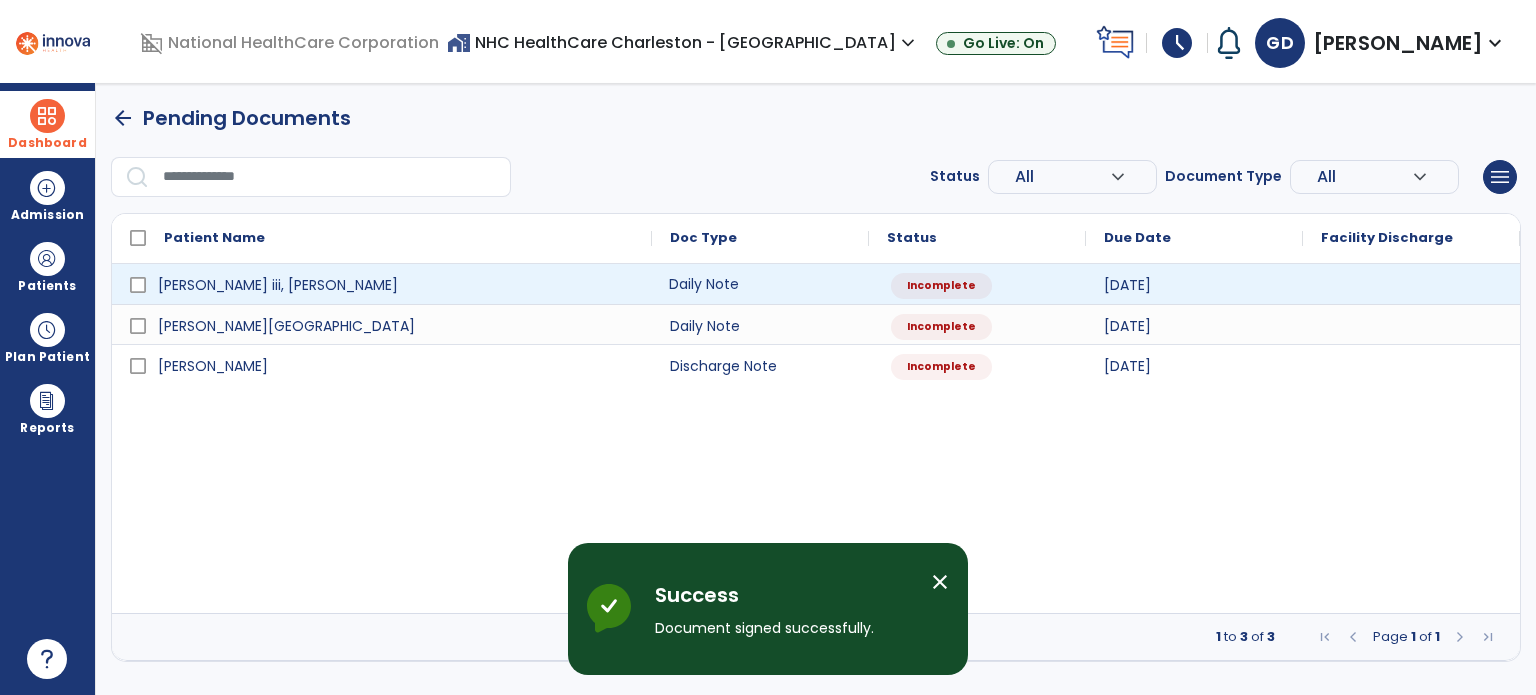 click on "Daily Note" at bounding box center [760, 284] 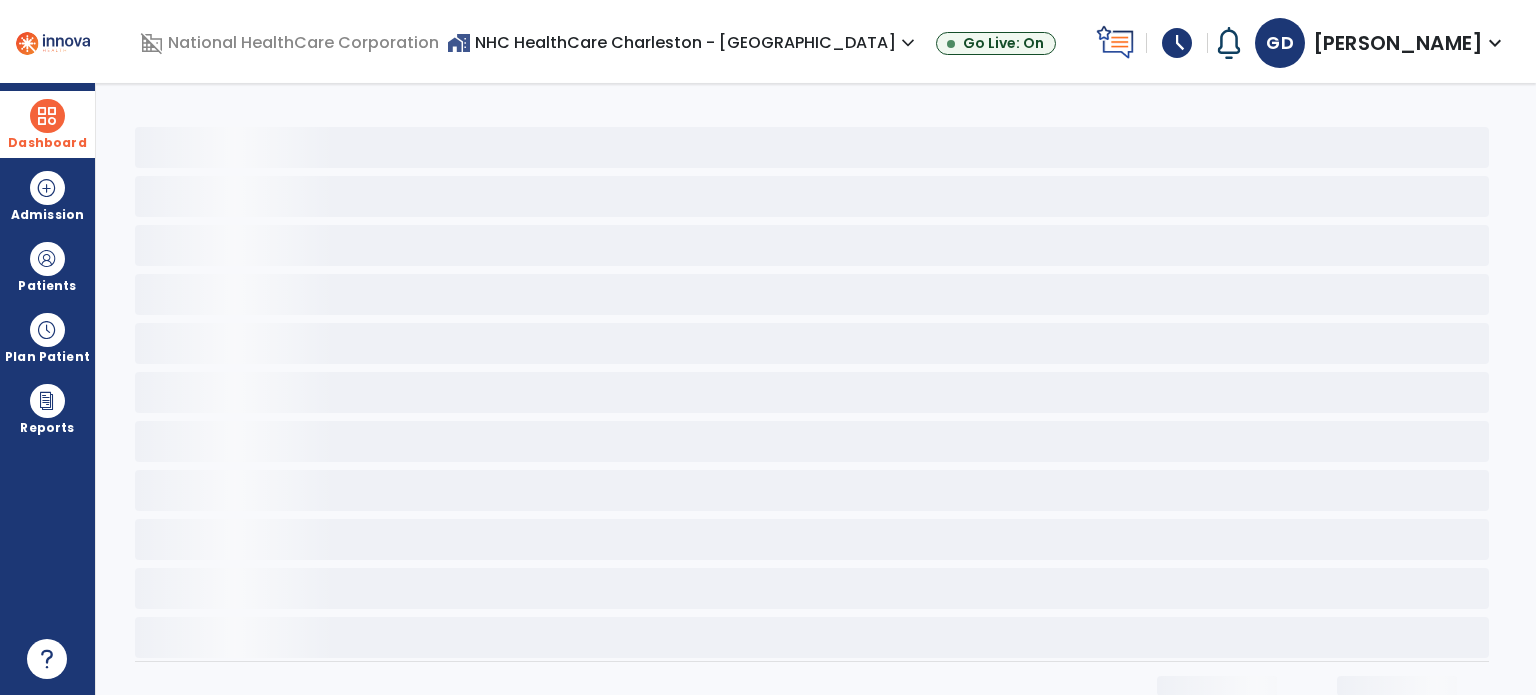 select on "*" 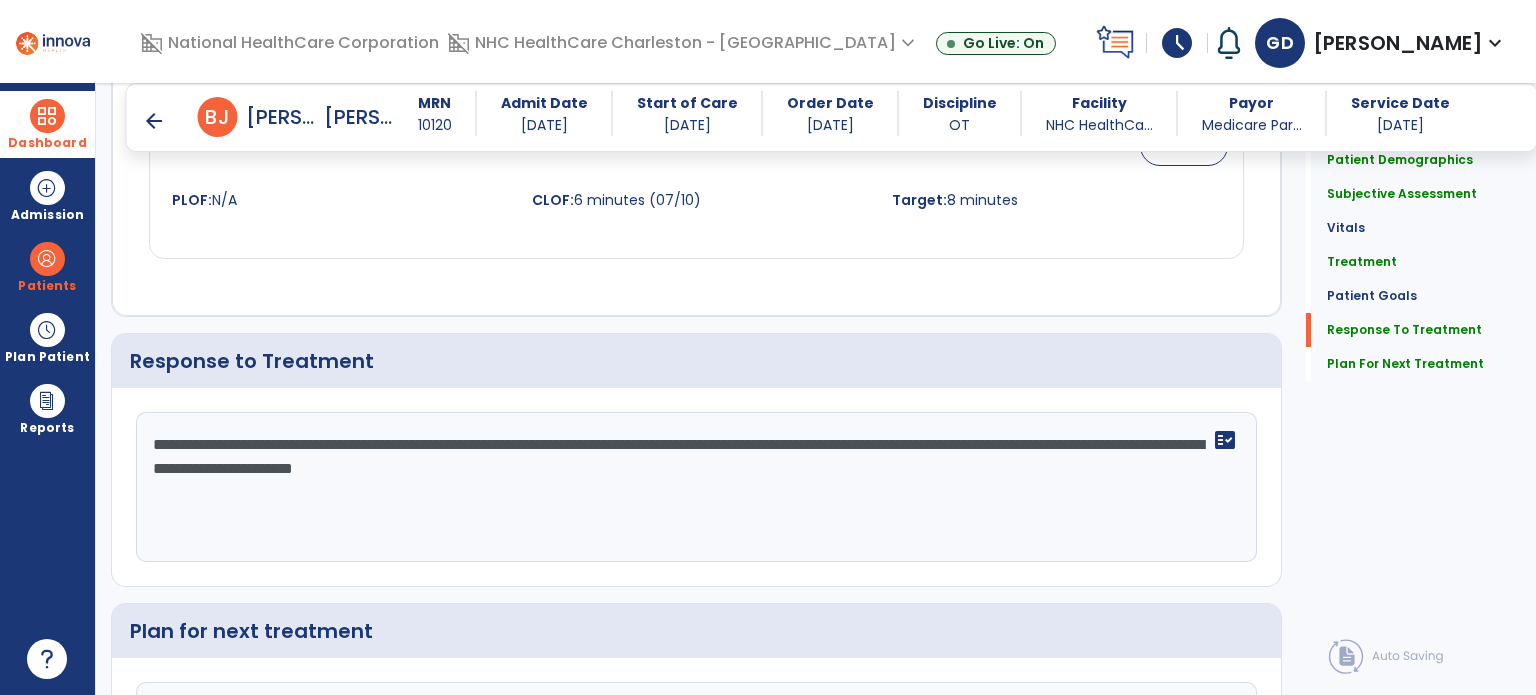 scroll, scrollTop: 2241, scrollLeft: 0, axis: vertical 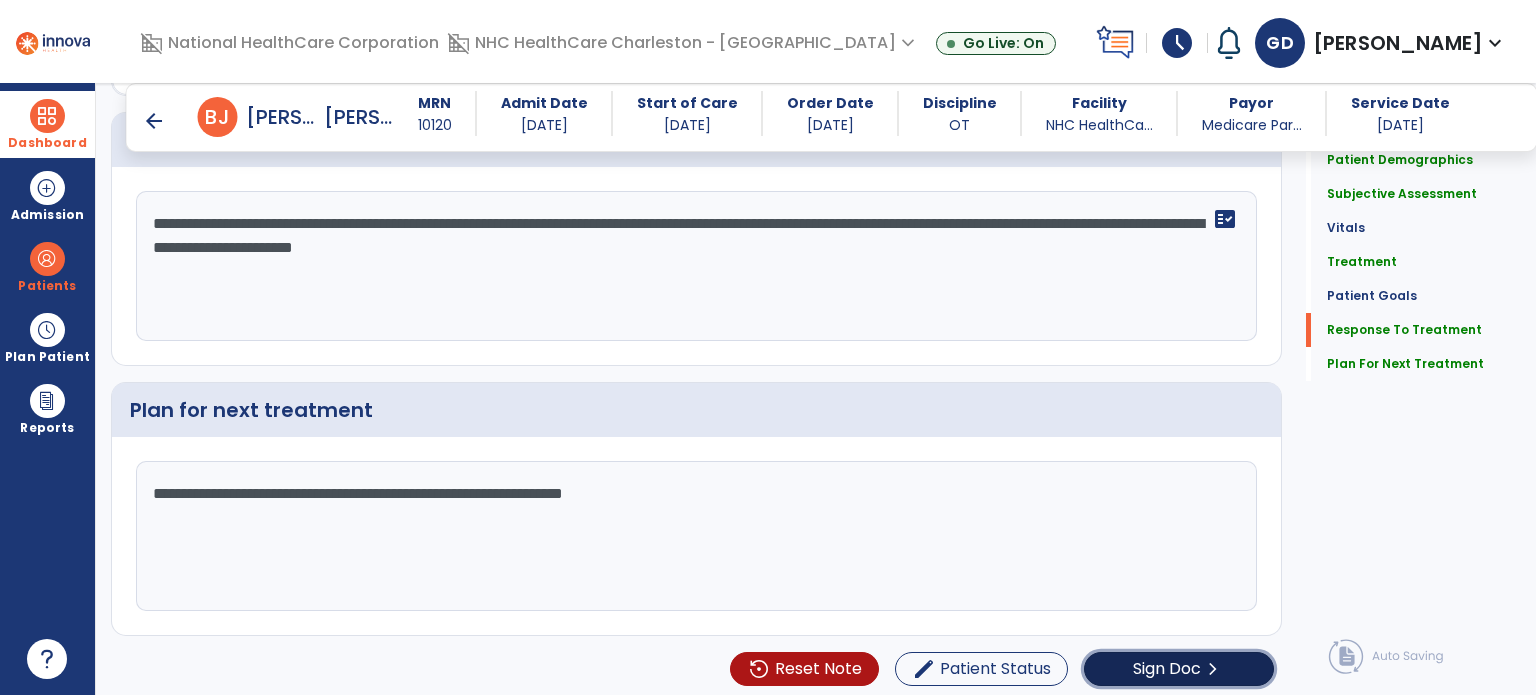 click on "chevron_right" 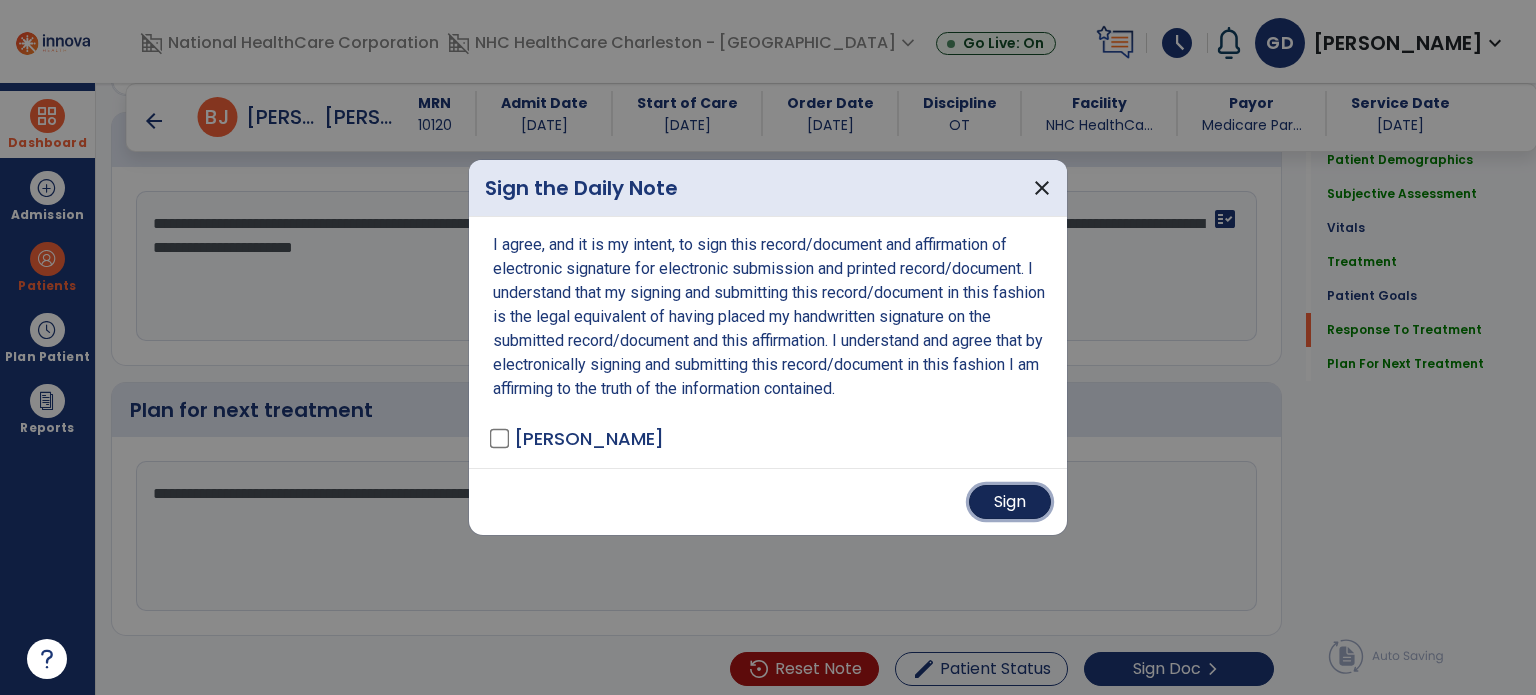 click on "Sign" at bounding box center (1010, 502) 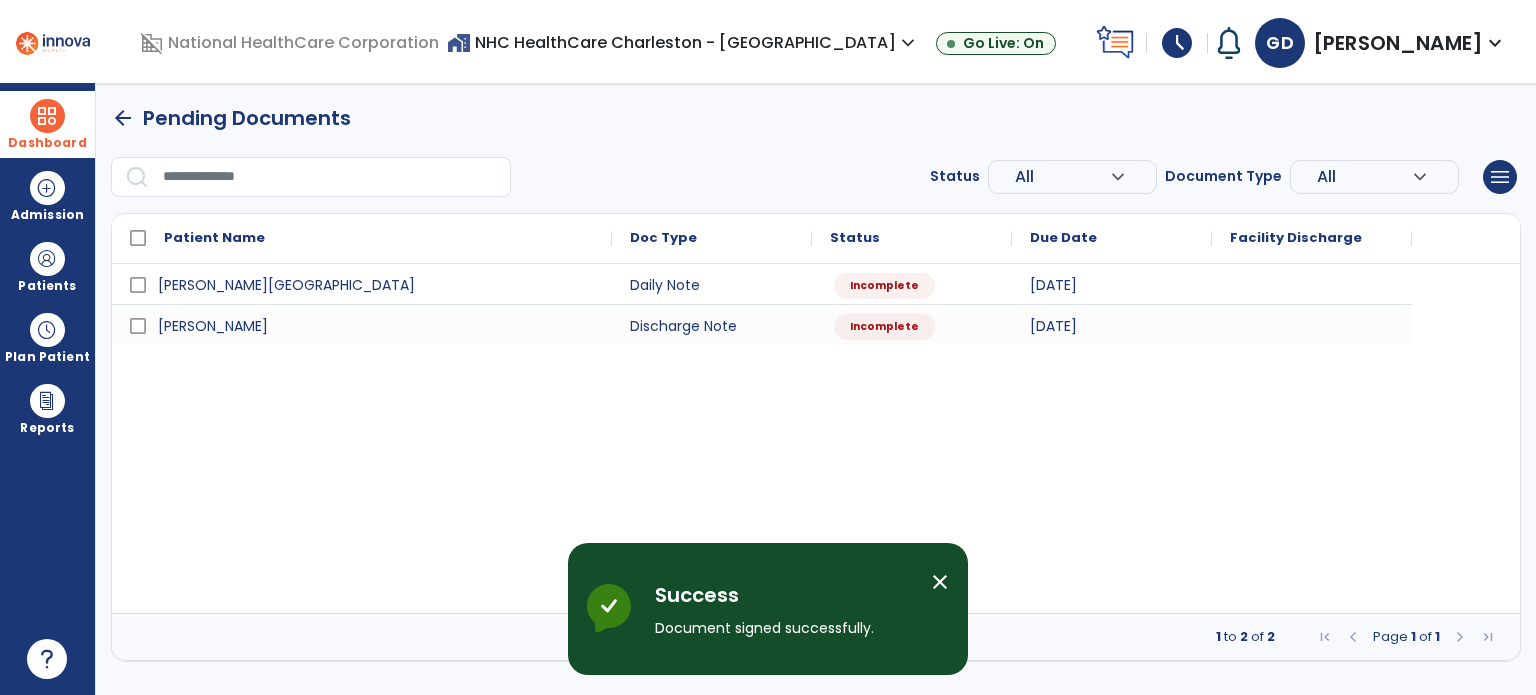 scroll, scrollTop: 0, scrollLeft: 0, axis: both 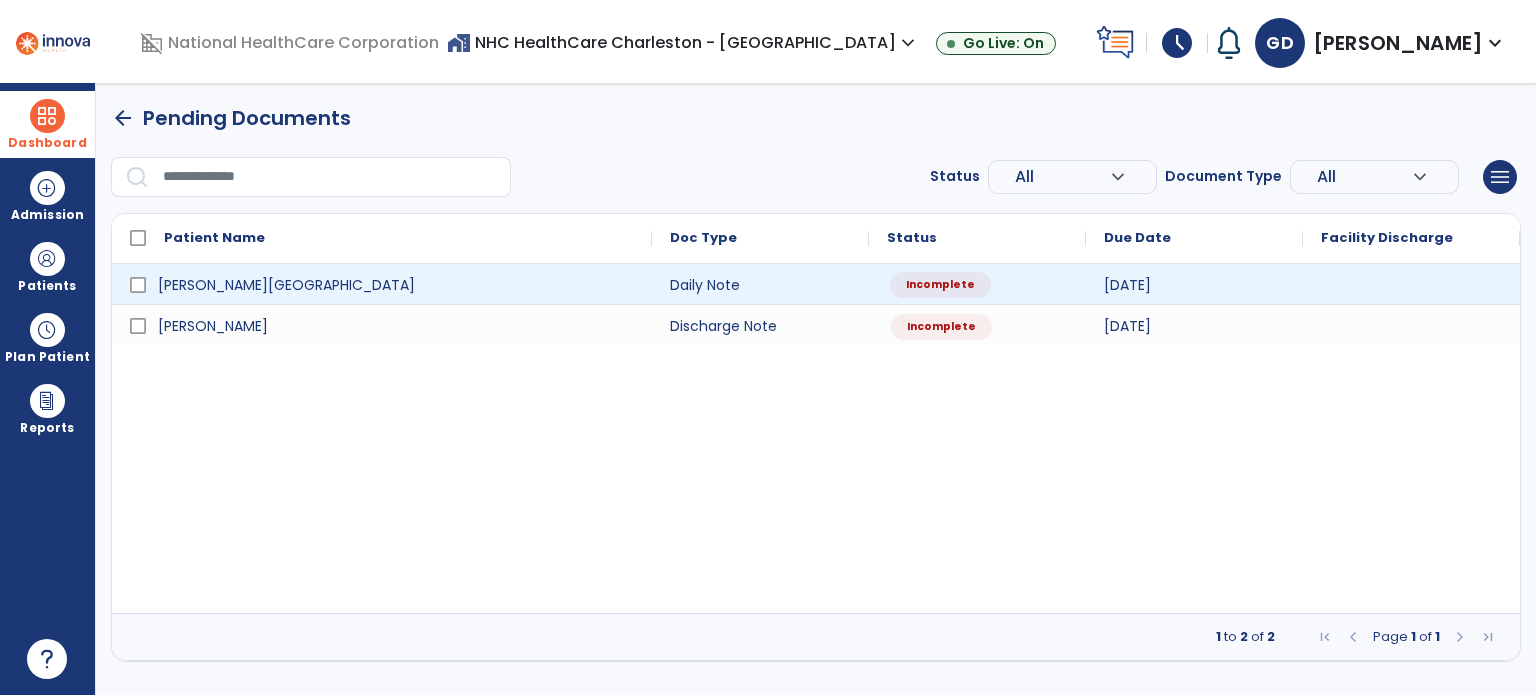 click on "Incomplete" at bounding box center [977, 284] 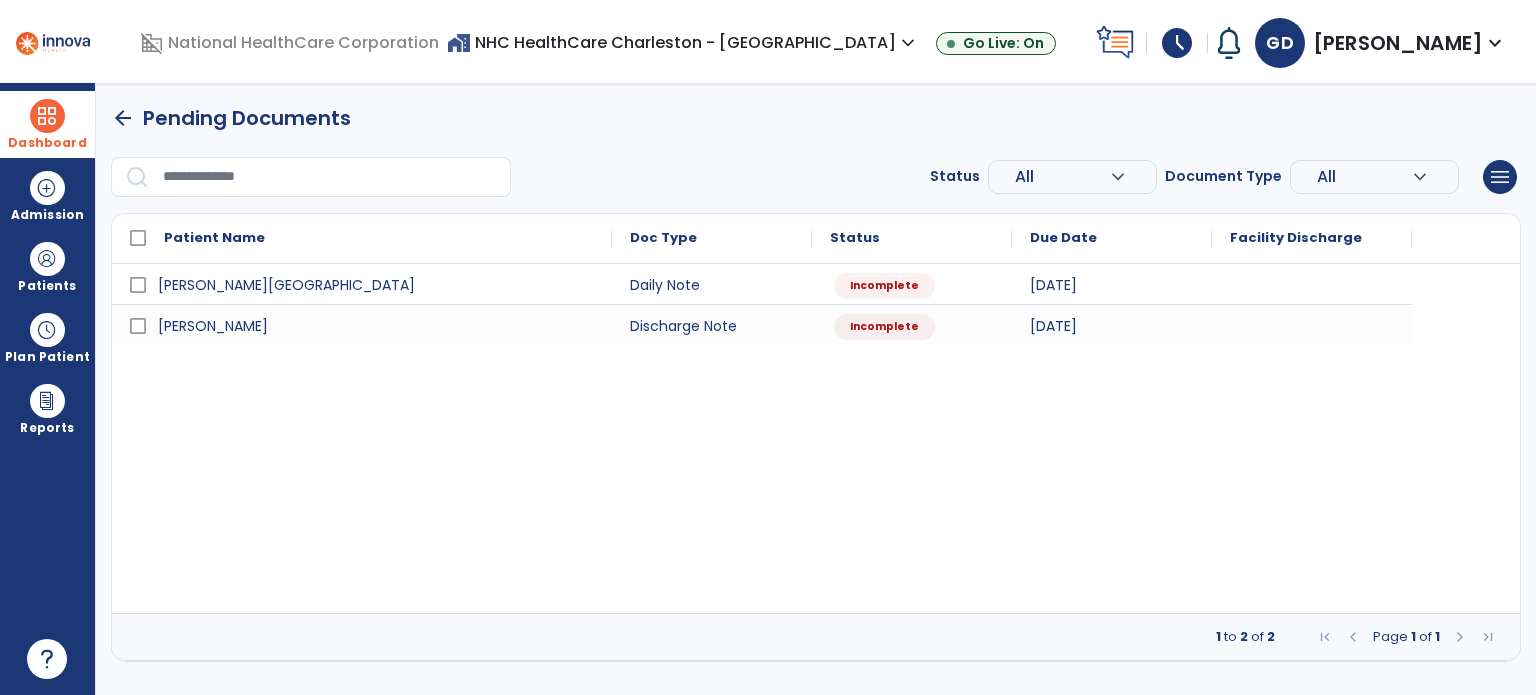 select on "*" 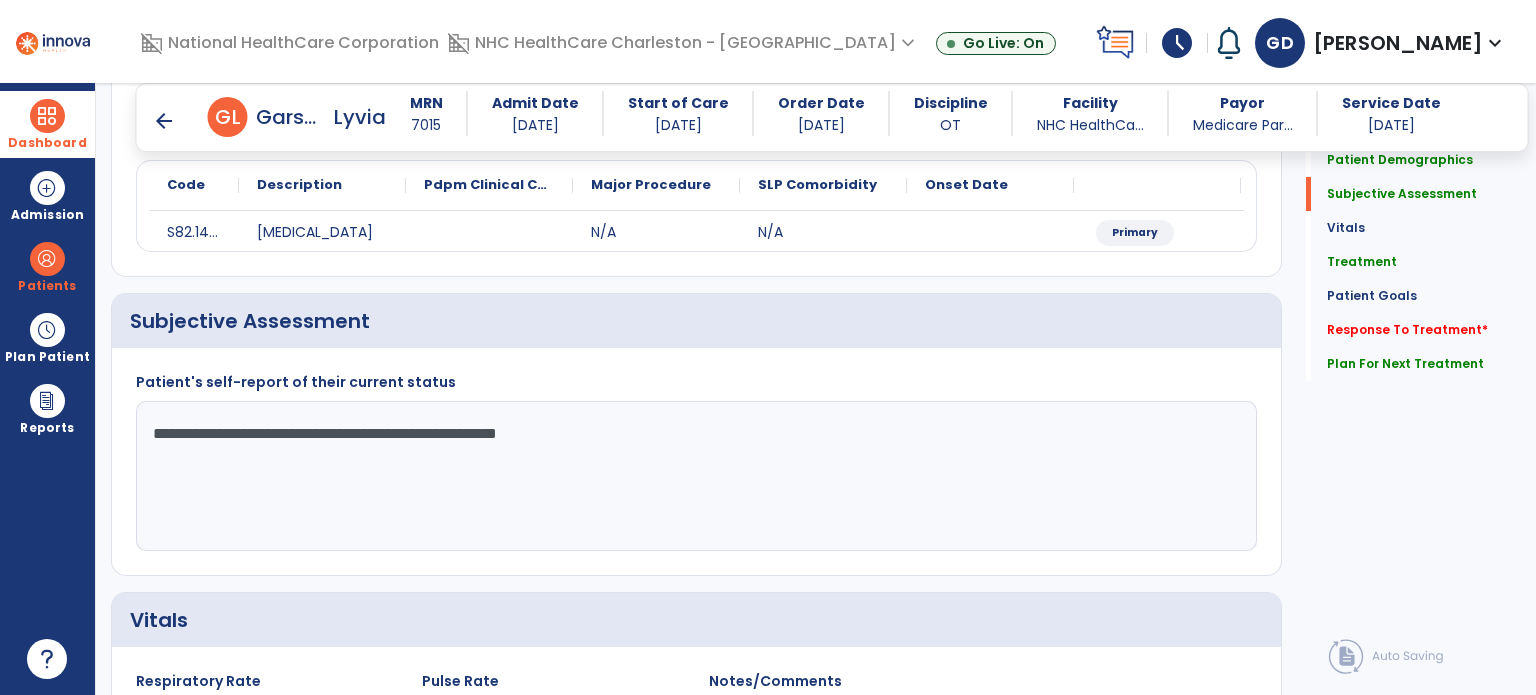 scroll, scrollTop: 131, scrollLeft: 0, axis: vertical 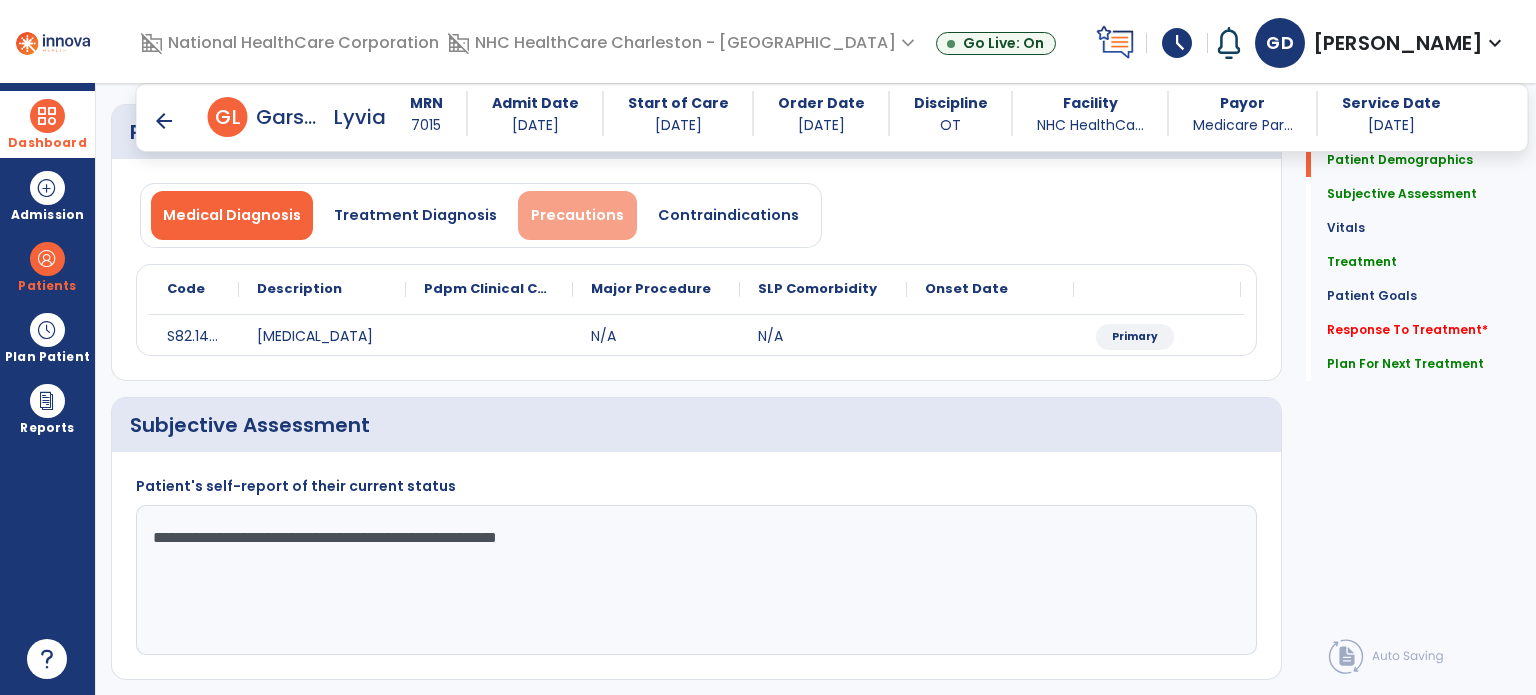 click on "Precautions" at bounding box center (577, 215) 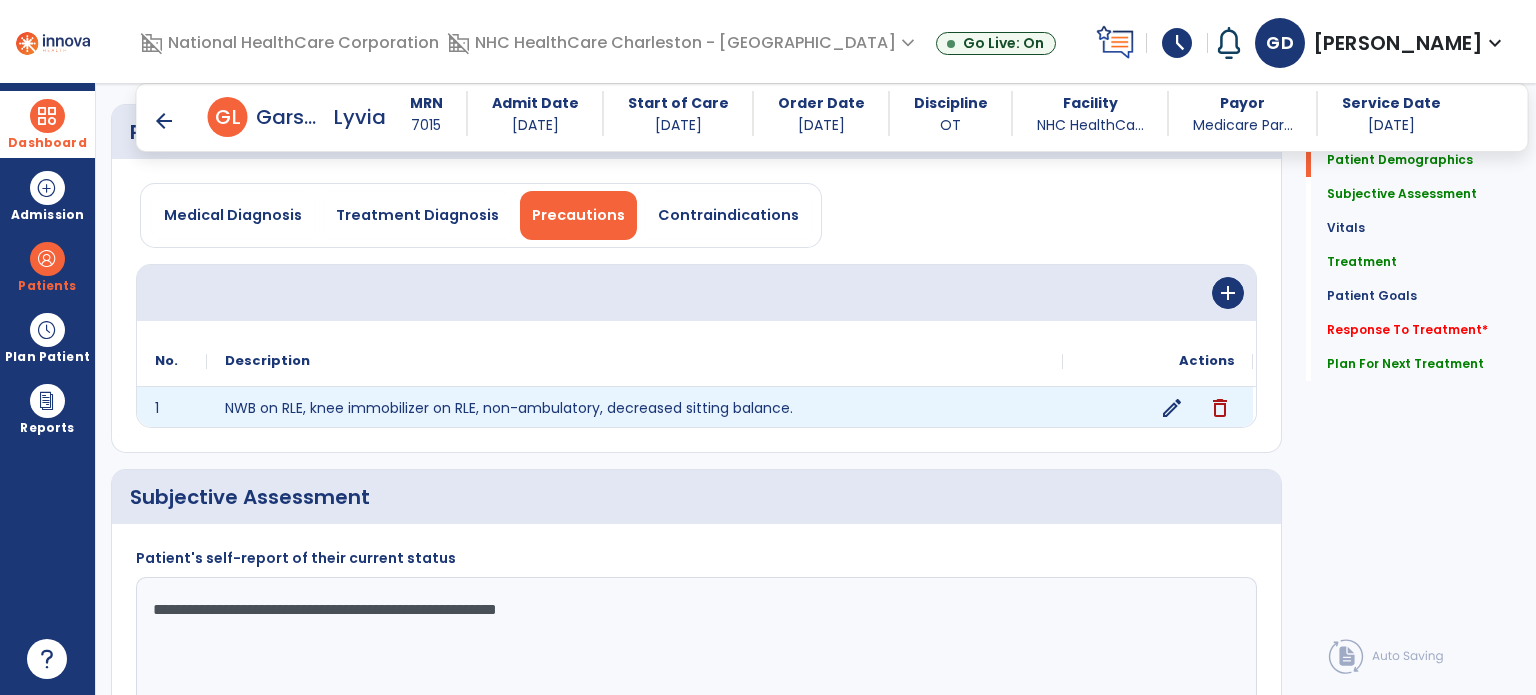 click on "edit" 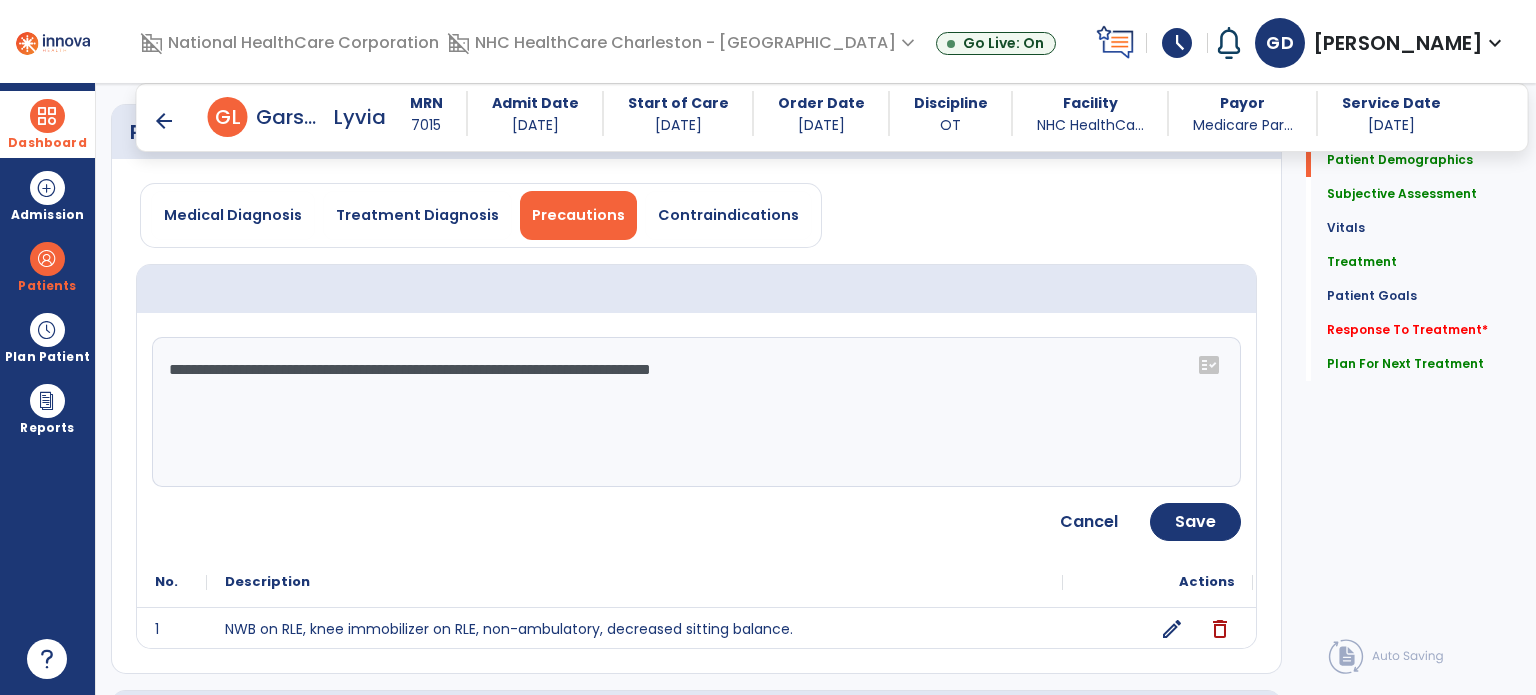 click on "**********" 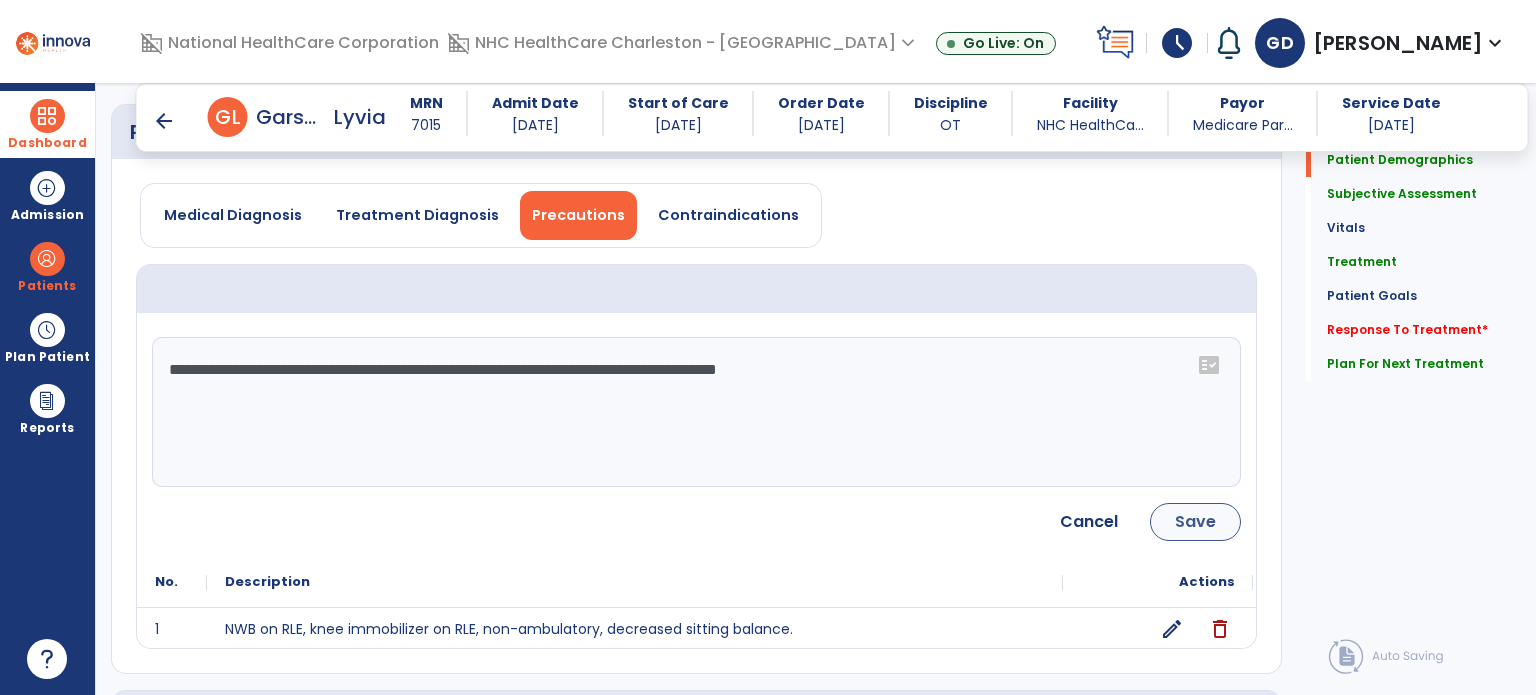 type on "**********" 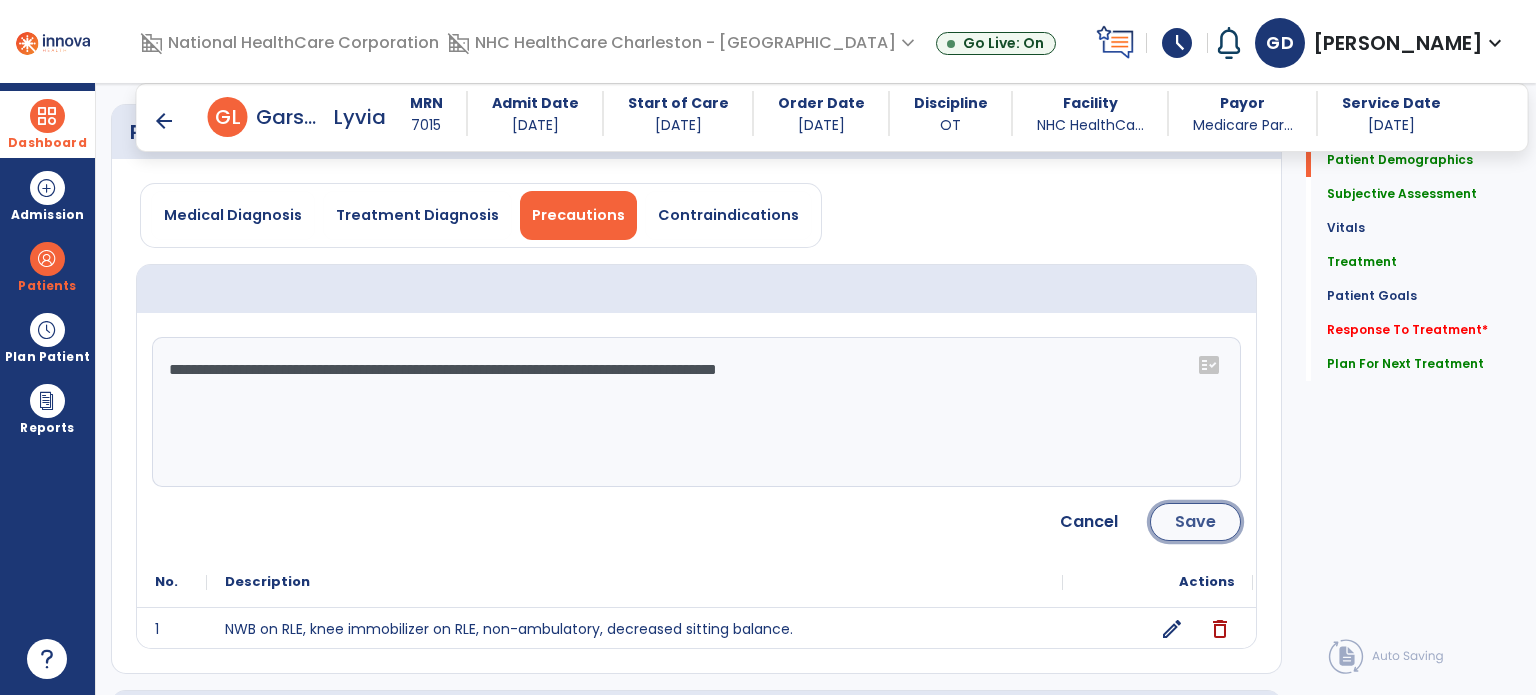 click on "Save" 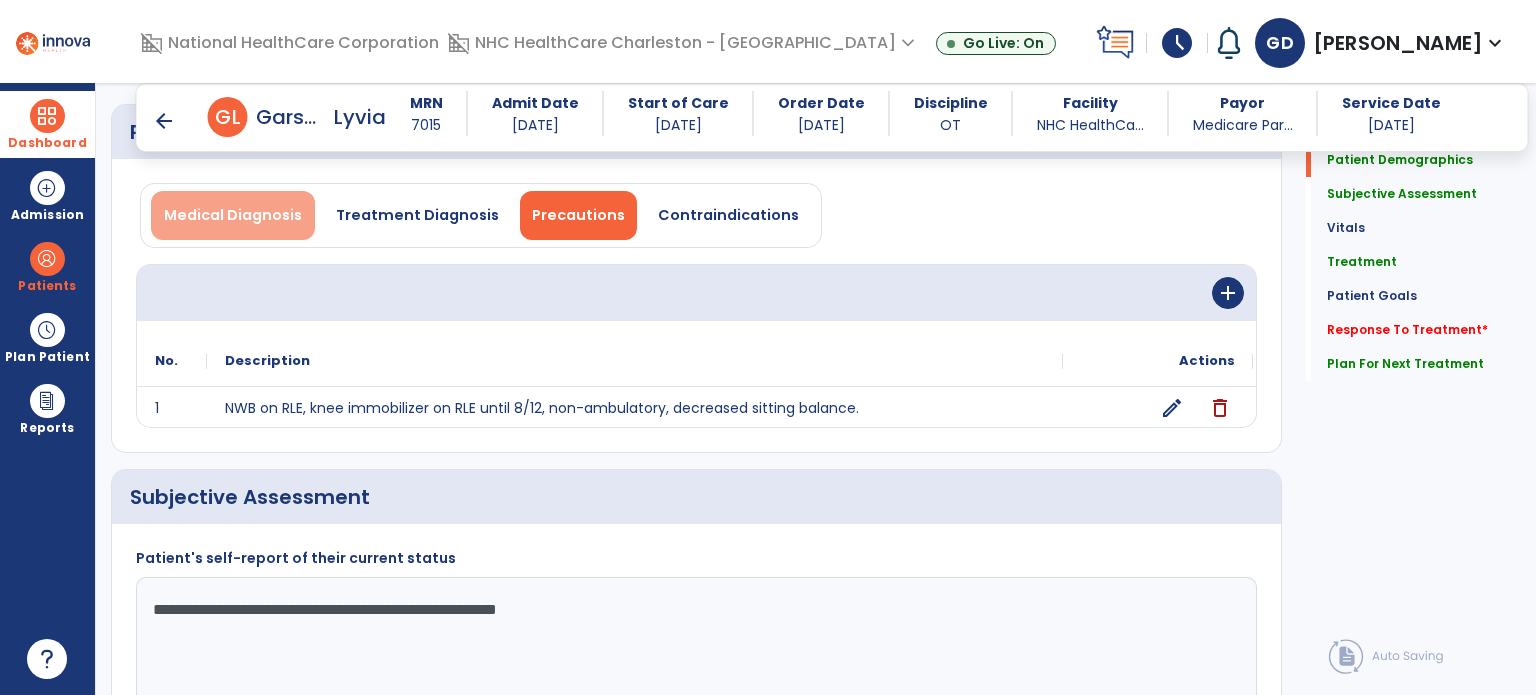 click on "Medical Diagnosis" at bounding box center (233, 215) 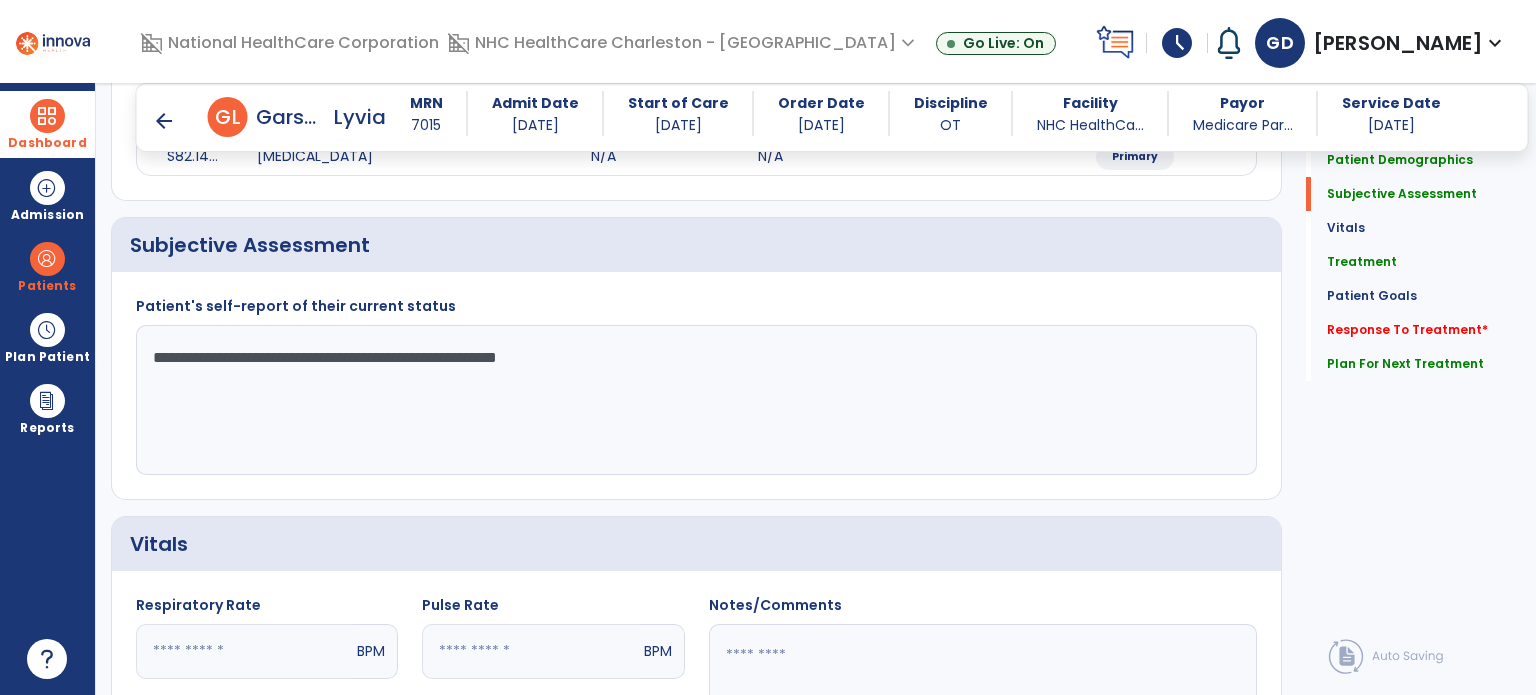 scroll, scrollTop: 276, scrollLeft: 0, axis: vertical 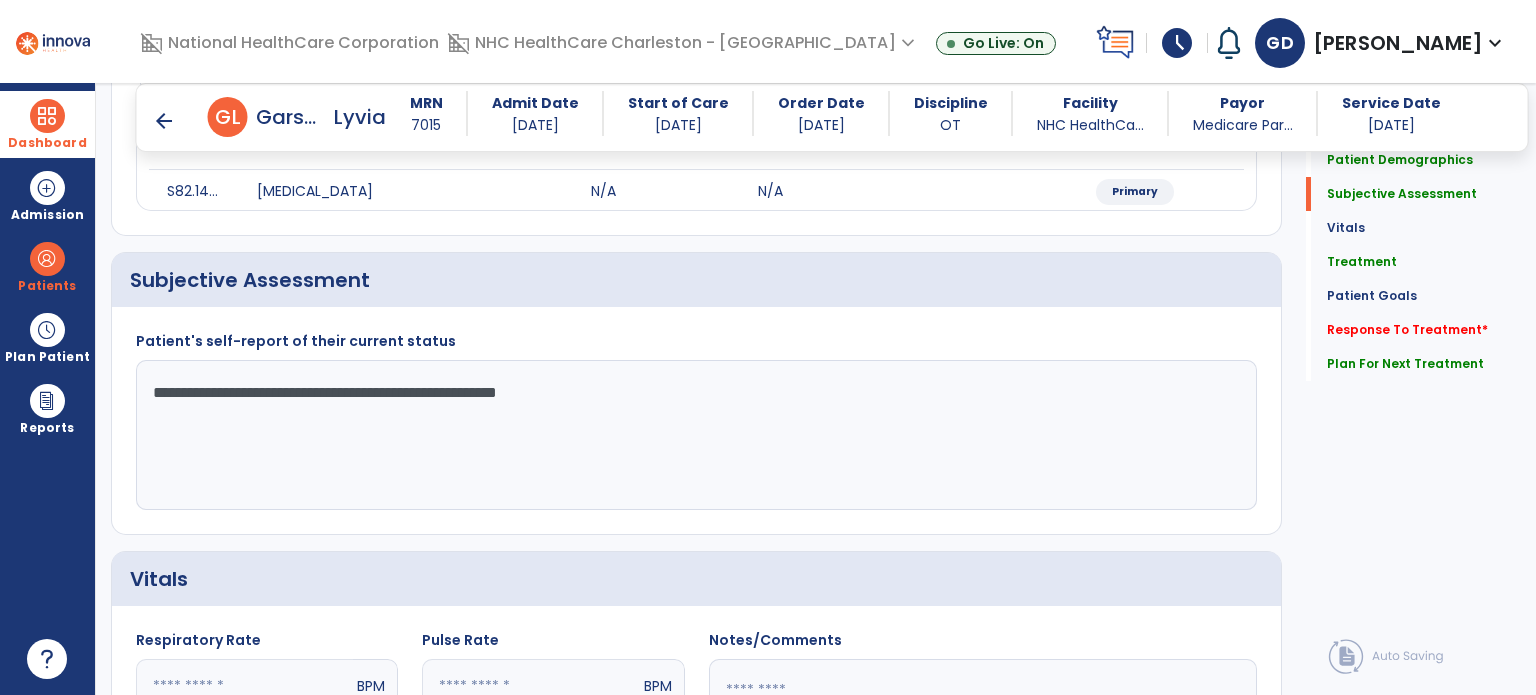 click on "arrow_back" at bounding box center [164, 121] 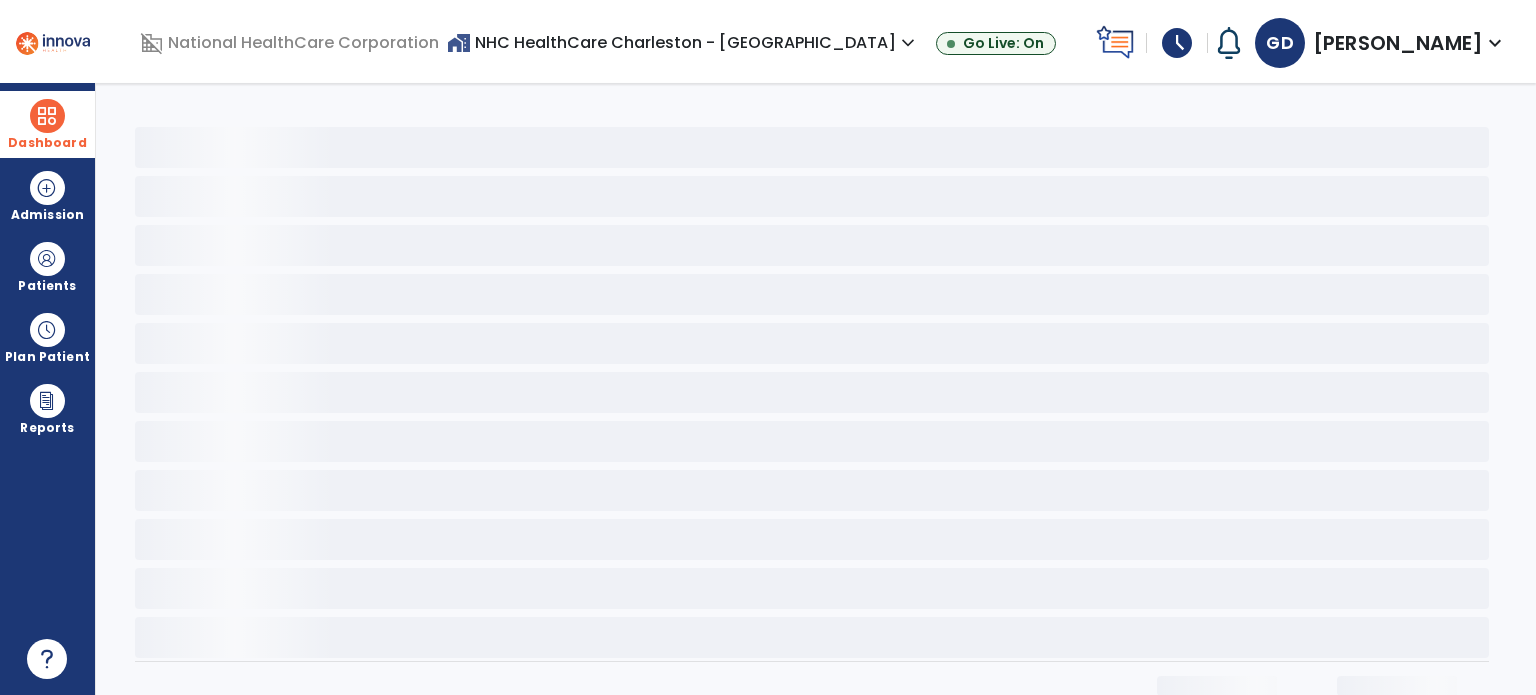 scroll, scrollTop: 0, scrollLeft: 0, axis: both 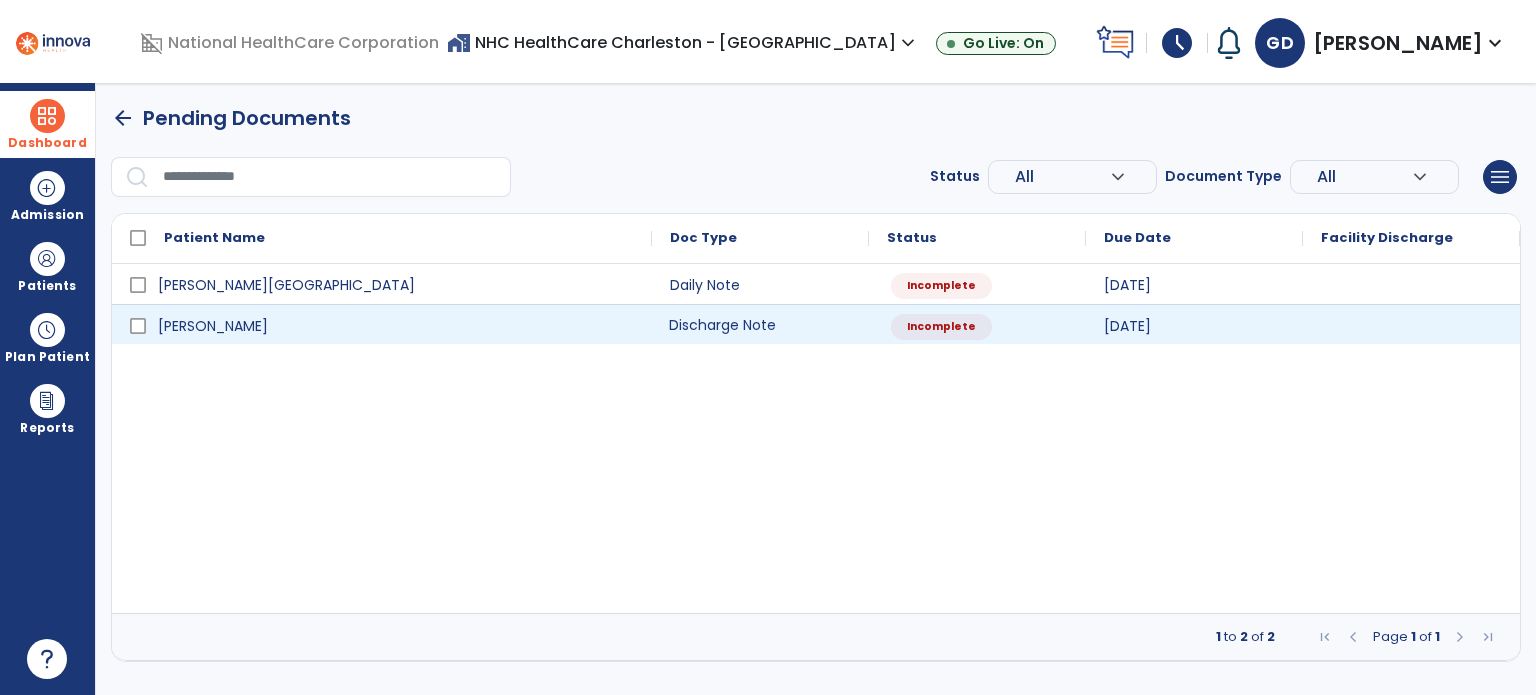 click on "Discharge Note" at bounding box center (760, 324) 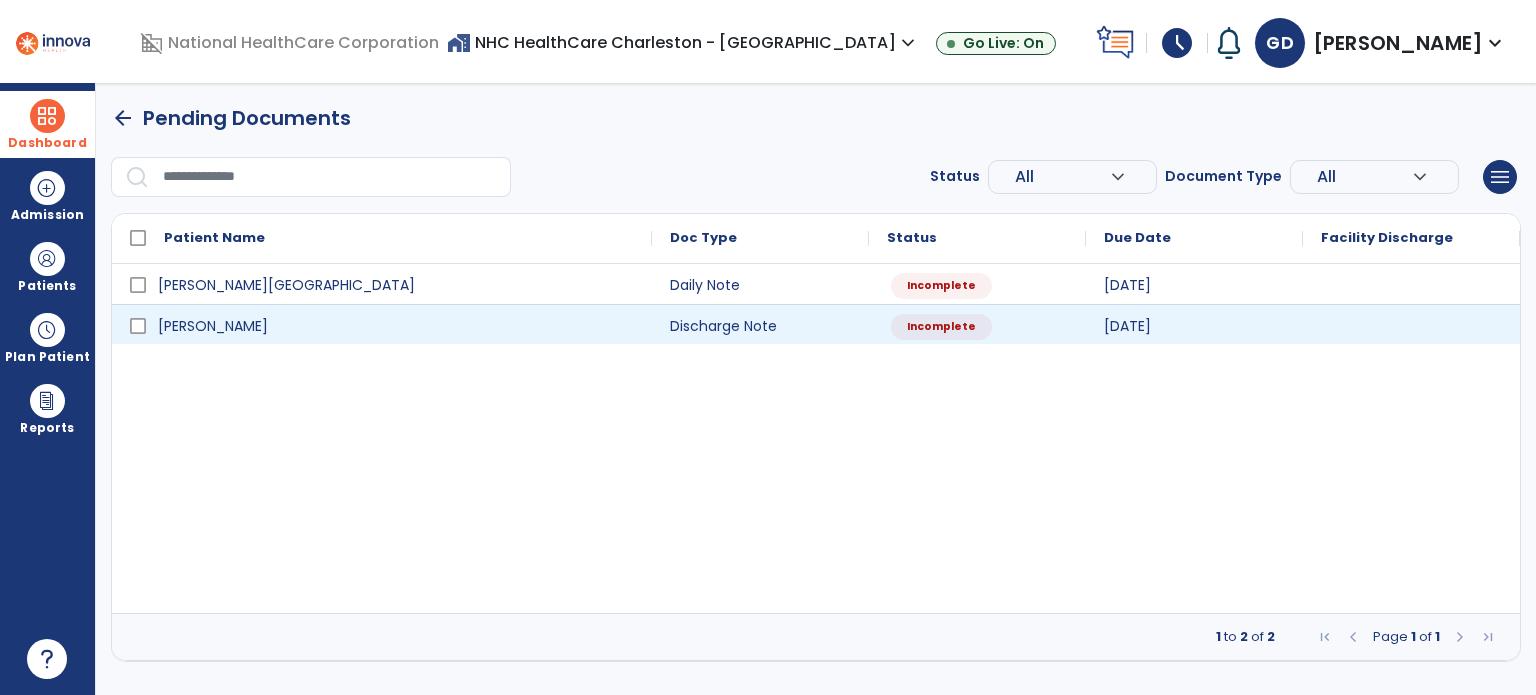 select on "**********" 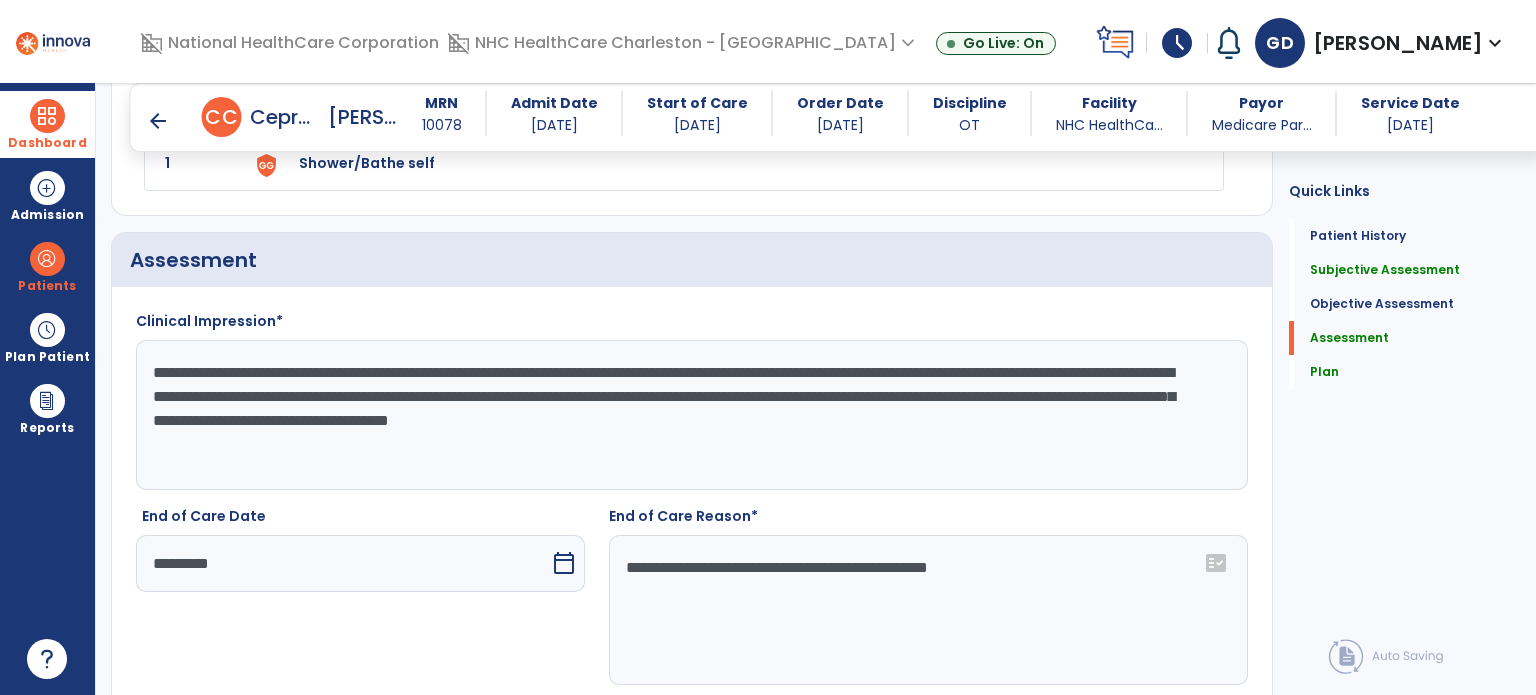 scroll, scrollTop: 1548, scrollLeft: 0, axis: vertical 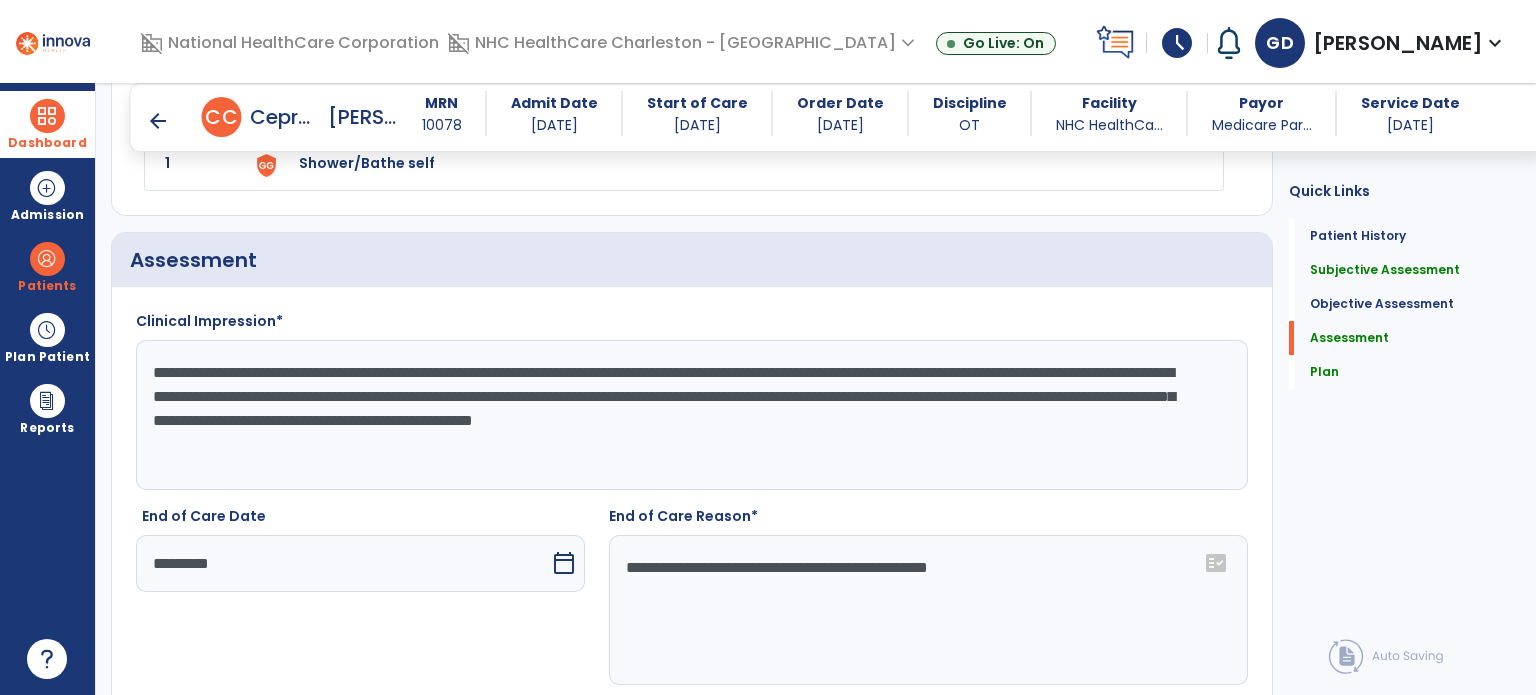 click on "**********" 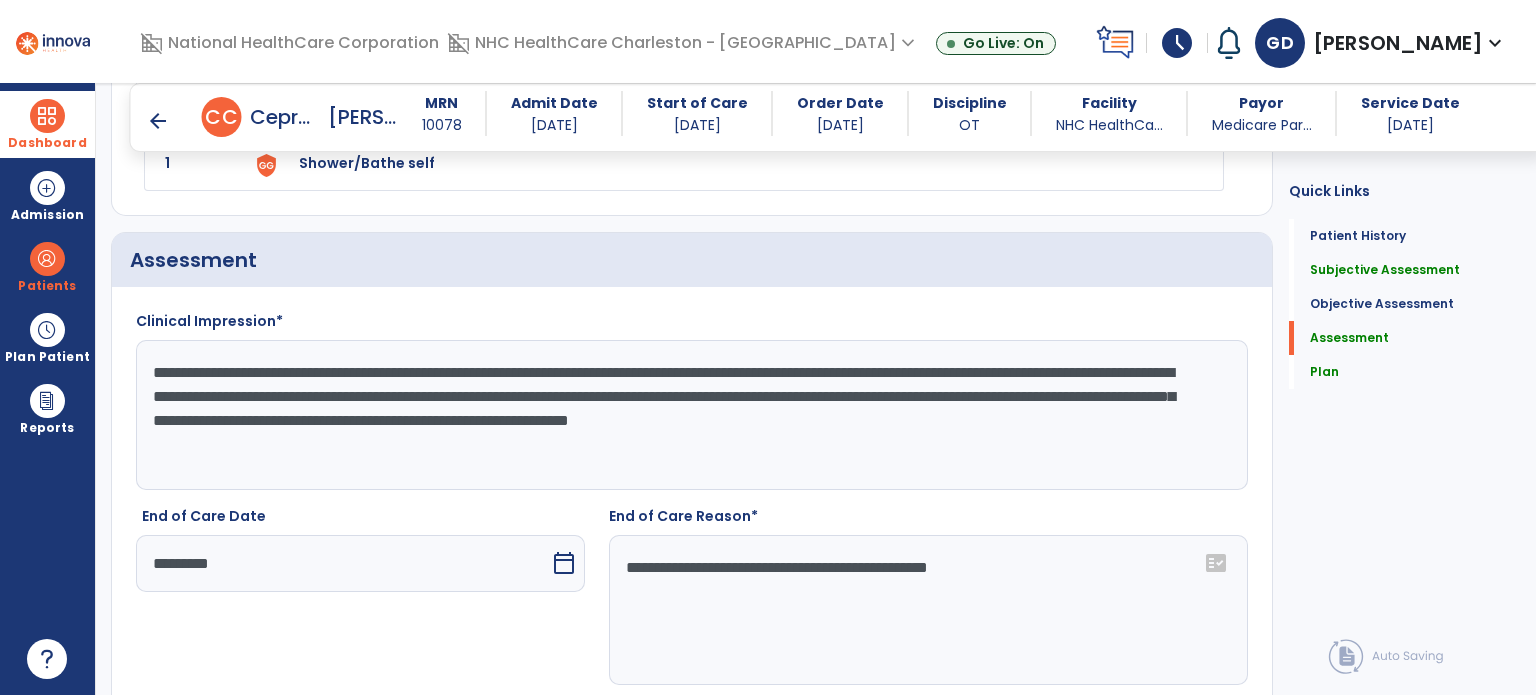 click on "**********" 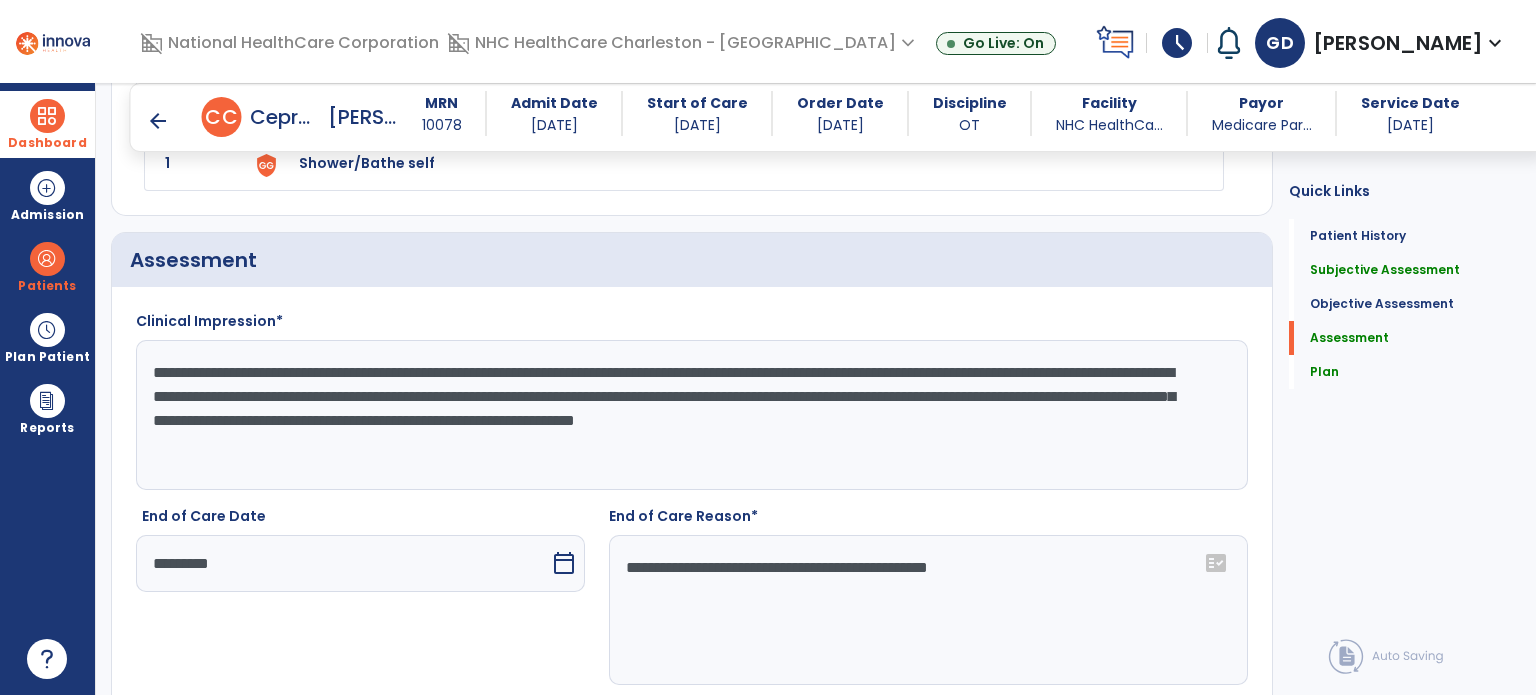 click on "**********" 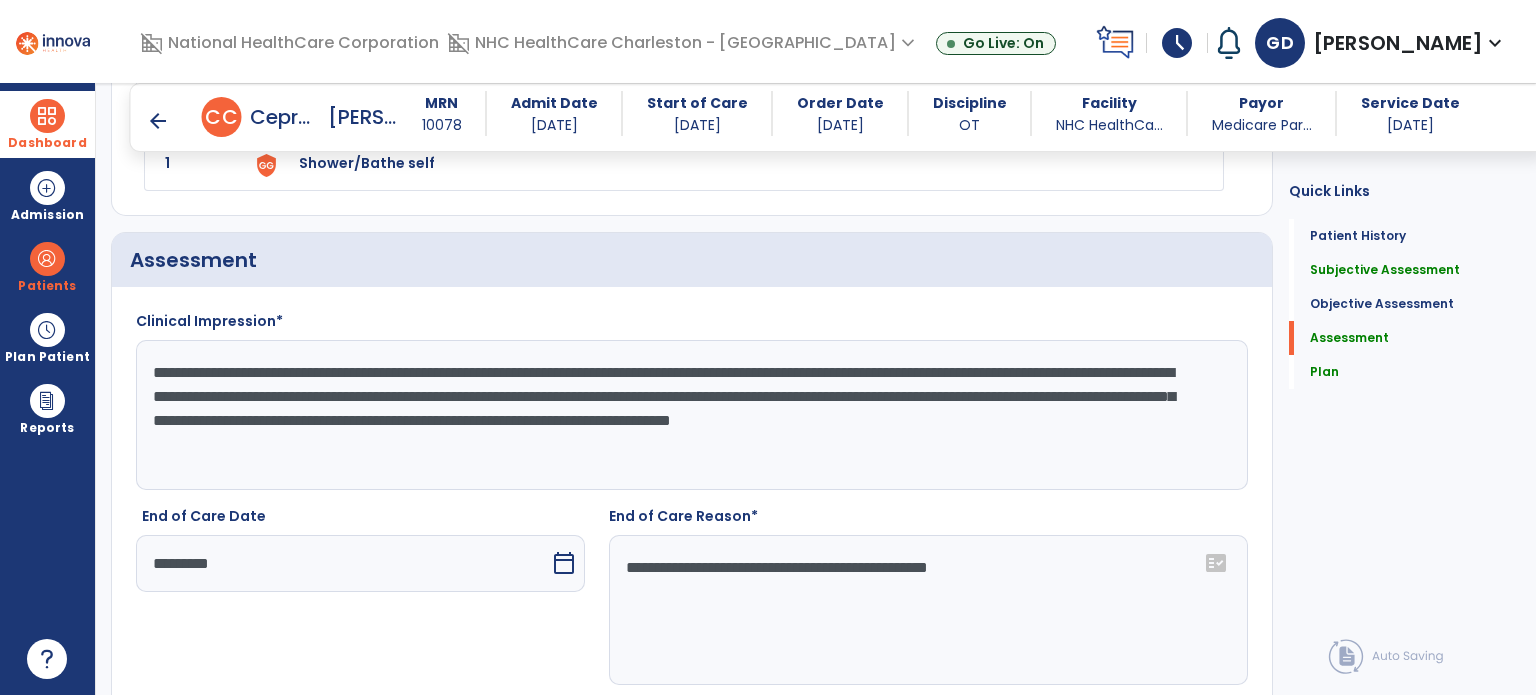 click on "**********" 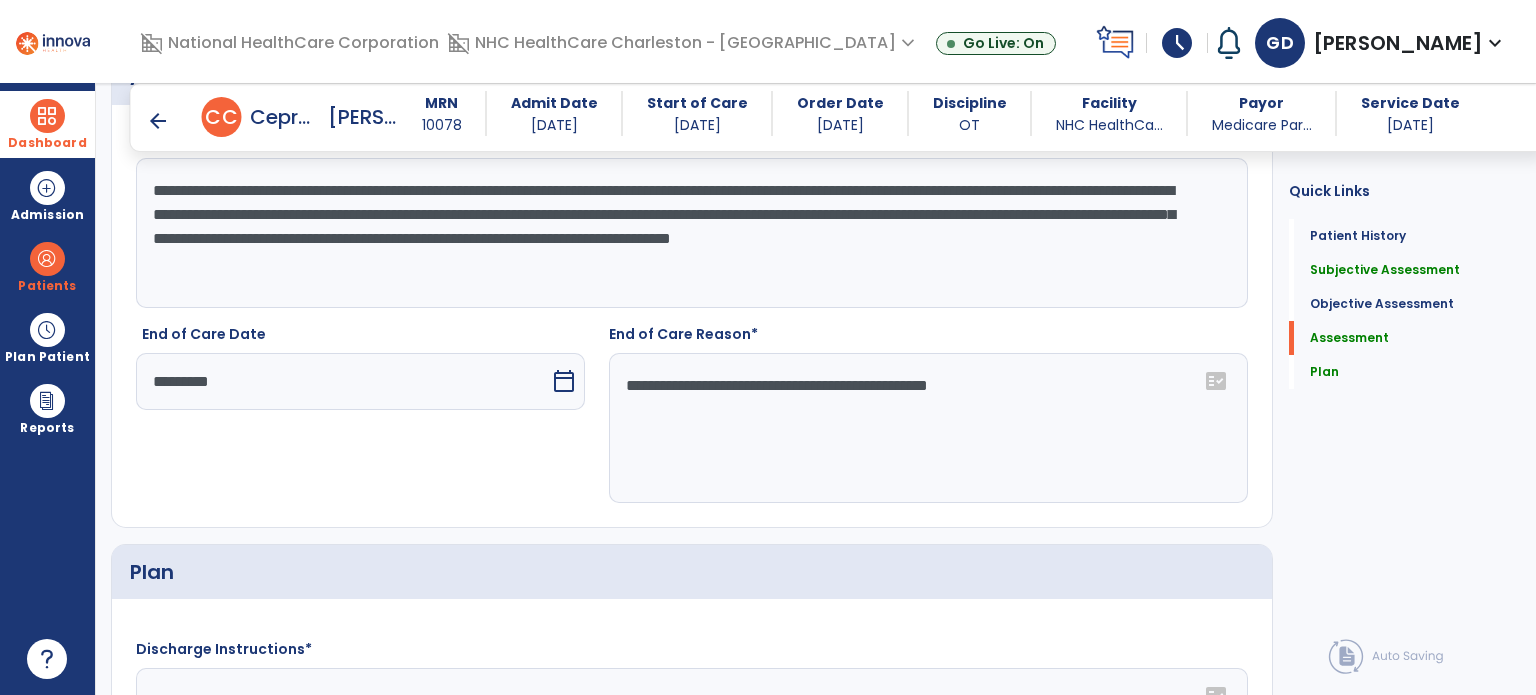scroll, scrollTop: 1728, scrollLeft: 0, axis: vertical 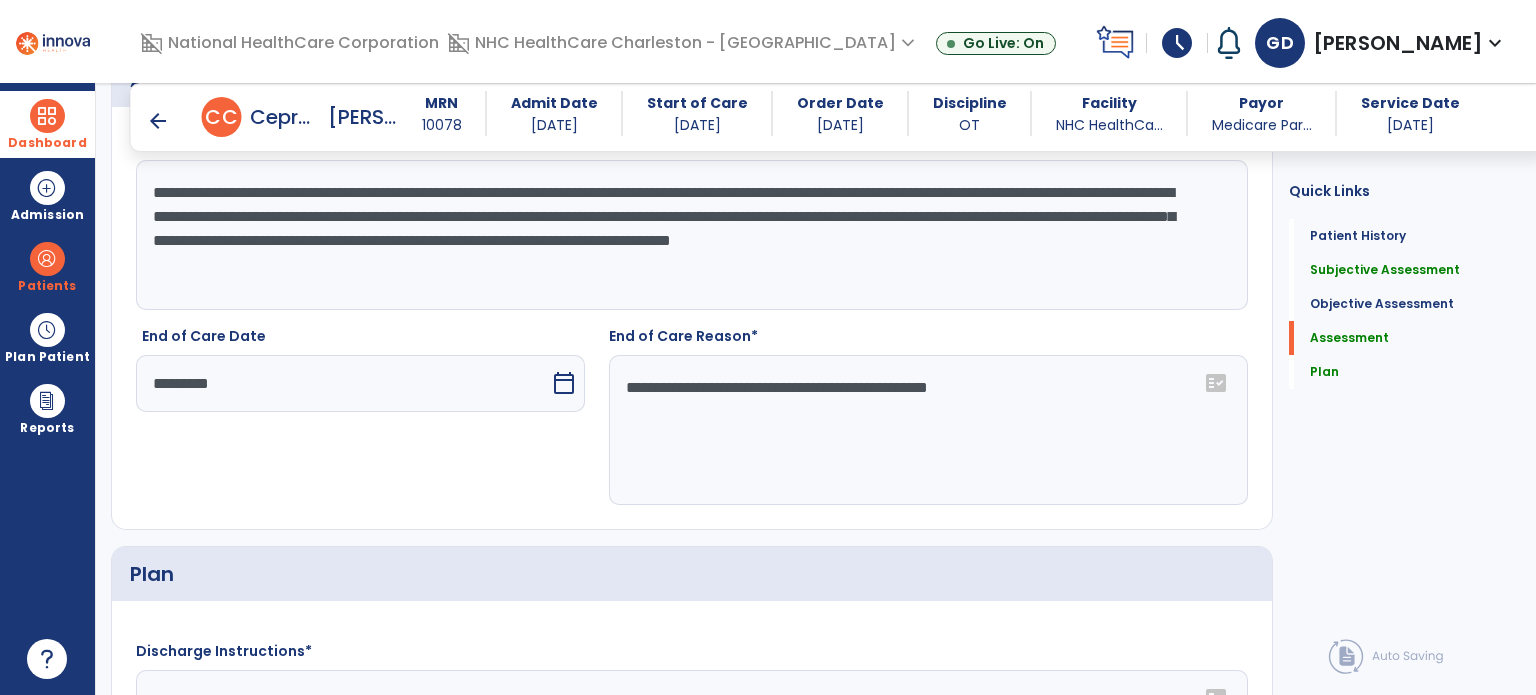 type on "**********" 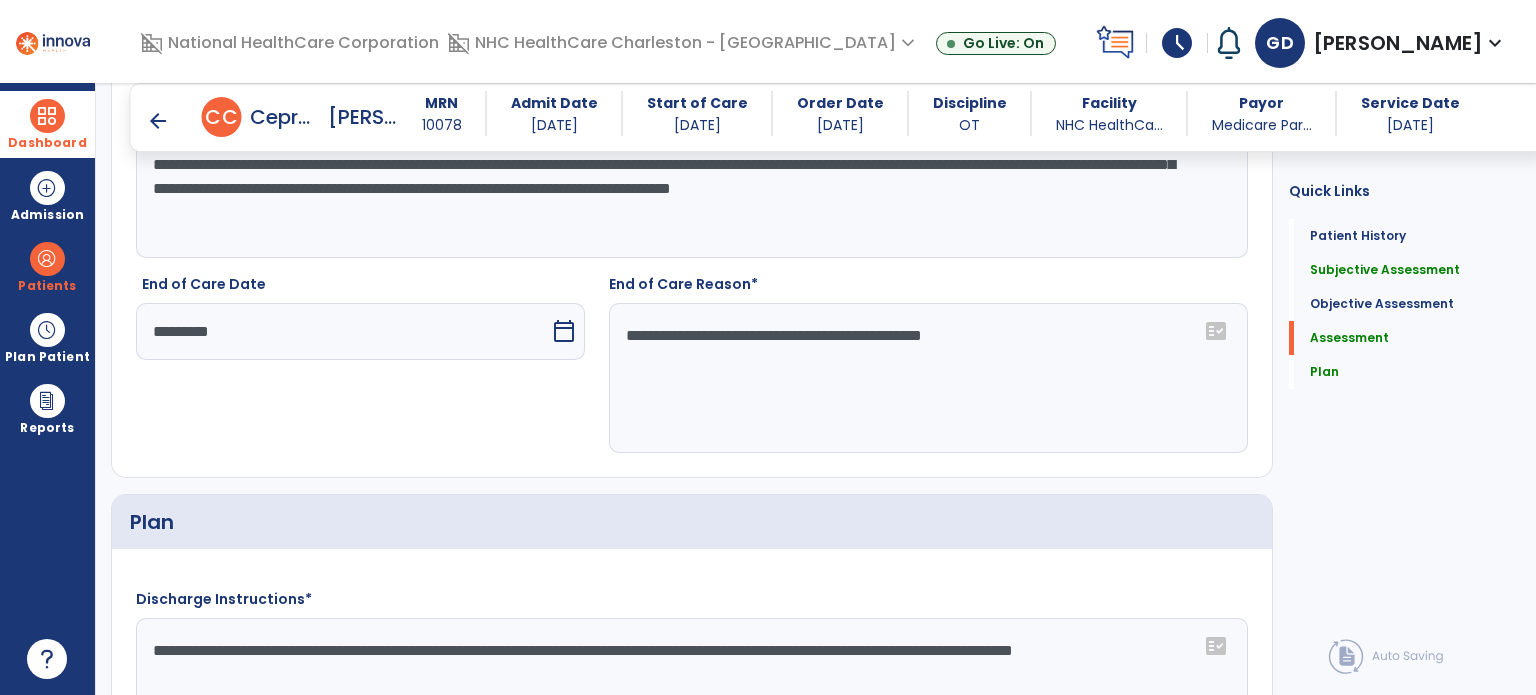 scroll, scrollTop: 1780, scrollLeft: 0, axis: vertical 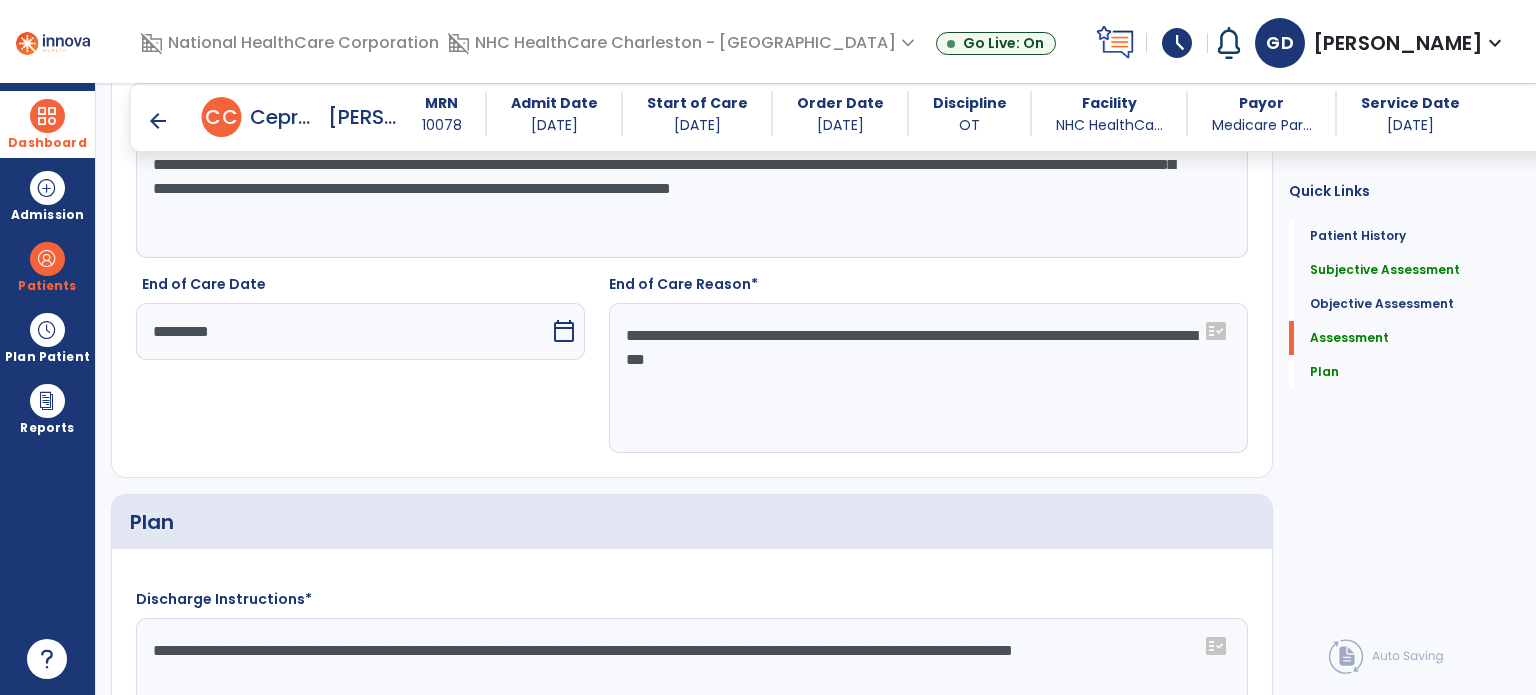 drag, startPoint x: 987, startPoint y: 327, endPoint x: 1059, endPoint y: 418, distance: 116.03879 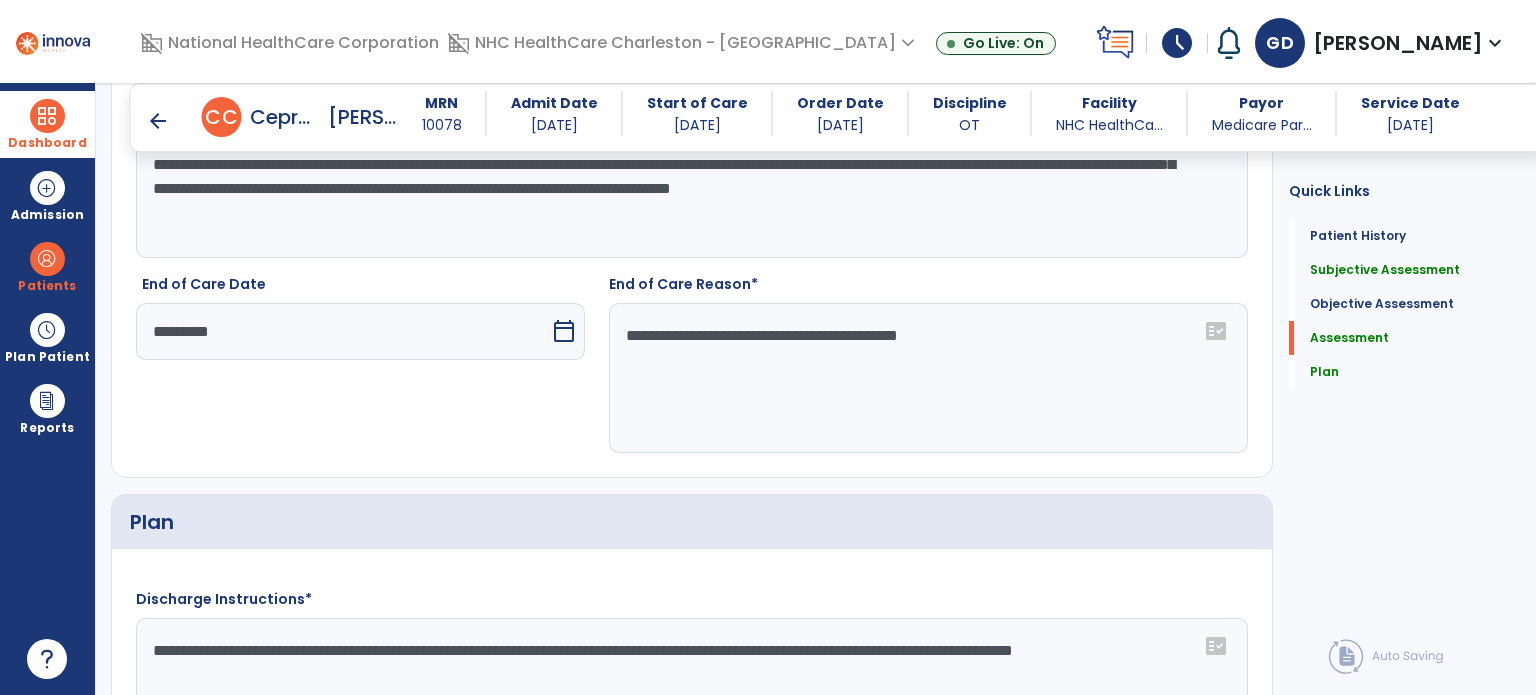 click on "**********" 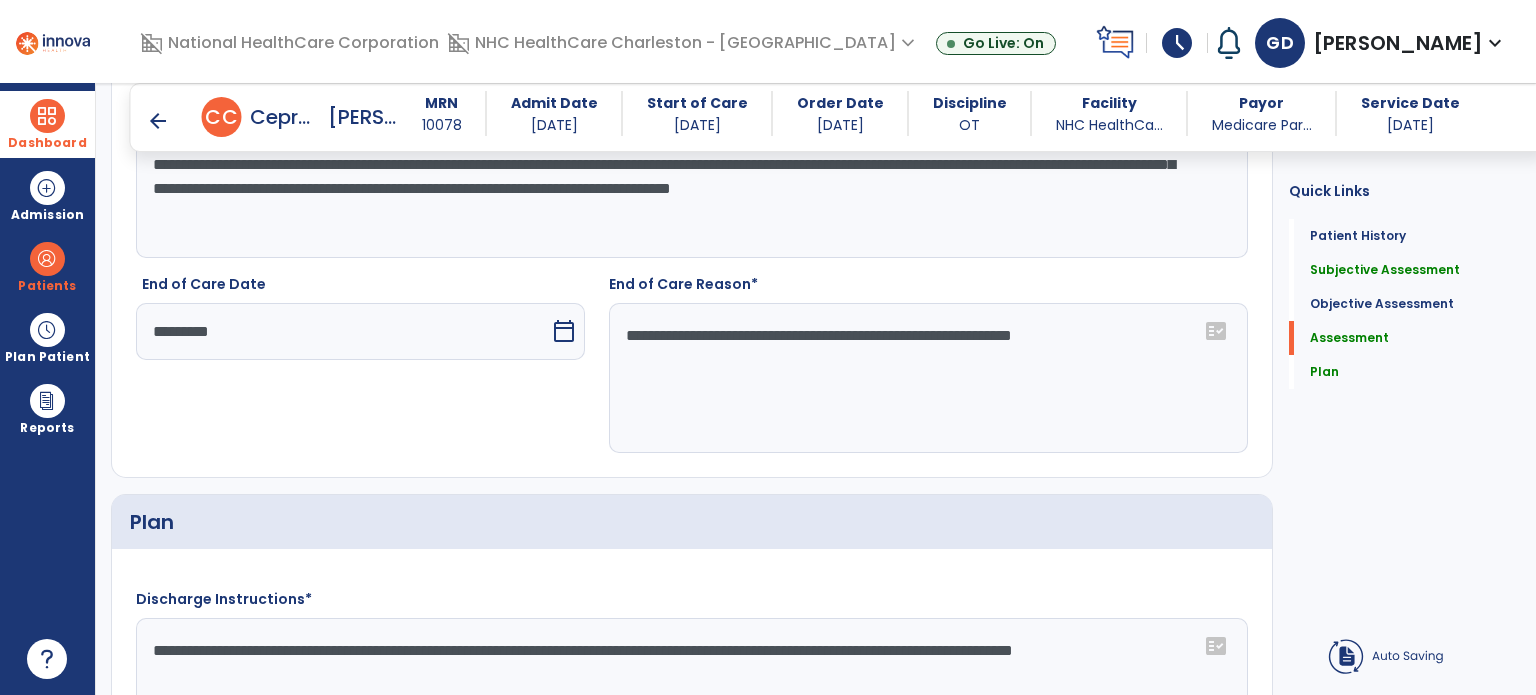 click on "**********" 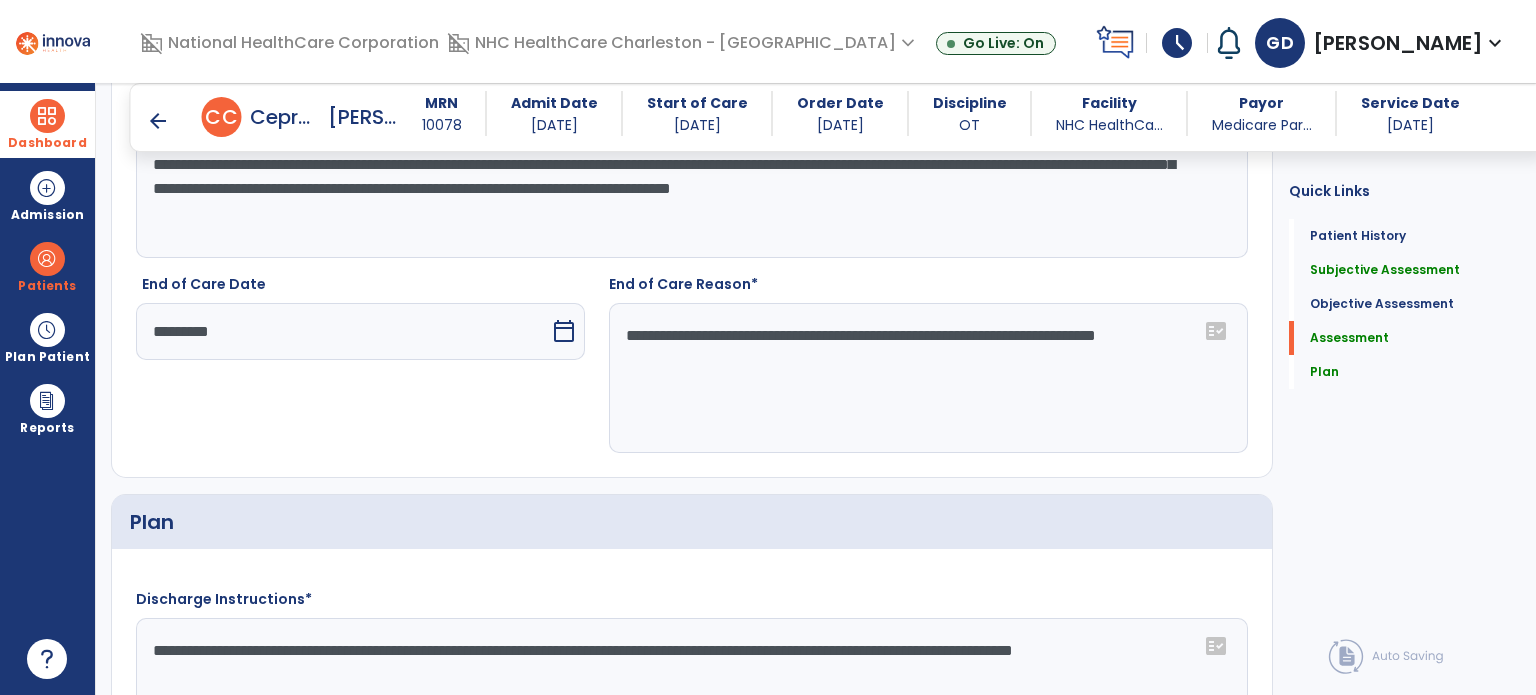 click on "**********" 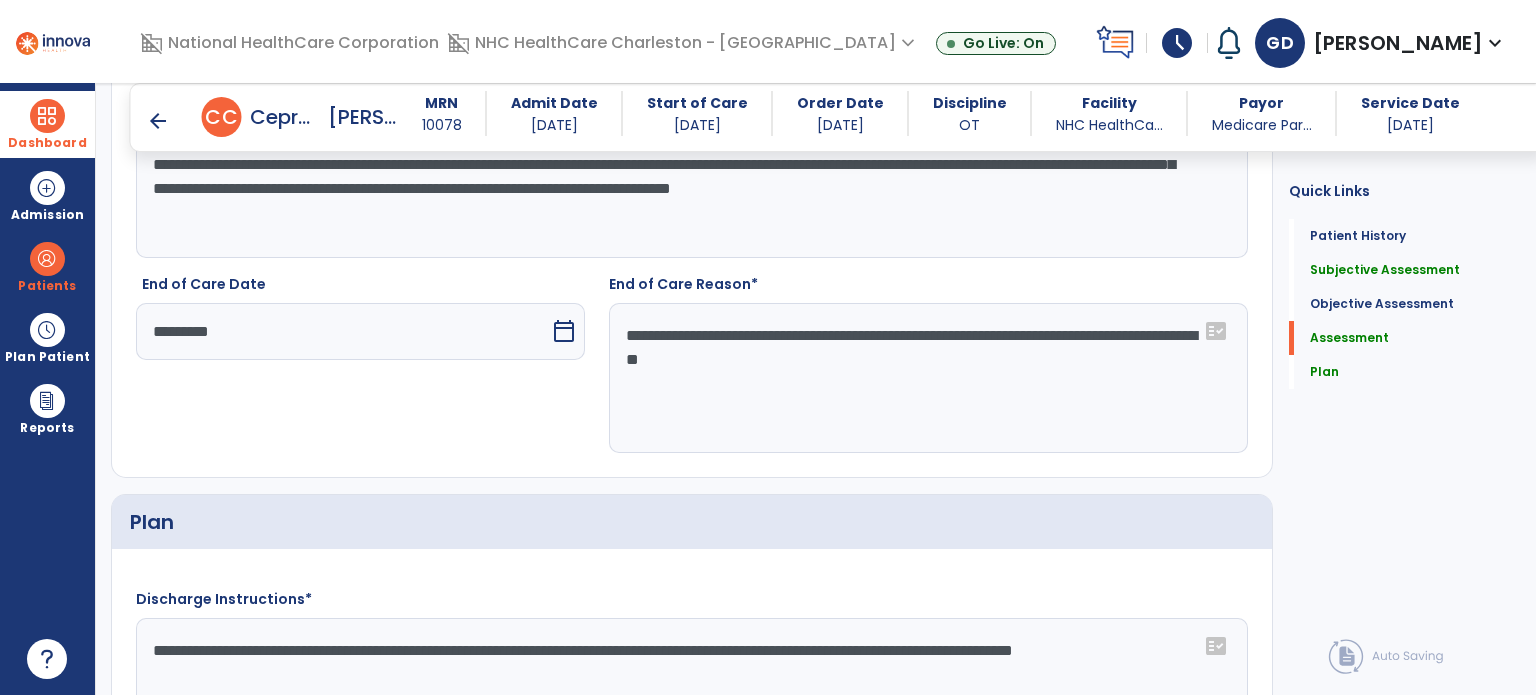 type on "**********" 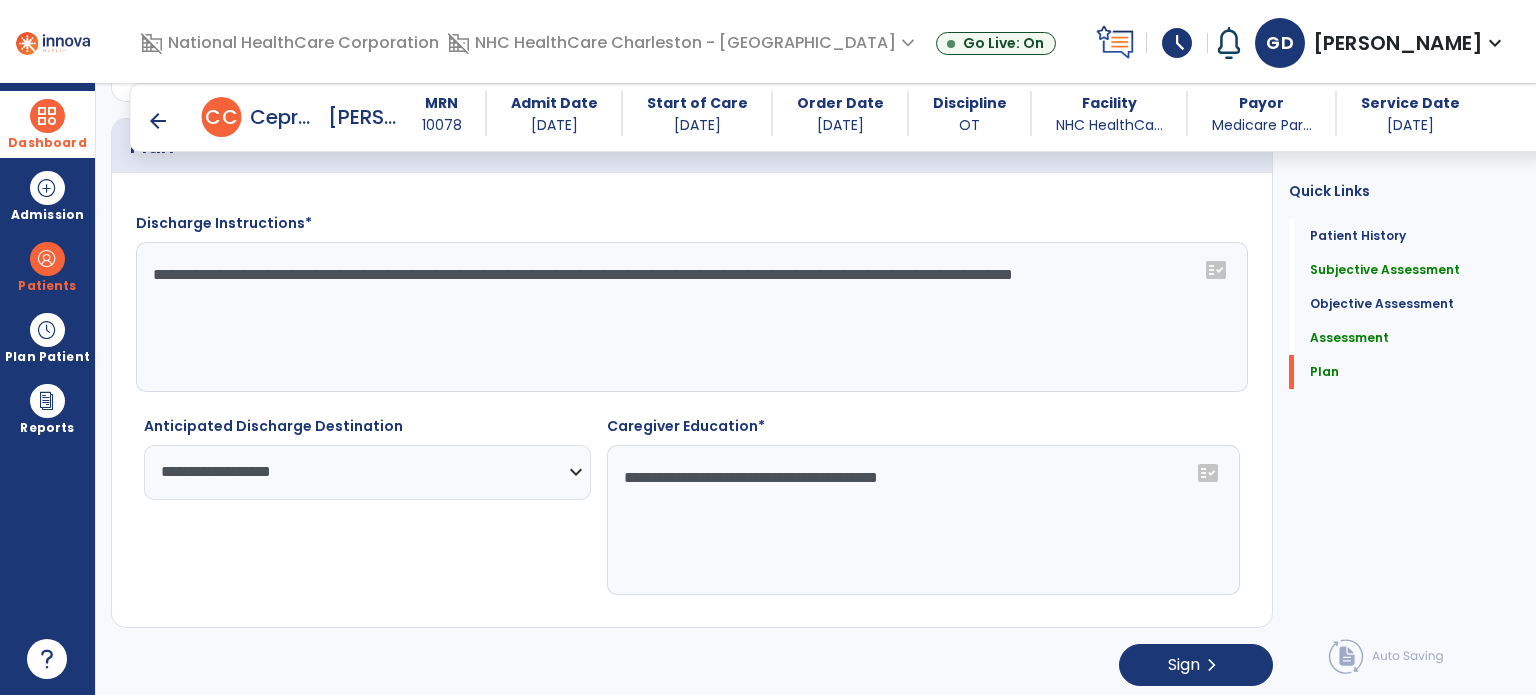 scroll, scrollTop: 2155, scrollLeft: 0, axis: vertical 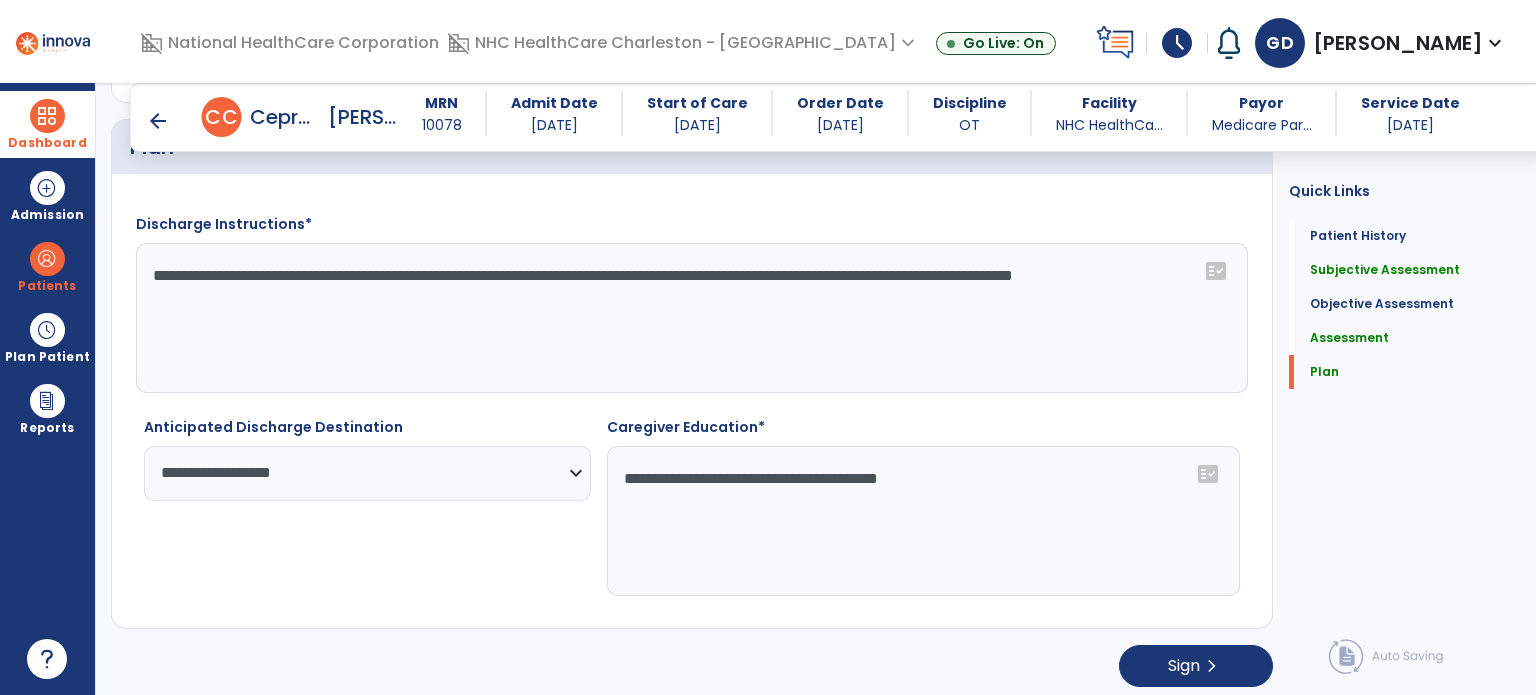 click on "**********" 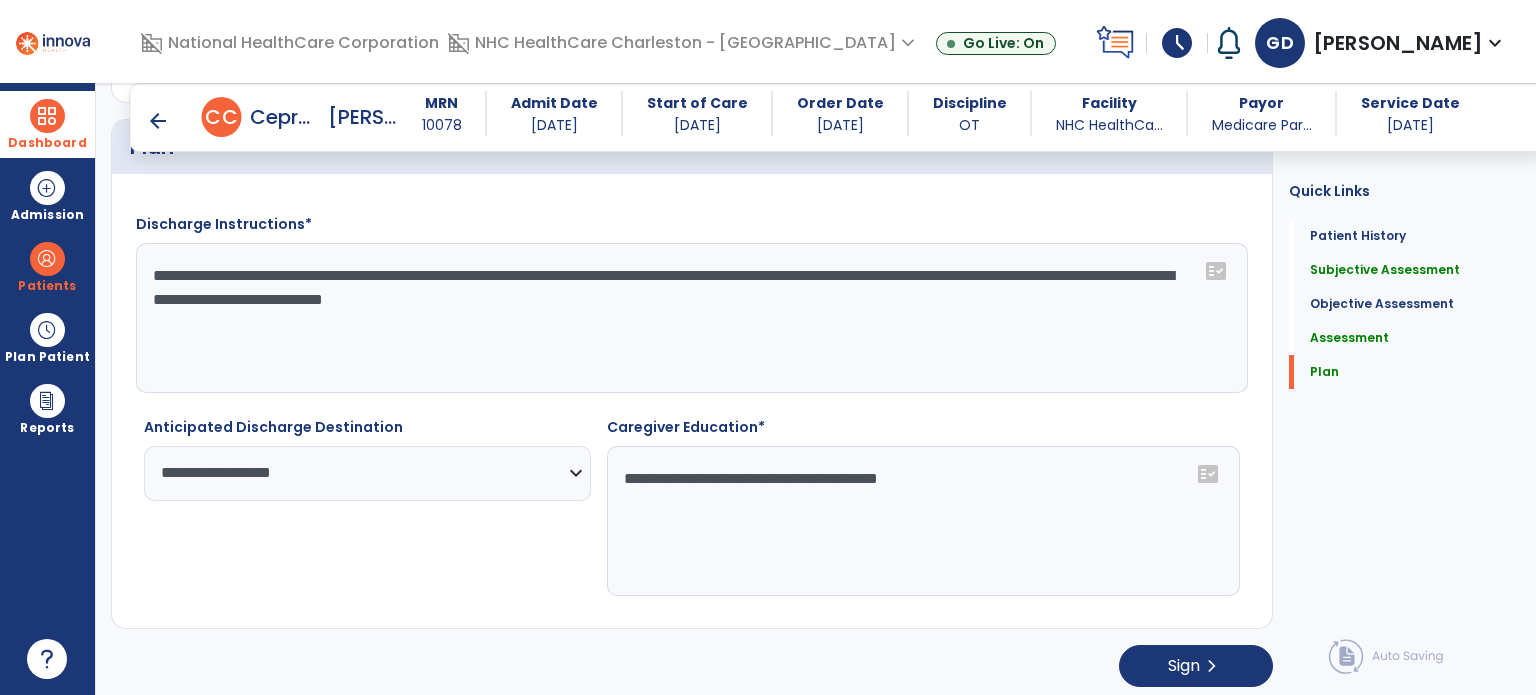 click on "**********" 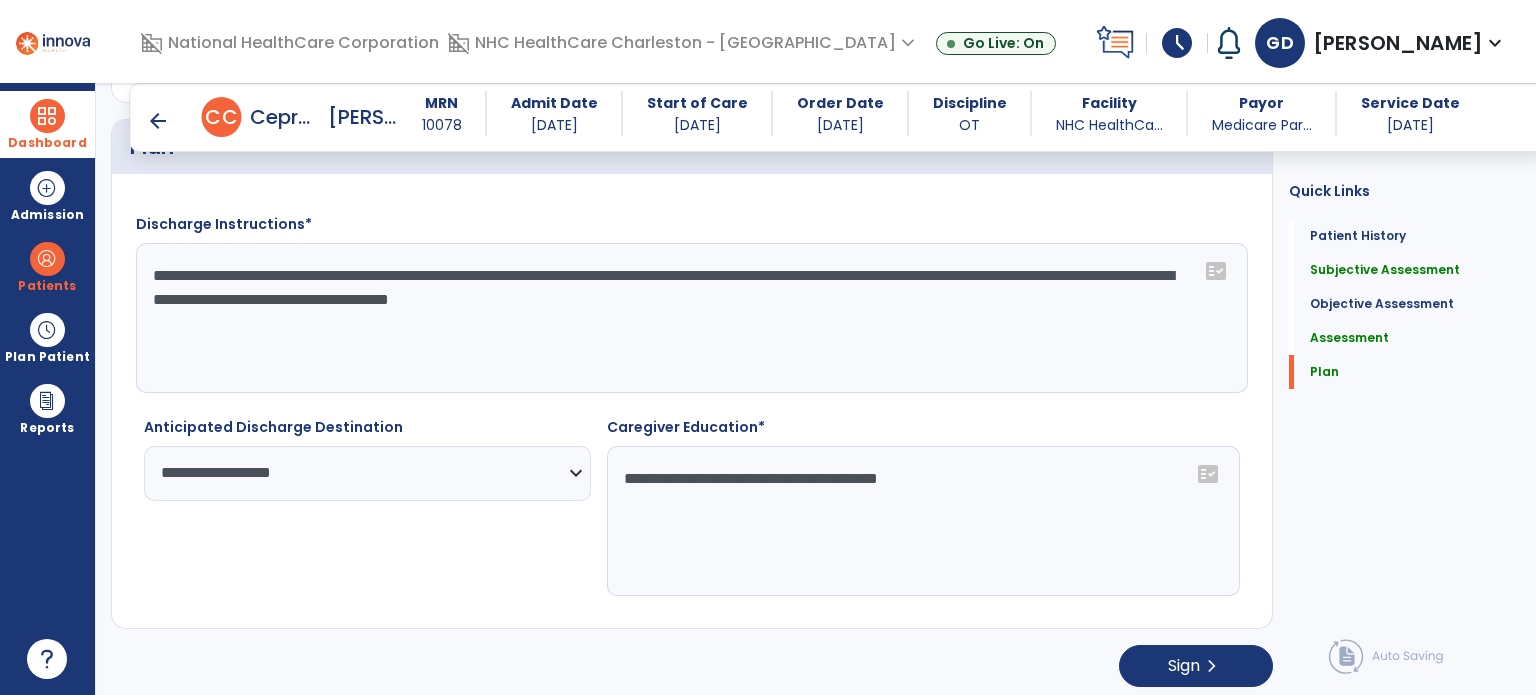 click on "**********" 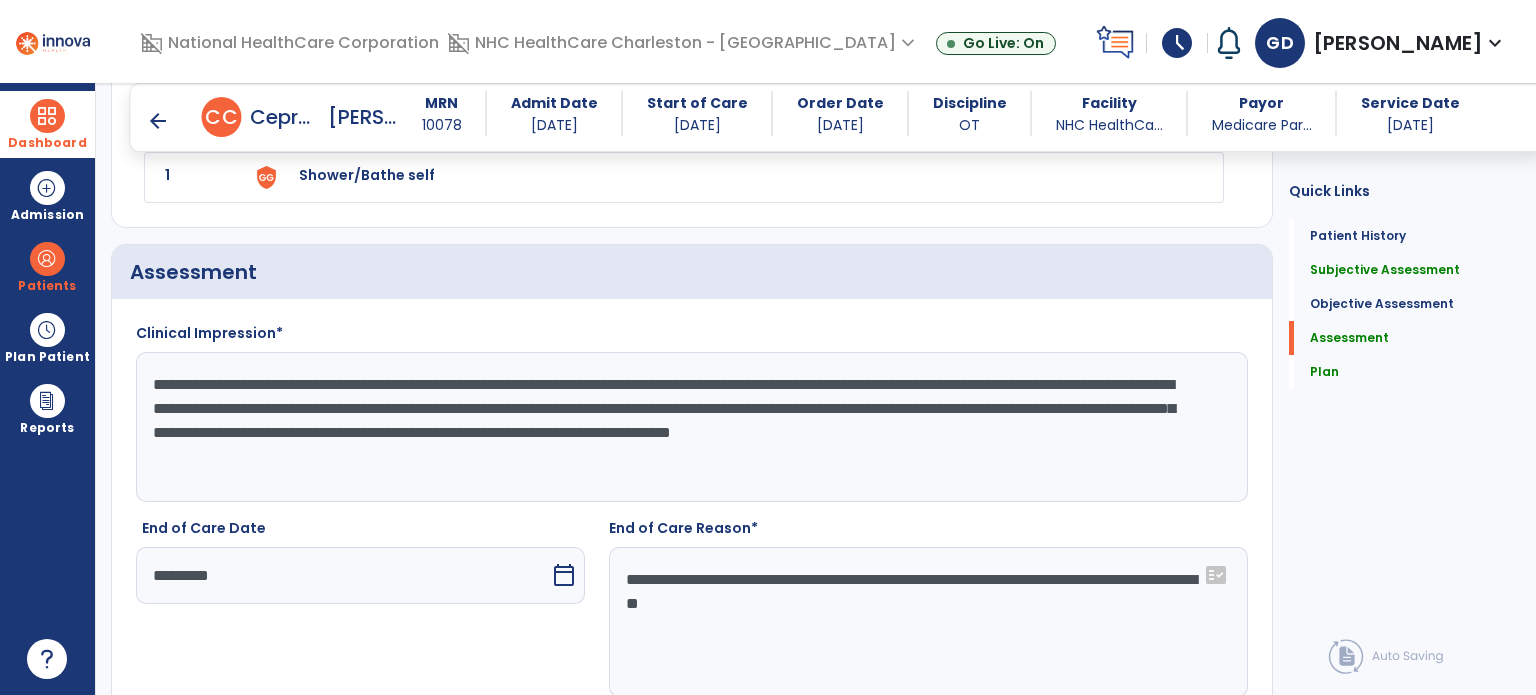 scroll, scrollTop: 1538, scrollLeft: 0, axis: vertical 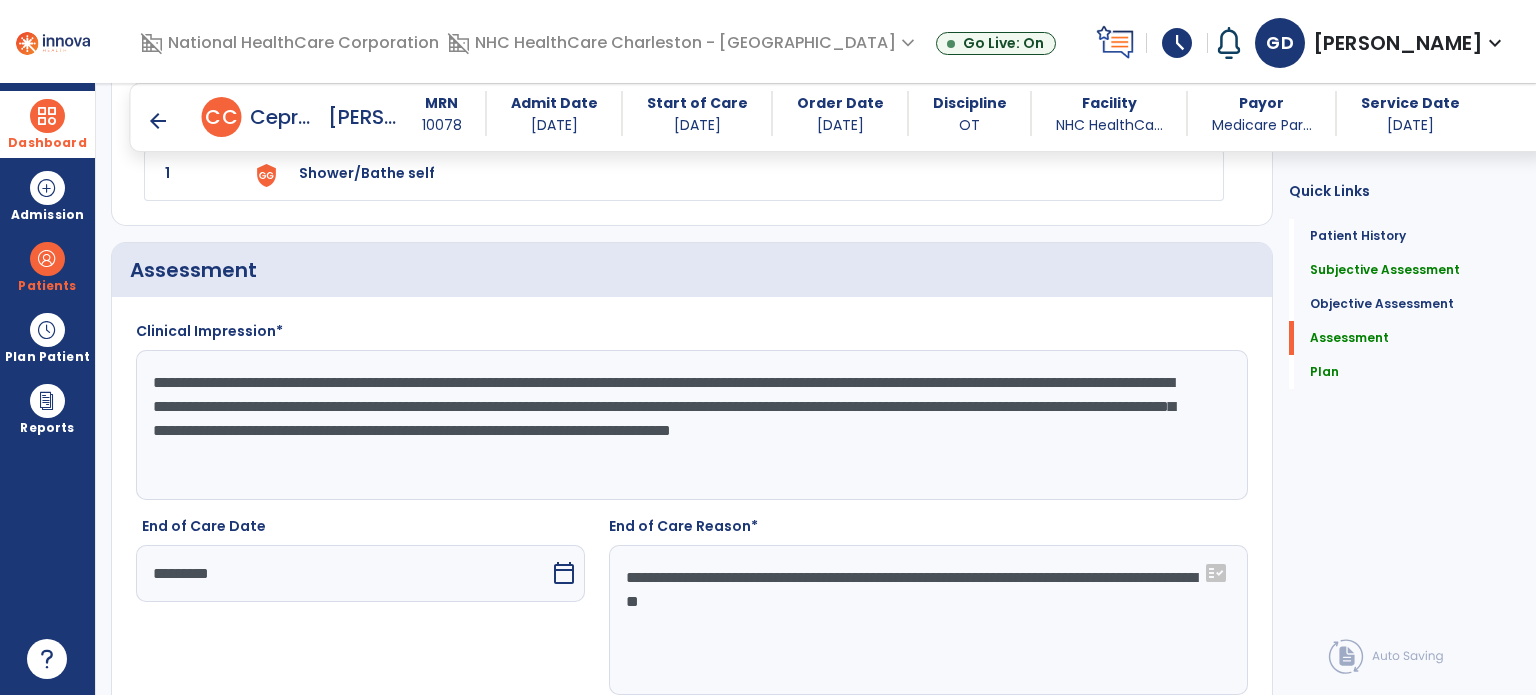 type on "**********" 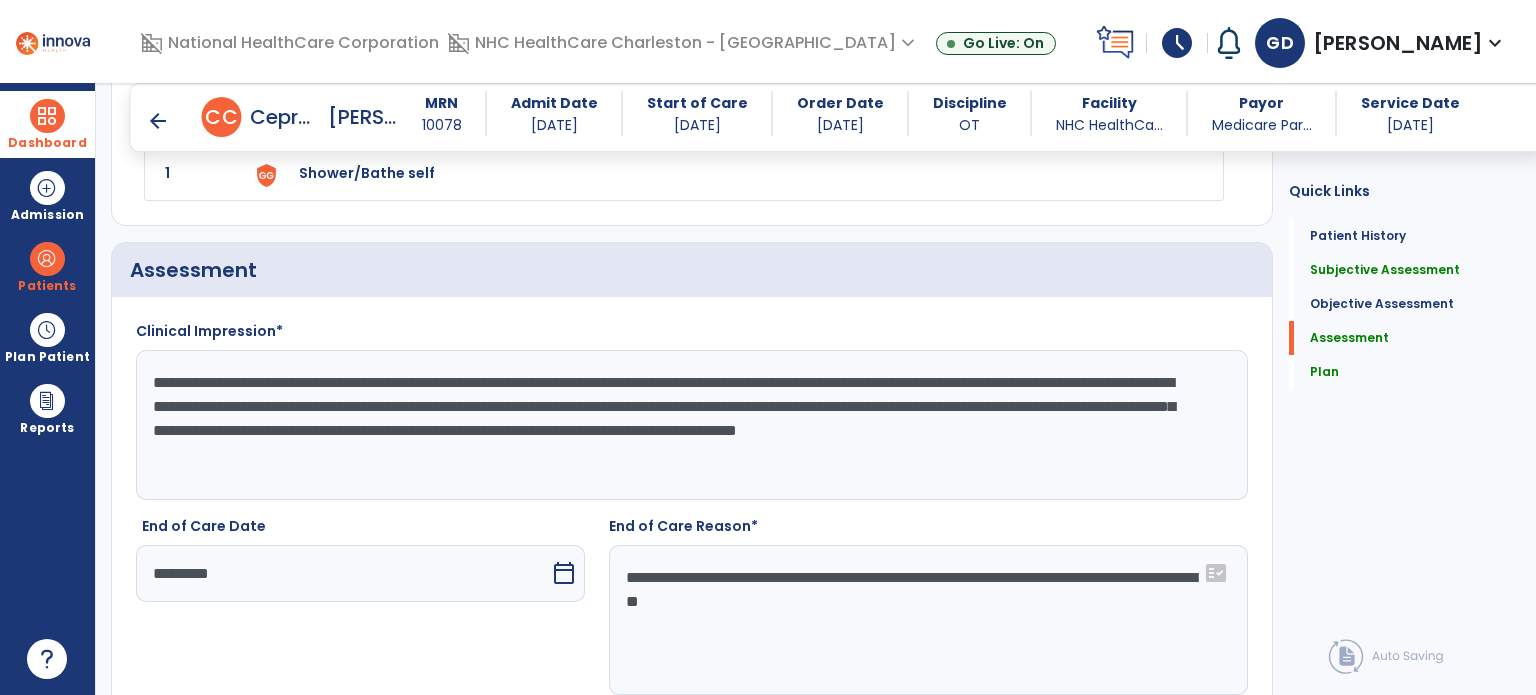 type on "**********" 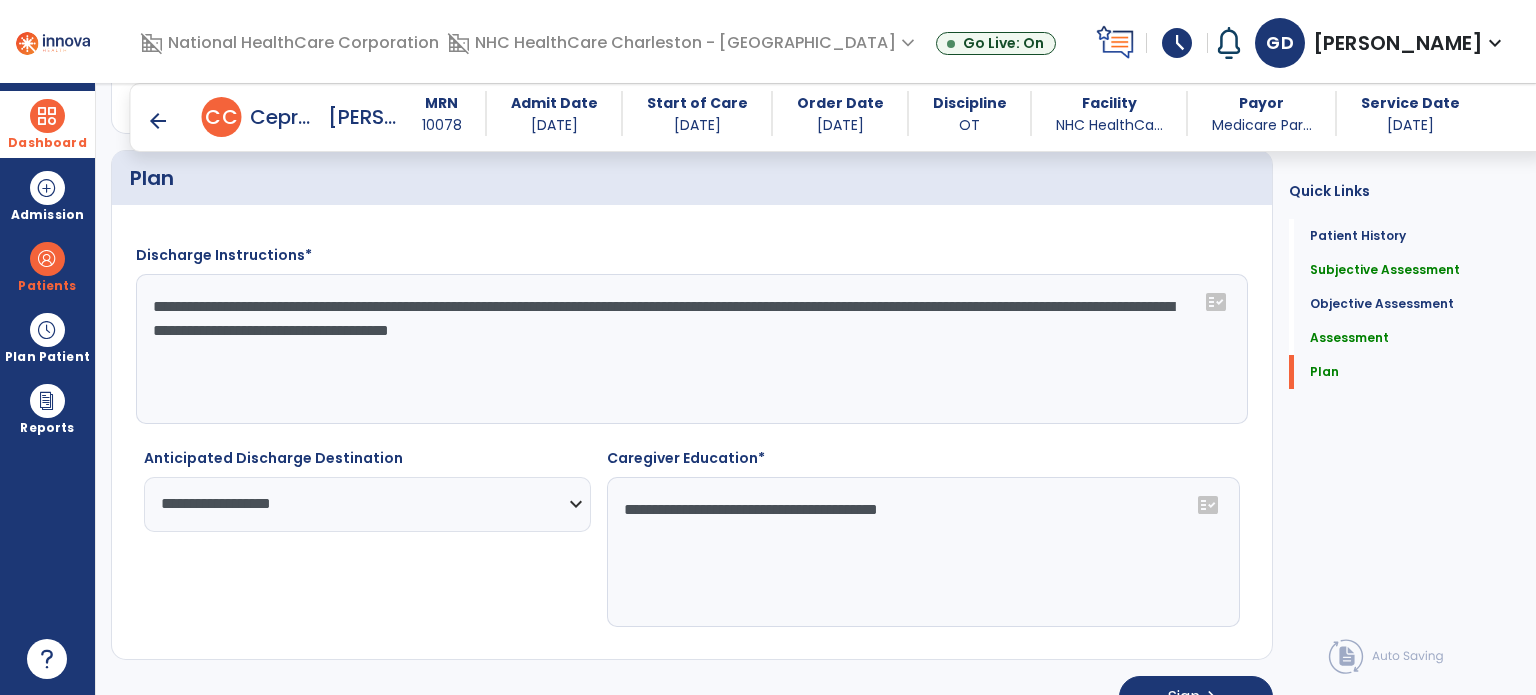 scroll, scrollTop: 2156, scrollLeft: 0, axis: vertical 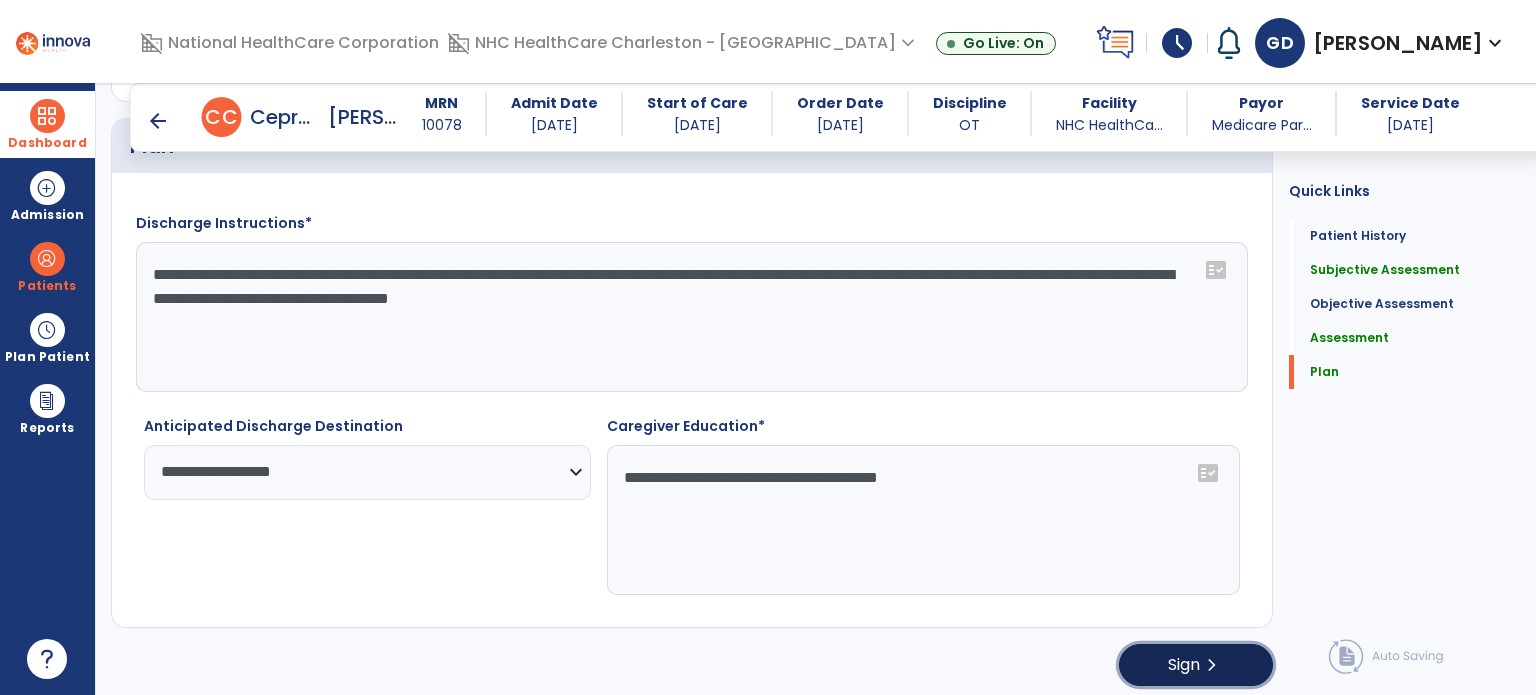 click on "Sign  chevron_right" 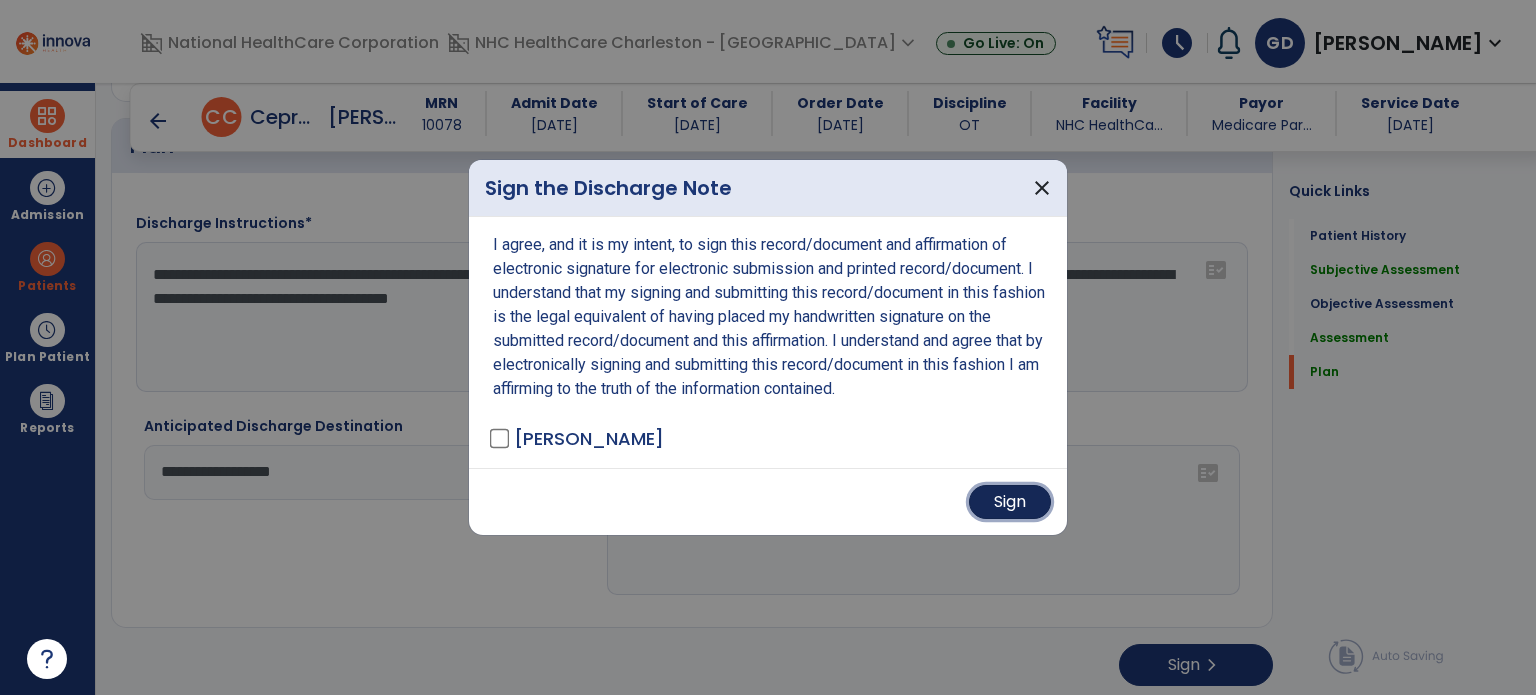 click on "Sign" at bounding box center [1010, 502] 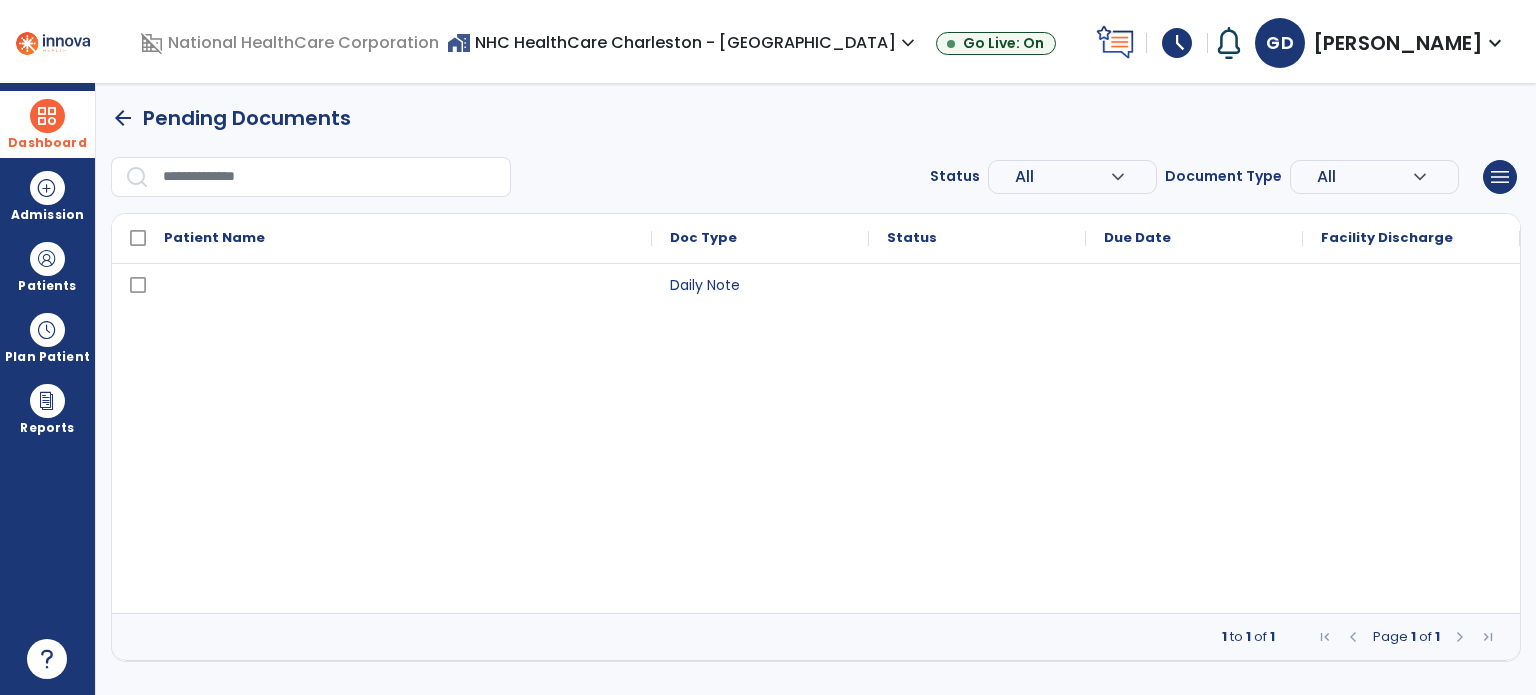 scroll, scrollTop: 0, scrollLeft: 0, axis: both 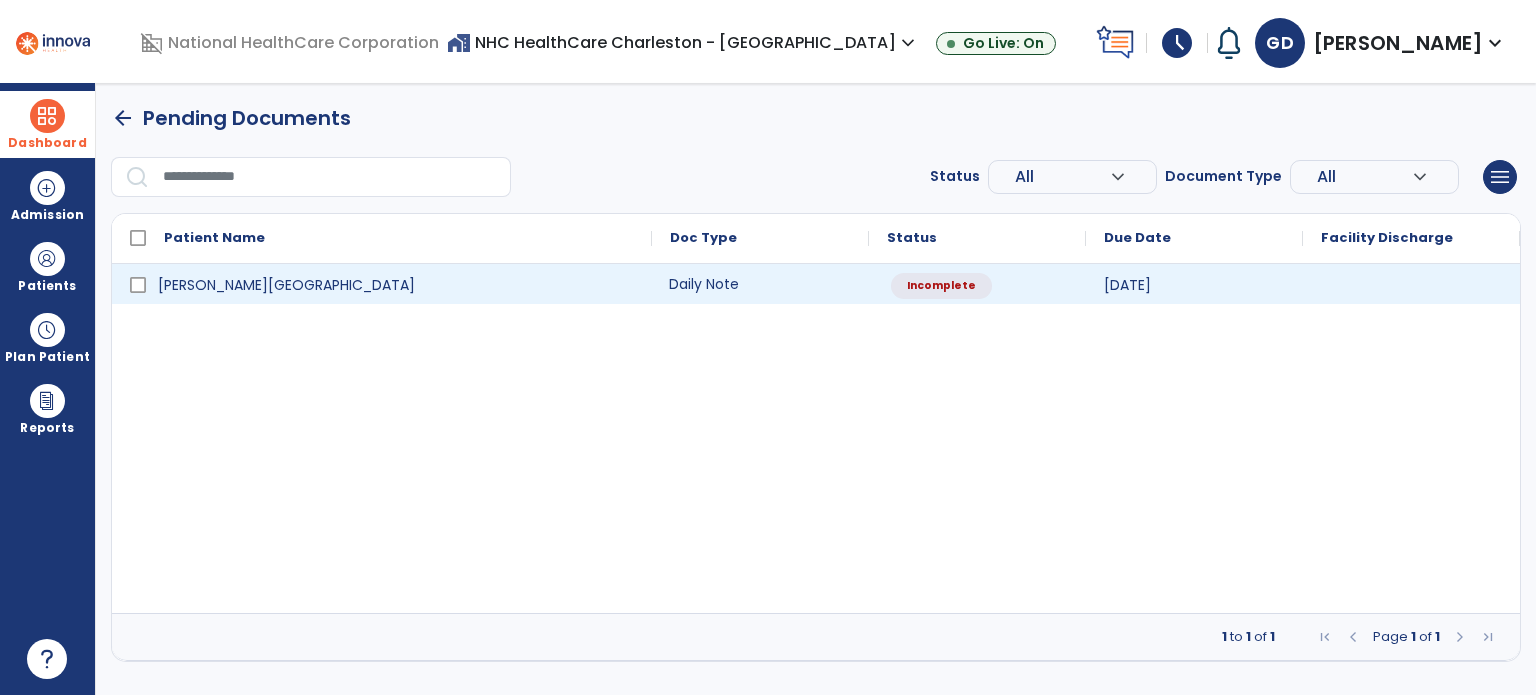 click on "Daily Note" at bounding box center (760, 284) 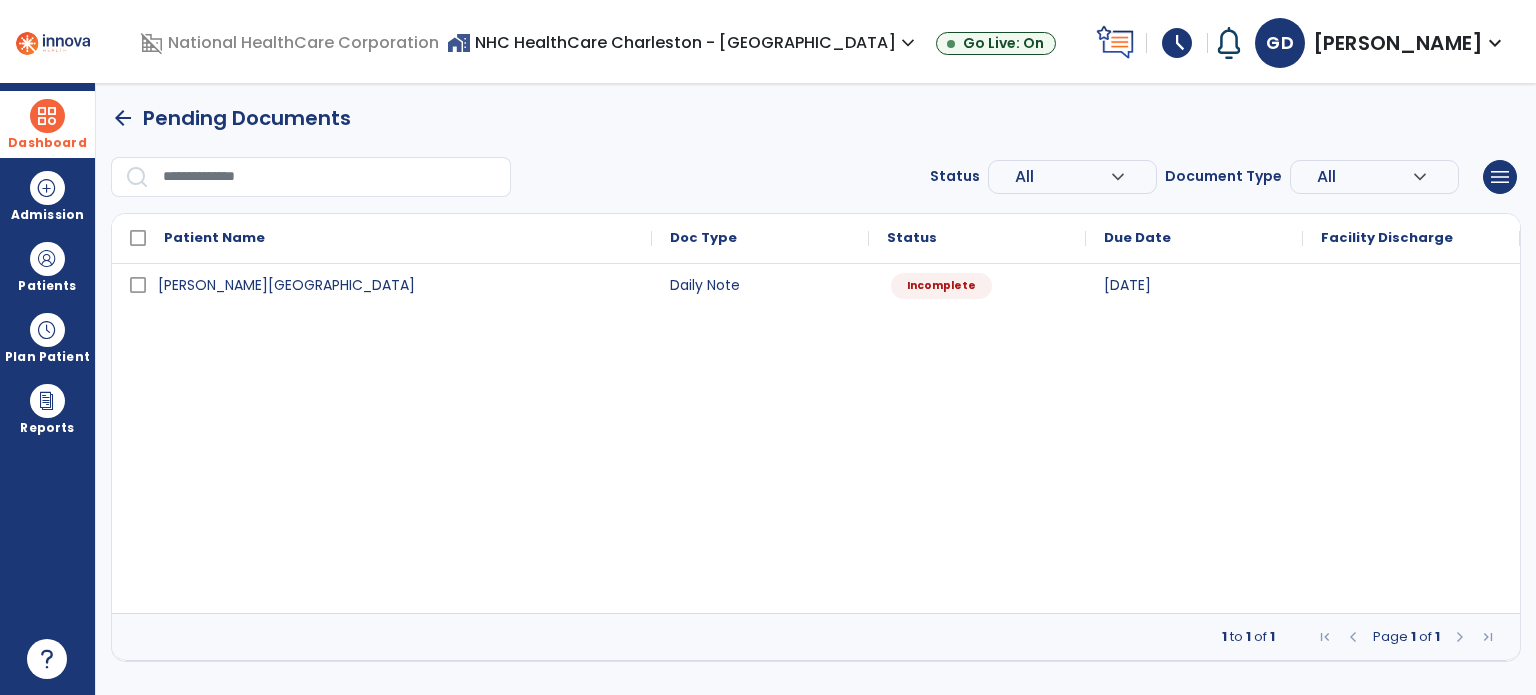 select on "*" 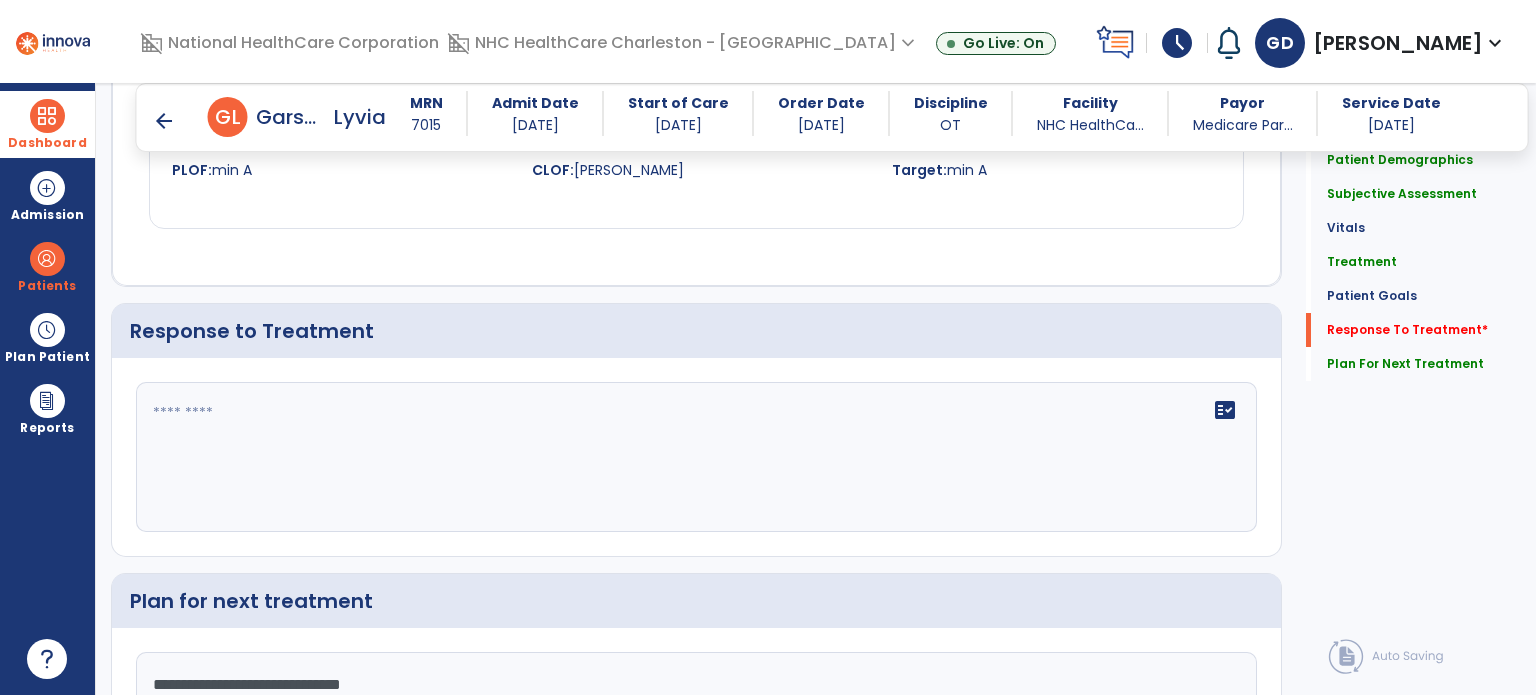 scroll, scrollTop: 1980, scrollLeft: 0, axis: vertical 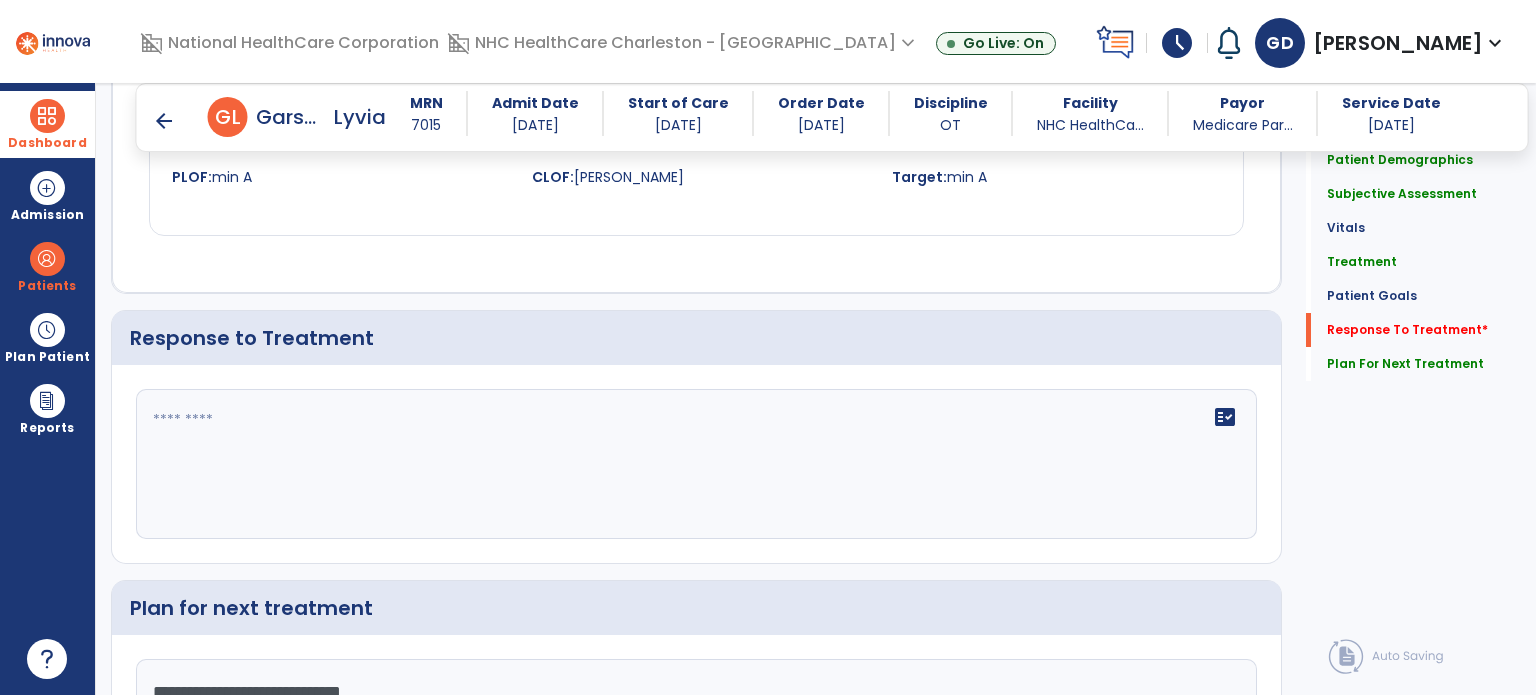 click on "fact_check" 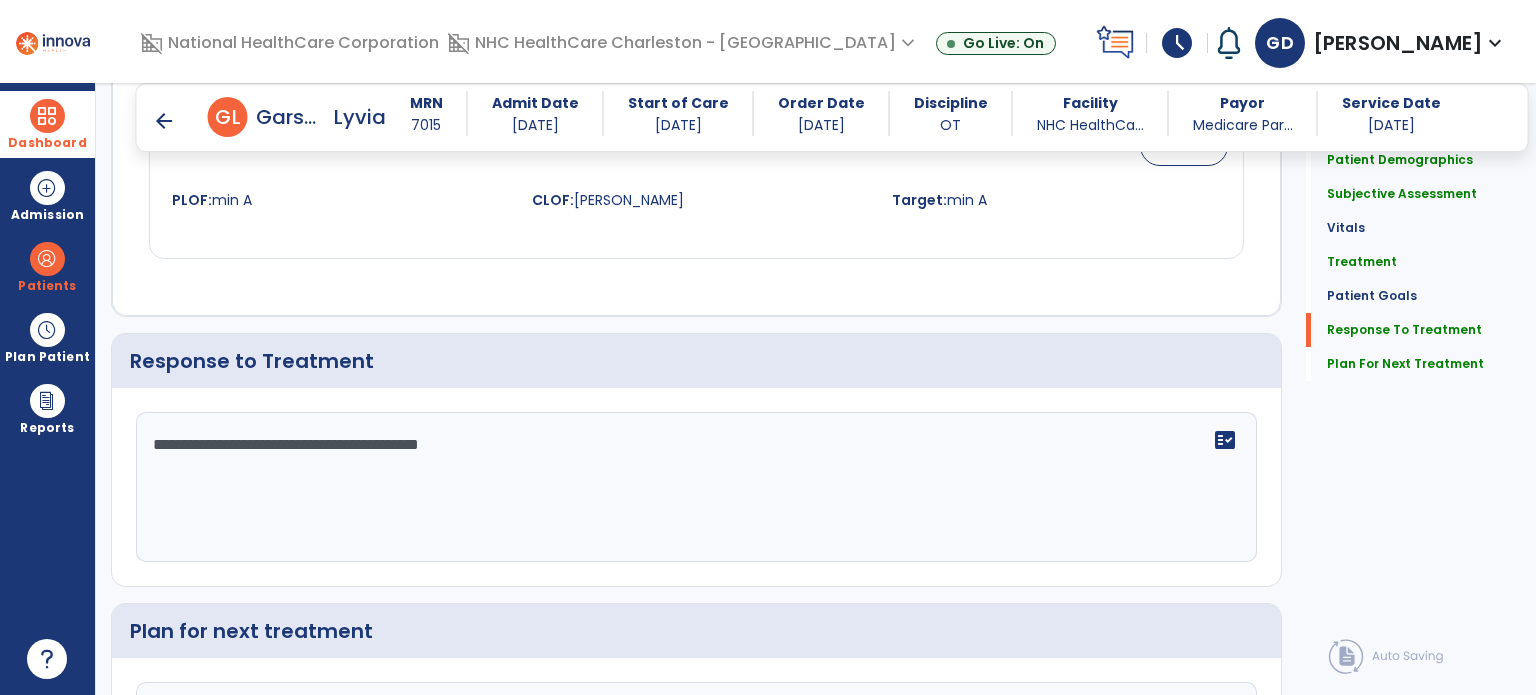 scroll, scrollTop: 1980, scrollLeft: 0, axis: vertical 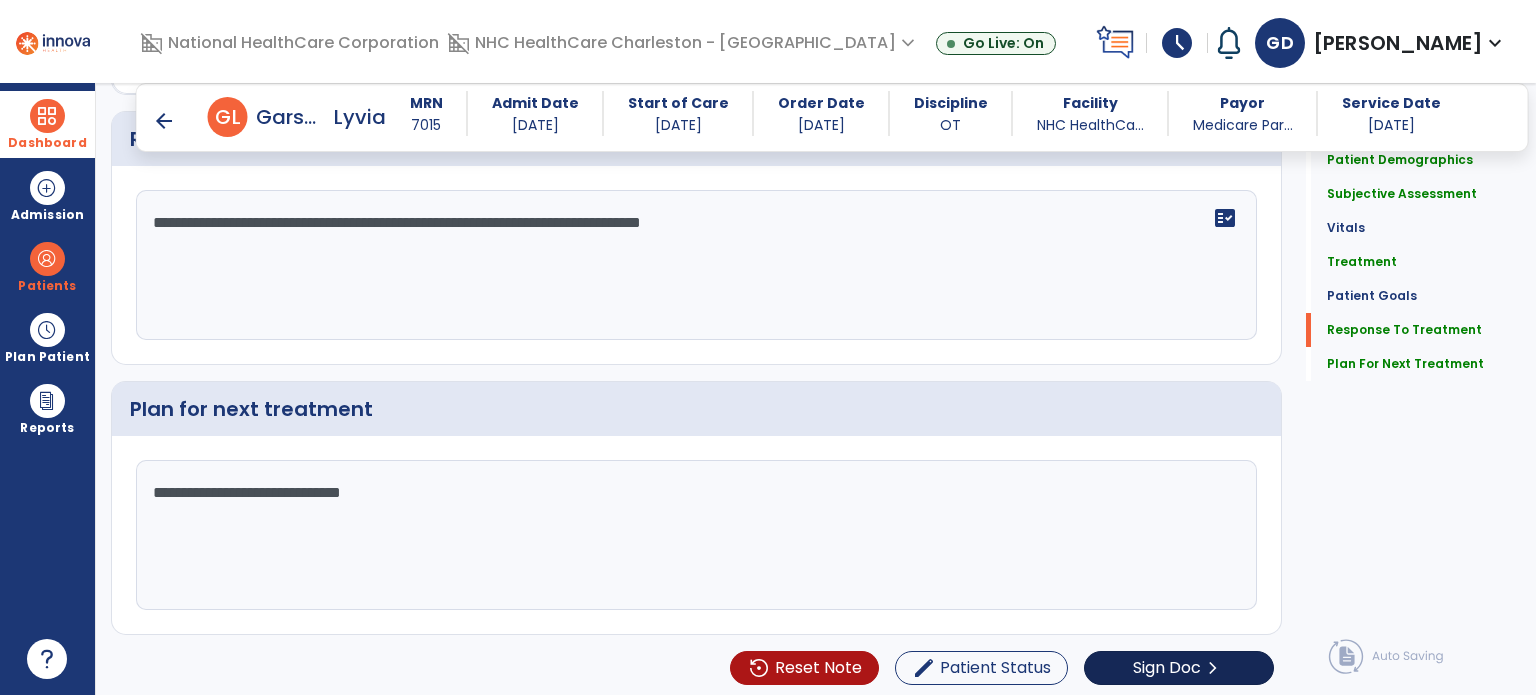 type on "**********" 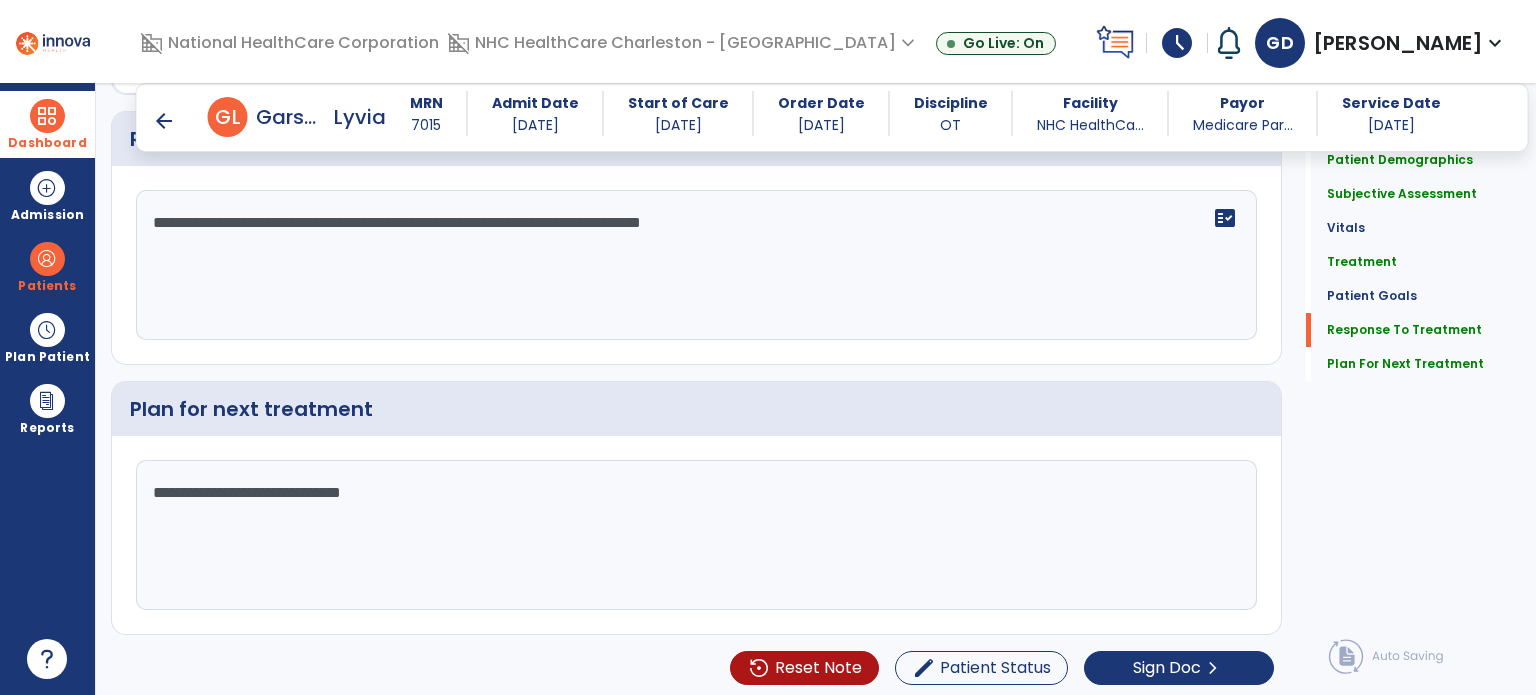scroll, scrollTop: 2179, scrollLeft: 0, axis: vertical 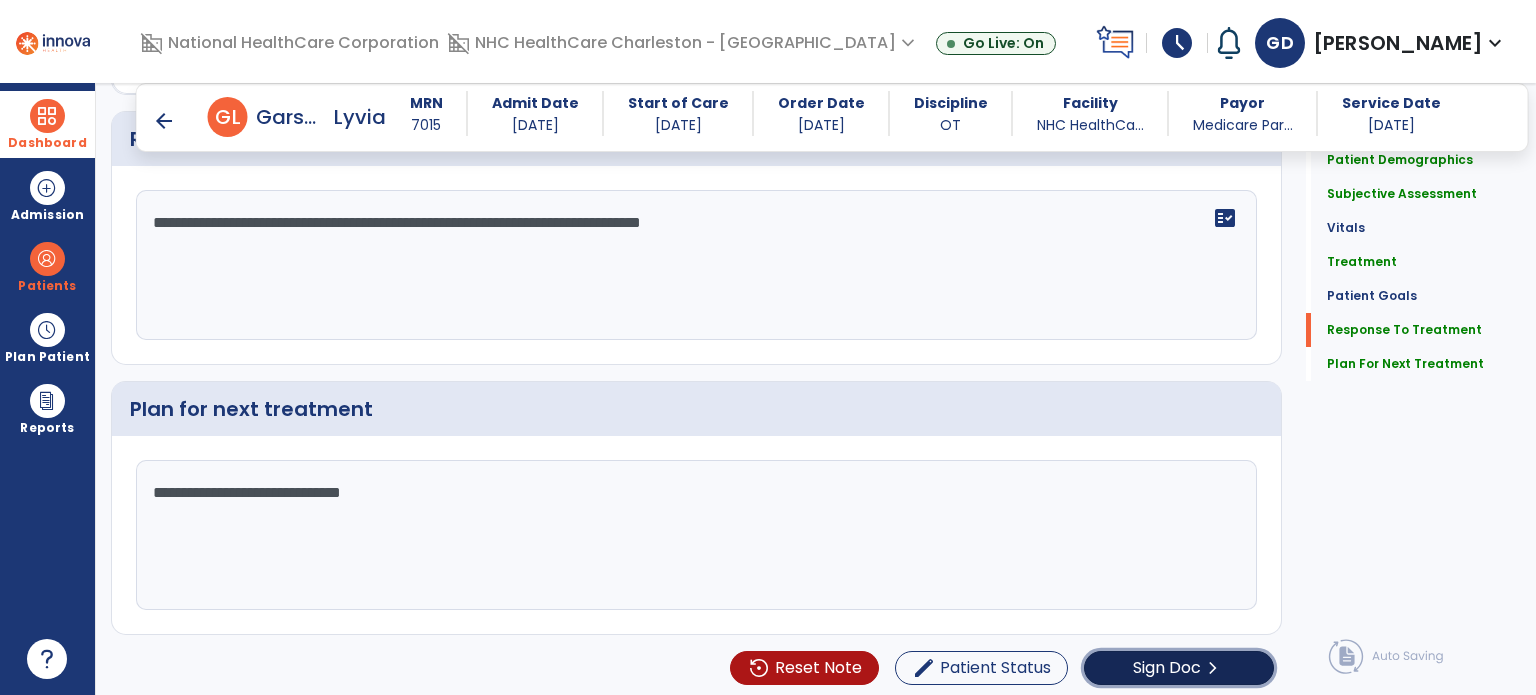 click on "Sign Doc" 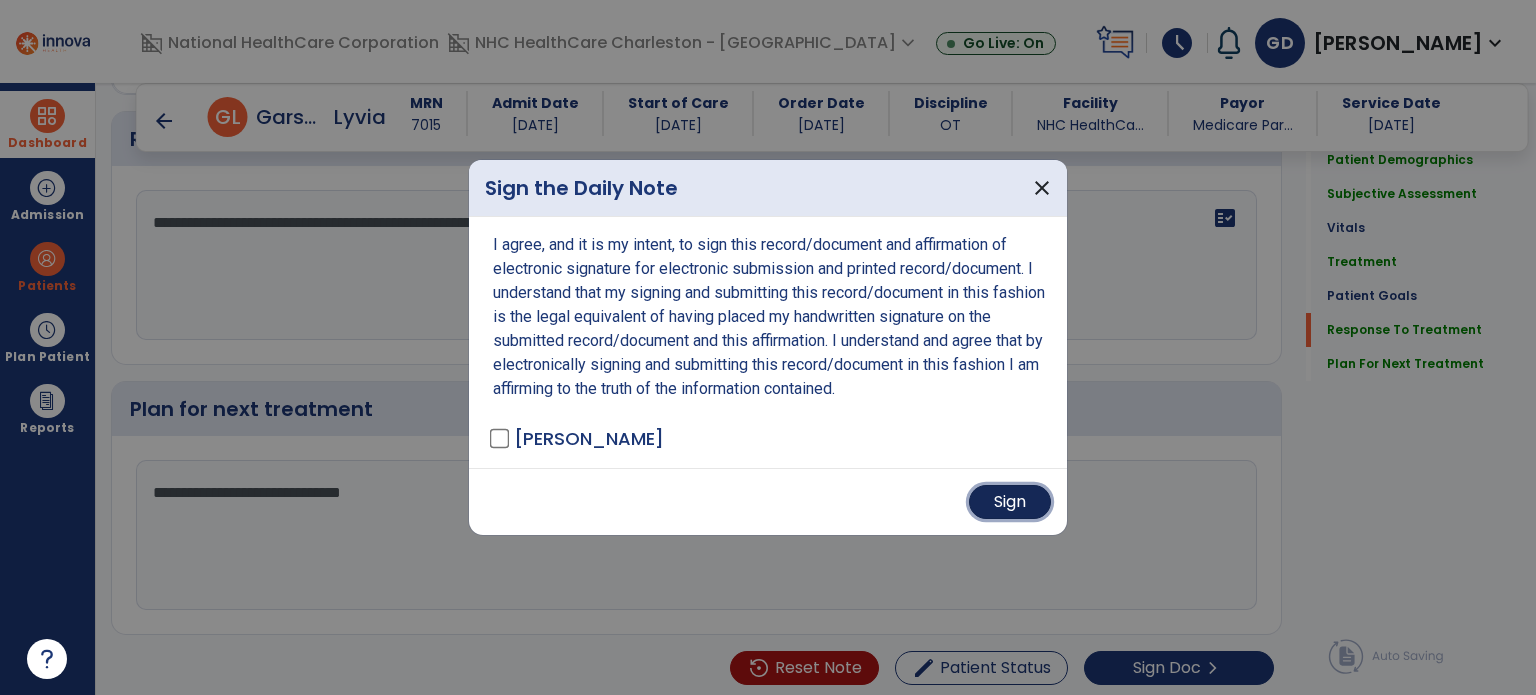 click on "Sign" at bounding box center [1010, 502] 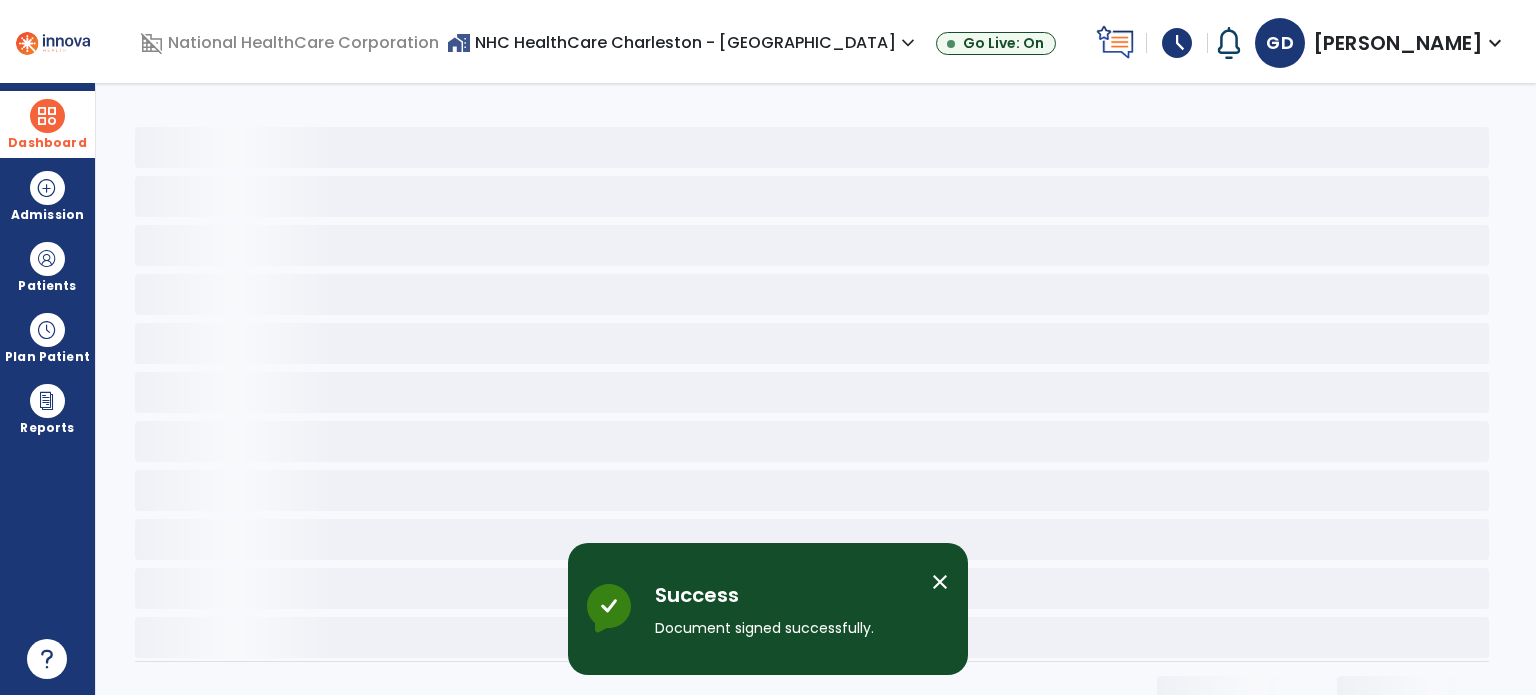 scroll, scrollTop: 0, scrollLeft: 0, axis: both 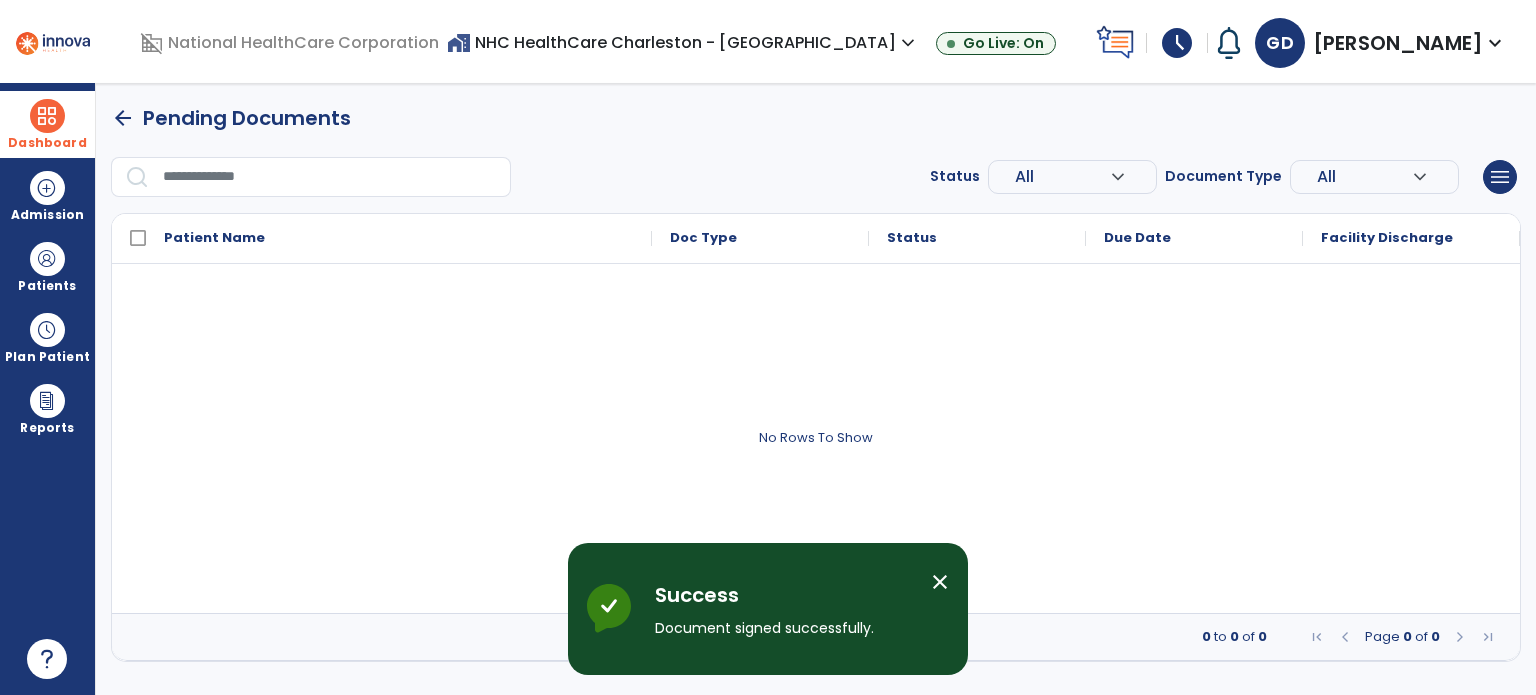 click on "Dashboard" at bounding box center [47, 124] 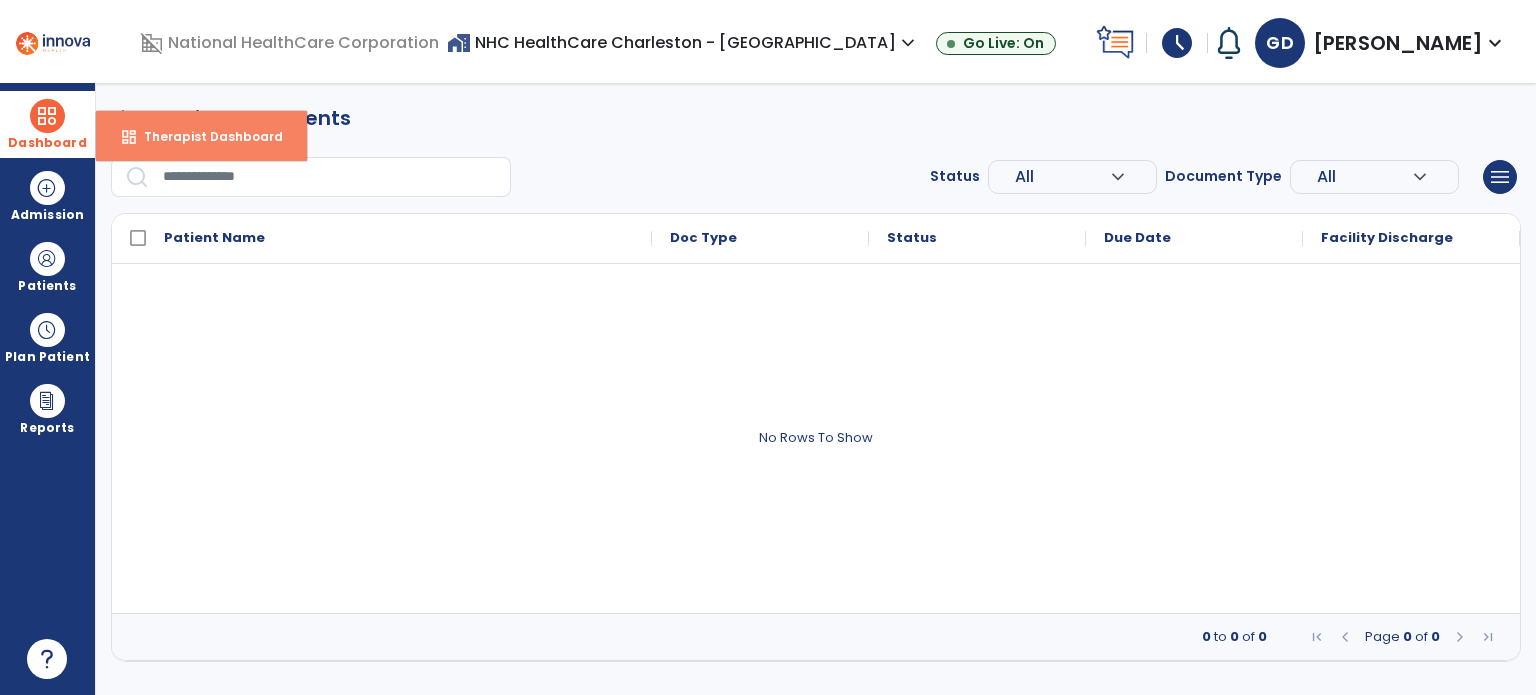 click on "Therapist Dashboard" at bounding box center (205, 136) 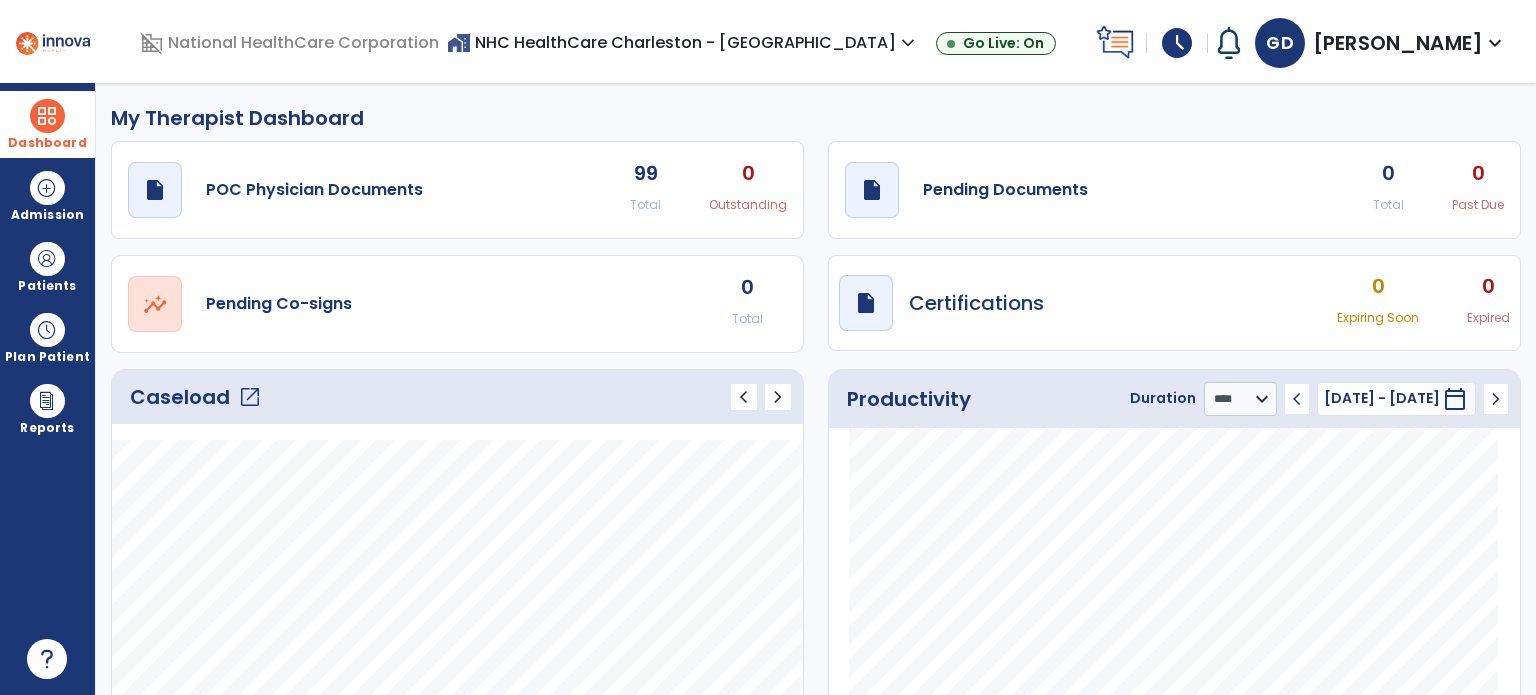 click on "0" 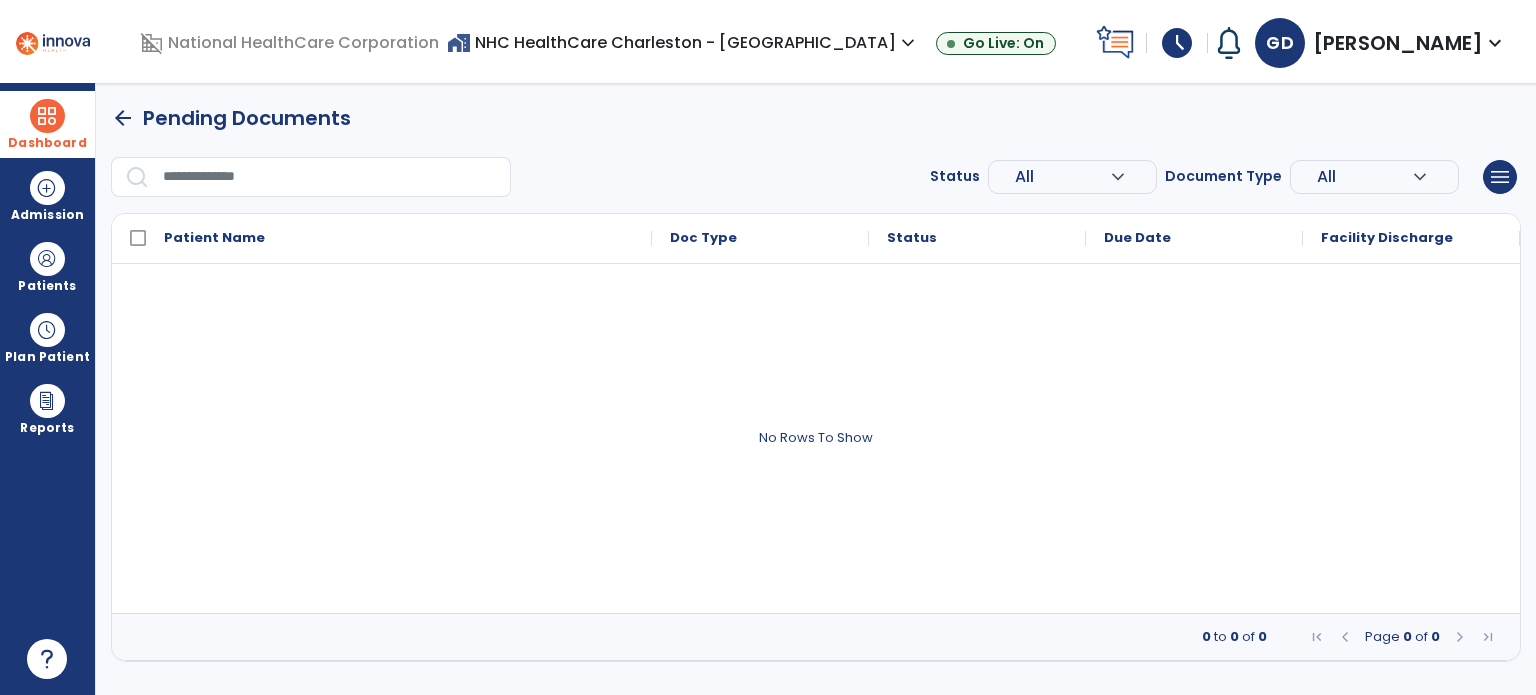 click on "Dashboard" at bounding box center [47, 124] 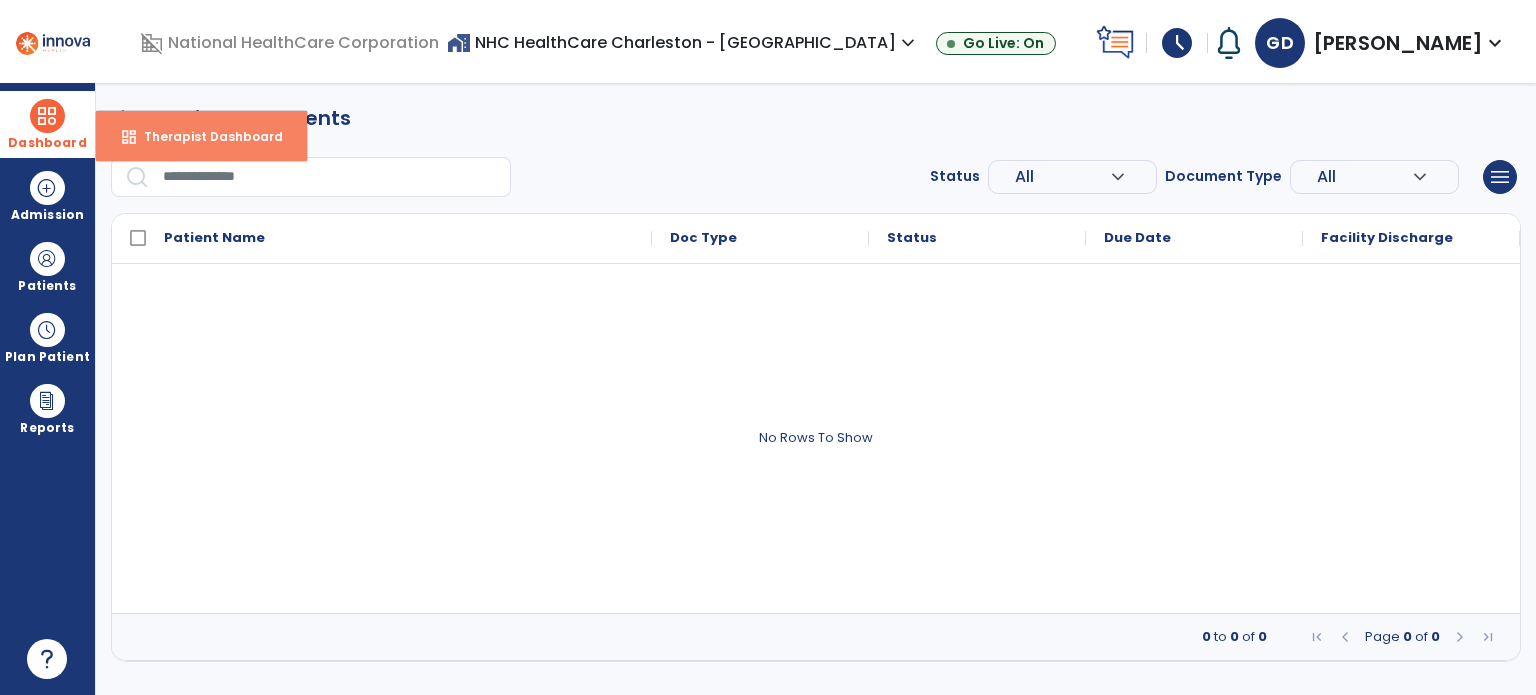 click on "dashboard  Therapist Dashboard" at bounding box center (201, 136) 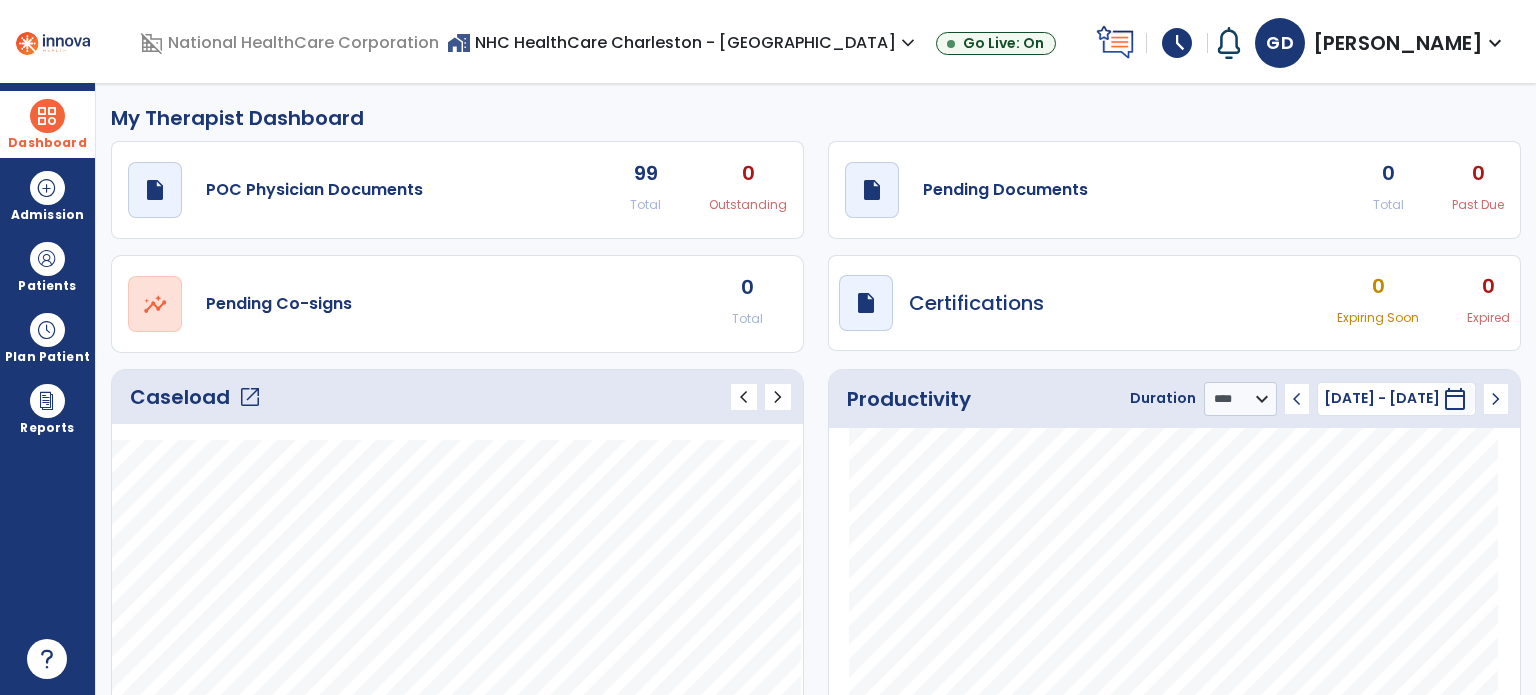 click on "schedule" at bounding box center [1177, 43] 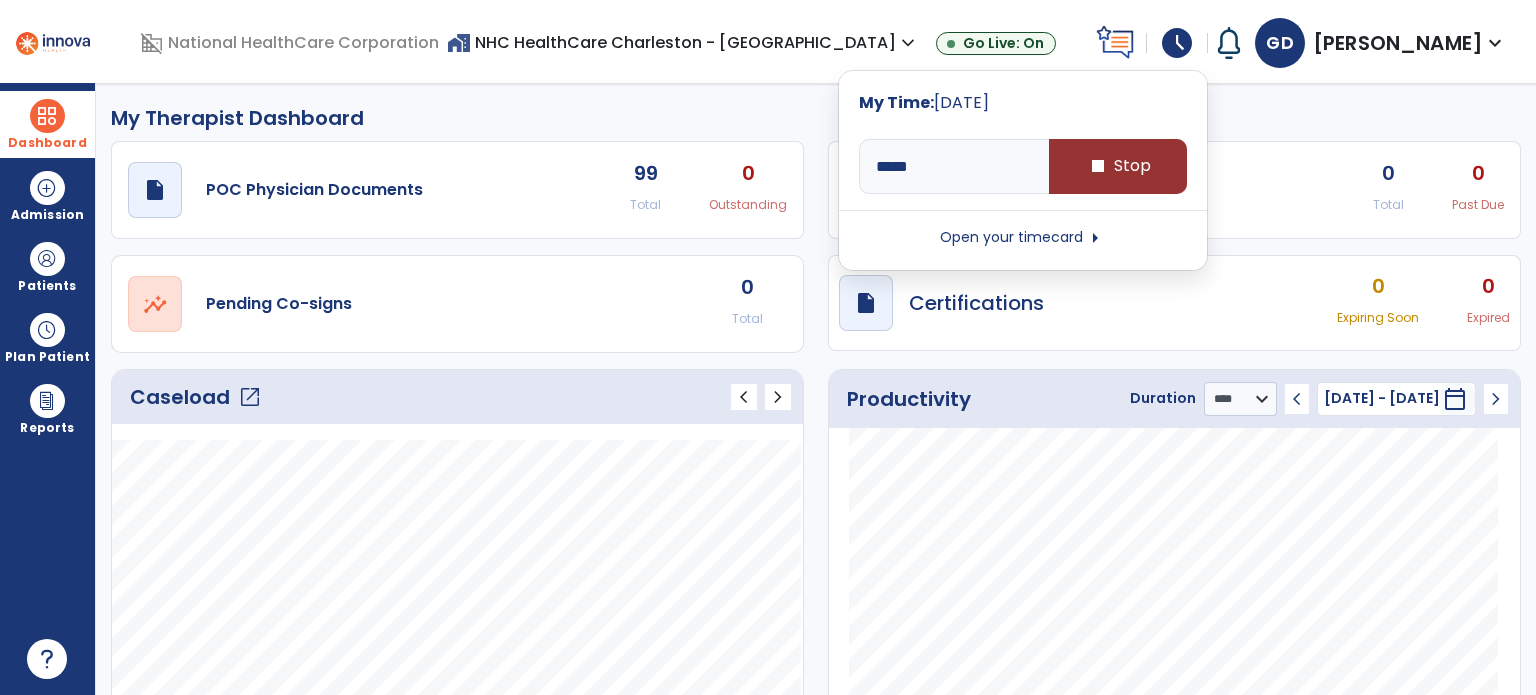 click on "stop  Stop" at bounding box center (1118, 166) 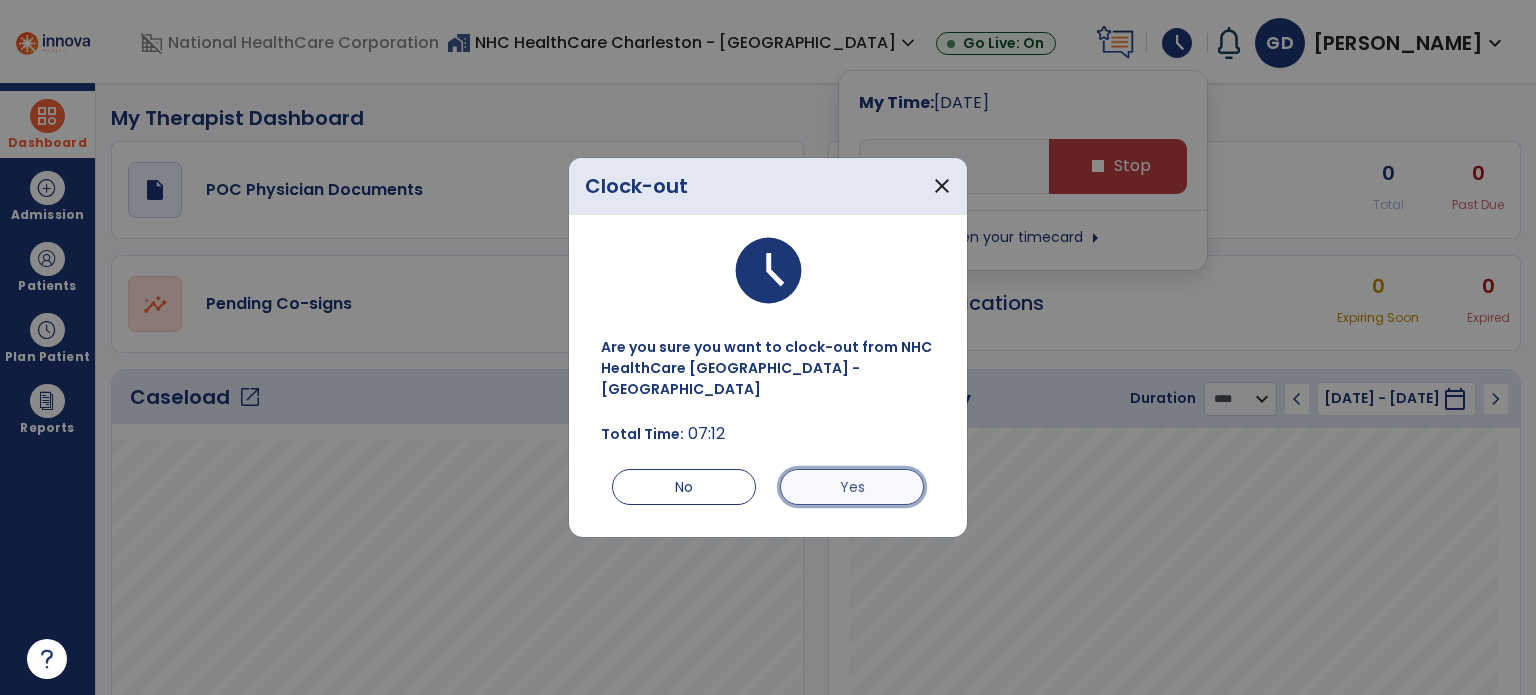 click on "Yes" at bounding box center [852, 487] 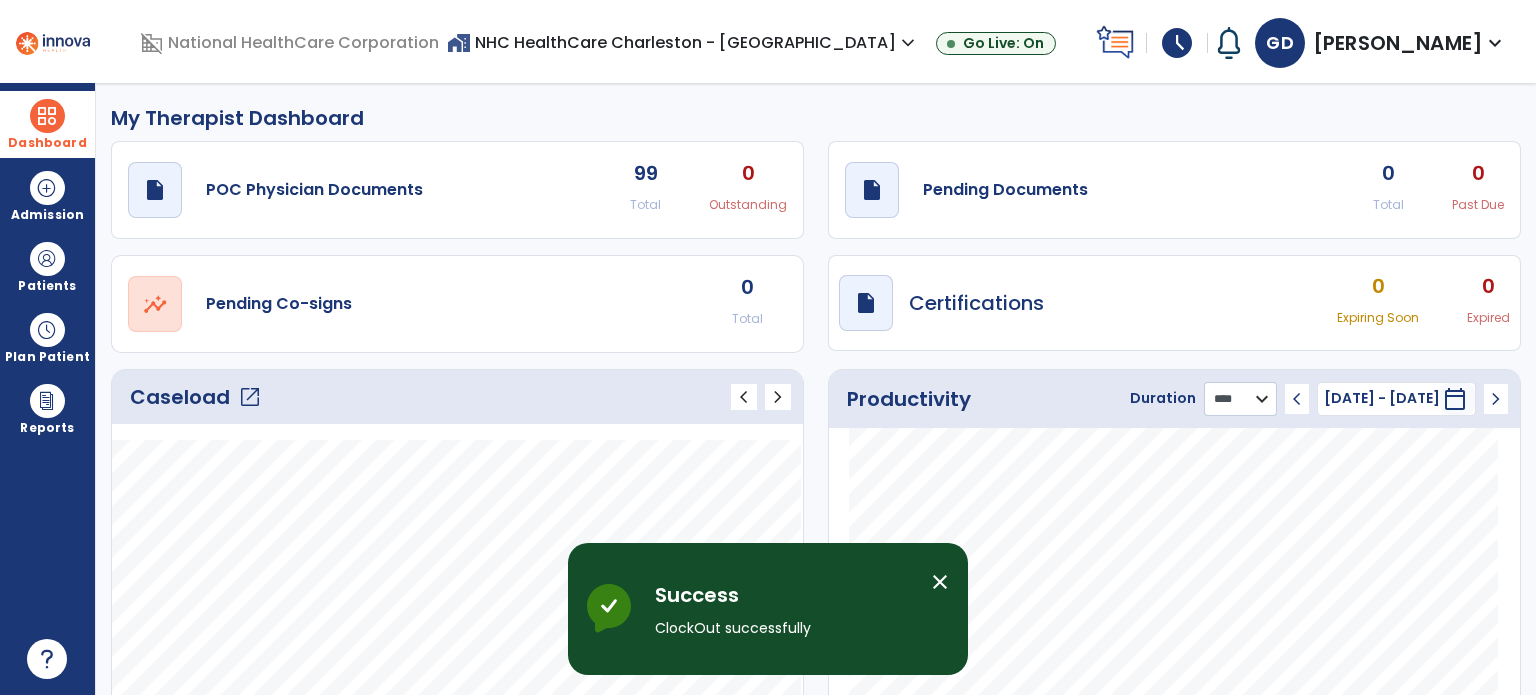 click on "******** **** ***" 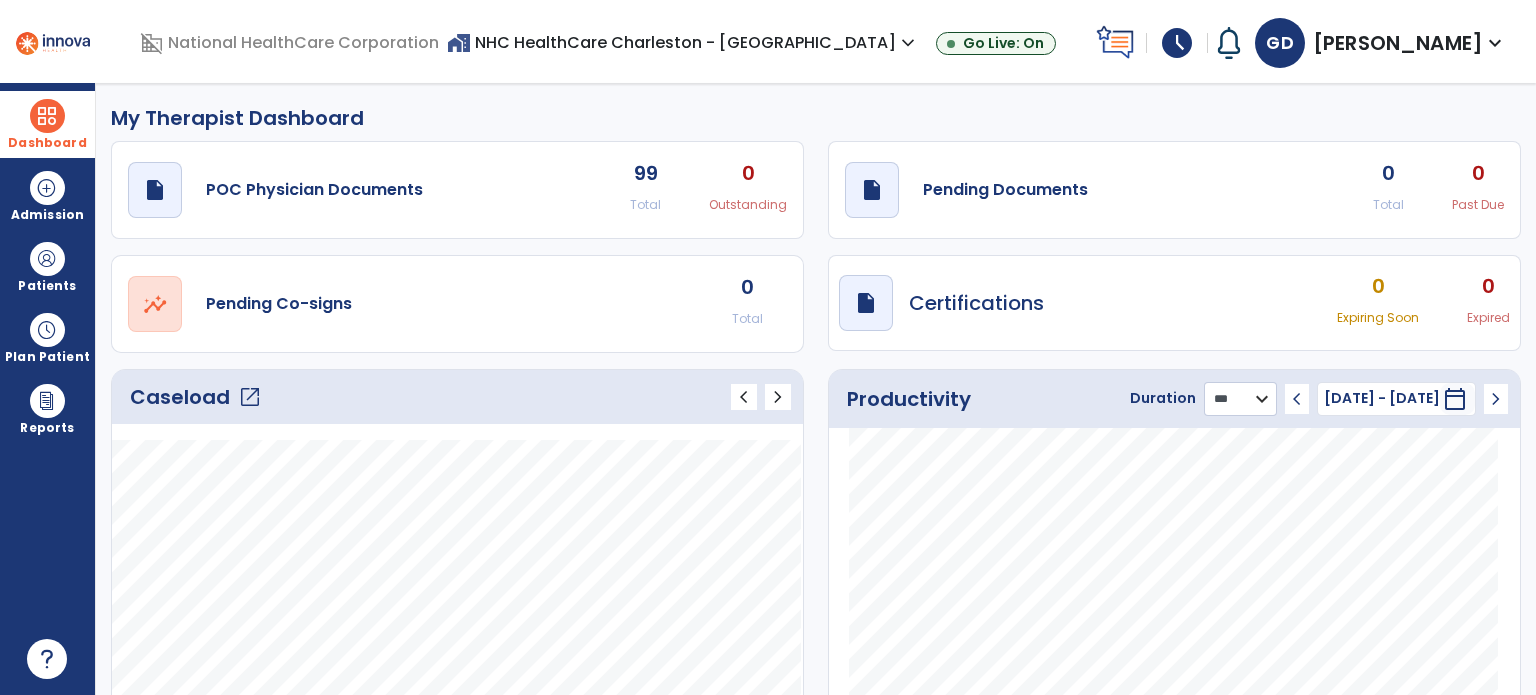 click on "******** **** ***" 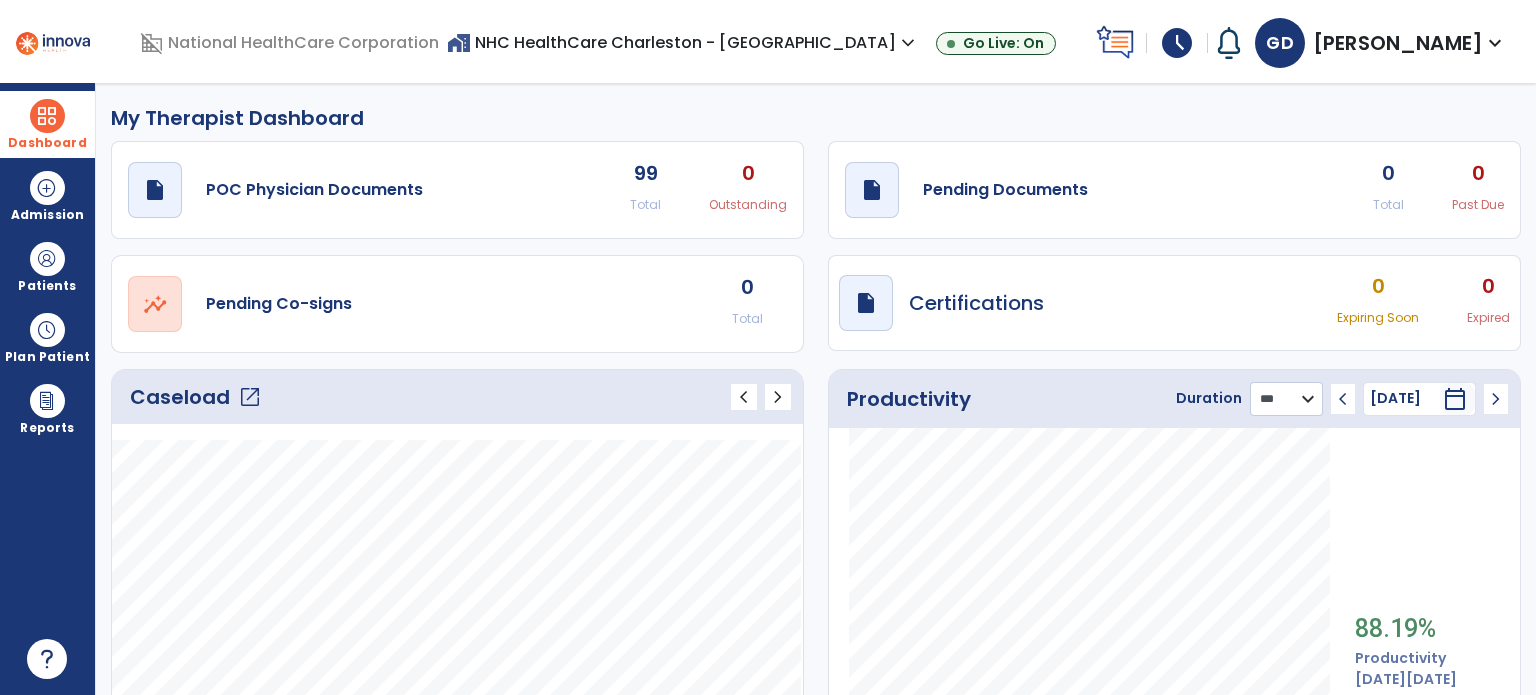 click on "******** **** ***" 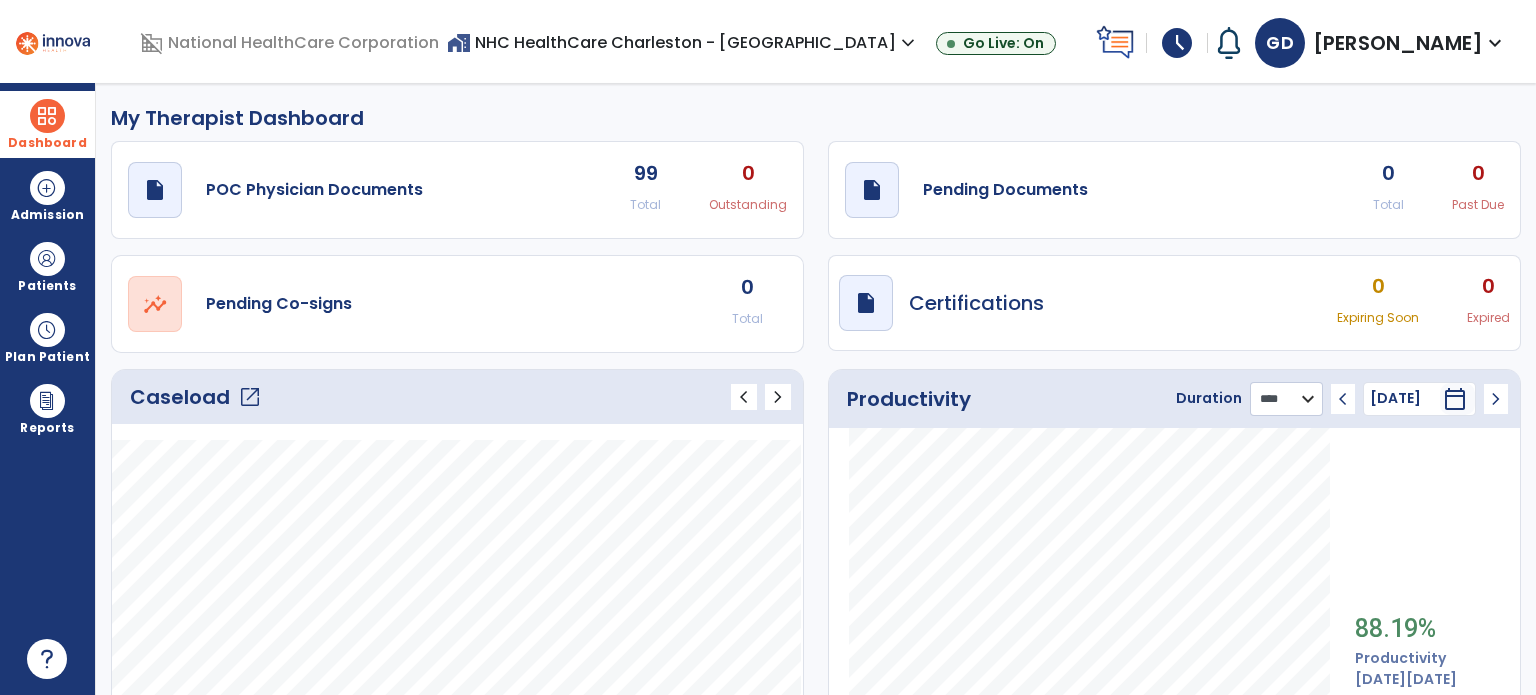 click on "******** **** ***" 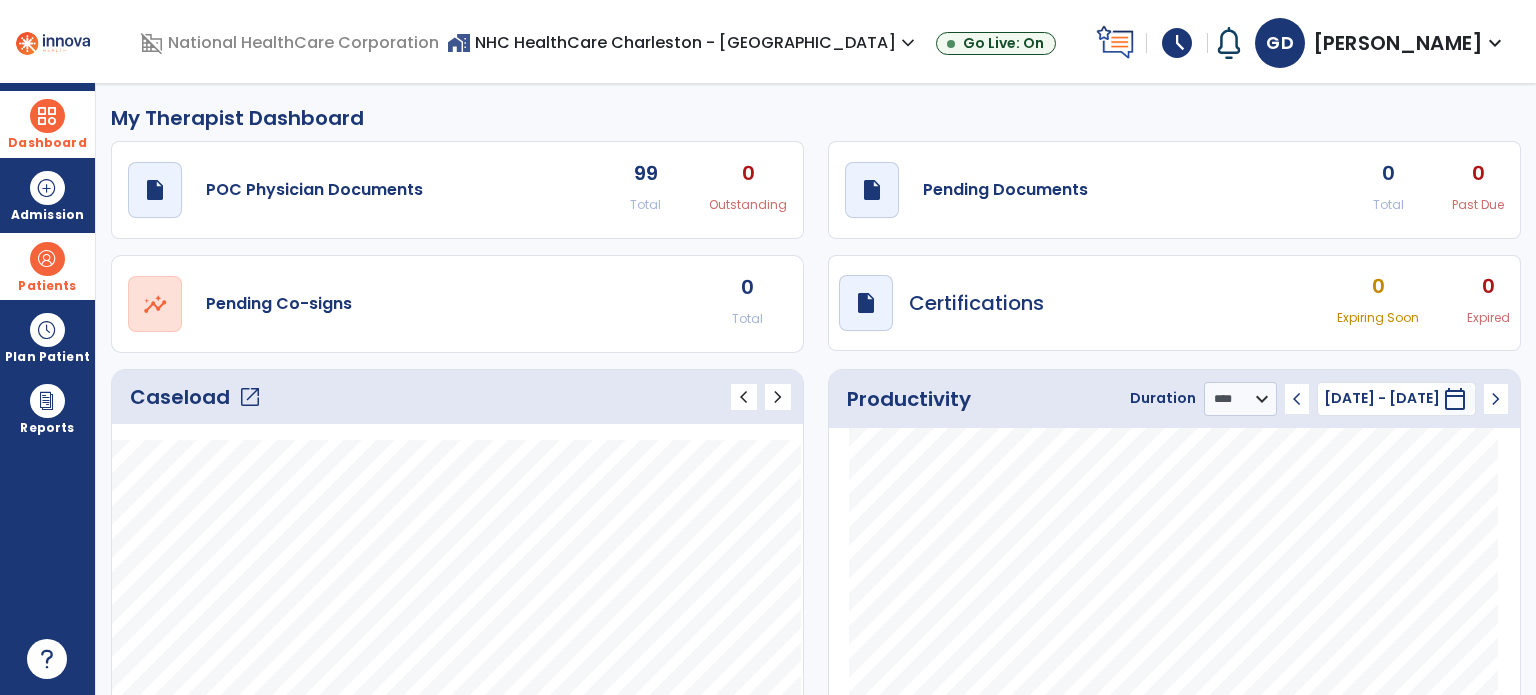click at bounding box center (47, 259) 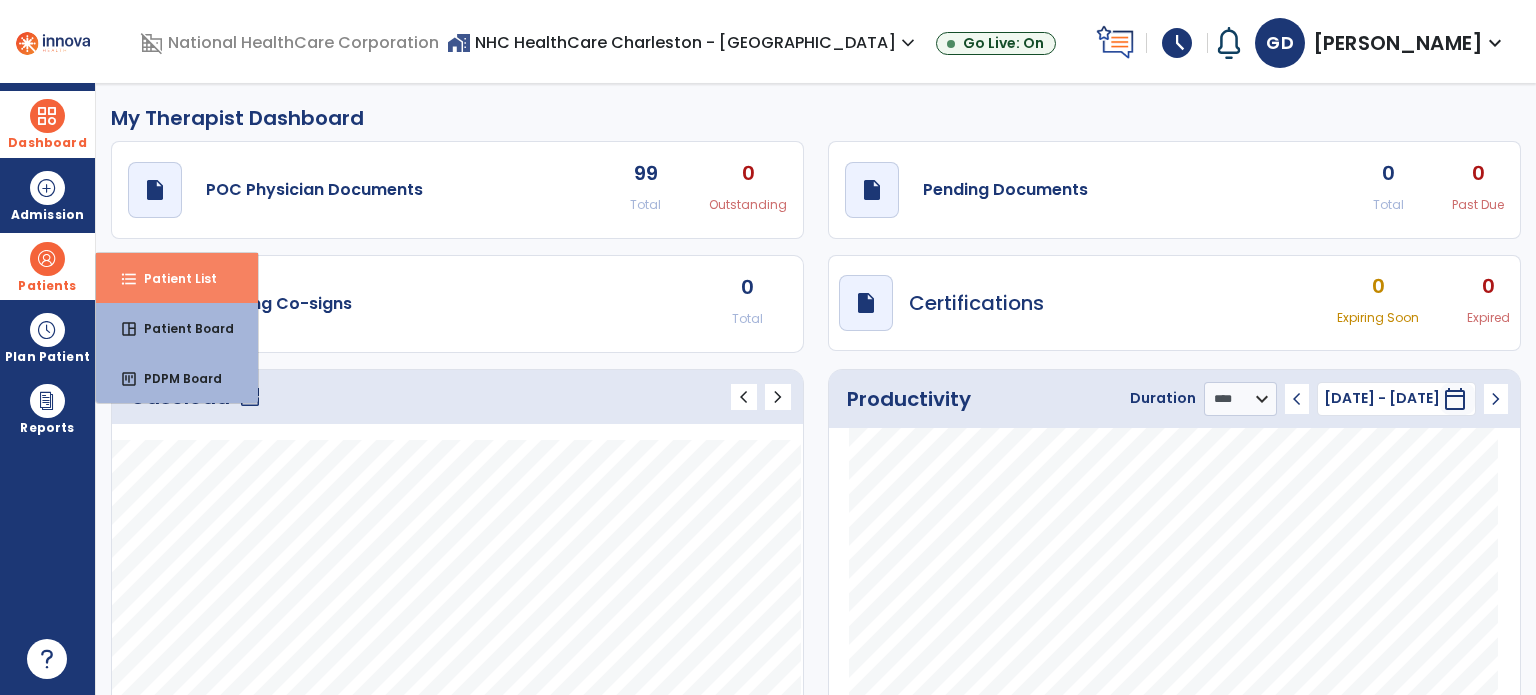 click on "format_list_bulleted" at bounding box center [129, 279] 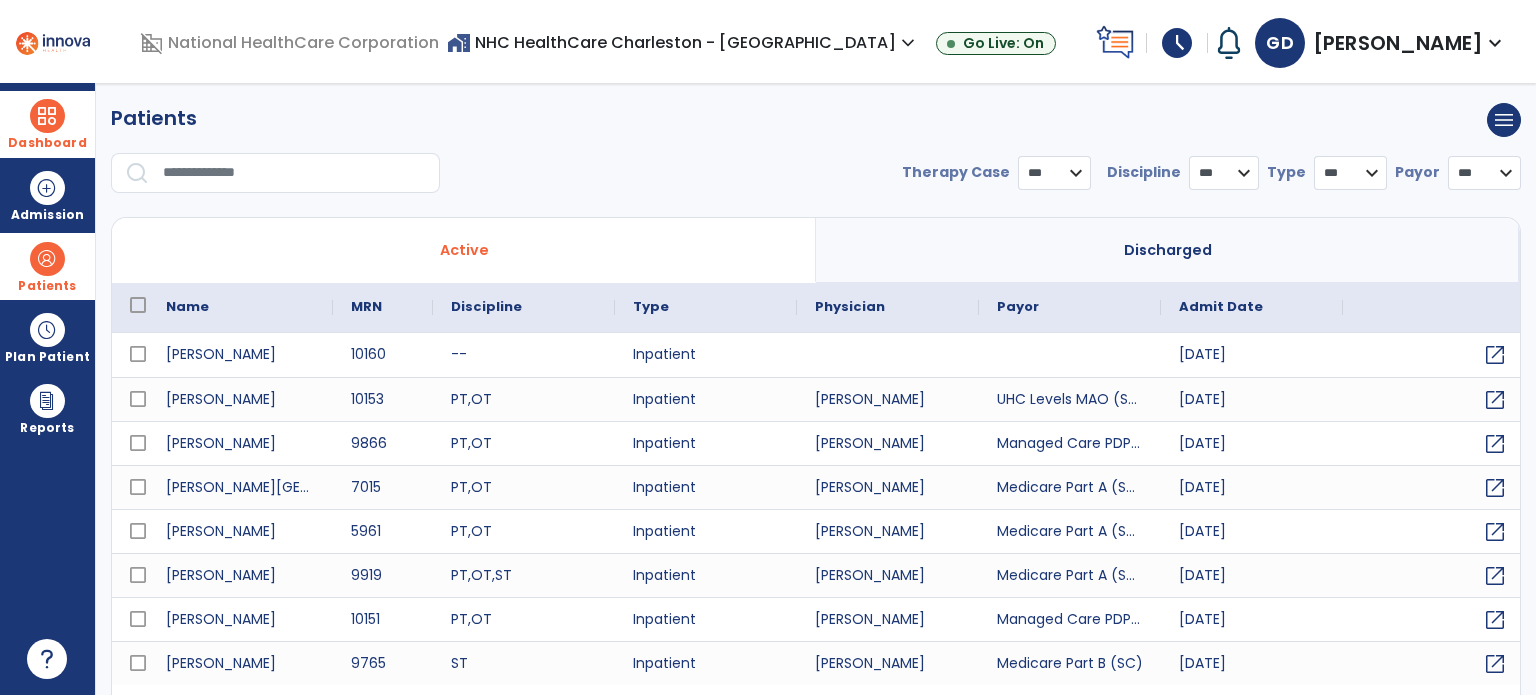 select on "***" 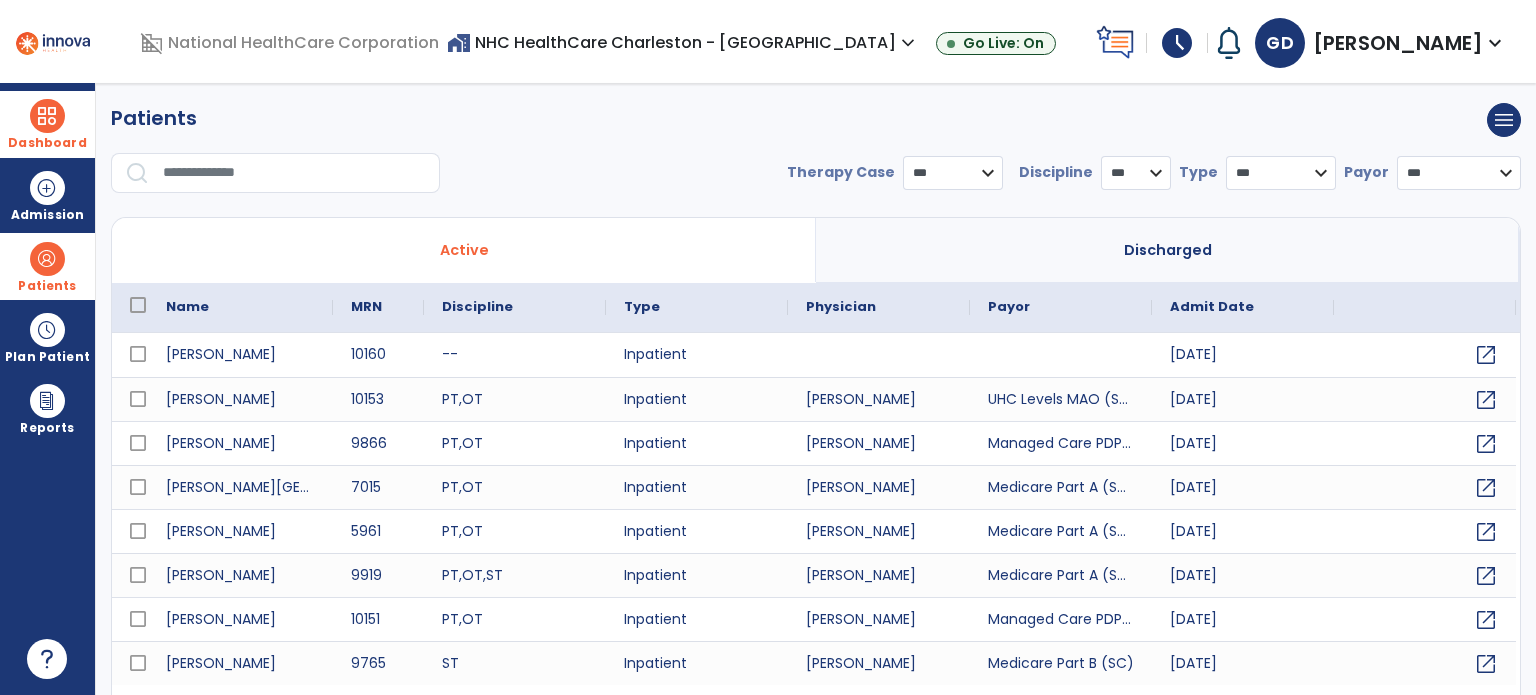 click at bounding box center [294, 173] 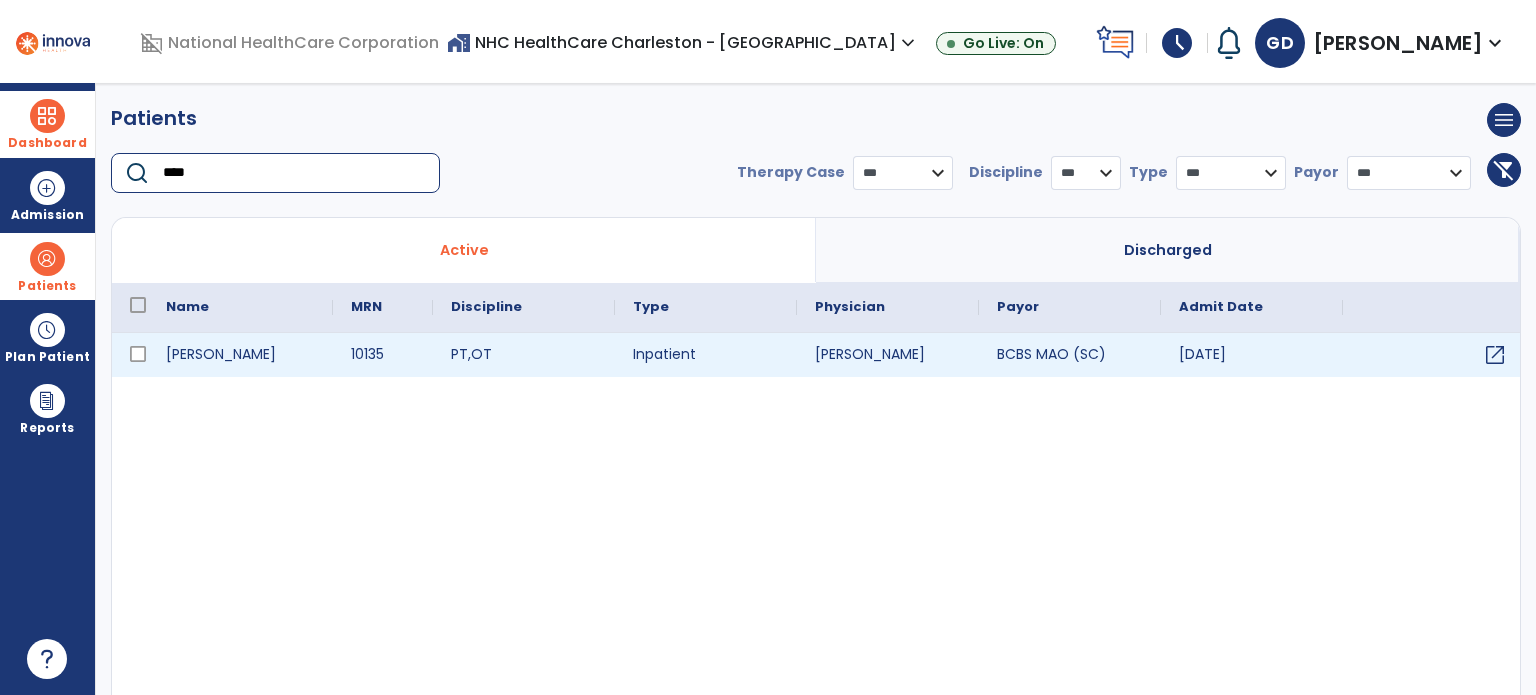 type on "****" 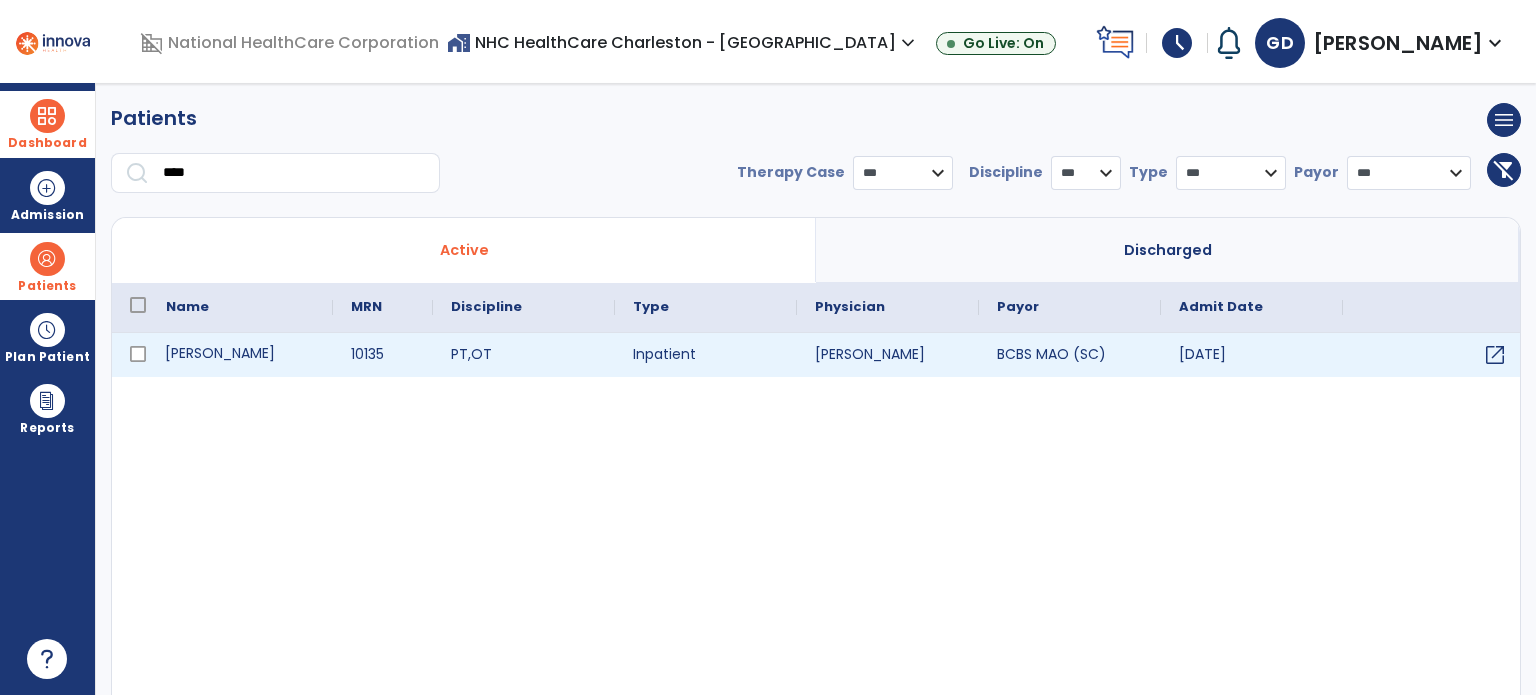 click on "[PERSON_NAME]" at bounding box center (240, 355) 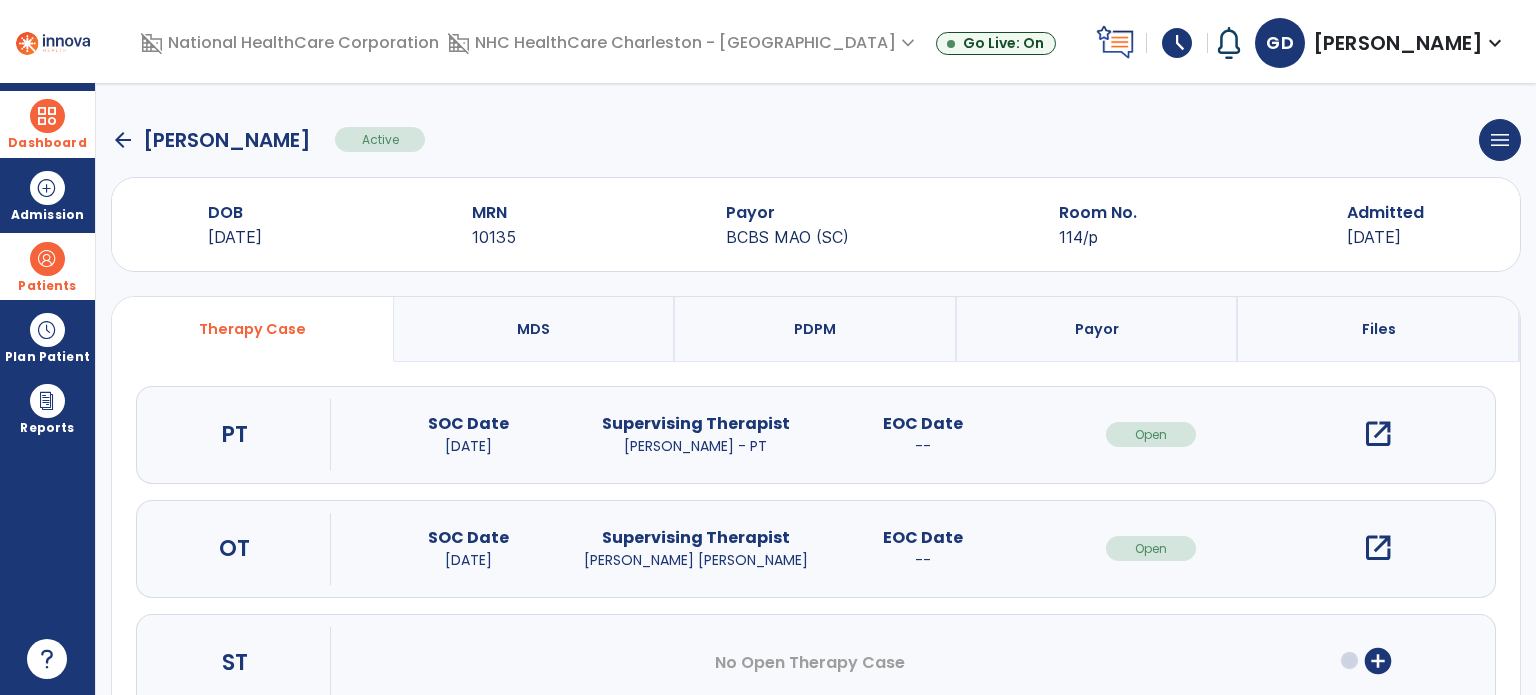 click on "open_in_new" at bounding box center (1378, 548) 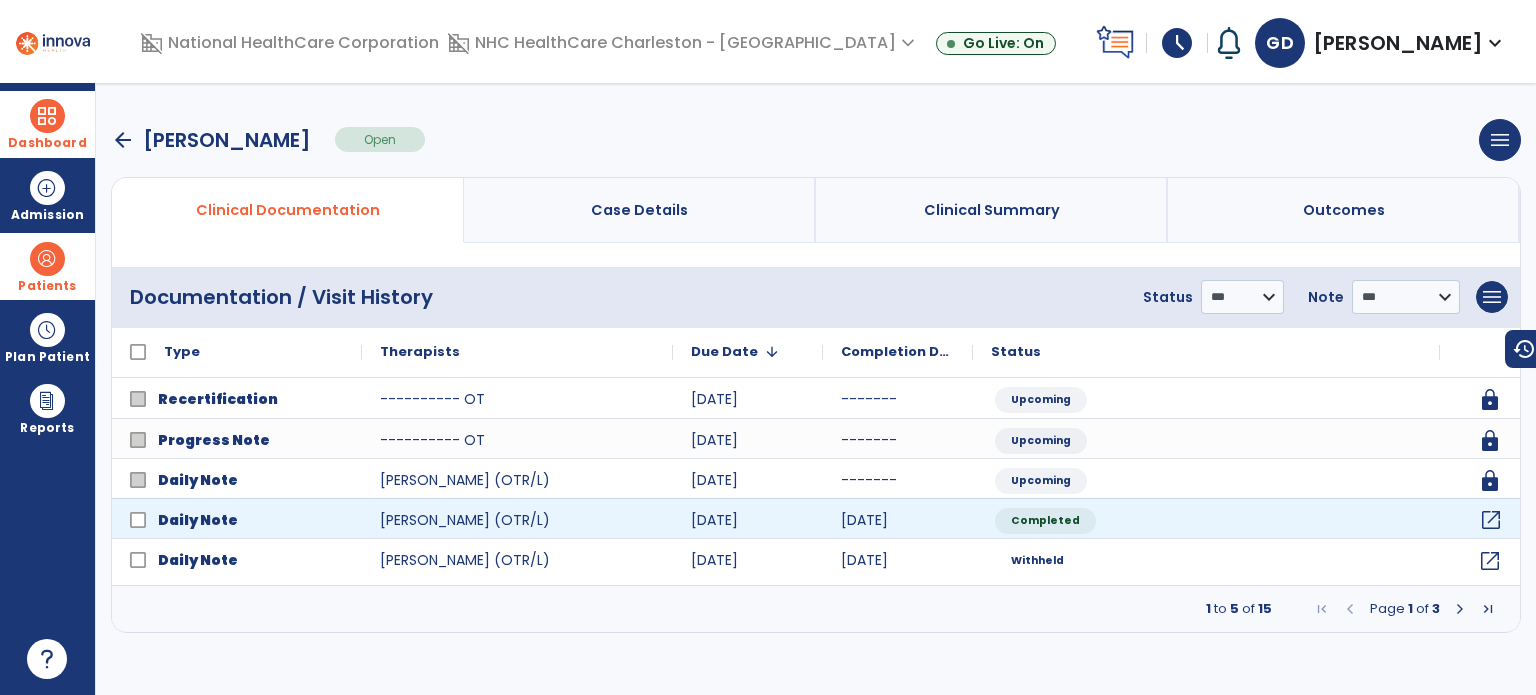 click on "open_in_new" 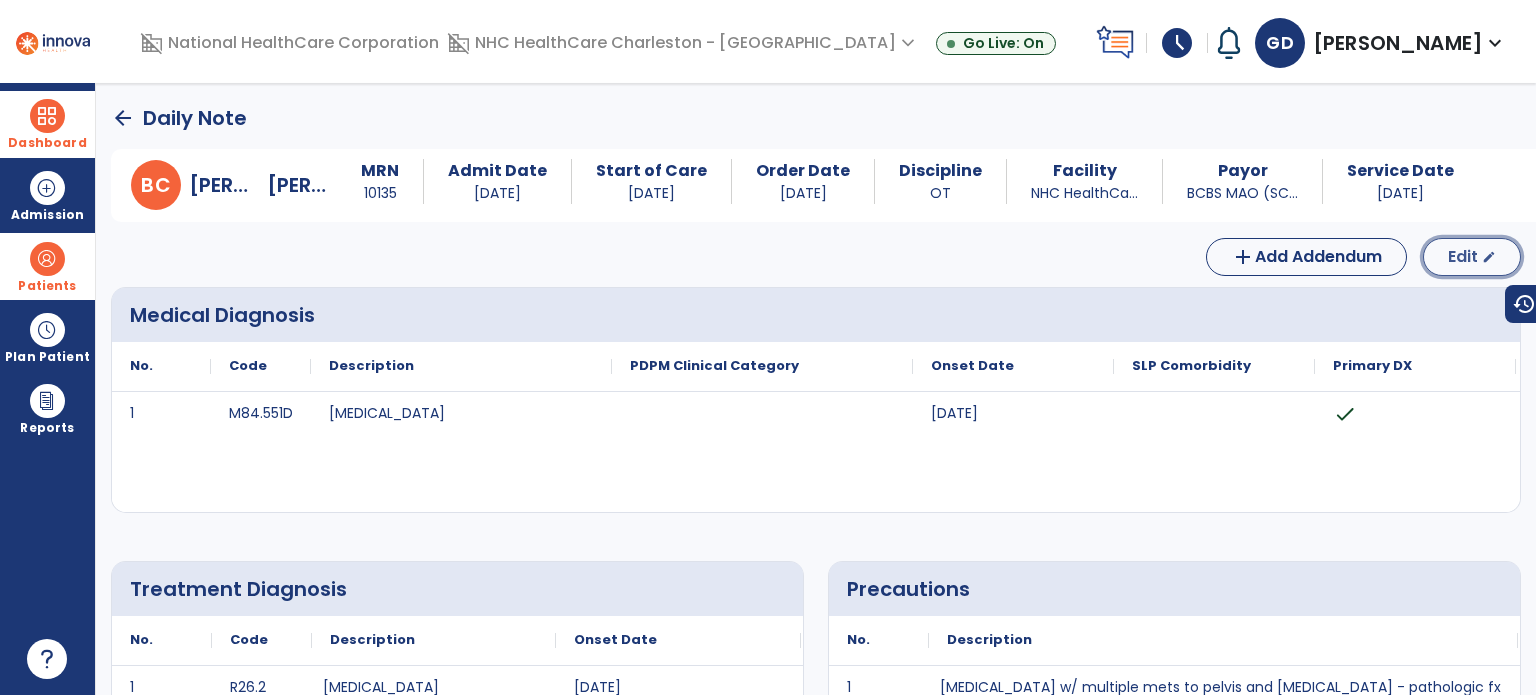 click on "Edit" 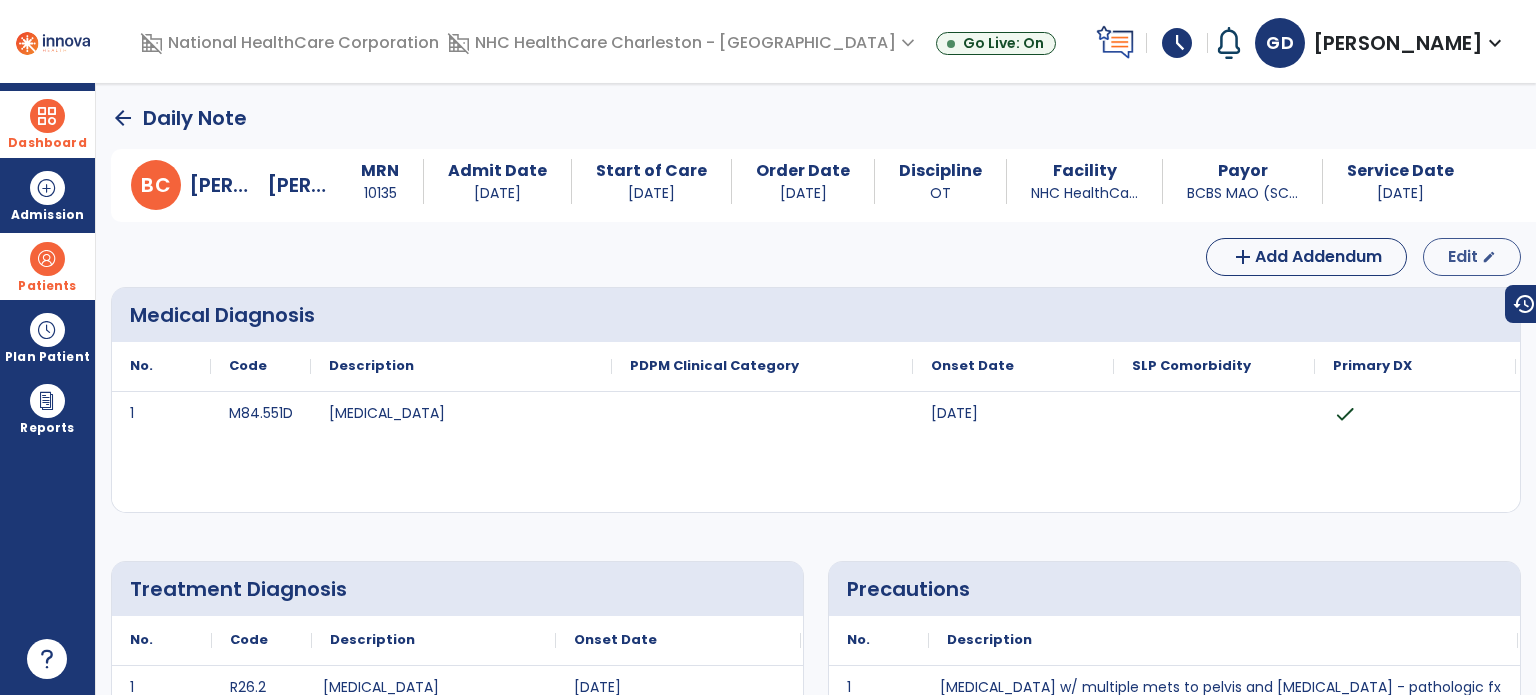 select on "*" 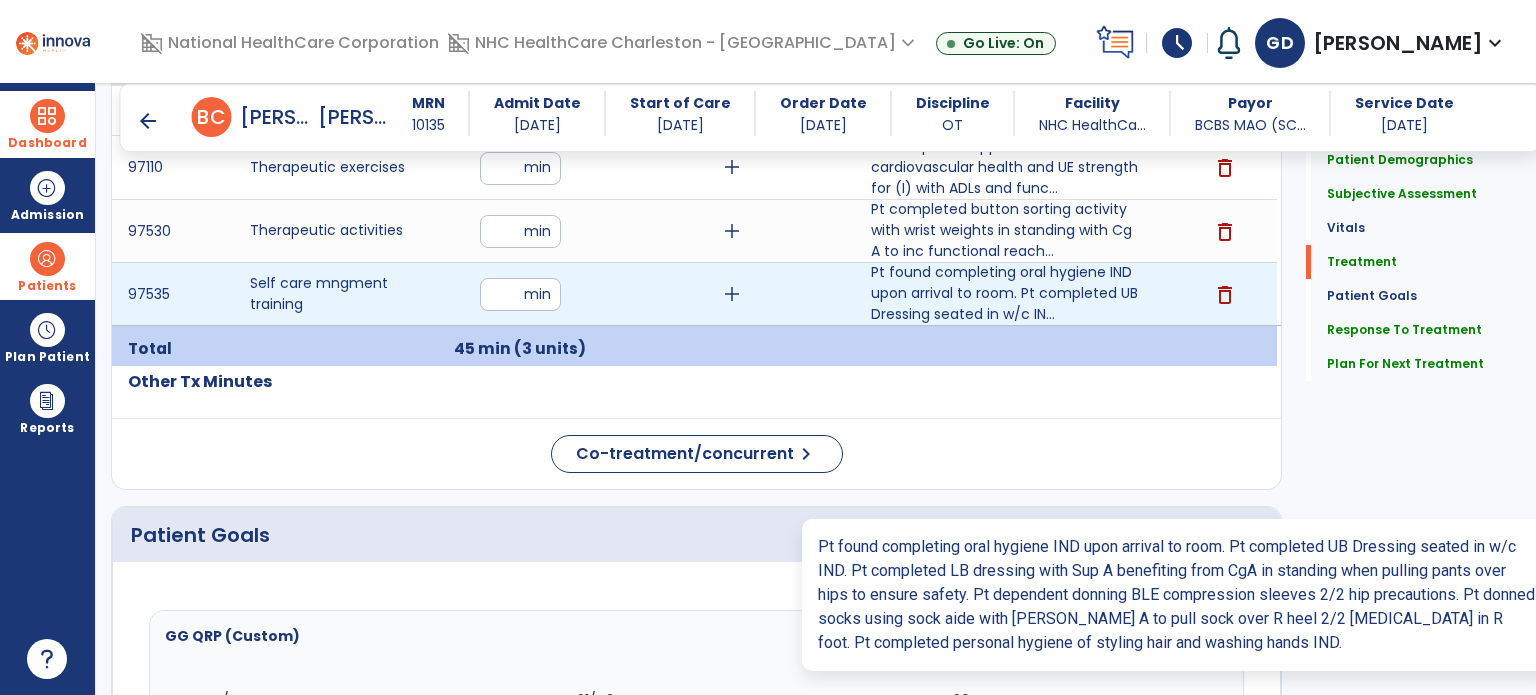 scroll, scrollTop: 1220, scrollLeft: 0, axis: vertical 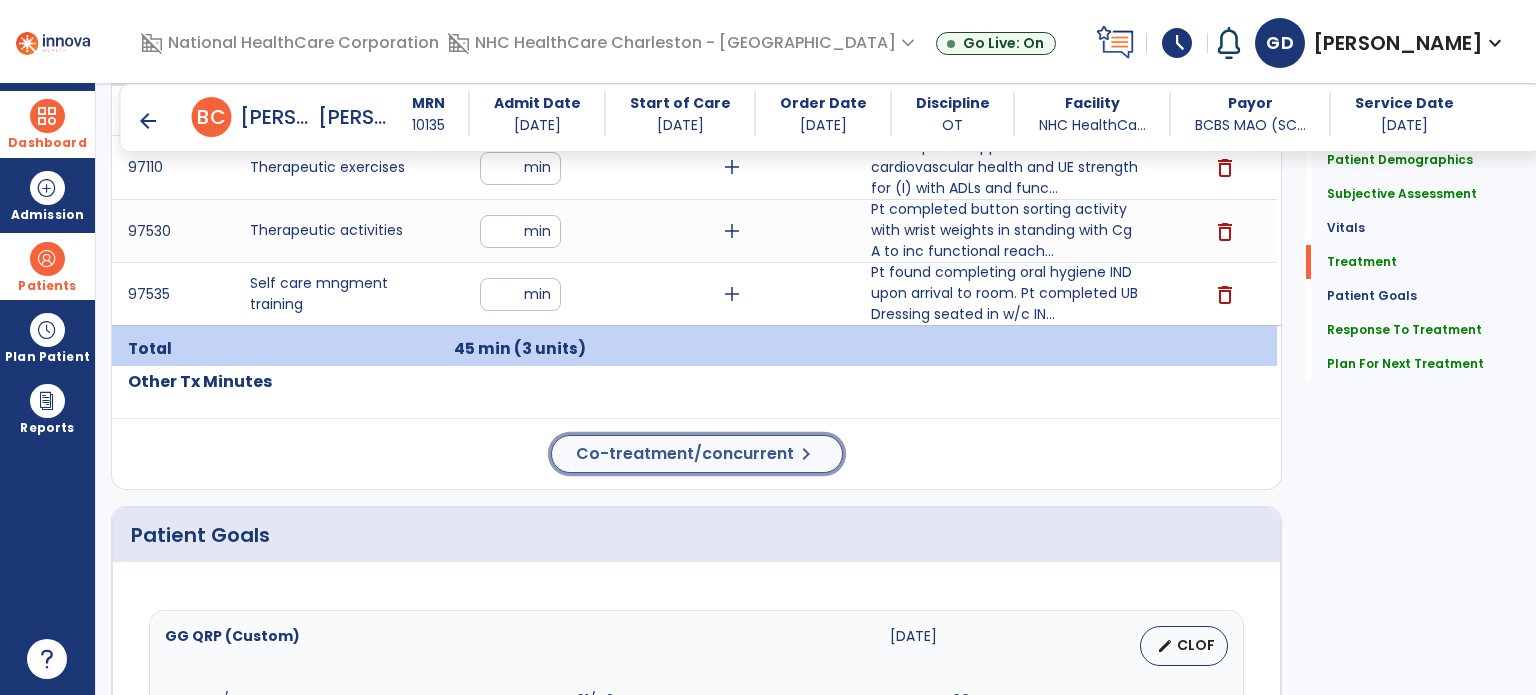 click on "Co-treatment/concurrent" 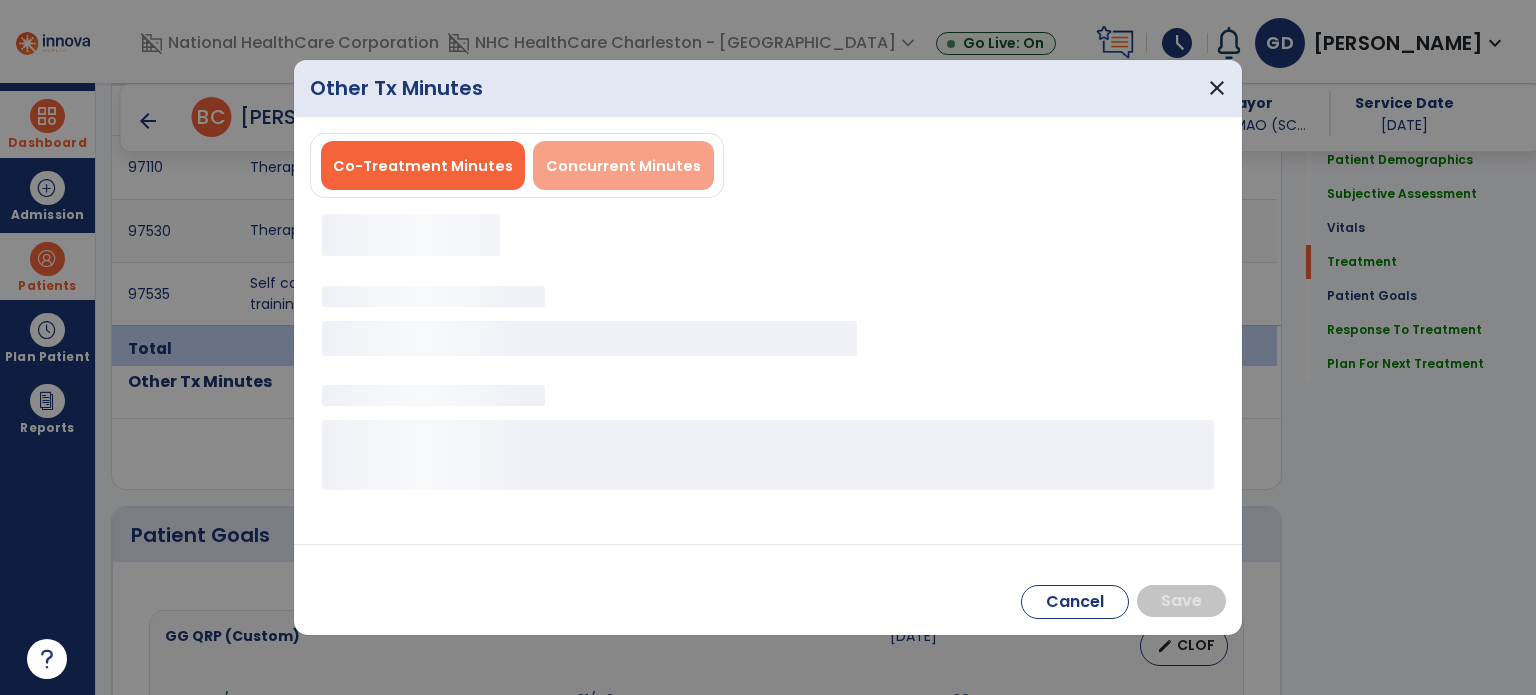 click on "Concurrent Minutes" at bounding box center [623, 165] 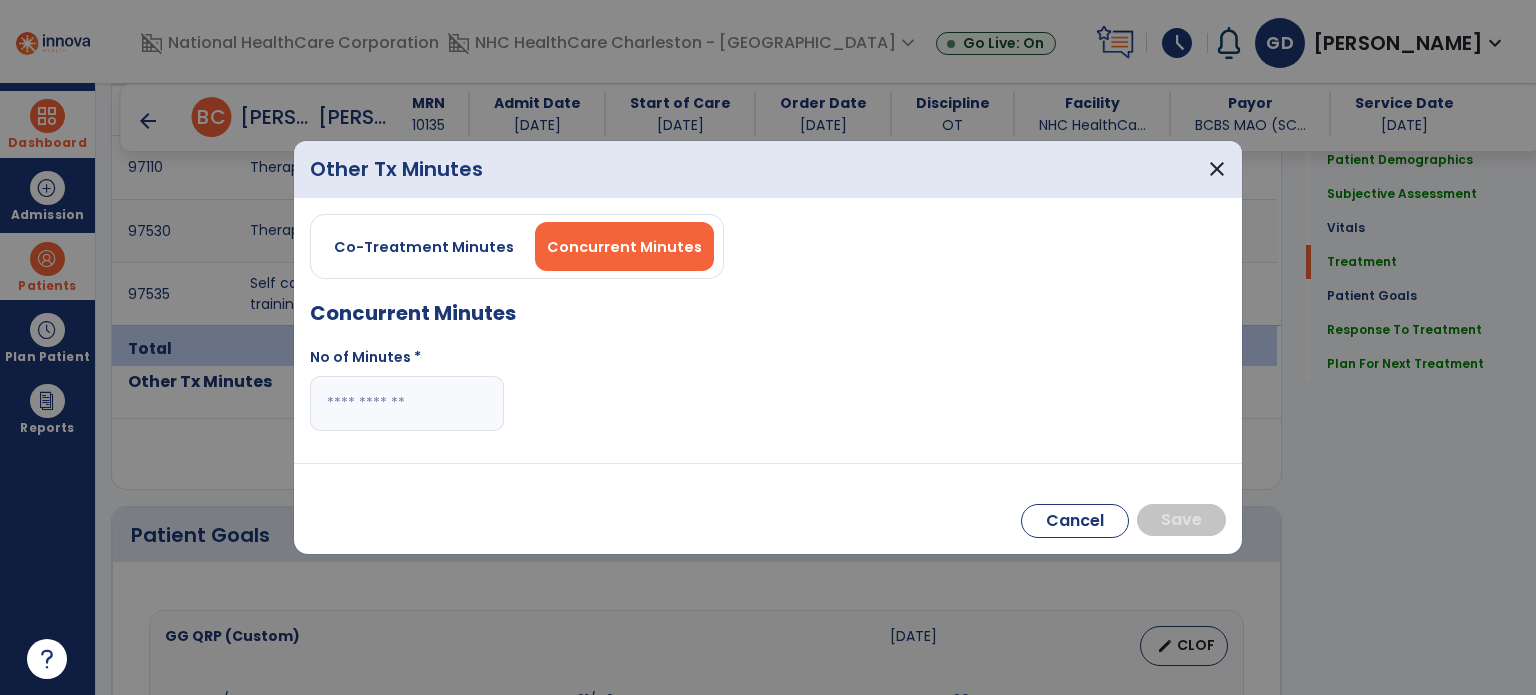 click at bounding box center [407, 403] 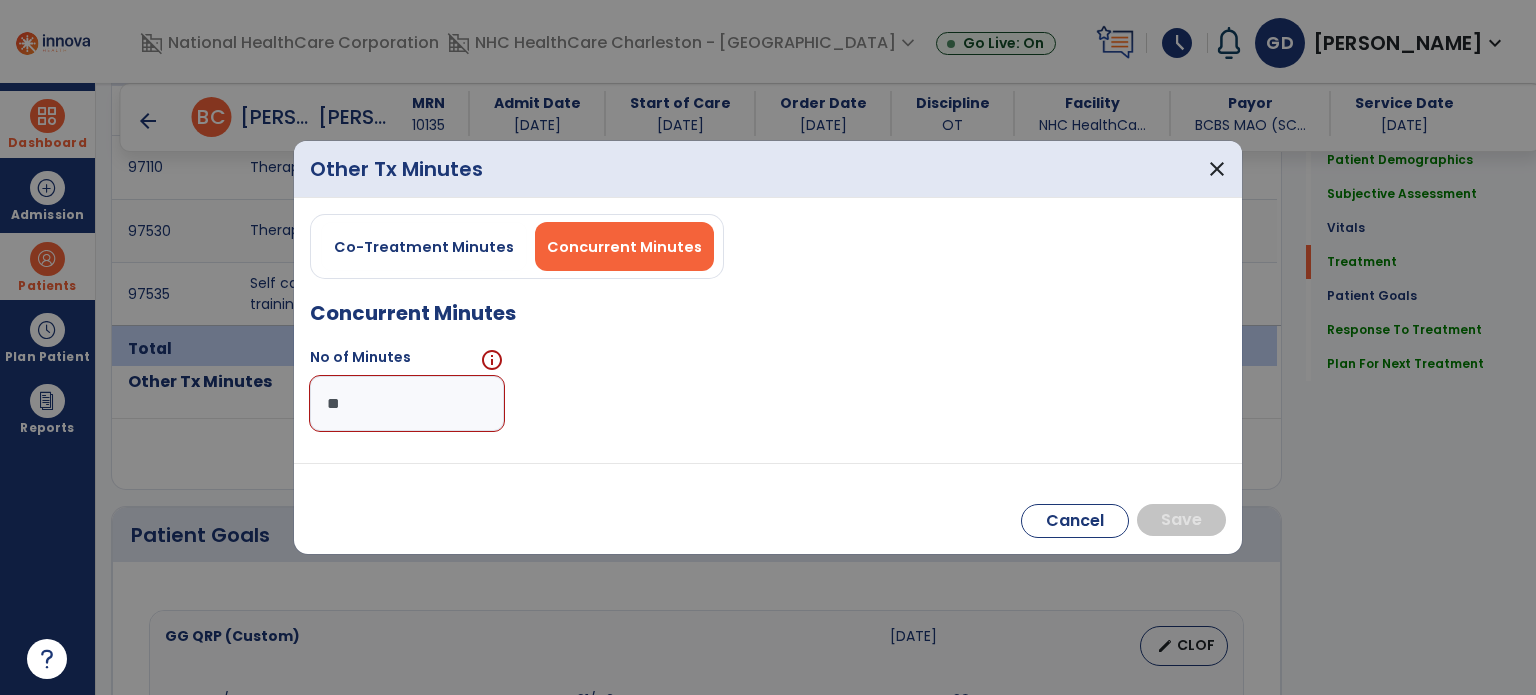 type on "*" 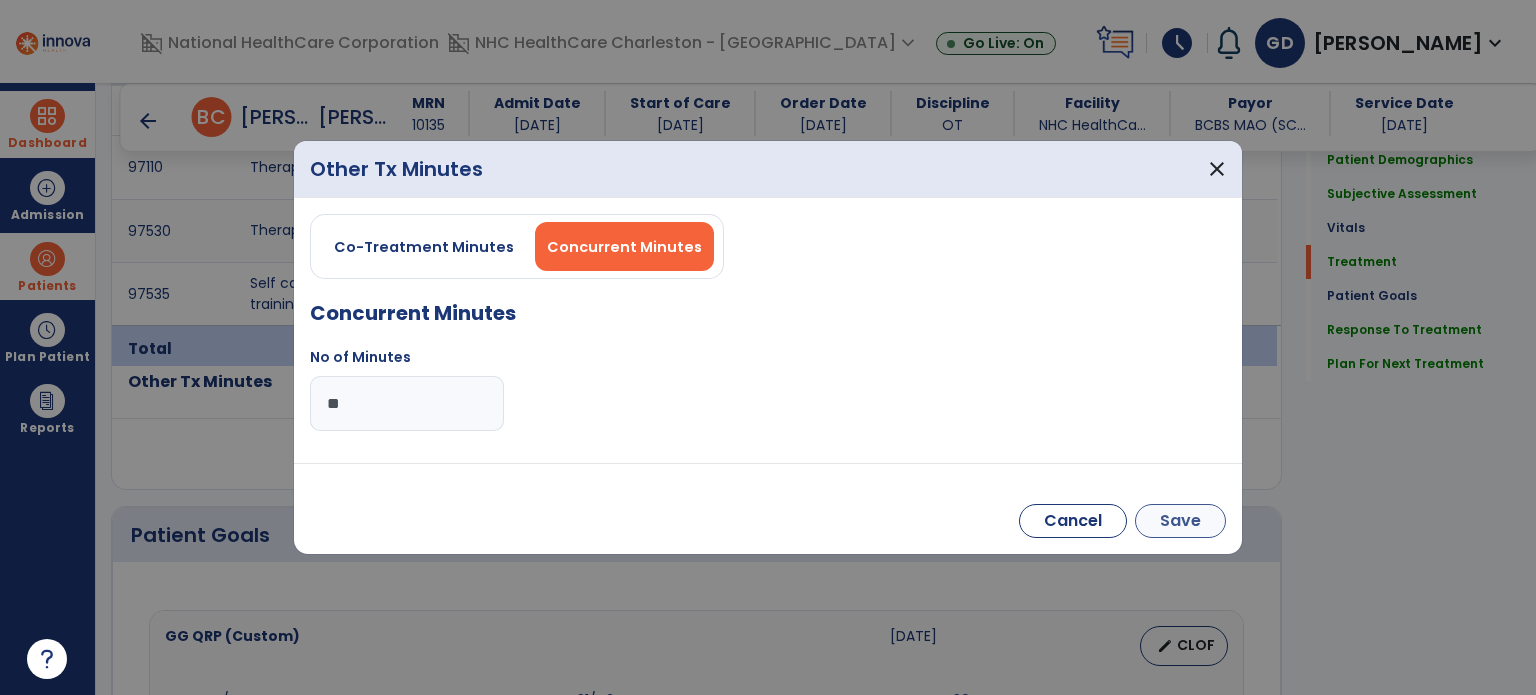 type on "**" 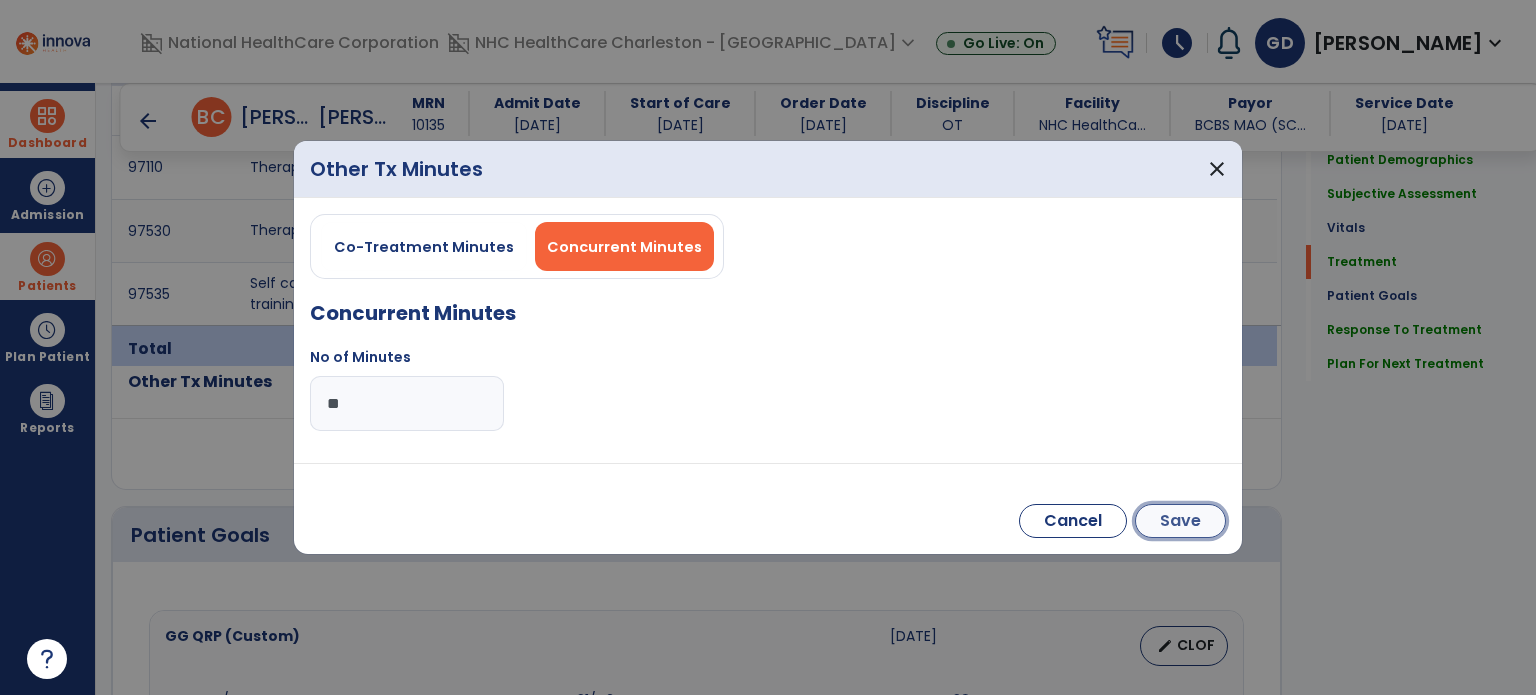 click on "Save" at bounding box center (1180, 521) 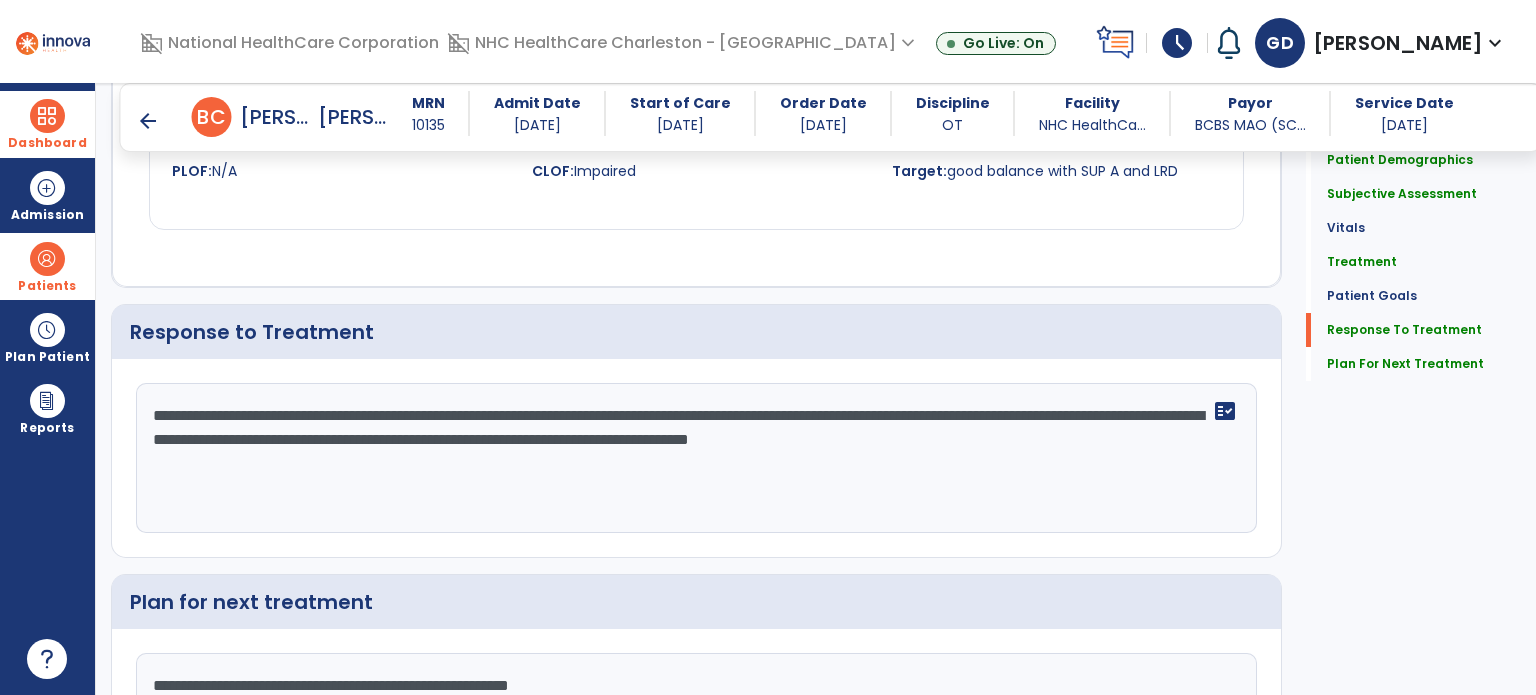 scroll, scrollTop: 2304, scrollLeft: 0, axis: vertical 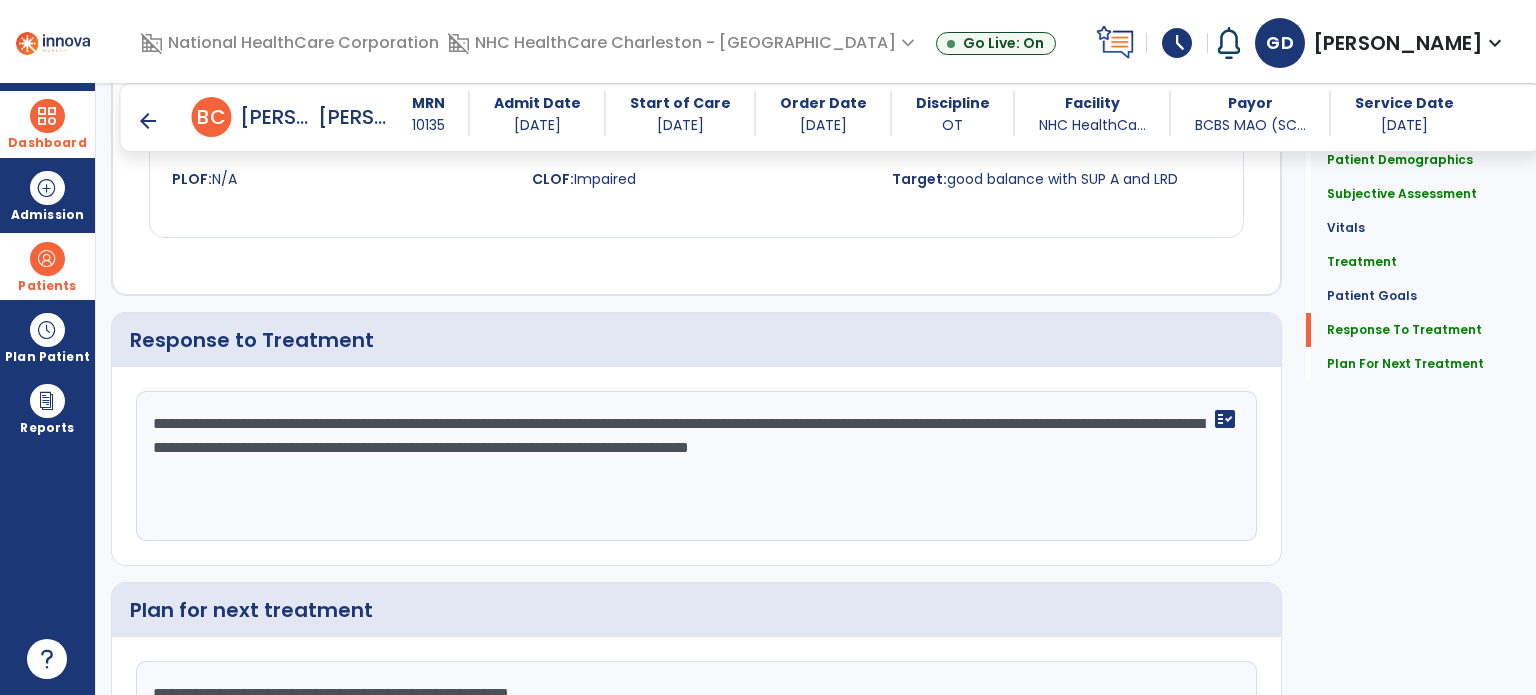 click on "**********" 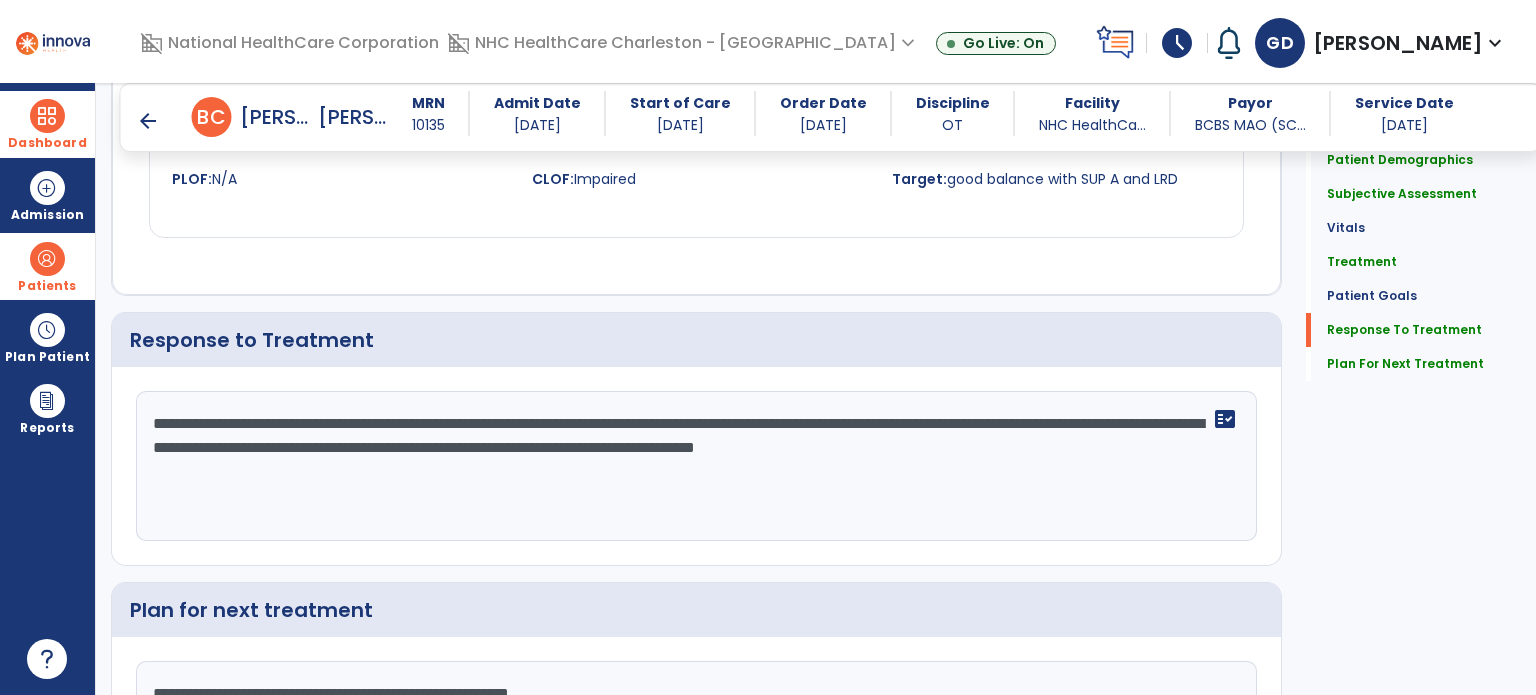 paste on "**********" 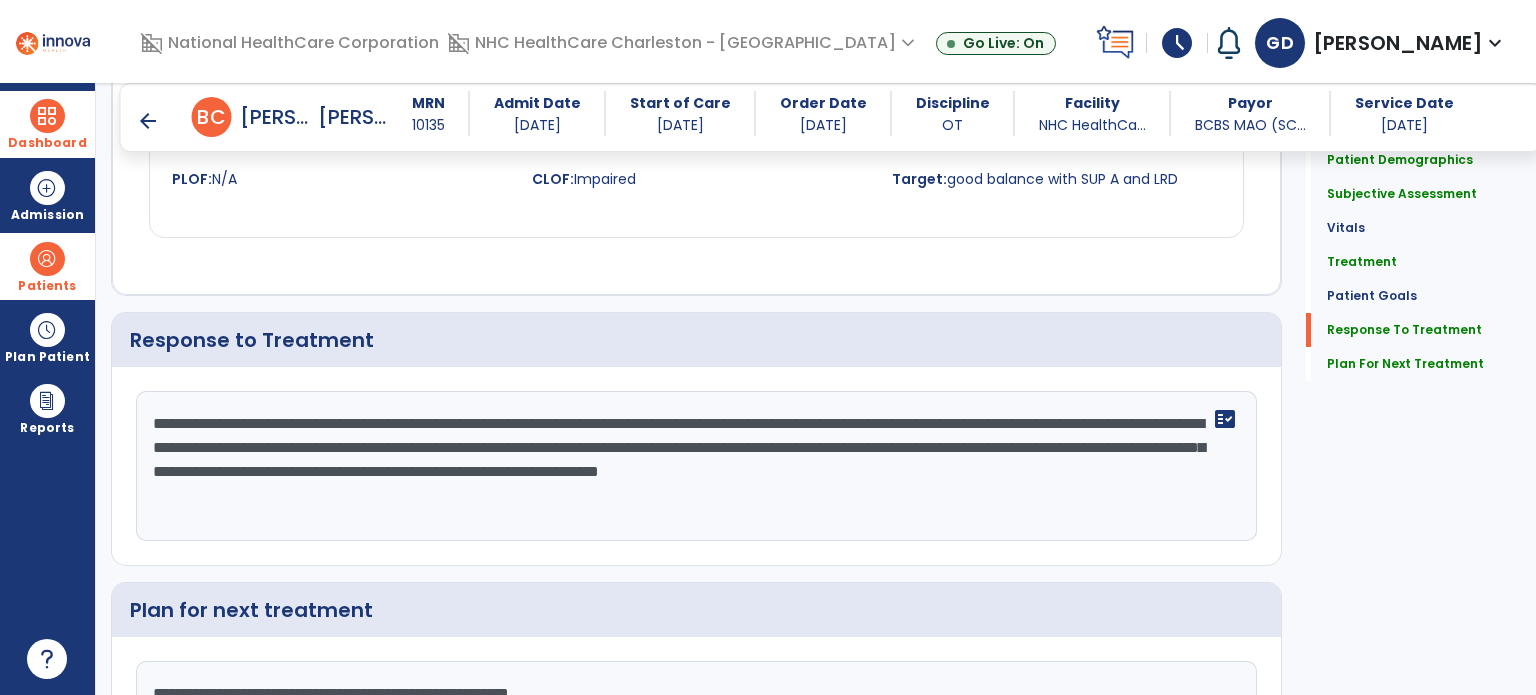 scroll, scrollTop: 2504, scrollLeft: 0, axis: vertical 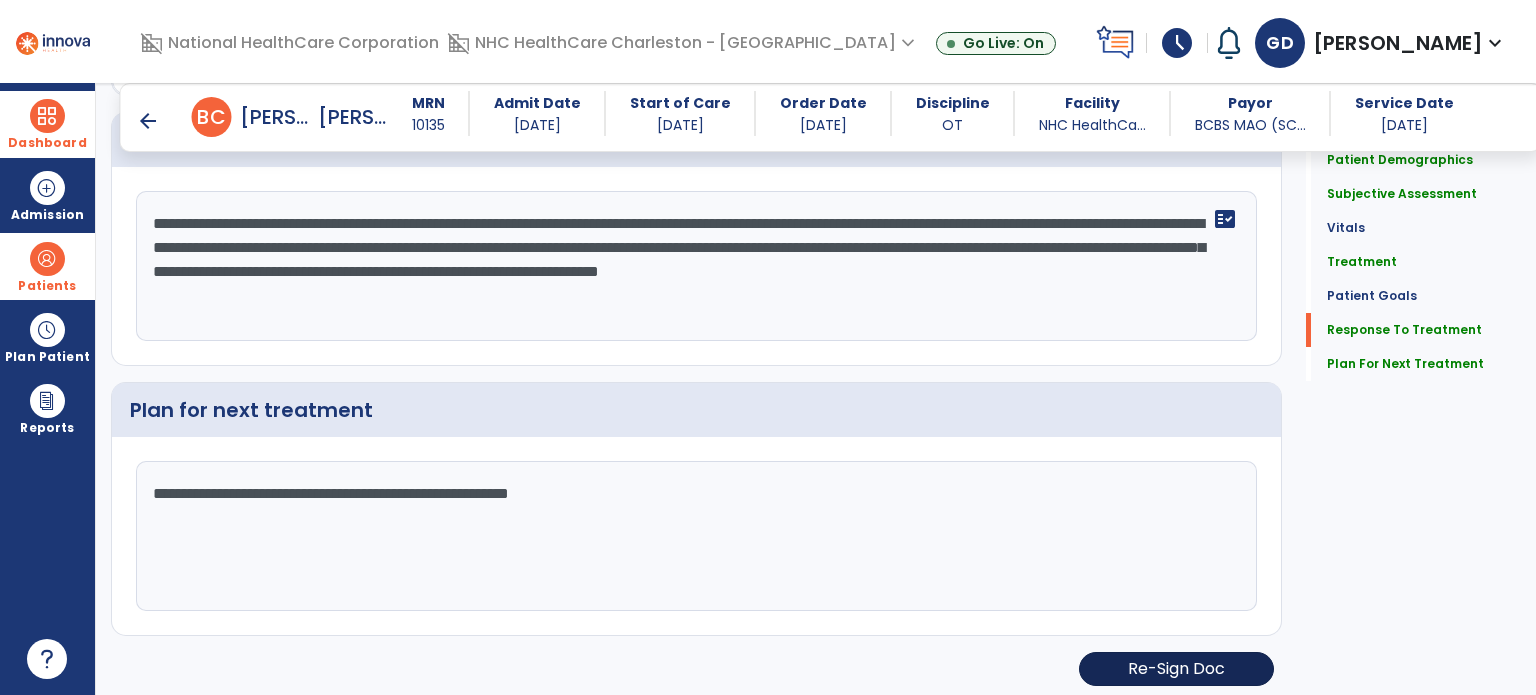 type on "**********" 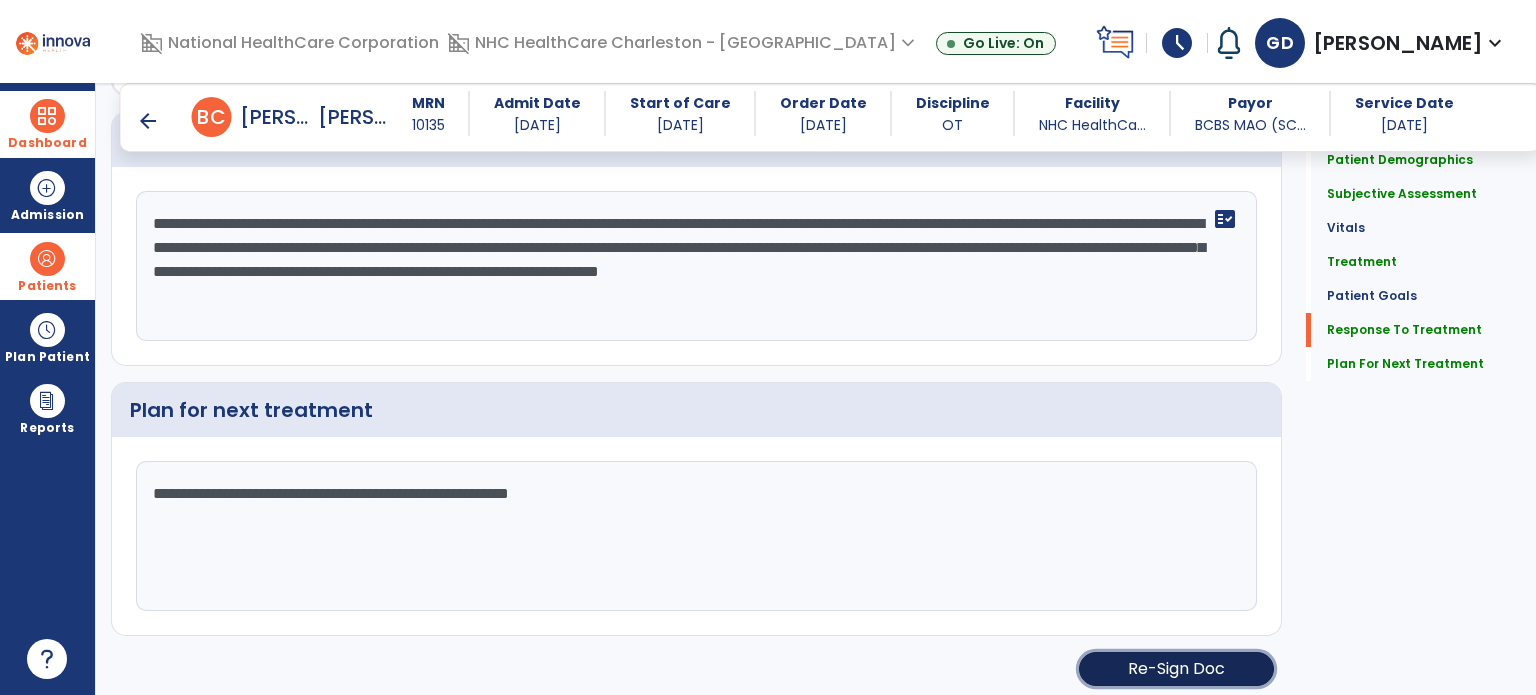 click on "Re-Sign Doc" 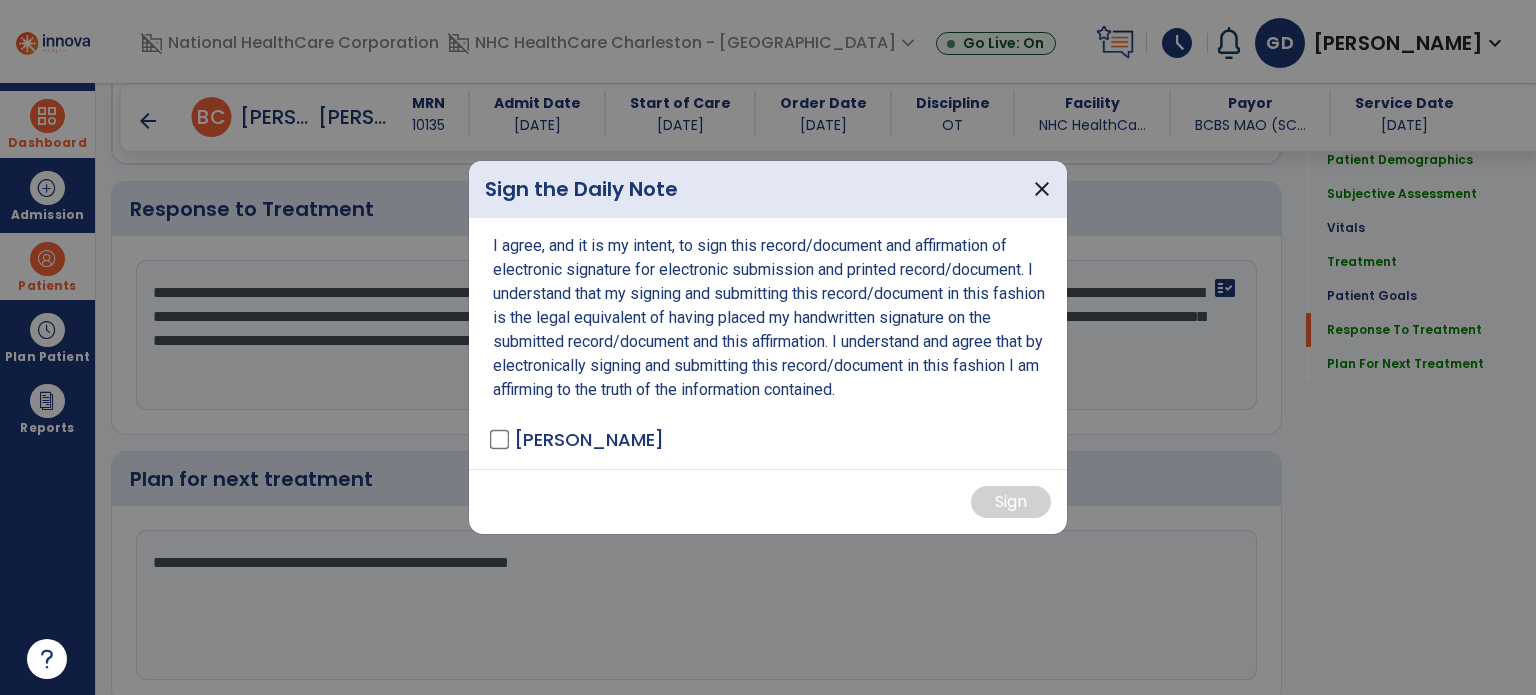 scroll, scrollTop: 2504, scrollLeft: 0, axis: vertical 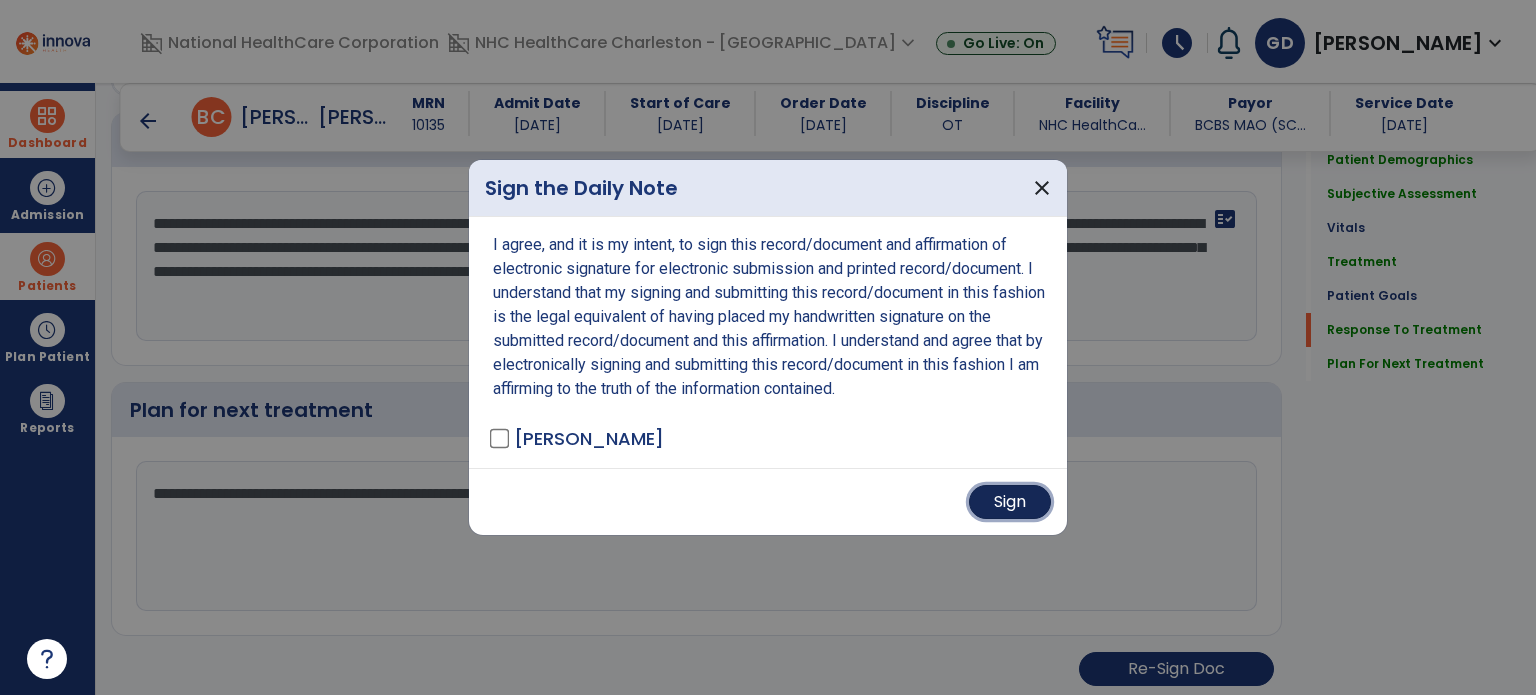 click on "Sign" at bounding box center [1010, 502] 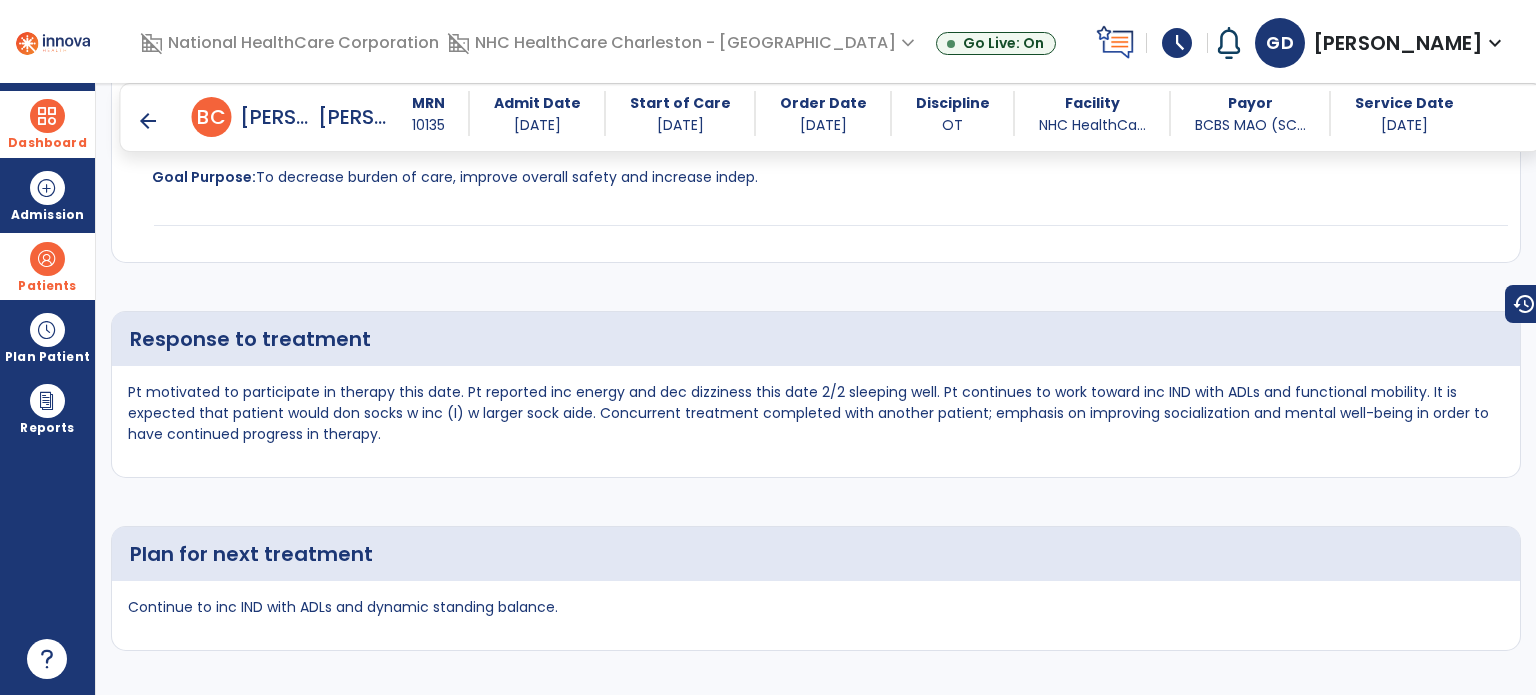 scroll, scrollTop: 3752, scrollLeft: 0, axis: vertical 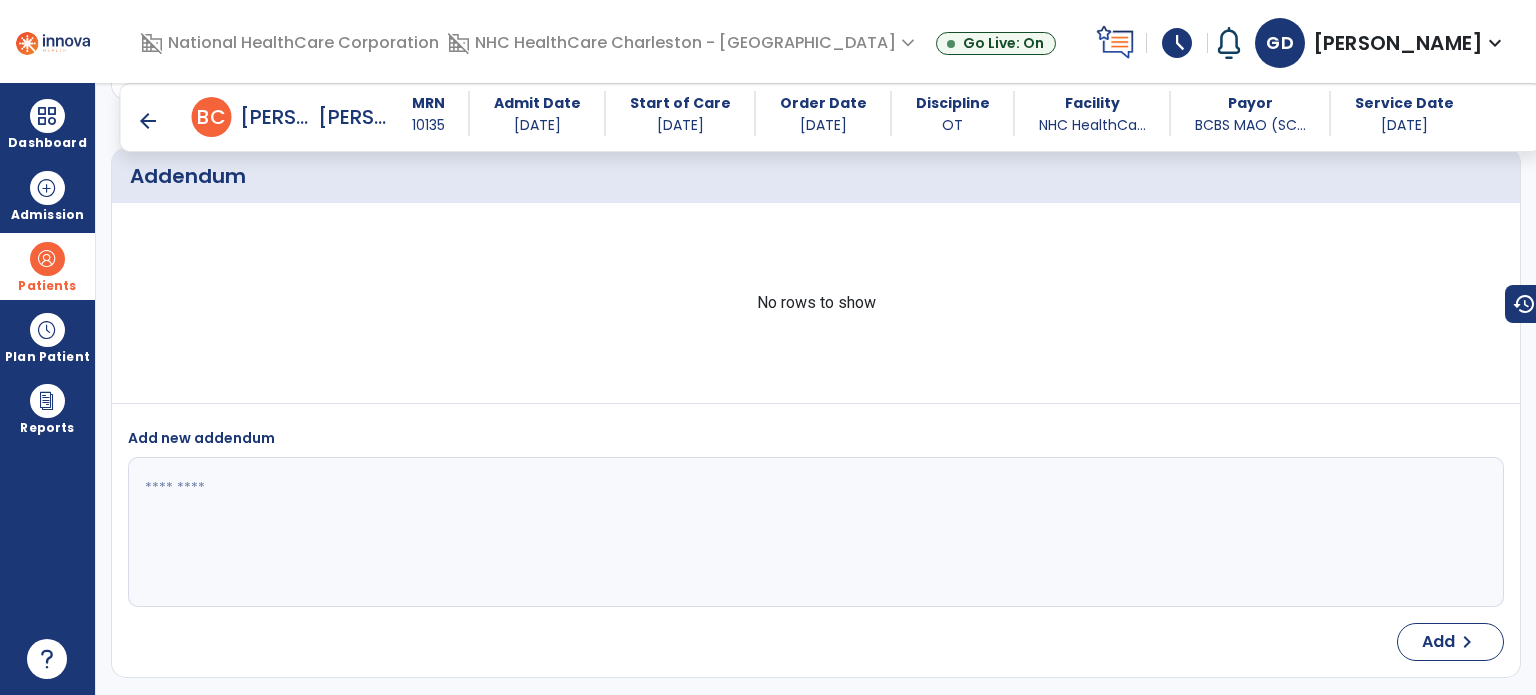 click at bounding box center [47, 259] 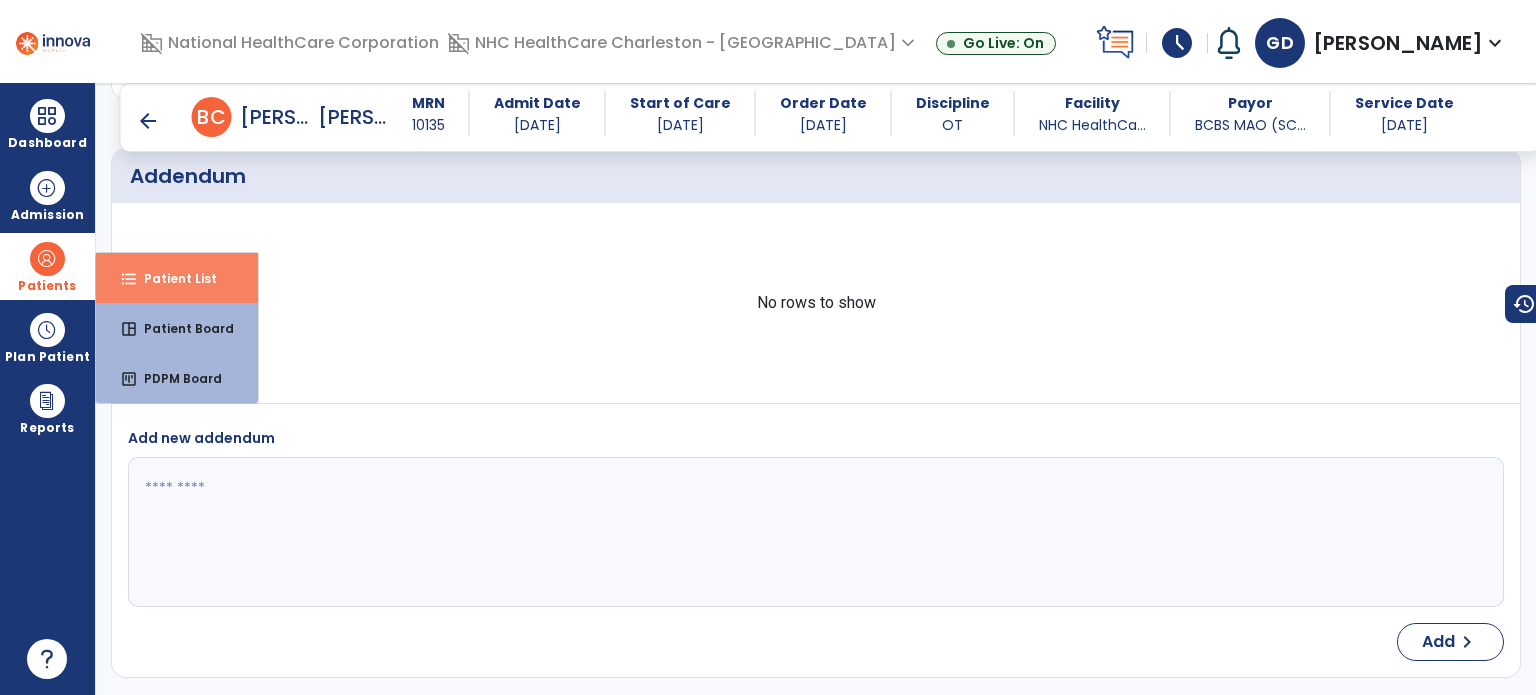 click on "format_list_bulleted" at bounding box center (129, 279) 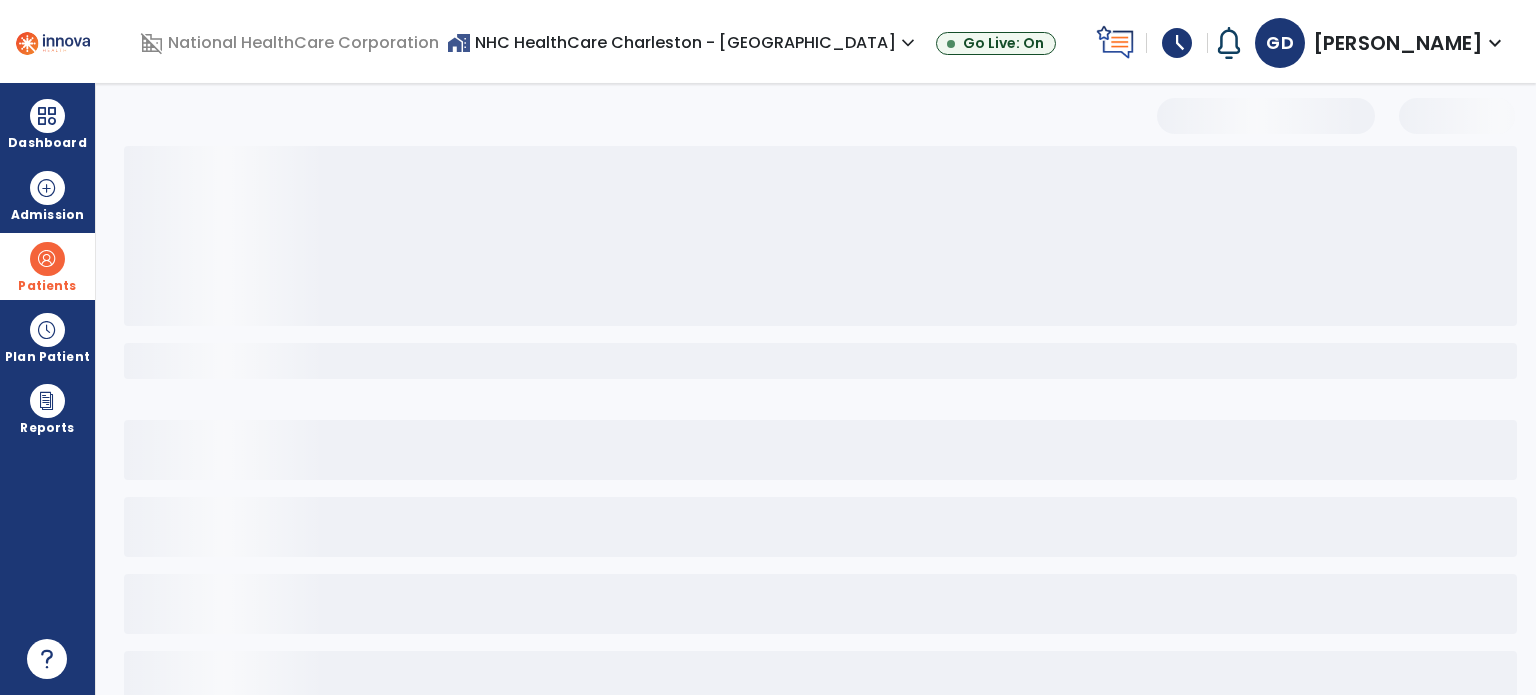 scroll, scrollTop: 46, scrollLeft: 0, axis: vertical 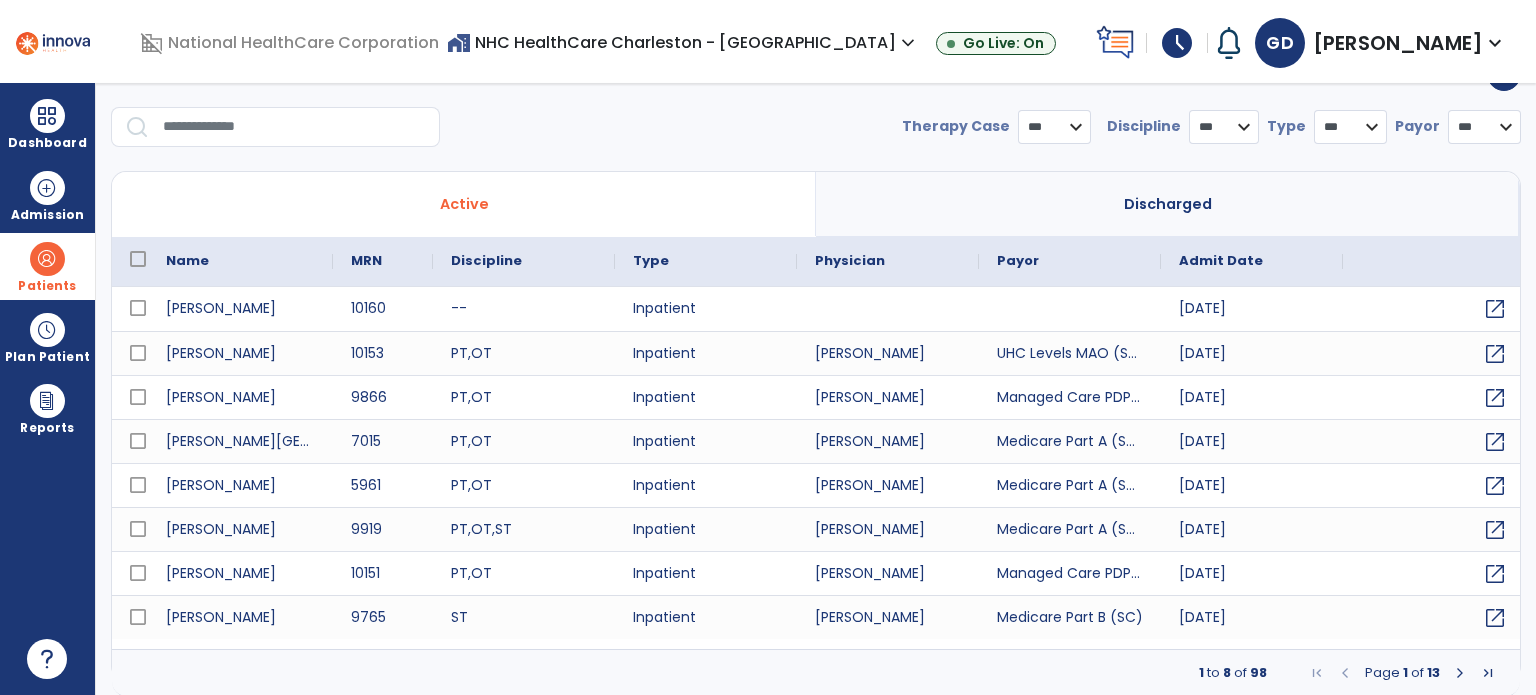 select on "***" 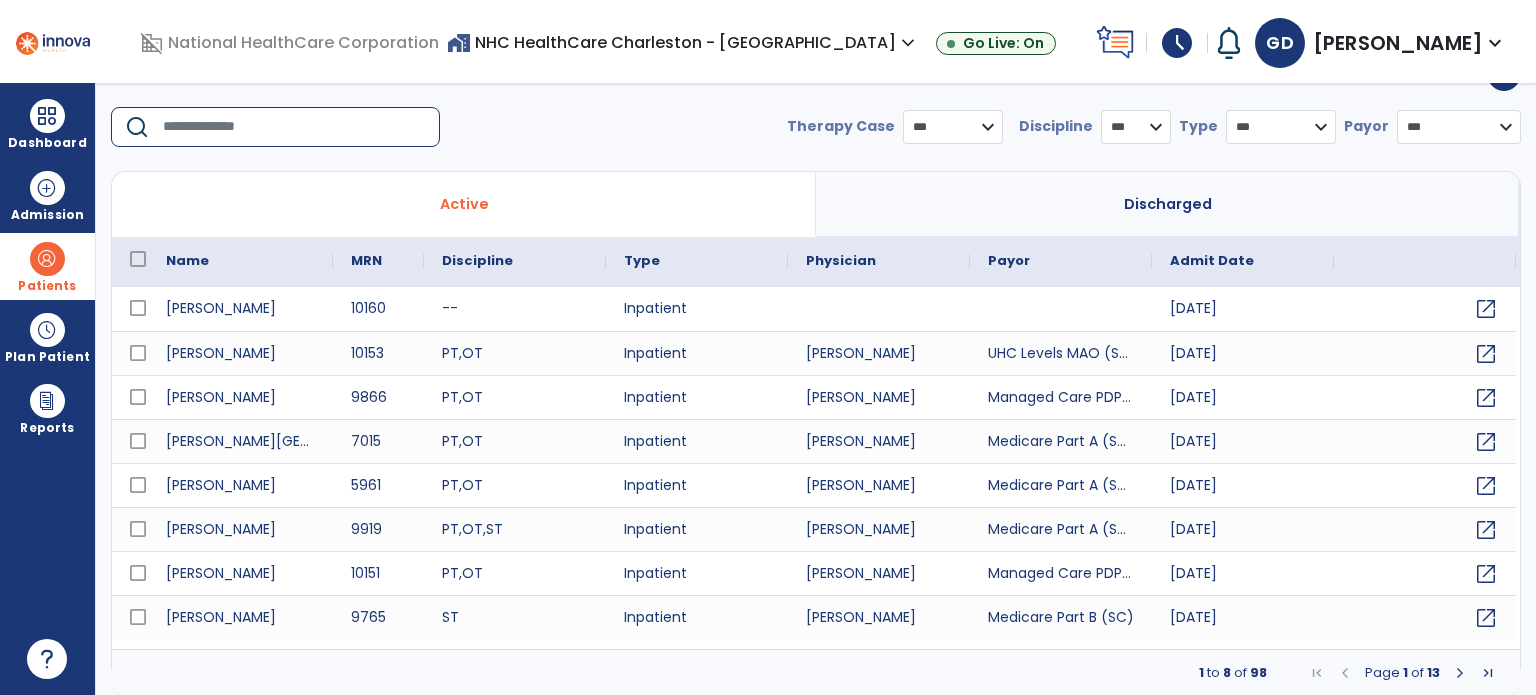 click at bounding box center [294, 127] 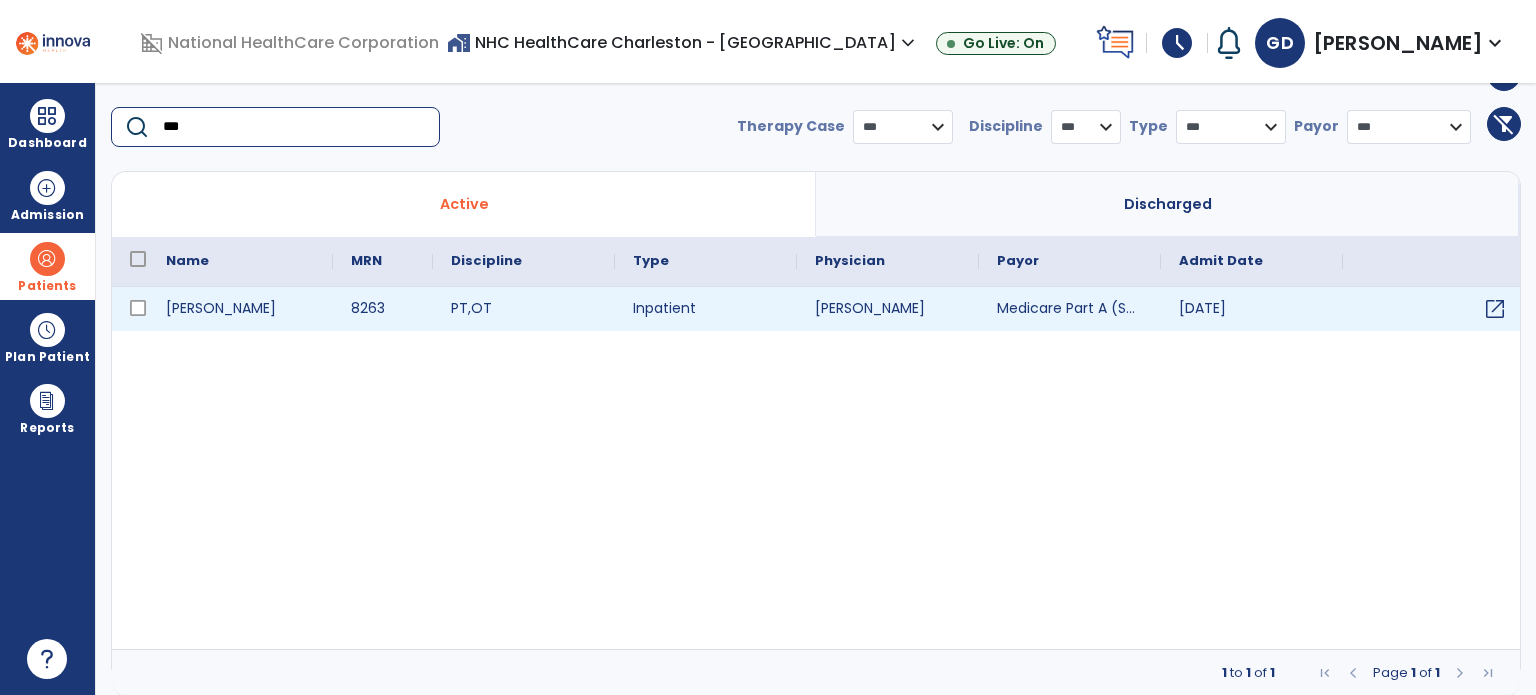 type on "***" 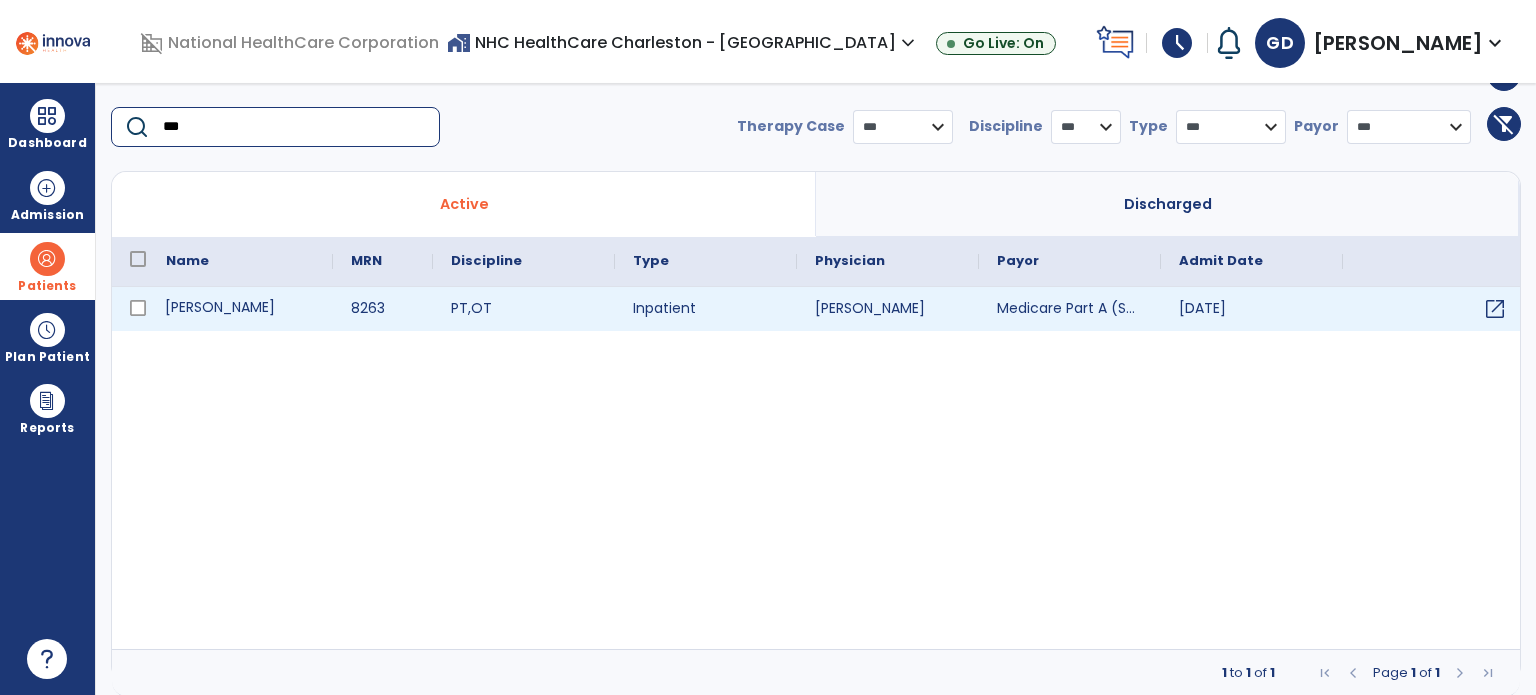 click on "[PERSON_NAME]" at bounding box center (240, 309) 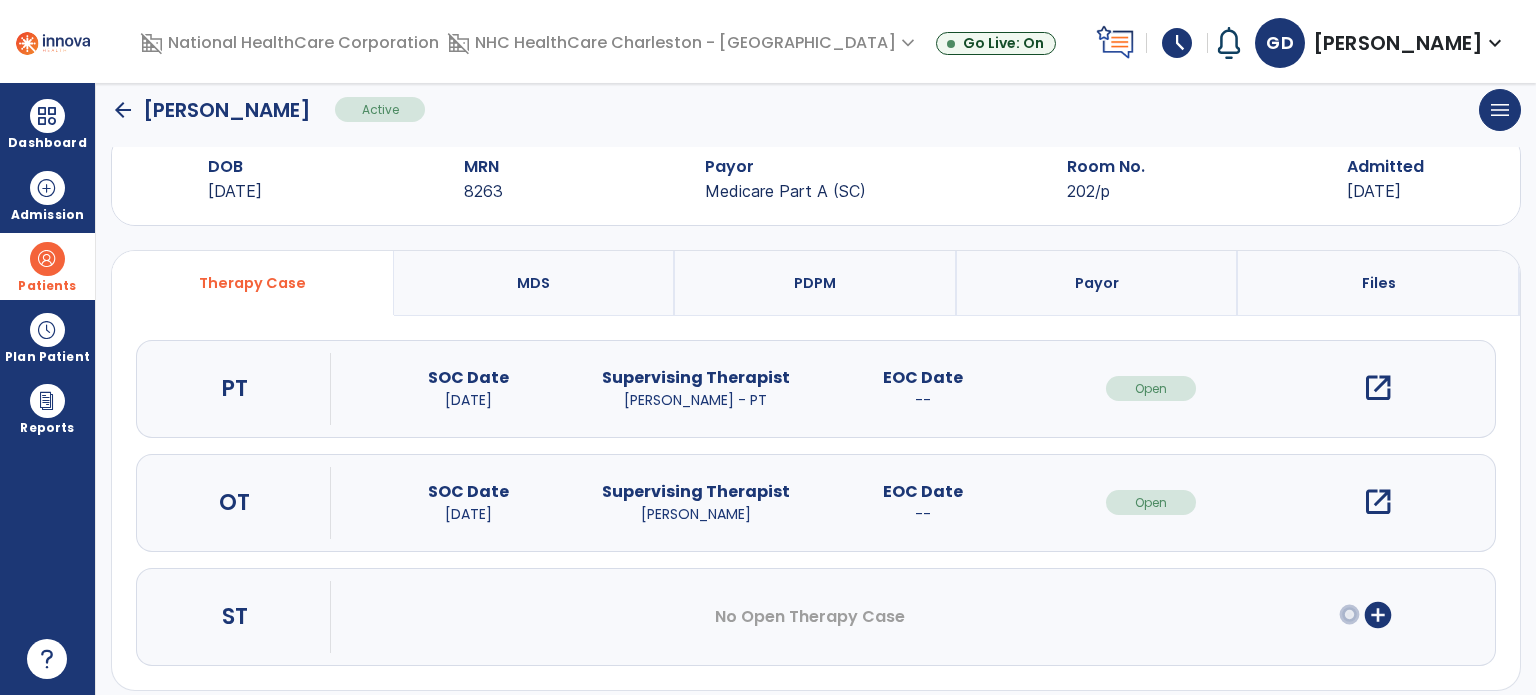 click on "open_in_new" at bounding box center [1378, 502] 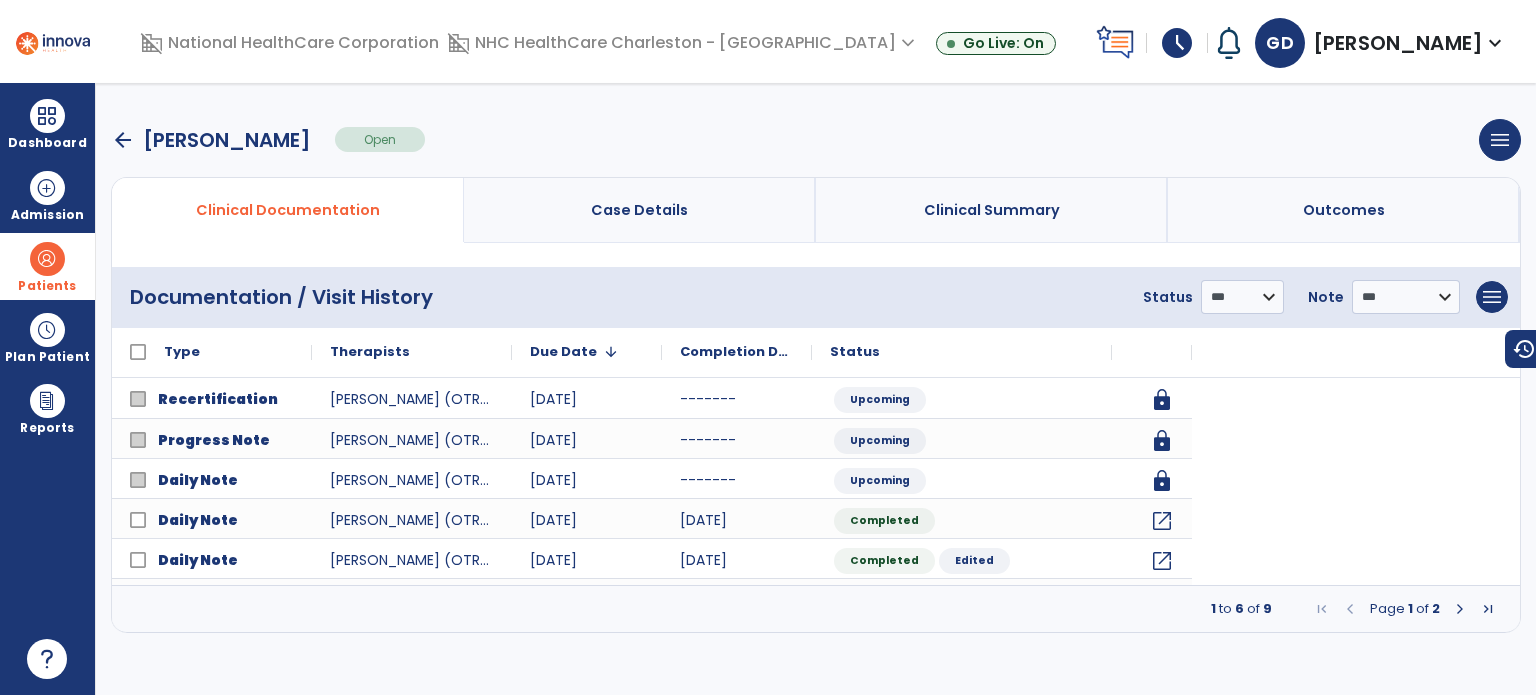 scroll, scrollTop: 0, scrollLeft: 0, axis: both 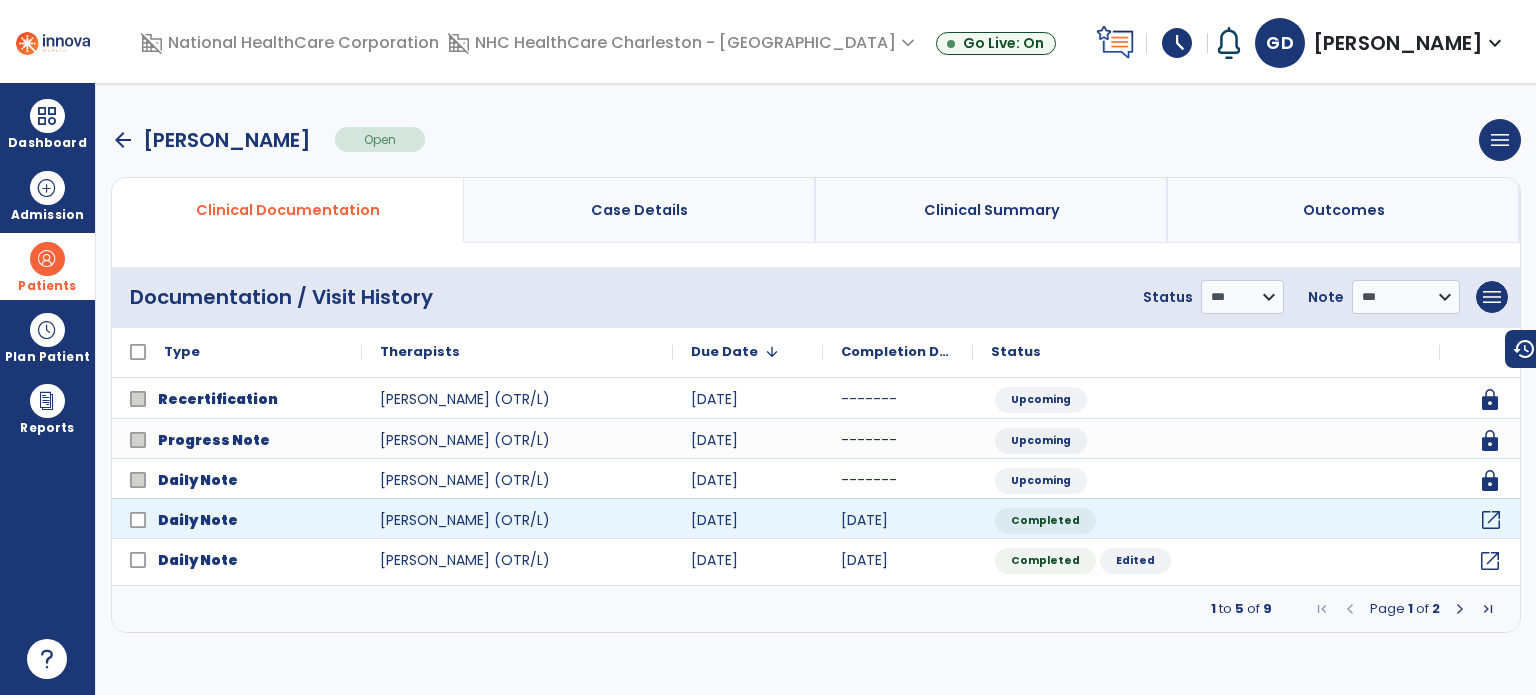 click on "open_in_new" 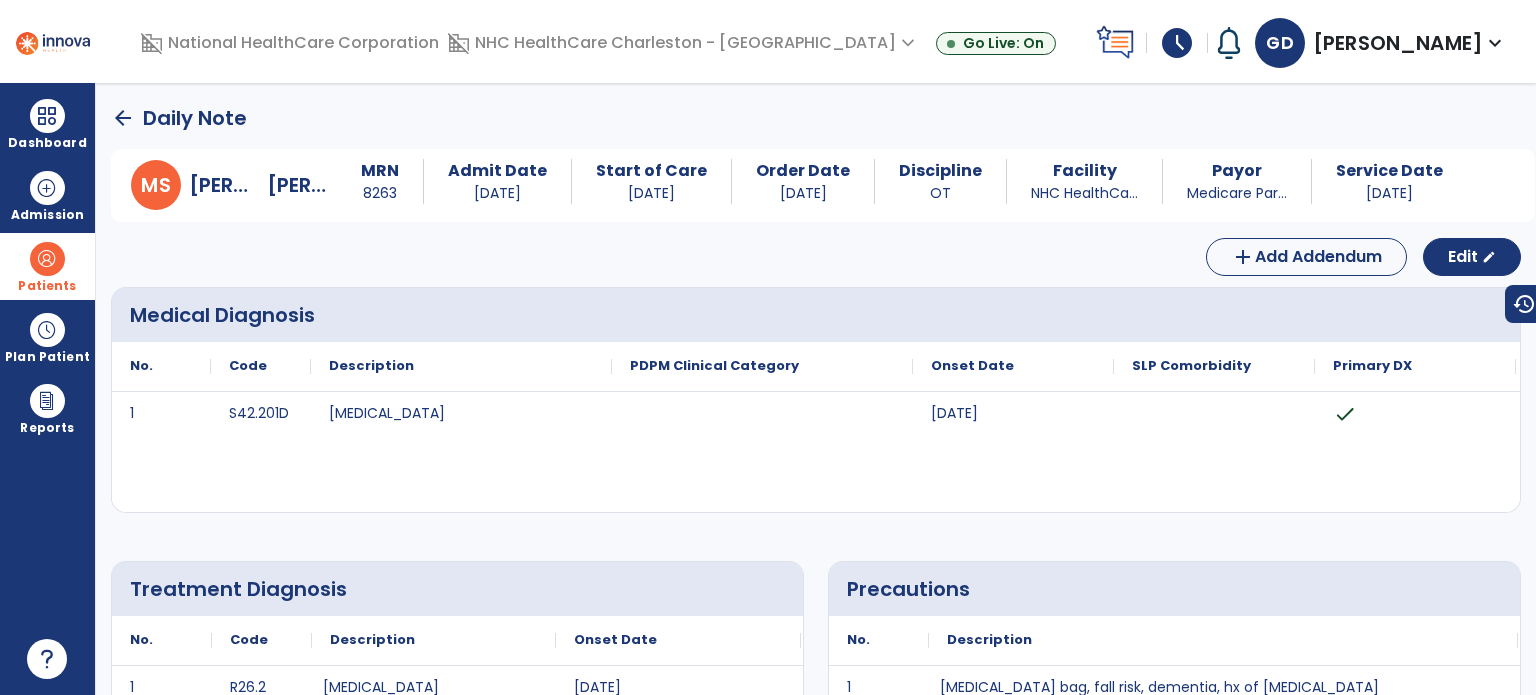 click on "Edit  edit" 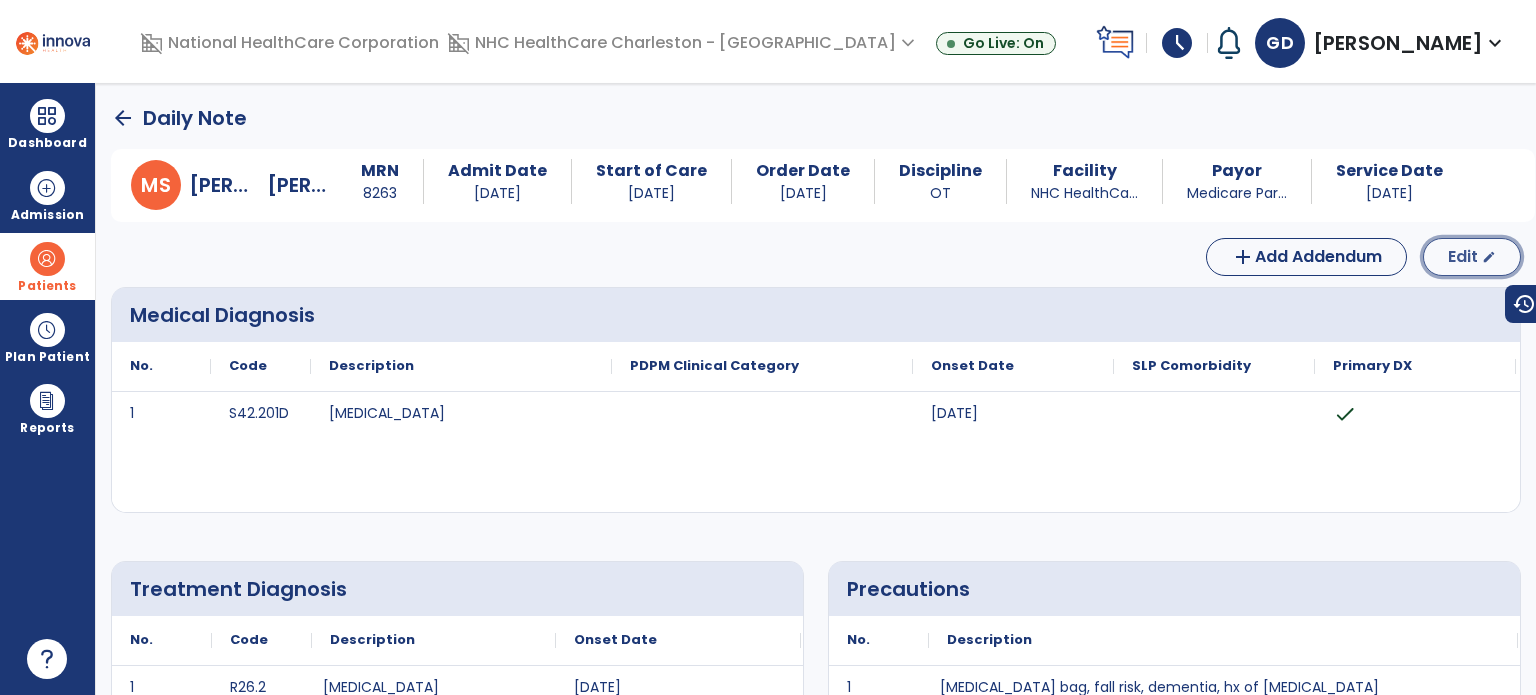 click on "Edit  edit" 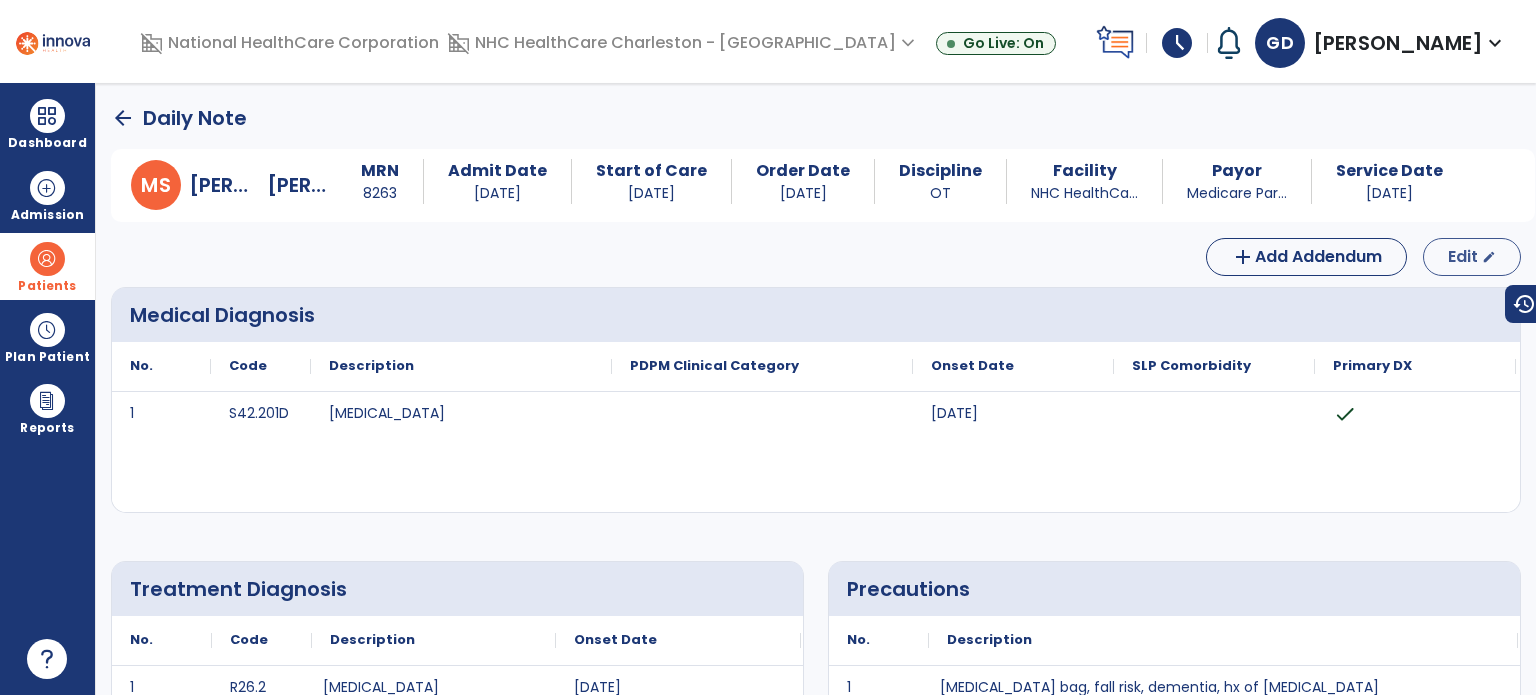 select on "*" 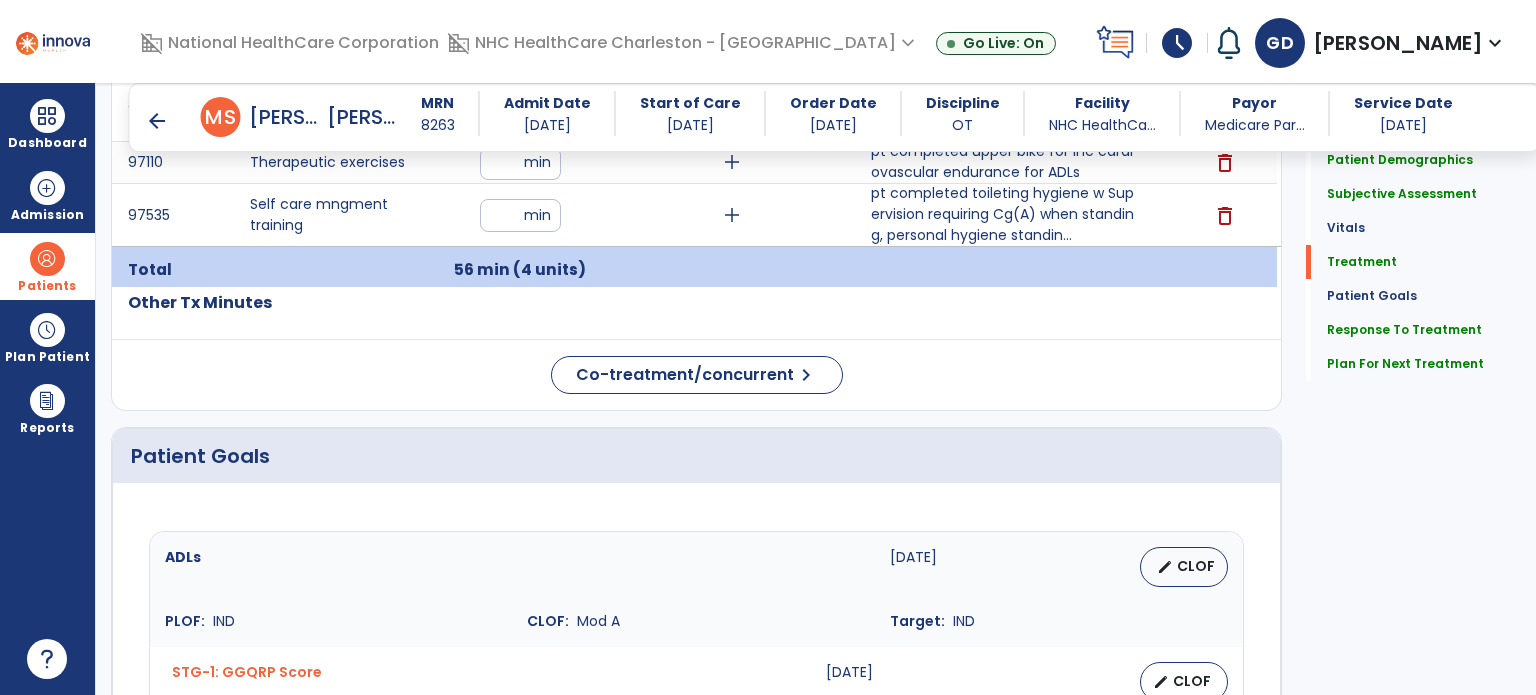 scroll, scrollTop: 1282, scrollLeft: 0, axis: vertical 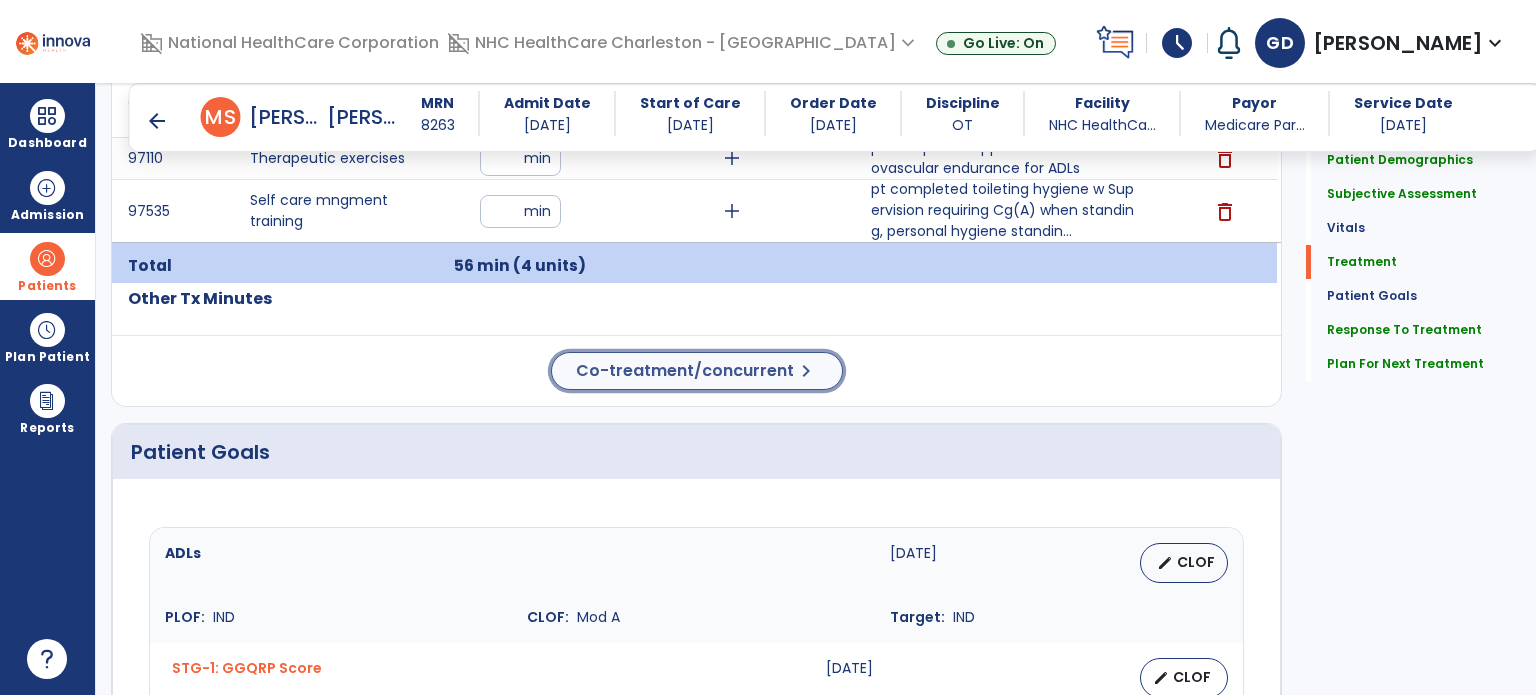click on "Co-treatment/concurrent" 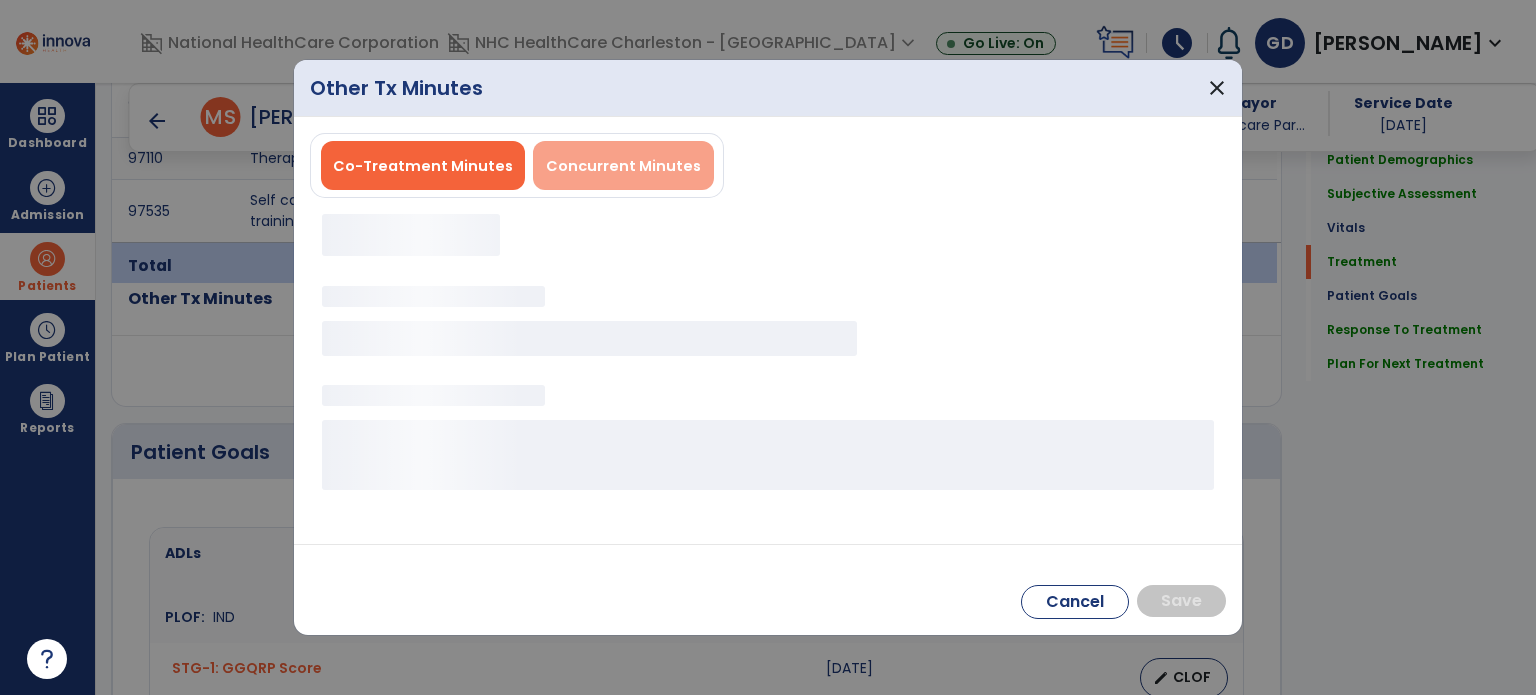 click on "Concurrent Minutes" at bounding box center [623, 166] 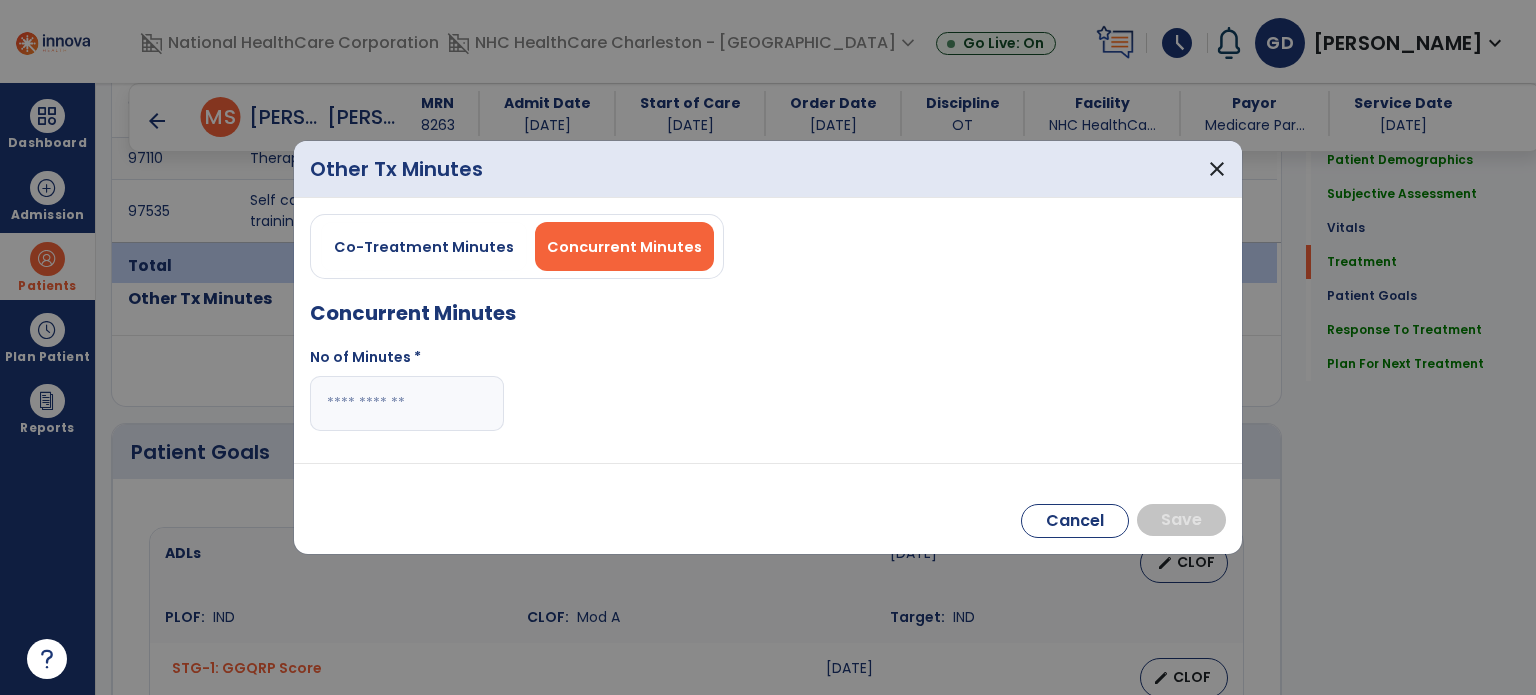click at bounding box center (407, 403) 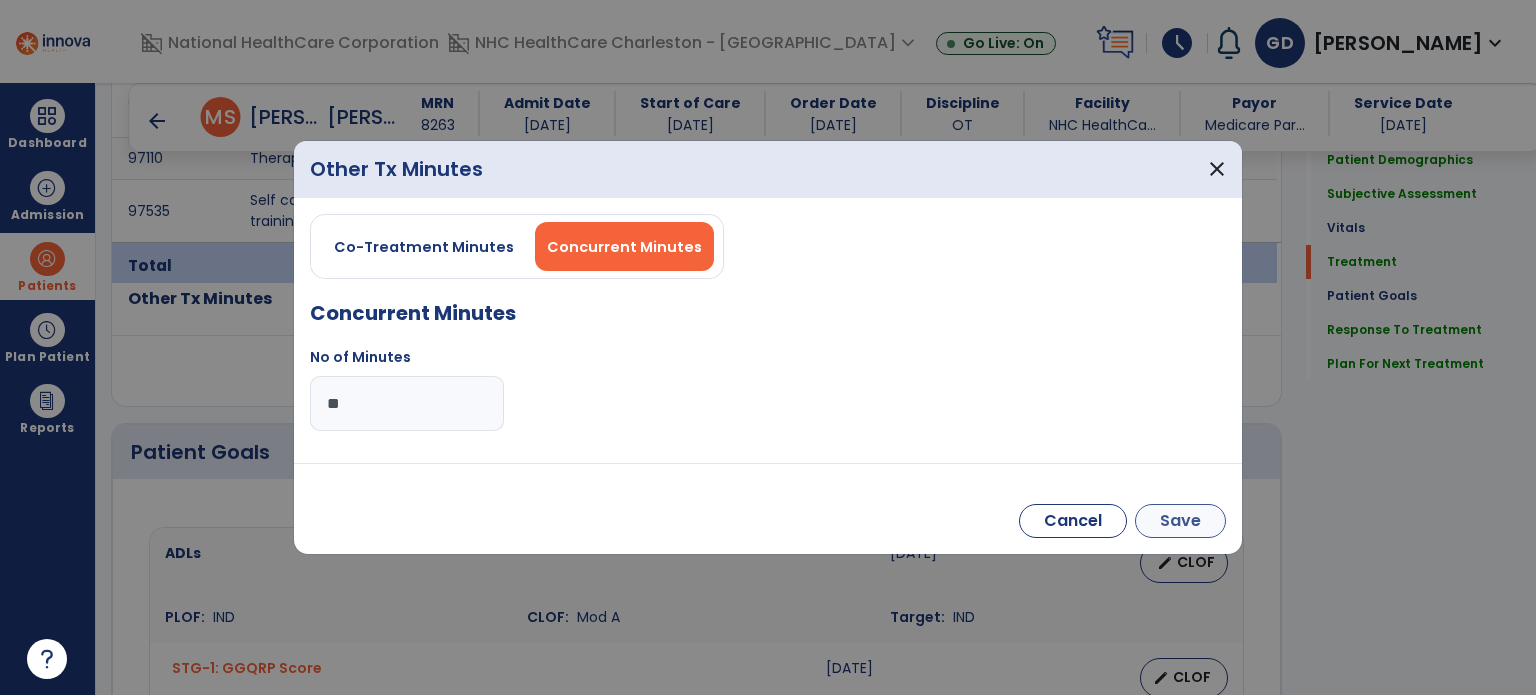 type on "**" 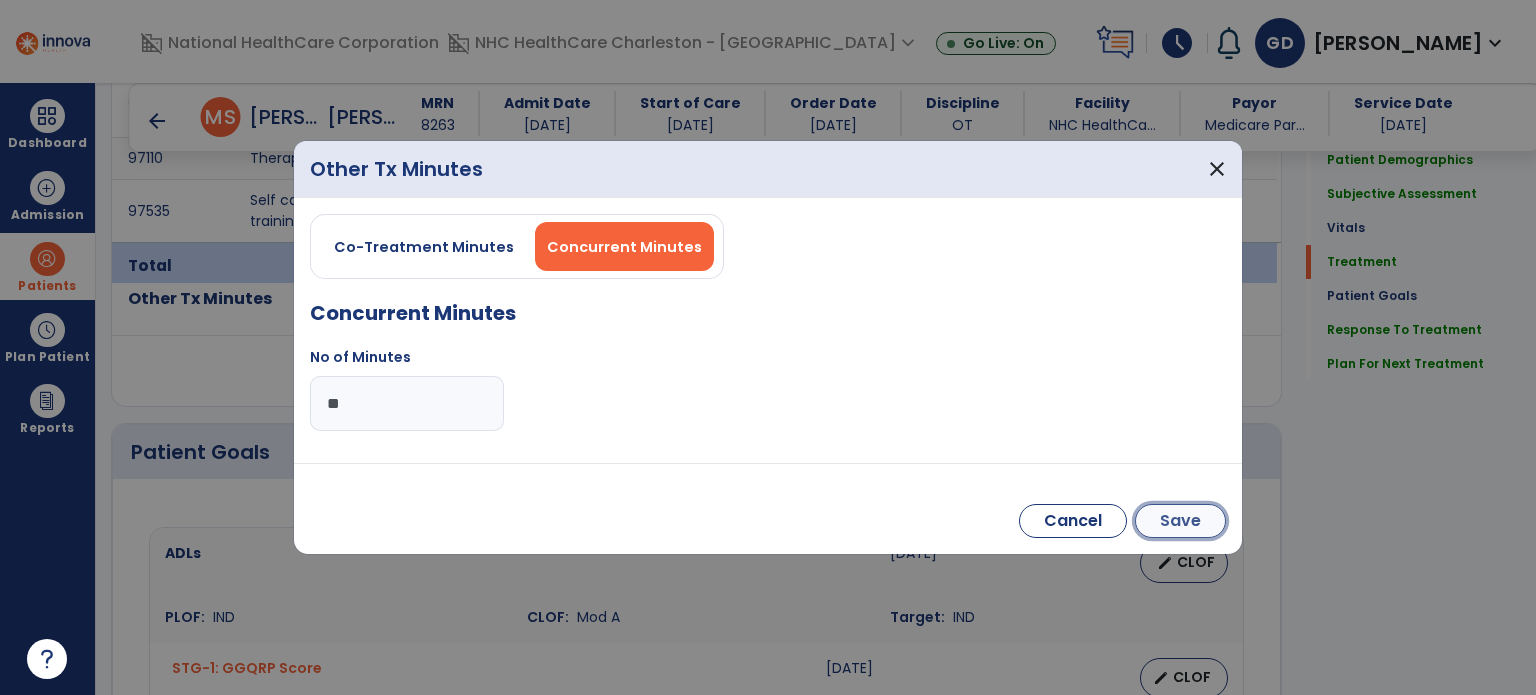 click on "Save" at bounding box center (1180, 521) 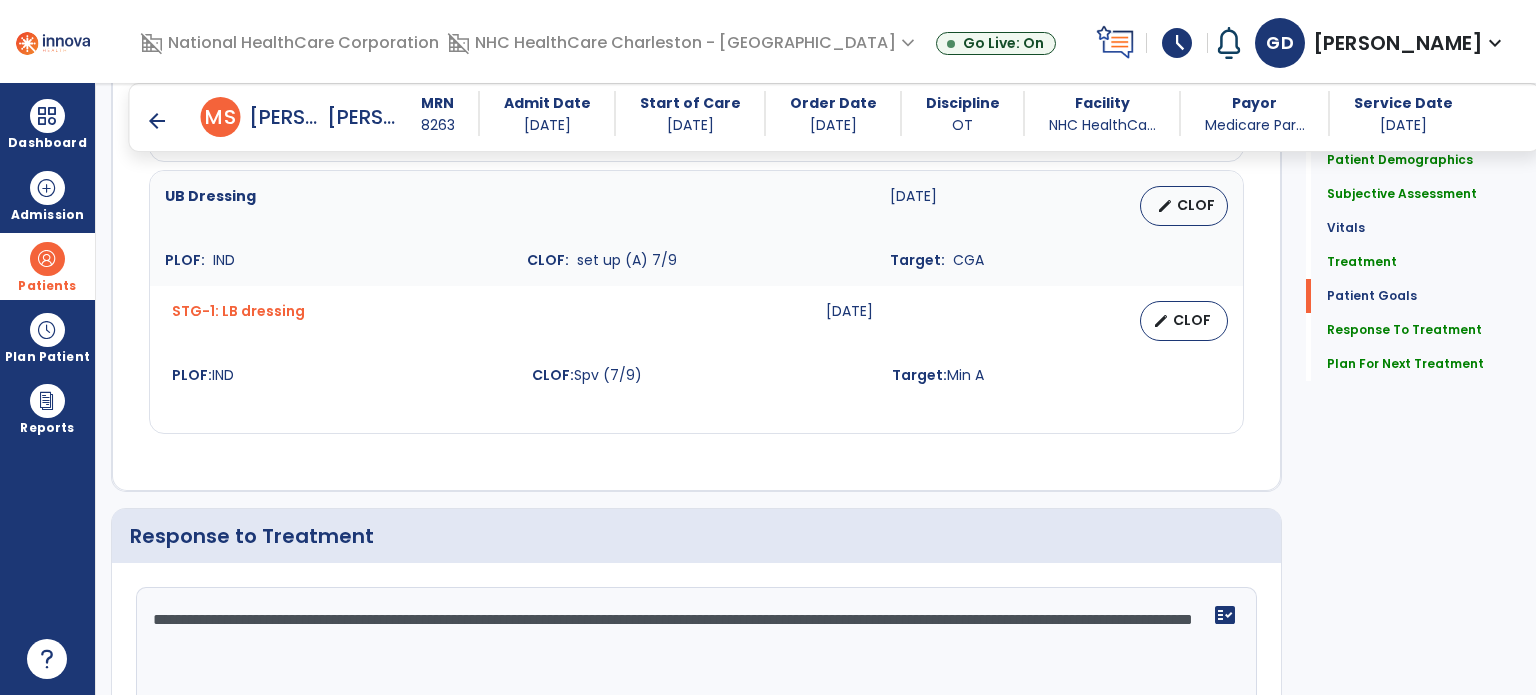 scroll, scrollTop: 2384, scrollLeft: 0, axis: vertical 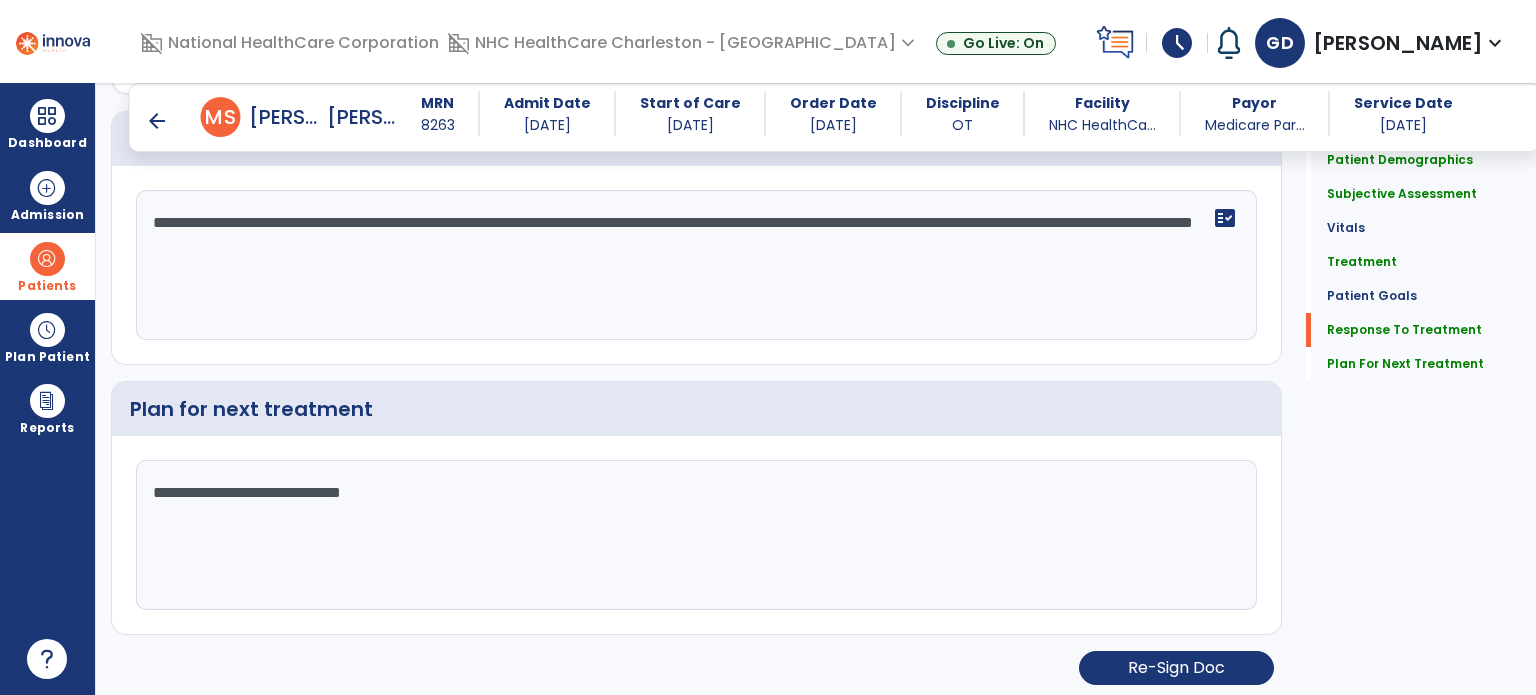 click on "**********" 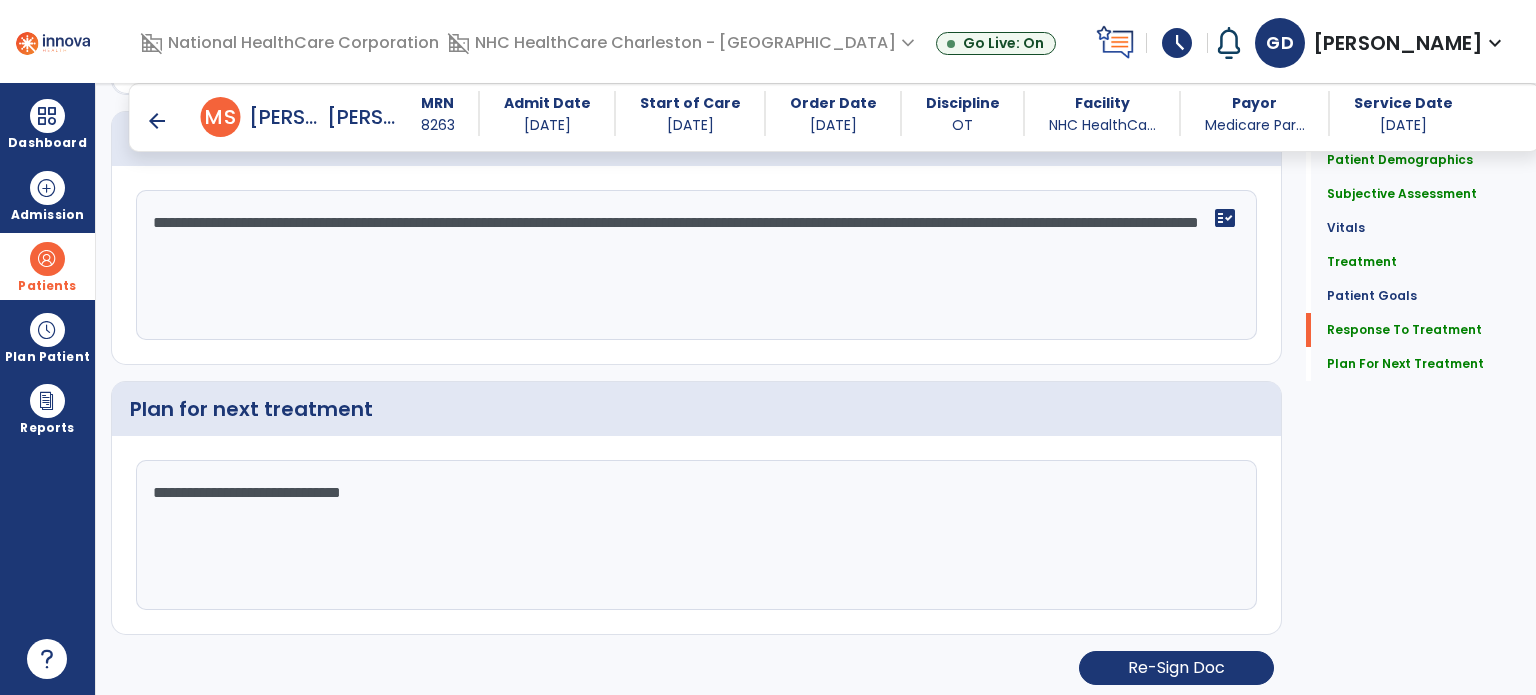 paste on "**********" 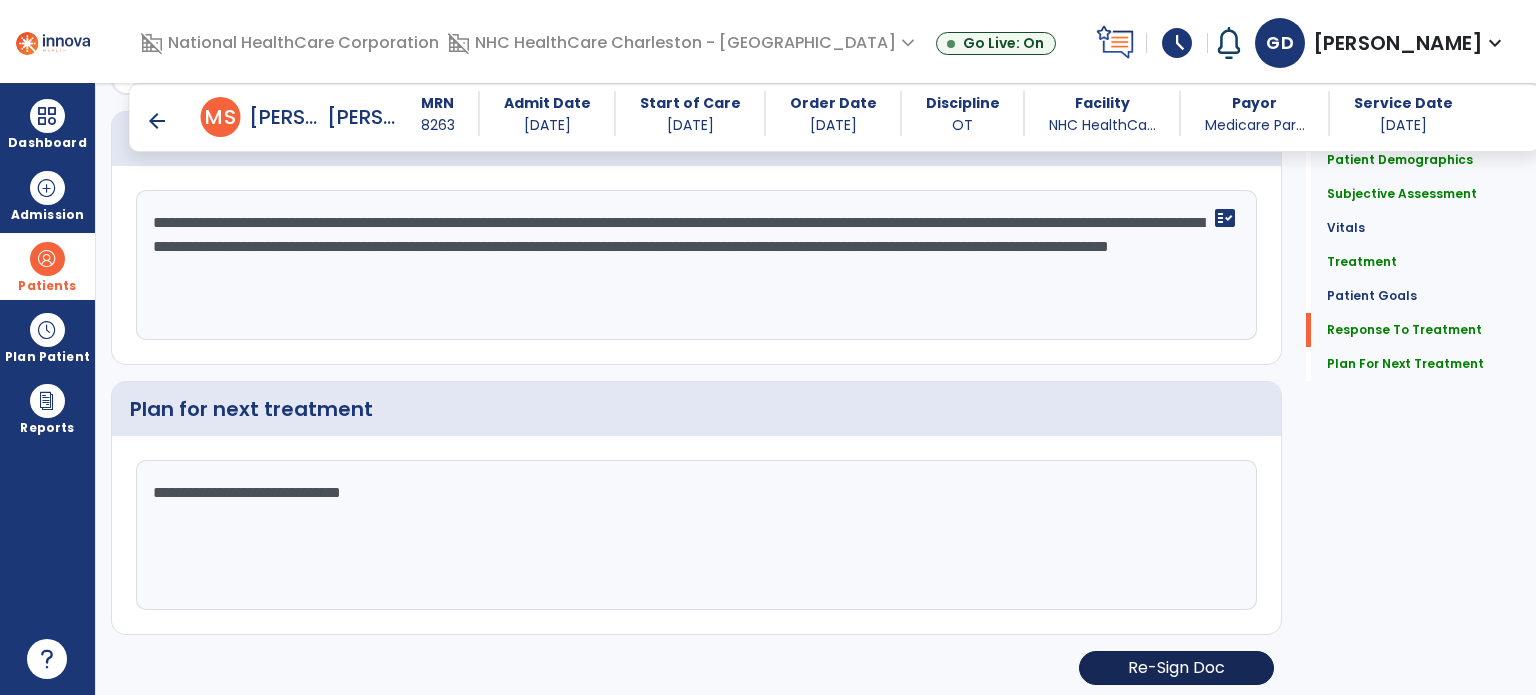 type on "**********" 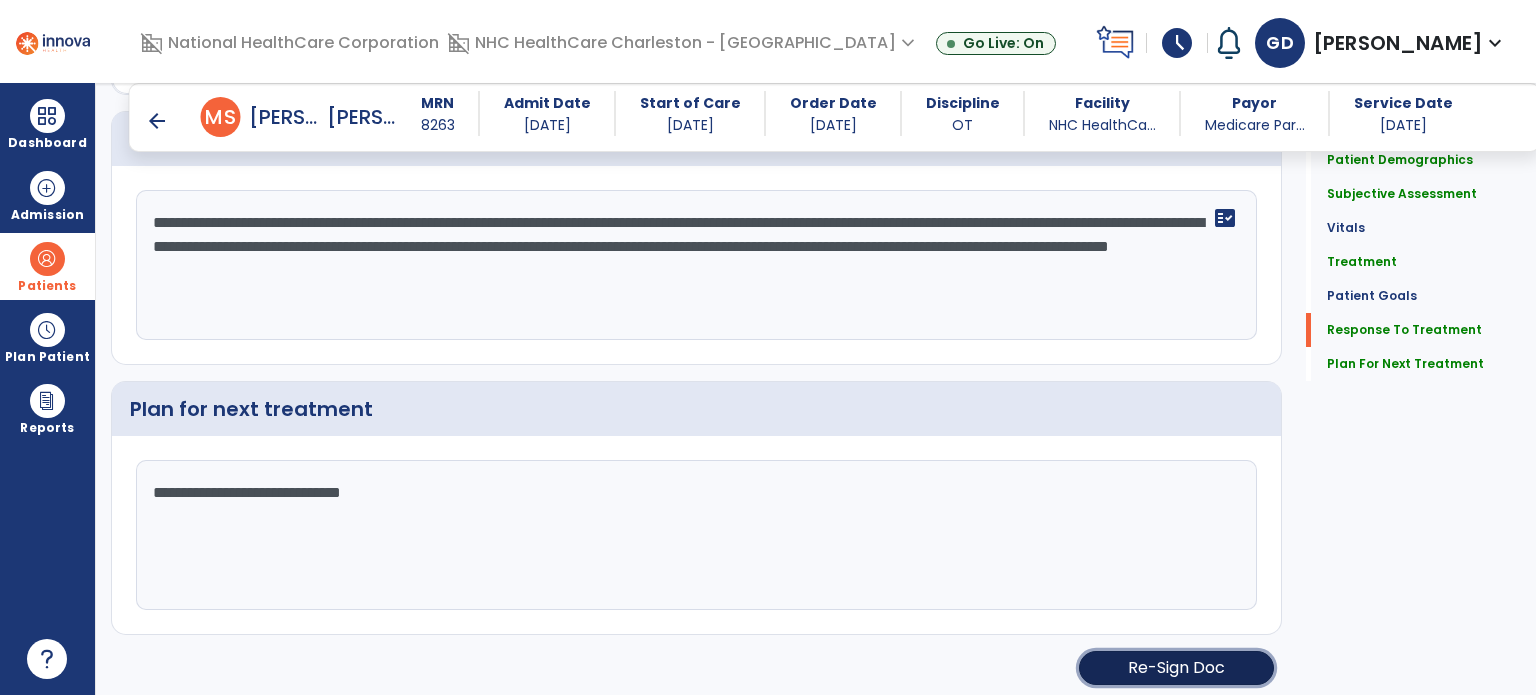 click on "Re-Sign Doc" 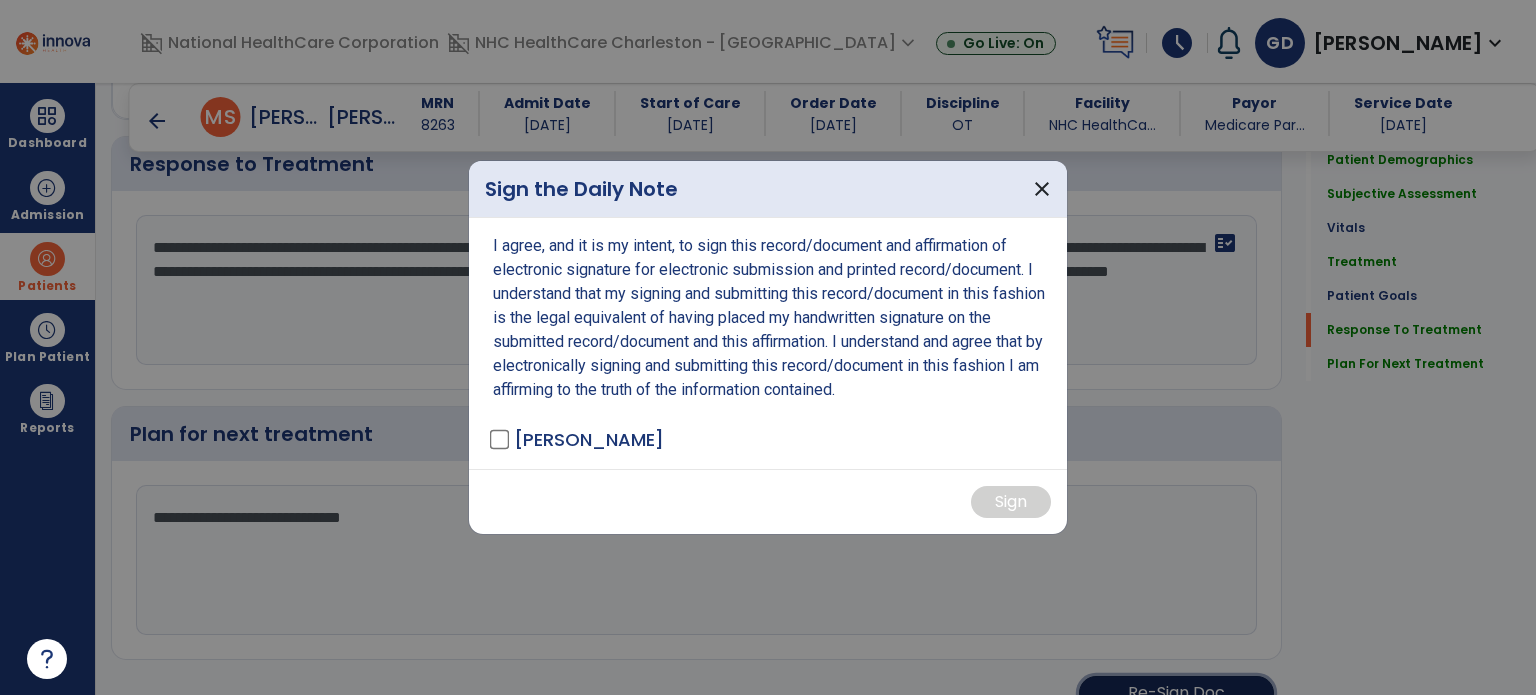scroll, scrollTop: 2384, scrollLeft: 0, axis: vertical 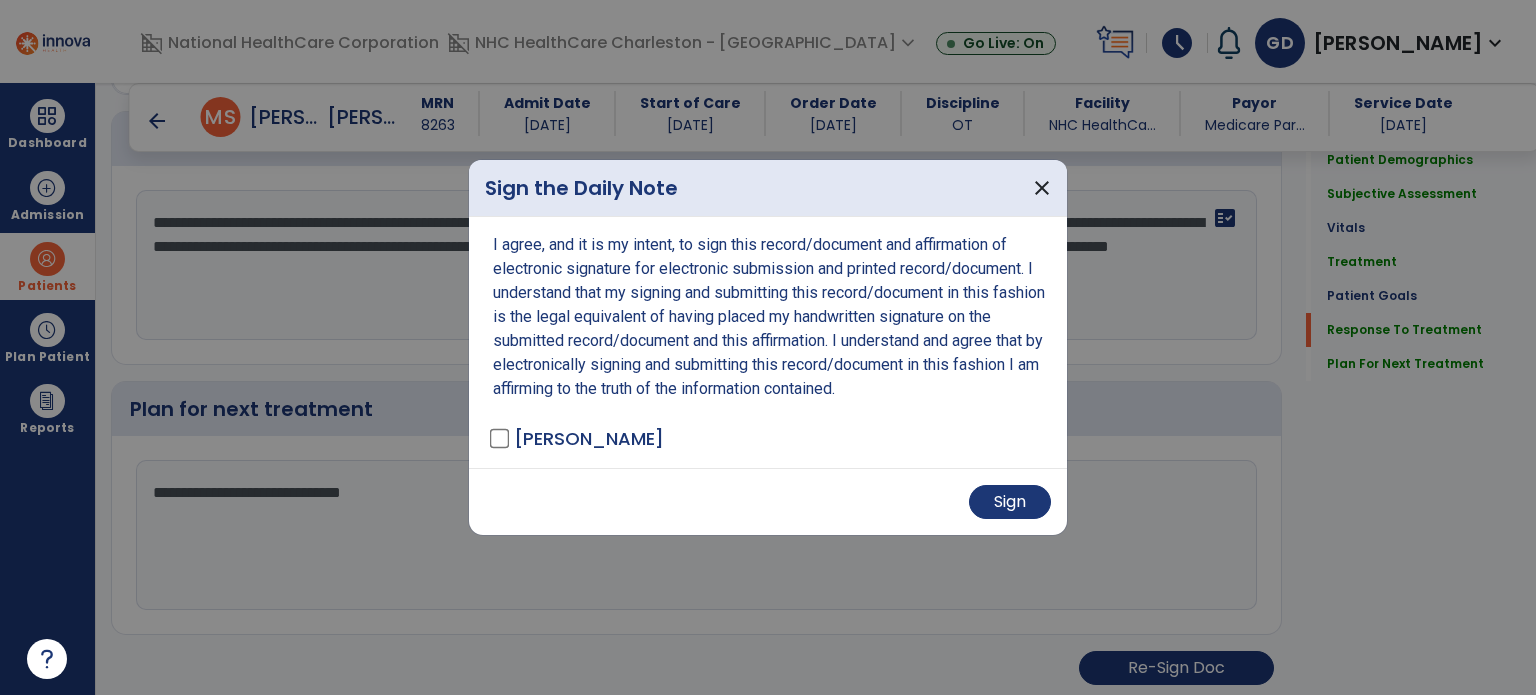 click on "Sign" at bounding box center [768, 501] 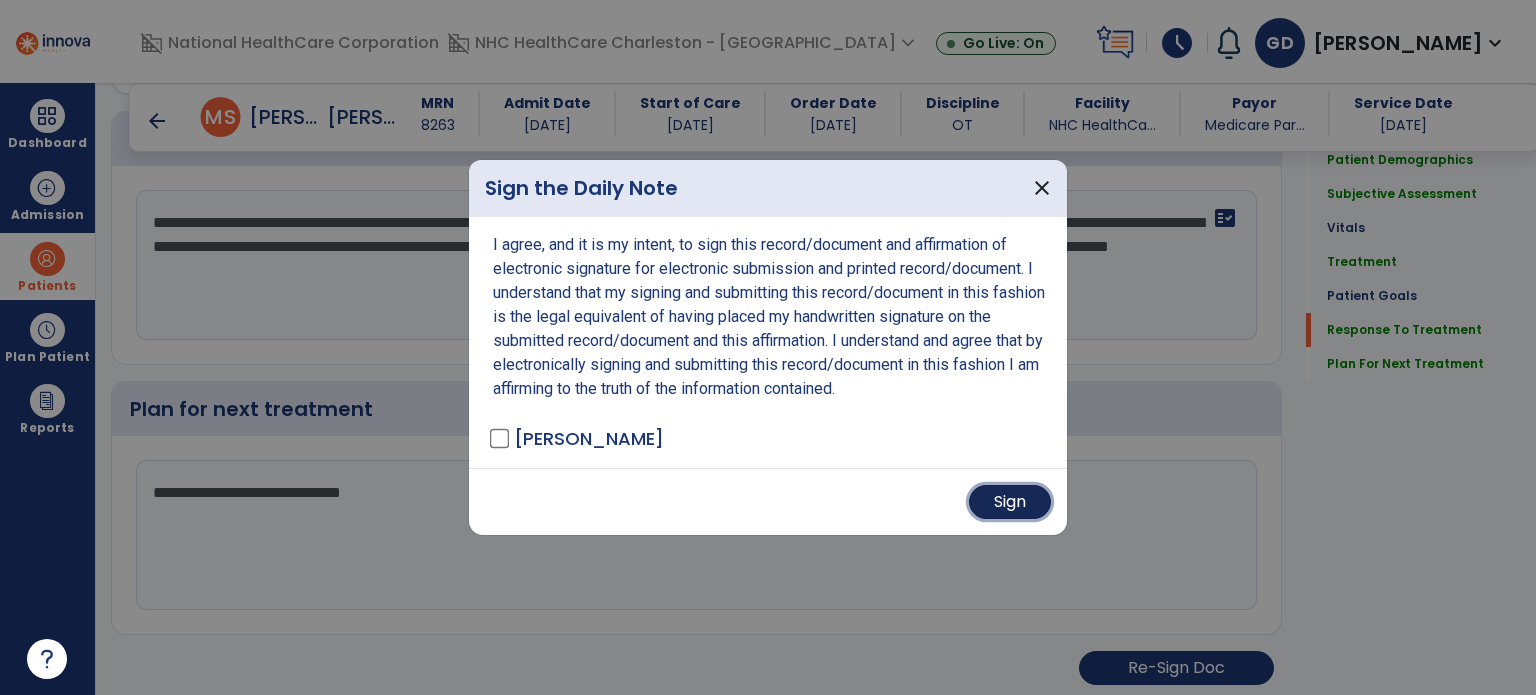 click on "Sign" at bounding box center [1010, 502] 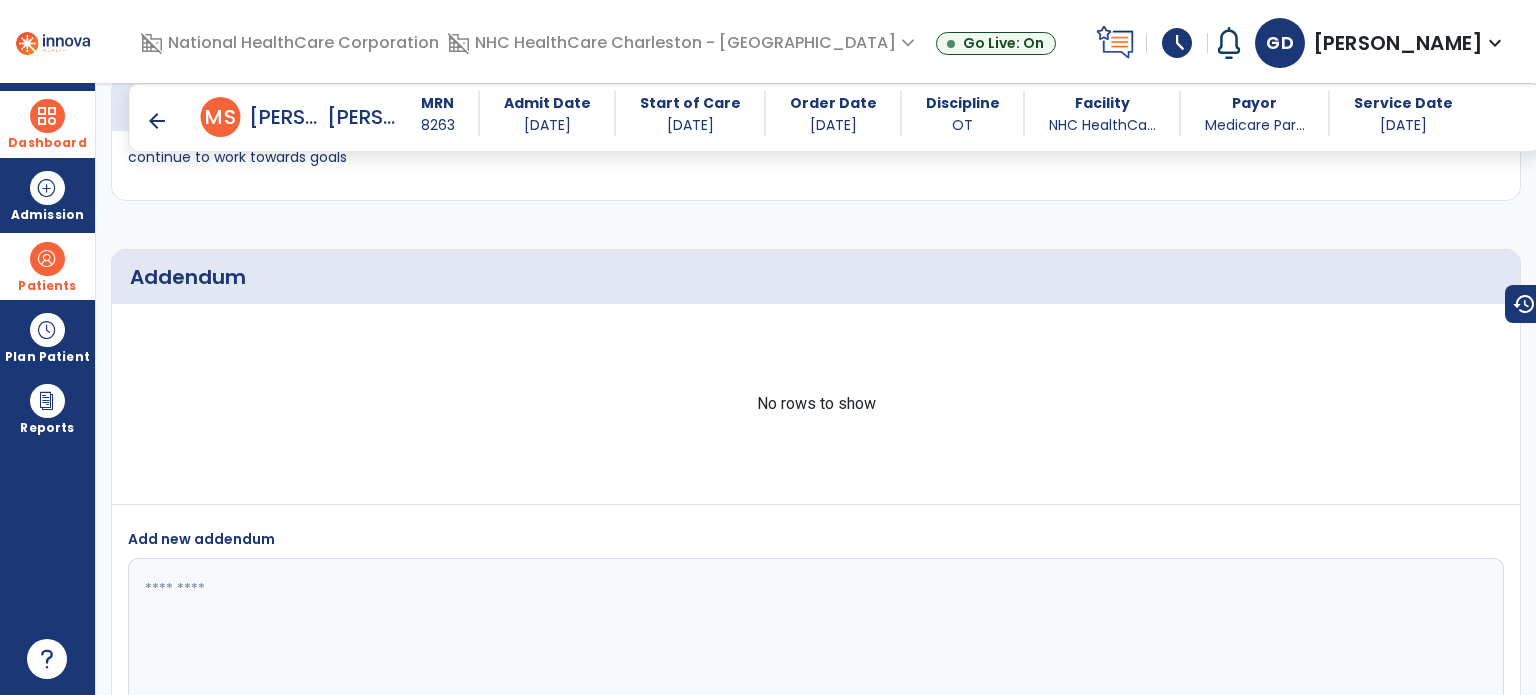 click on "Dashboard" at bounding box center (47, 124) 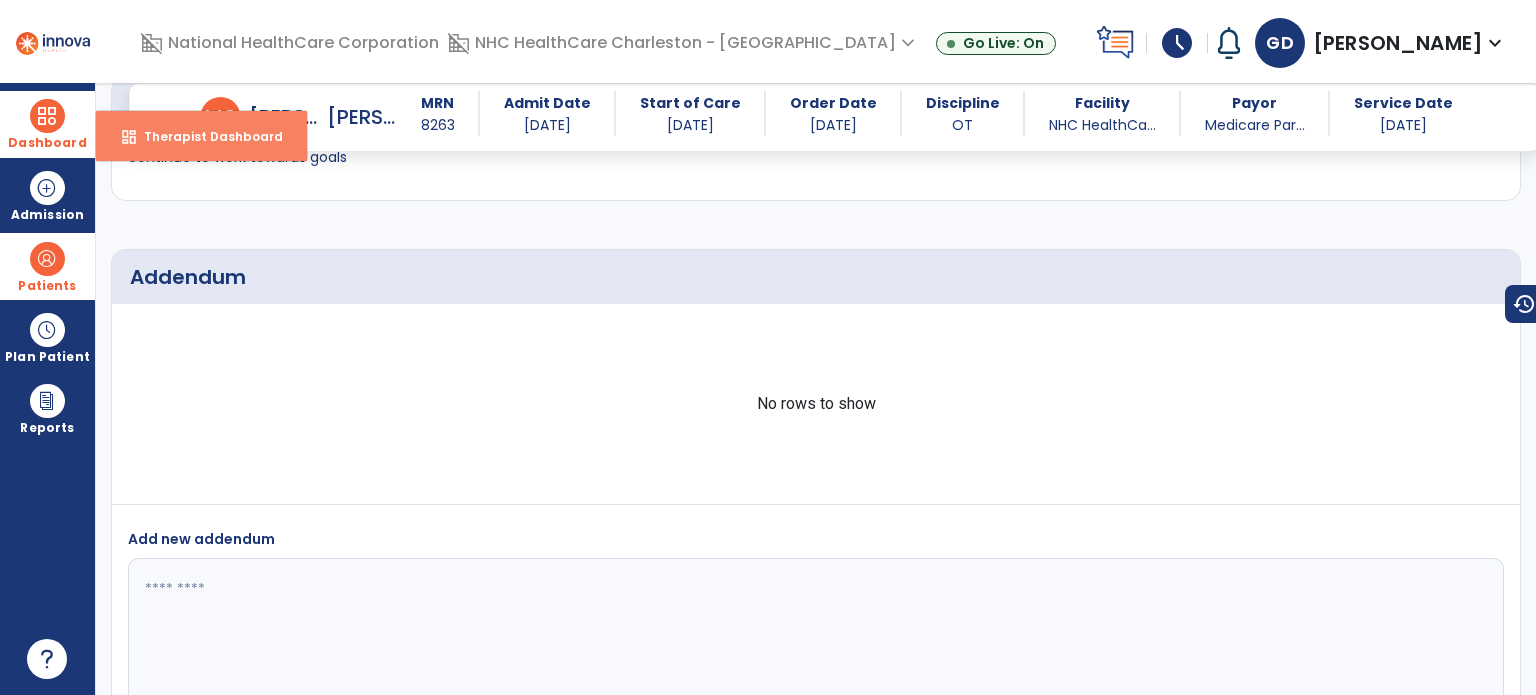 click on "dashboard  Therapist Dashboard" at bounding box center [201, 136] 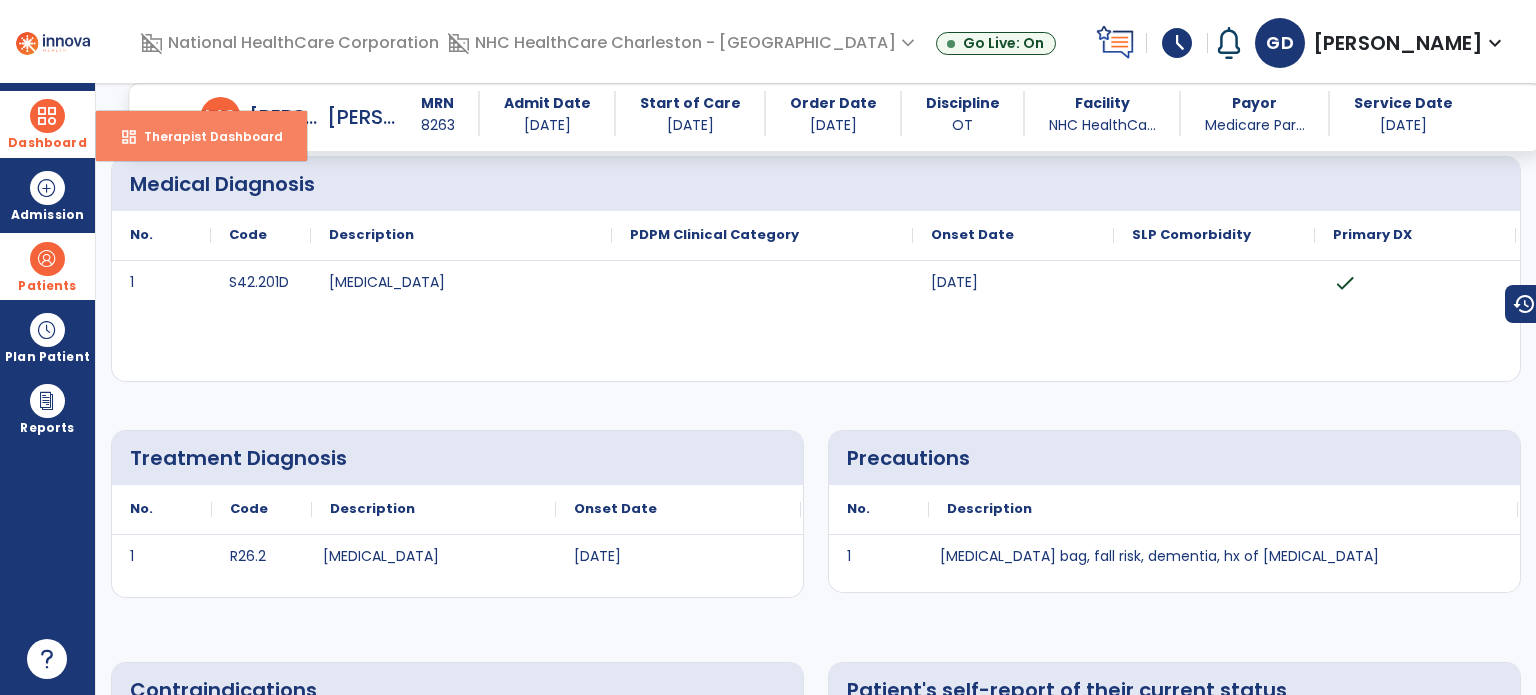 select on "****" 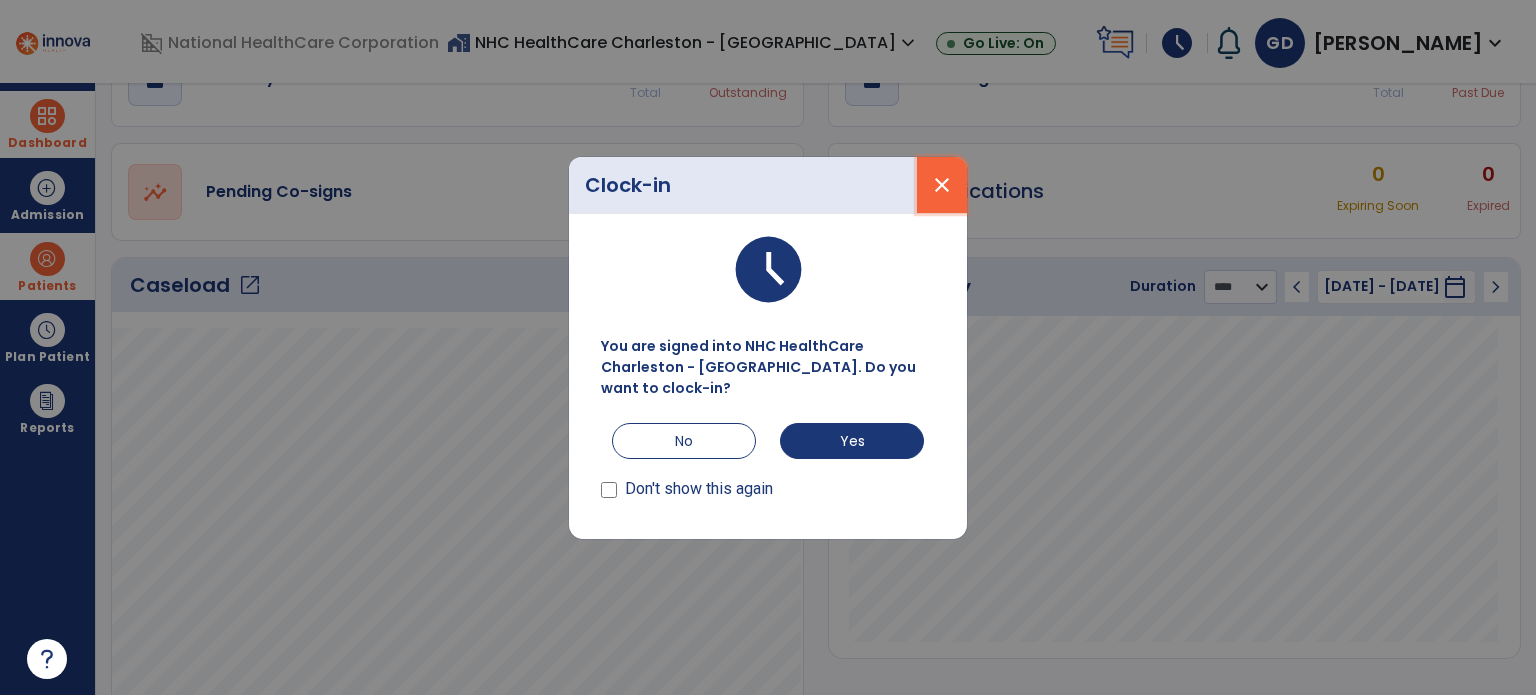 click on "close" at bounding box center [942, 185] 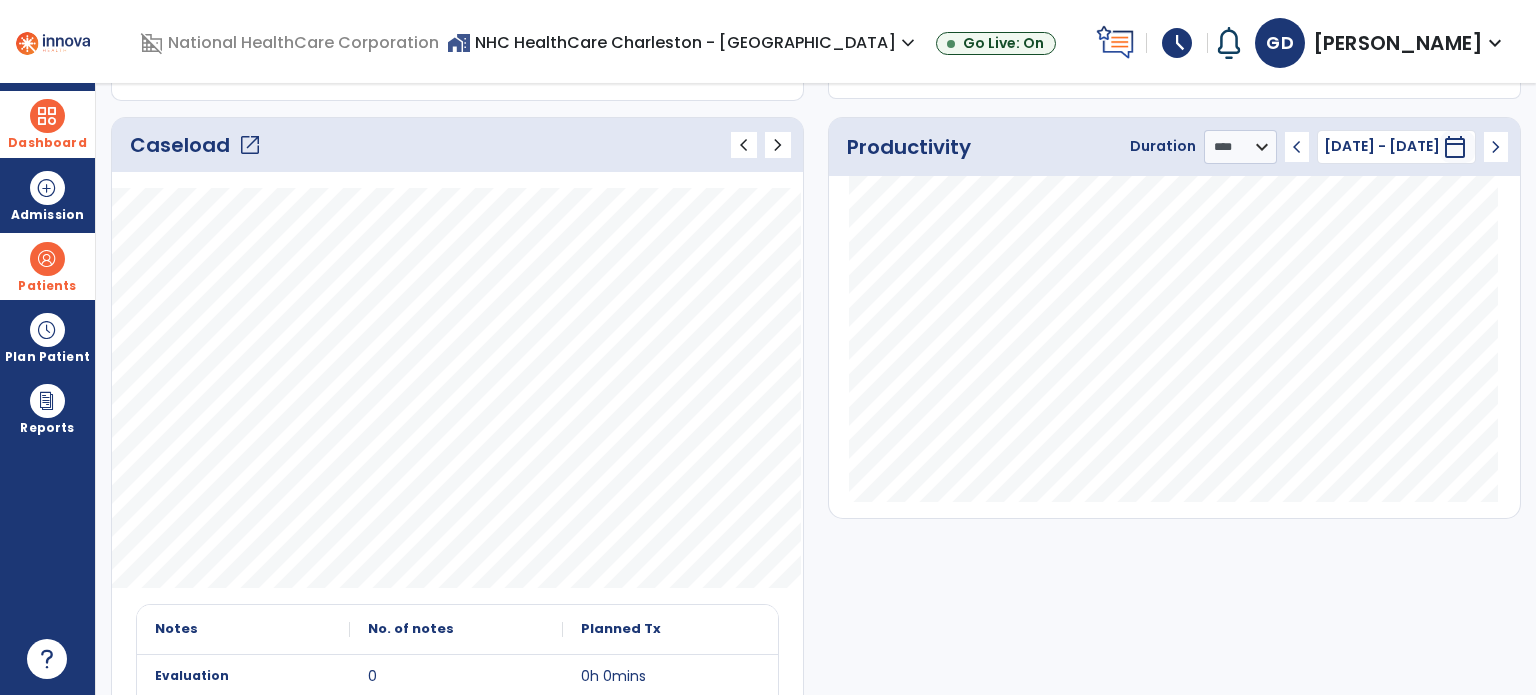 scroll, scrollTop: 255, scrollLeft: 0, axis: vertical 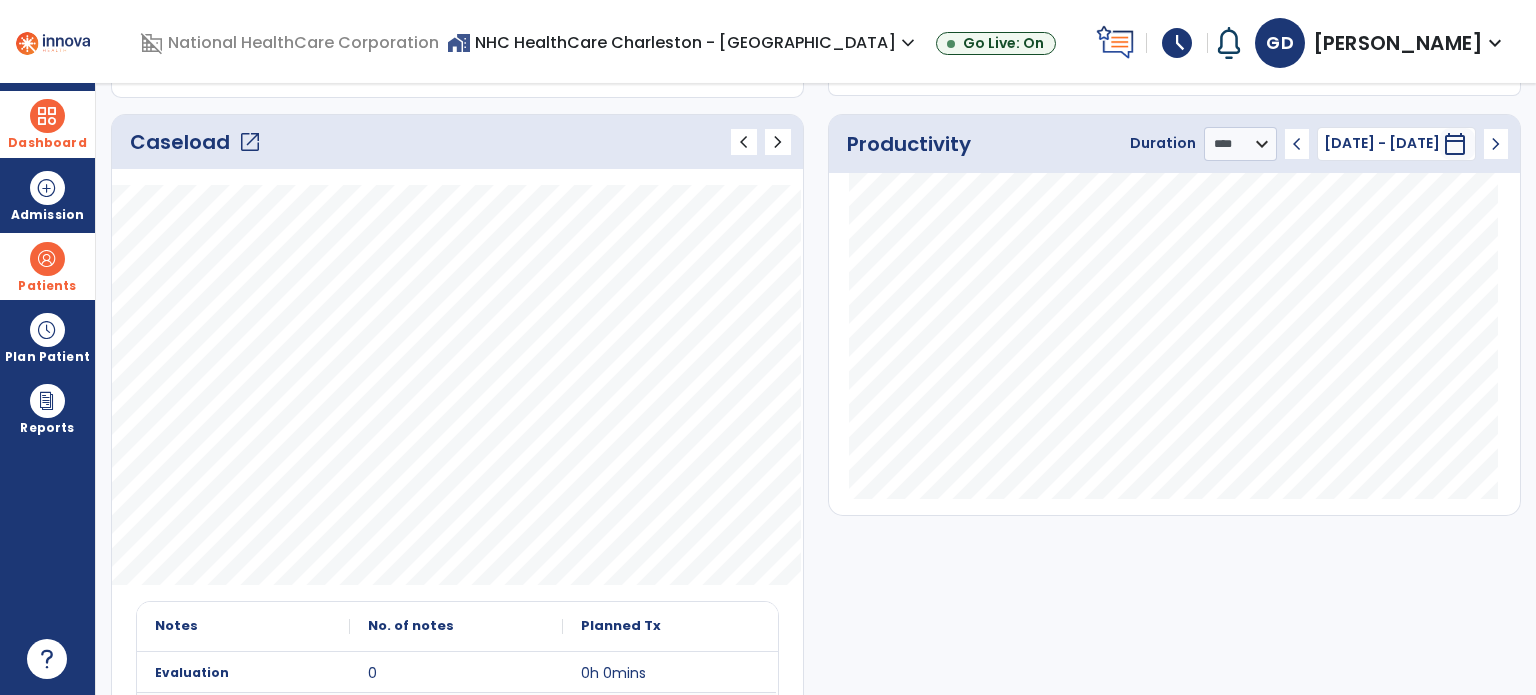 click on "open_in_new" 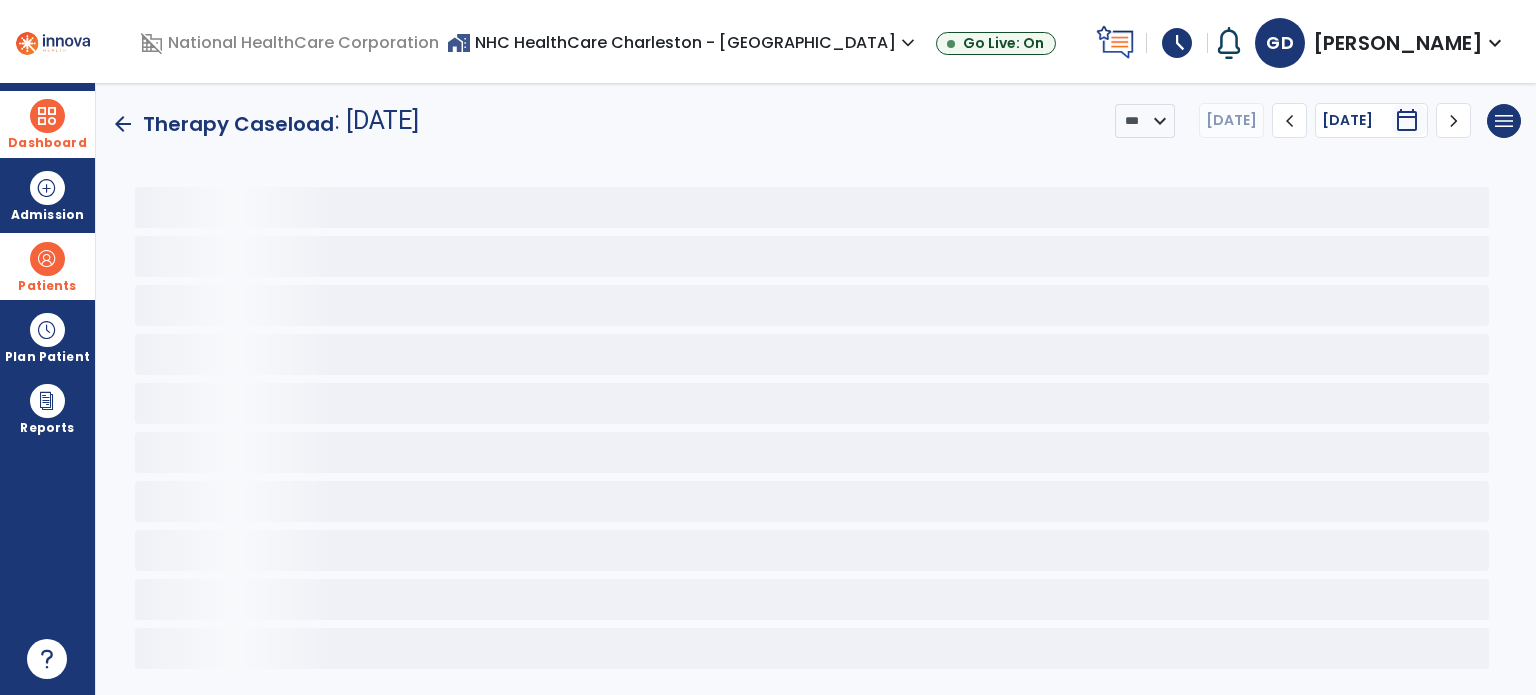 scroll, scrollTop: 0, scrollLeft: 0, axis: both 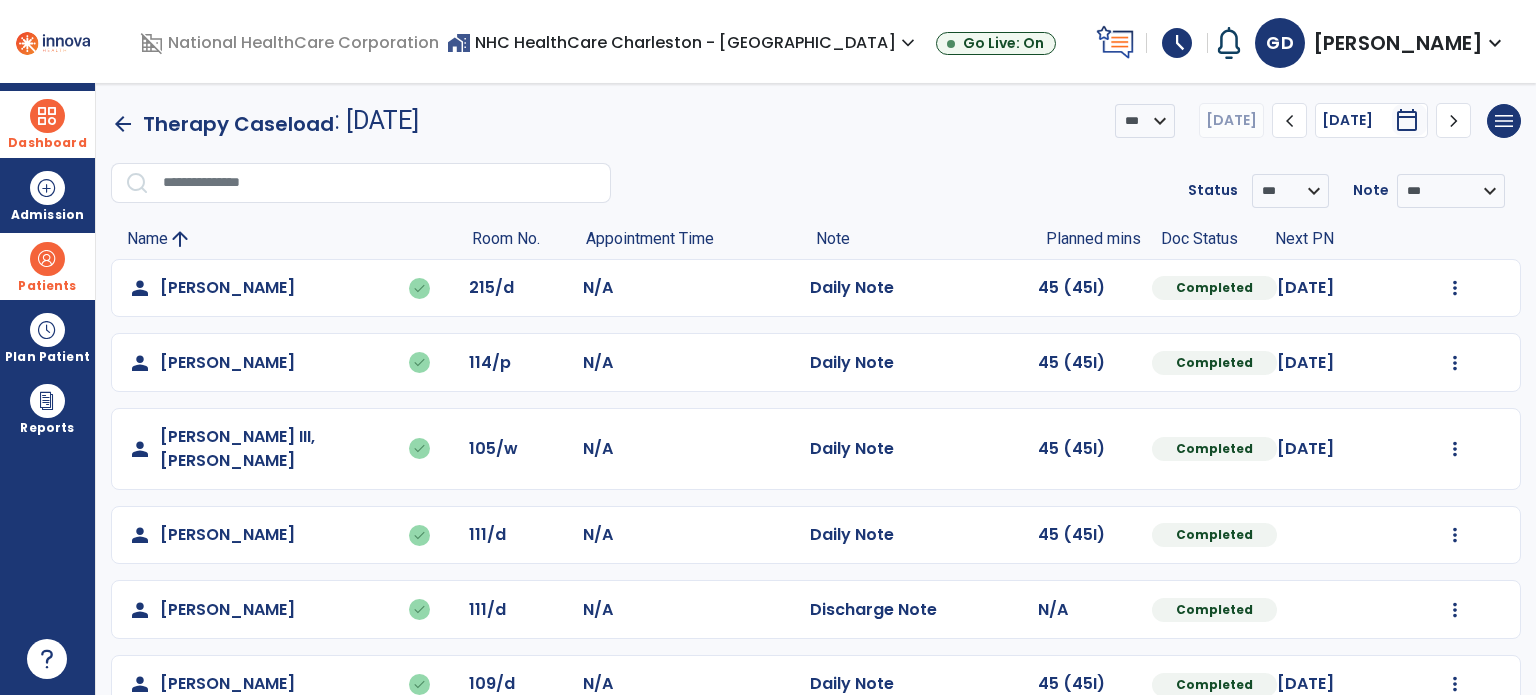 click on "chevron_left" 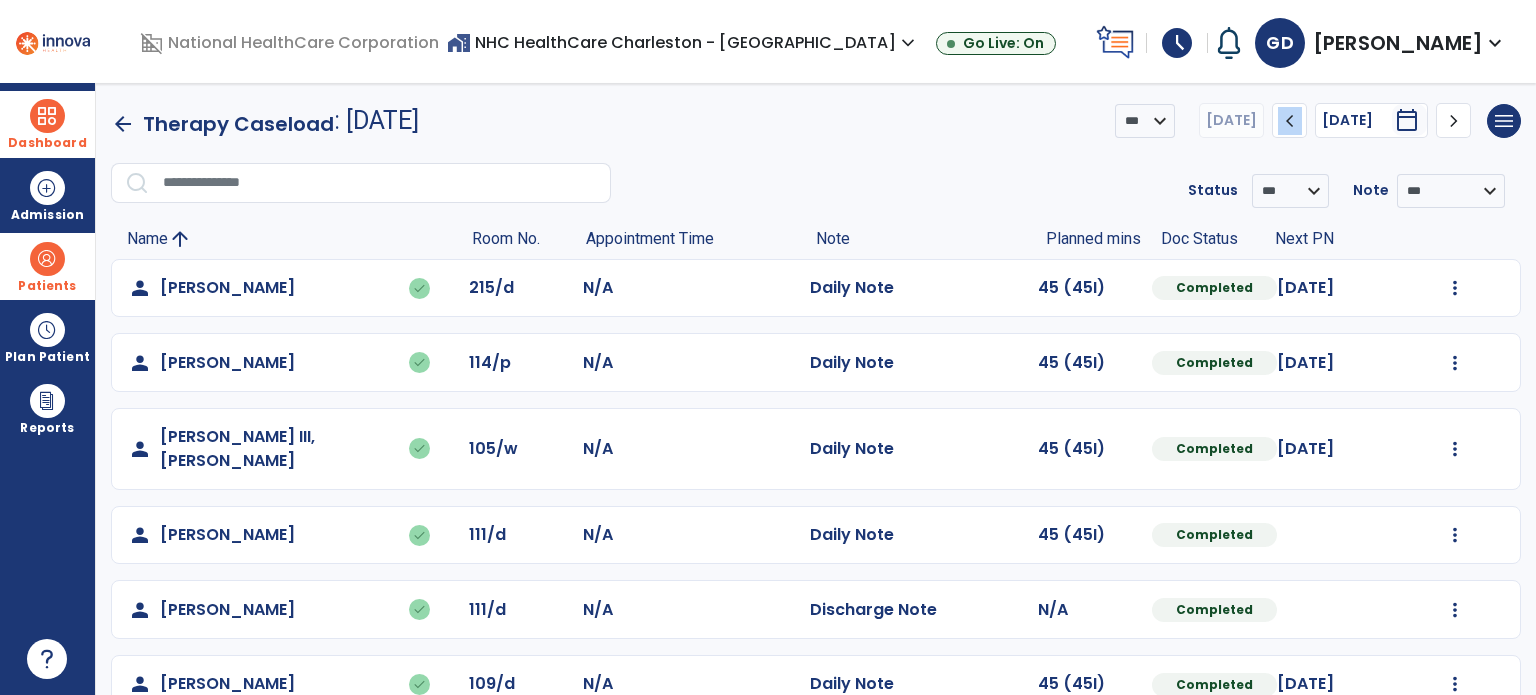 click on "chevron_left" 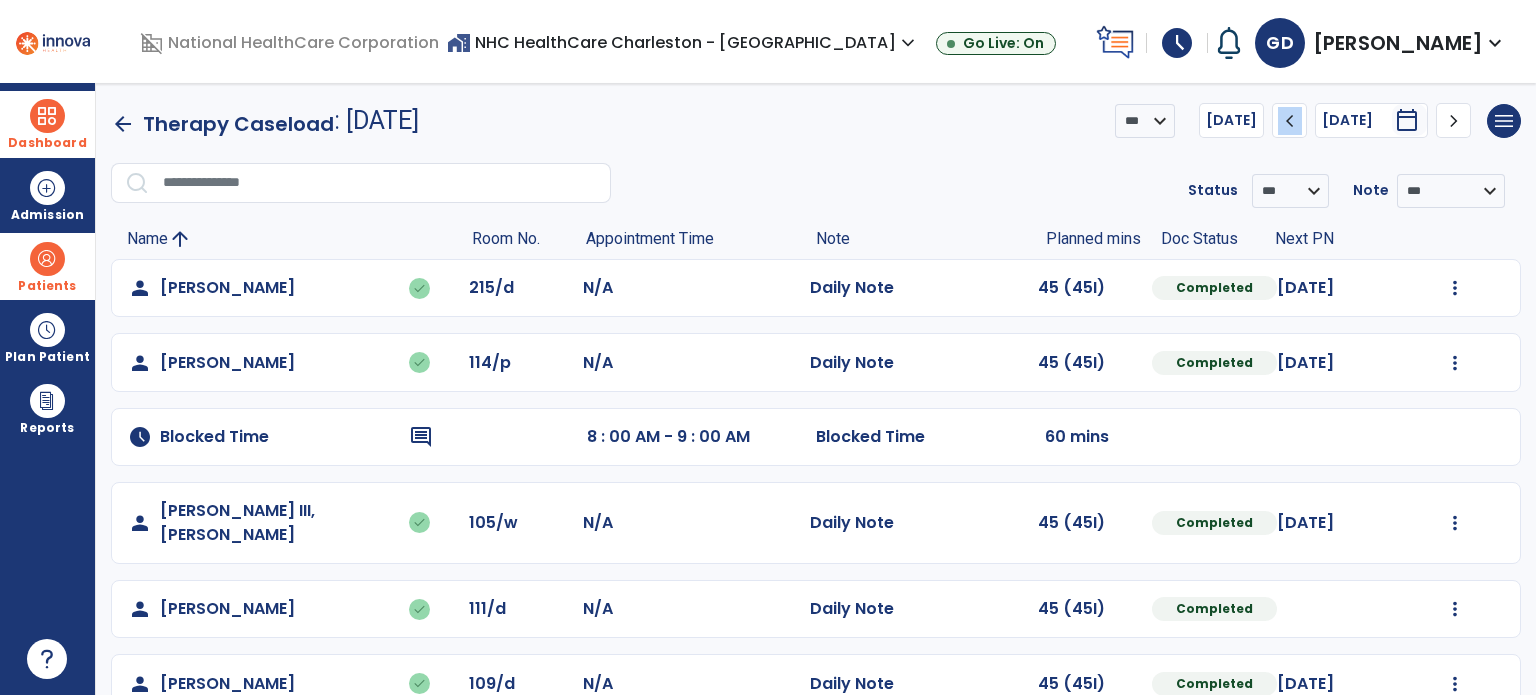 click on "chevron_left" 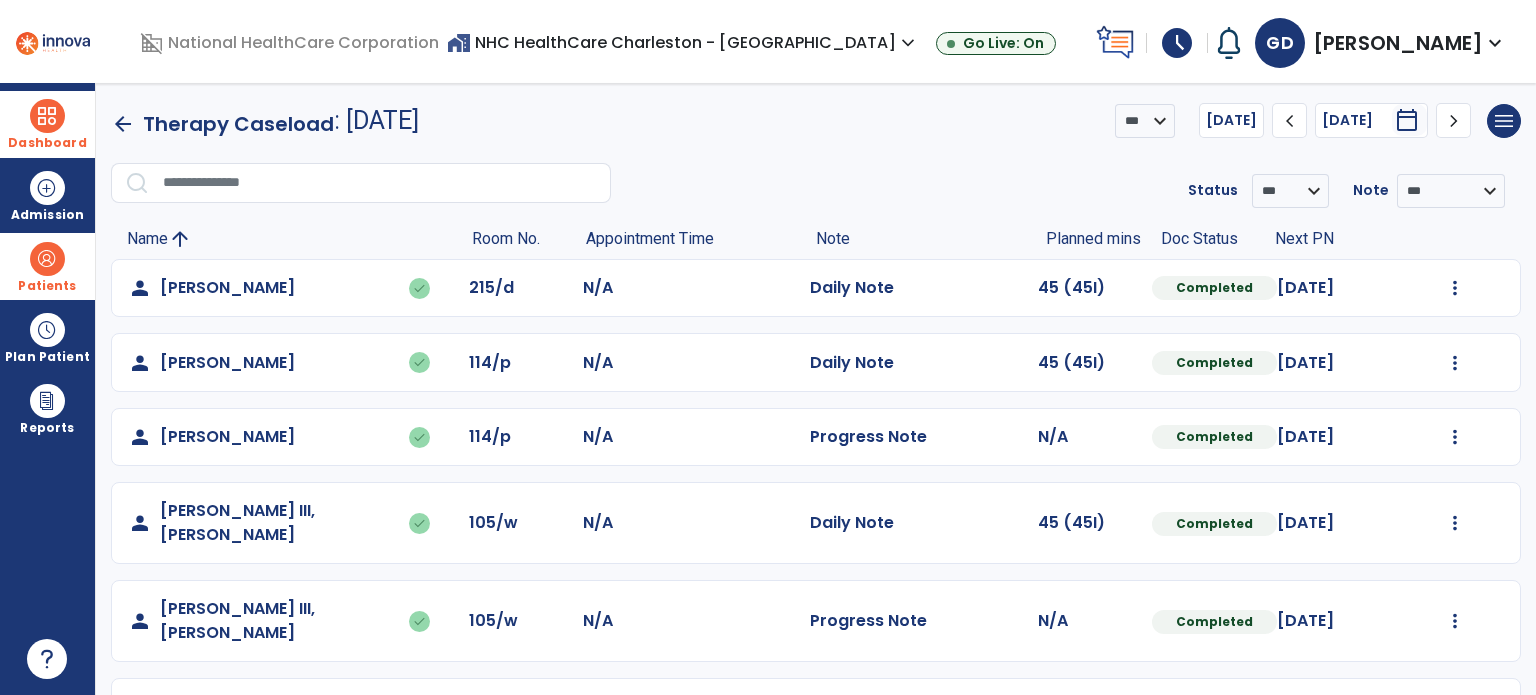click on "chevron_left" 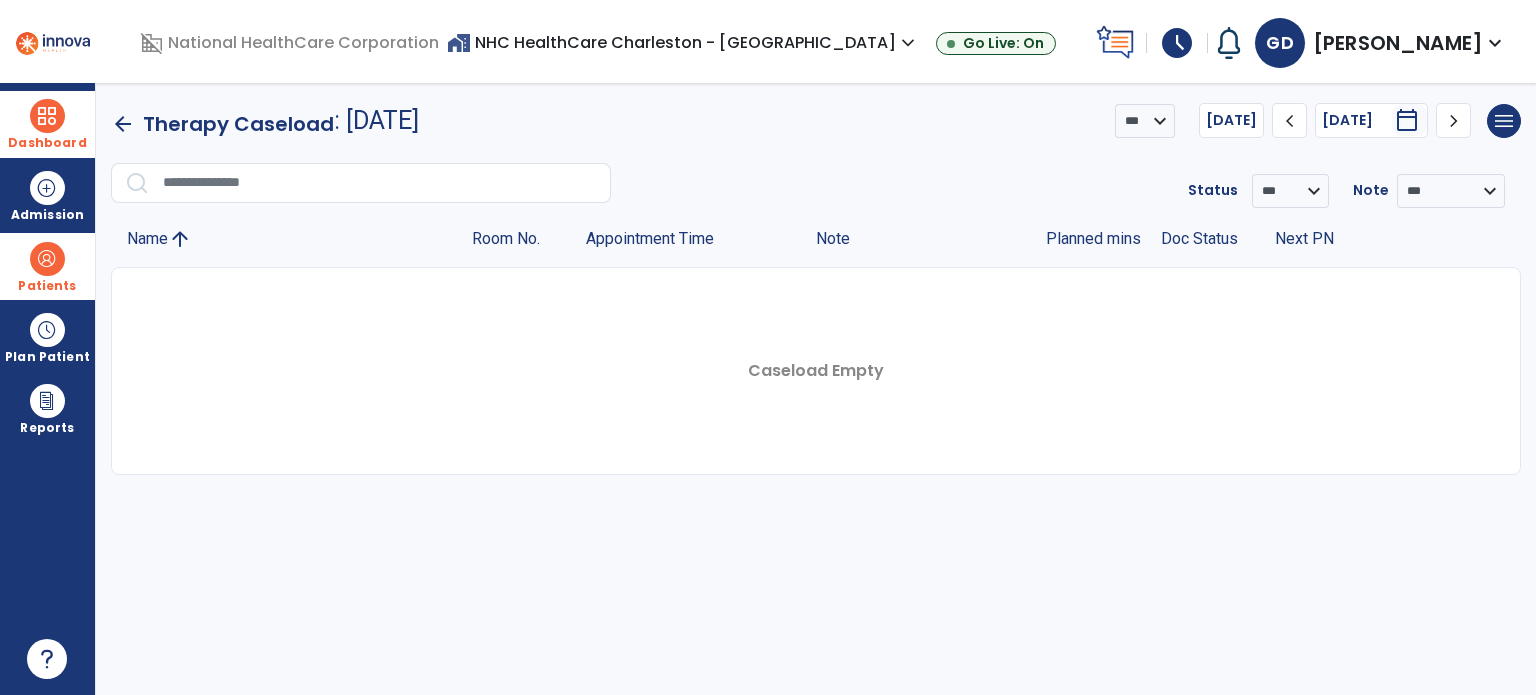 click on "chevron_right" 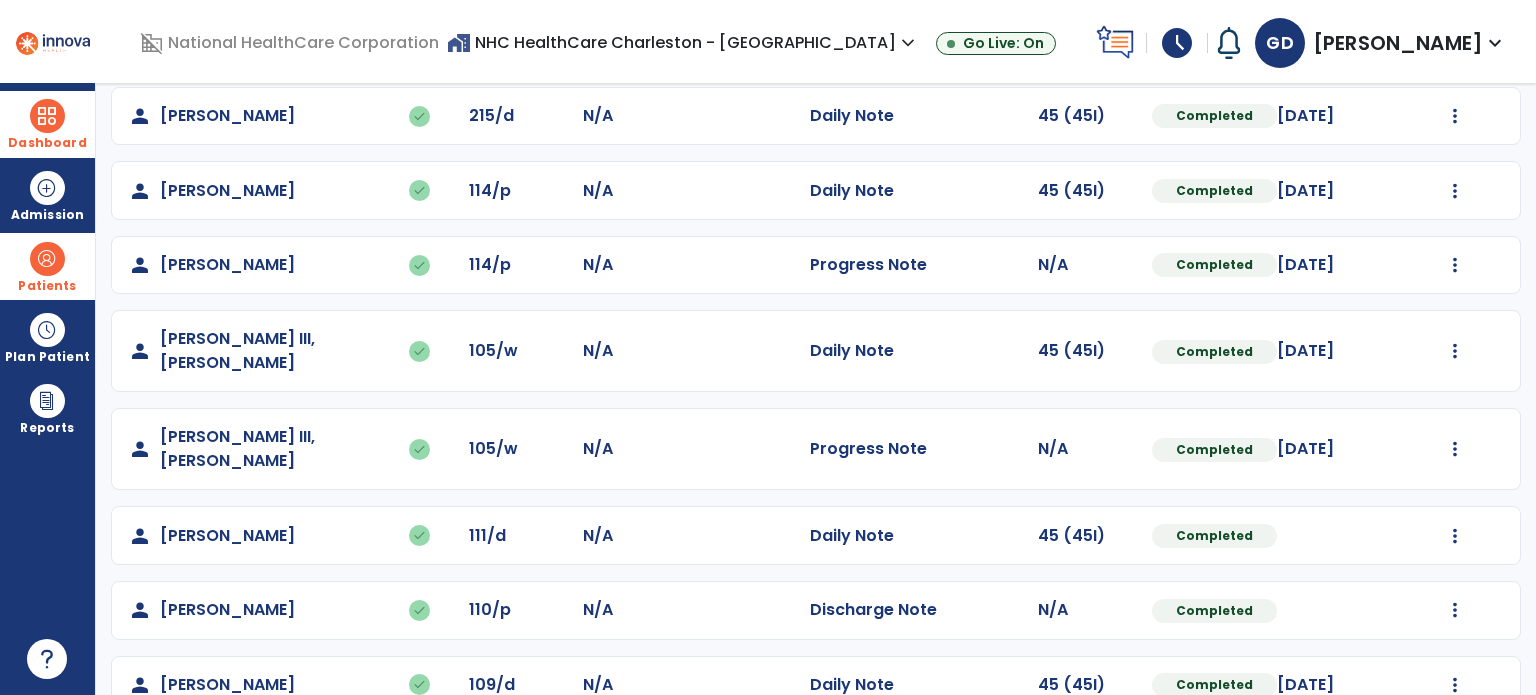 scroll, scrollTop: 172, scrollLeft: 0, axis: vertical 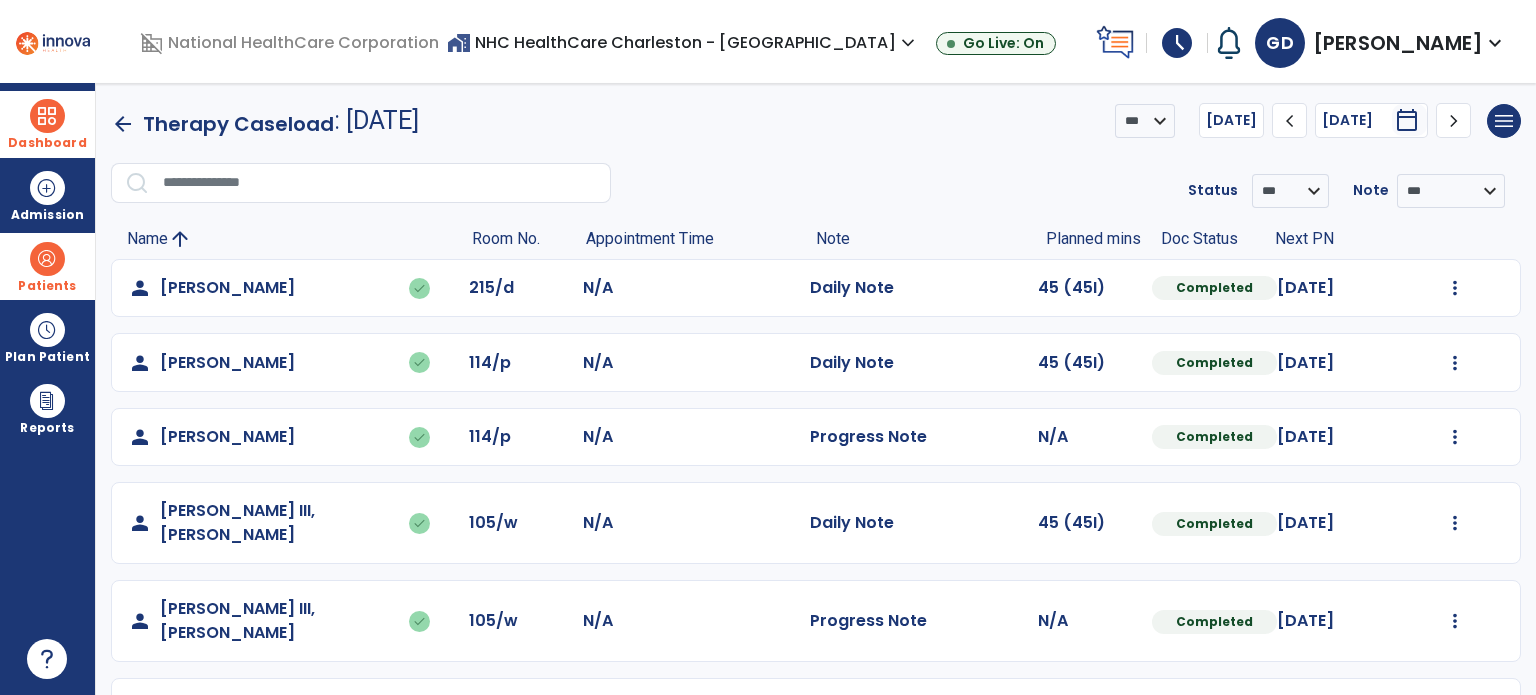 click on "chevron_right" 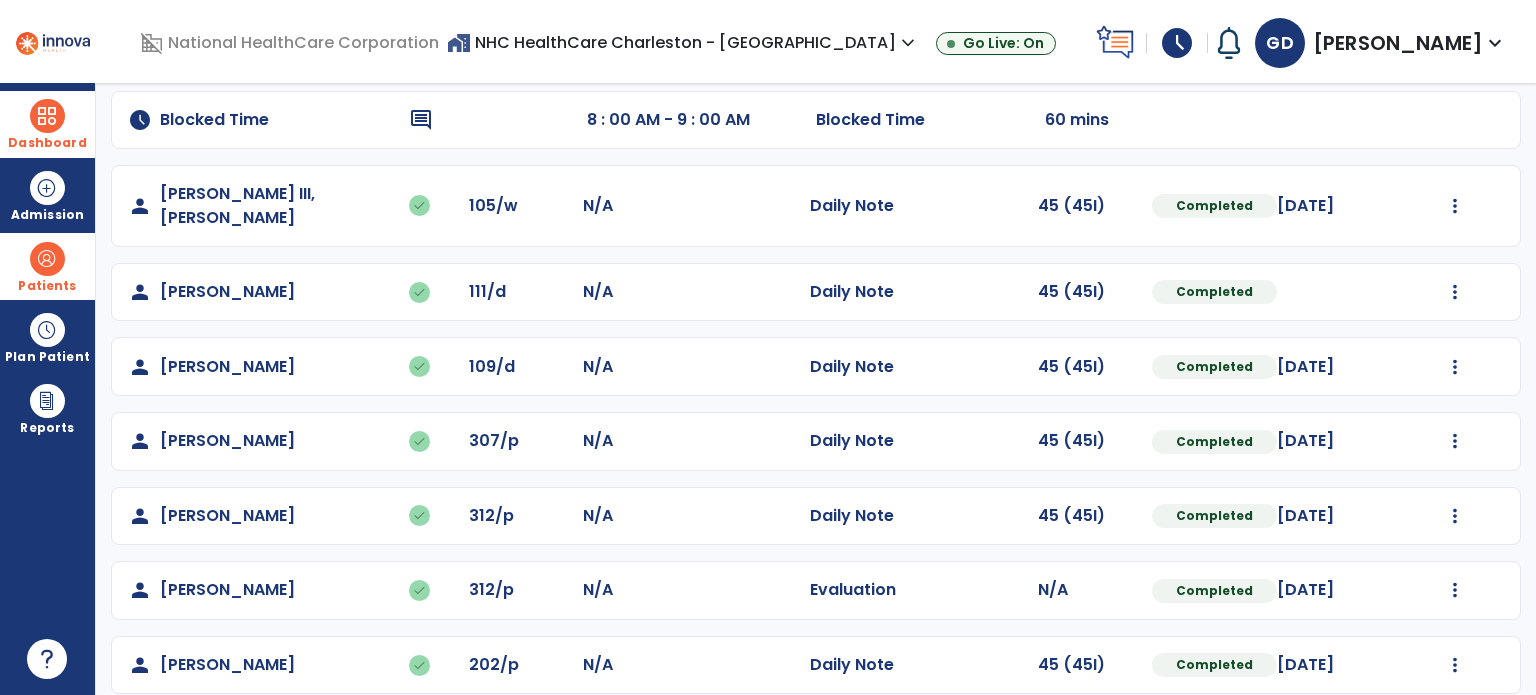 scroll, scrollTop: 0, scrollLeft: 0, axis: both 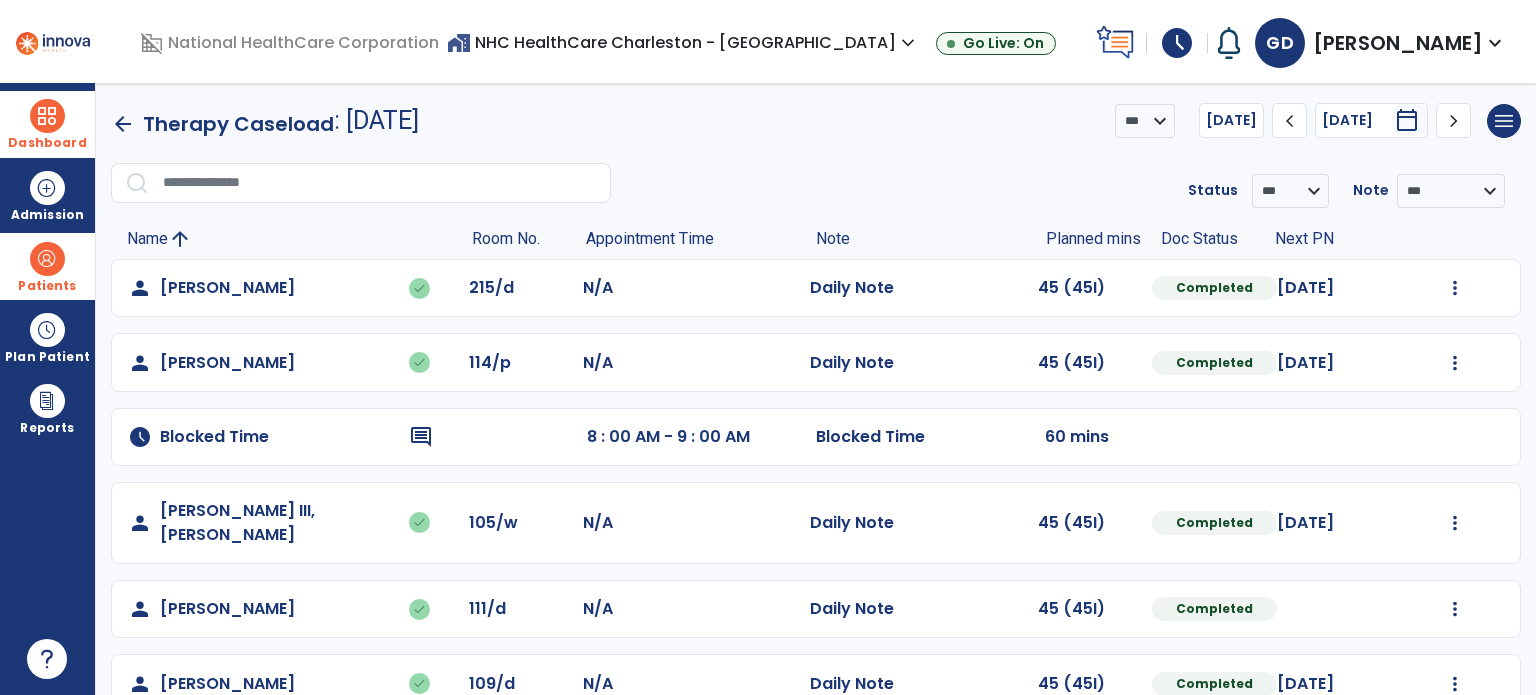 click on "chevron_right" 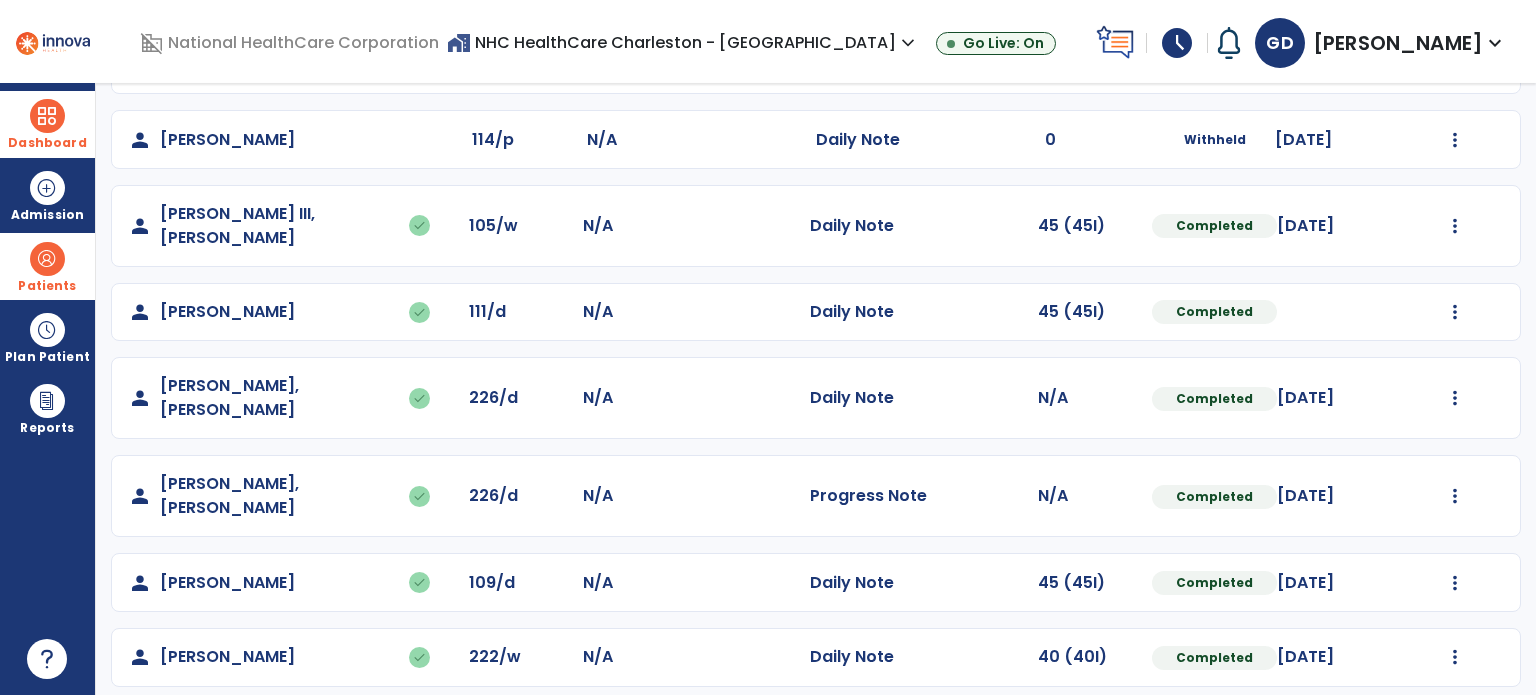 scroll, scrollTop: 0, scrollLeft: 0, axis: both 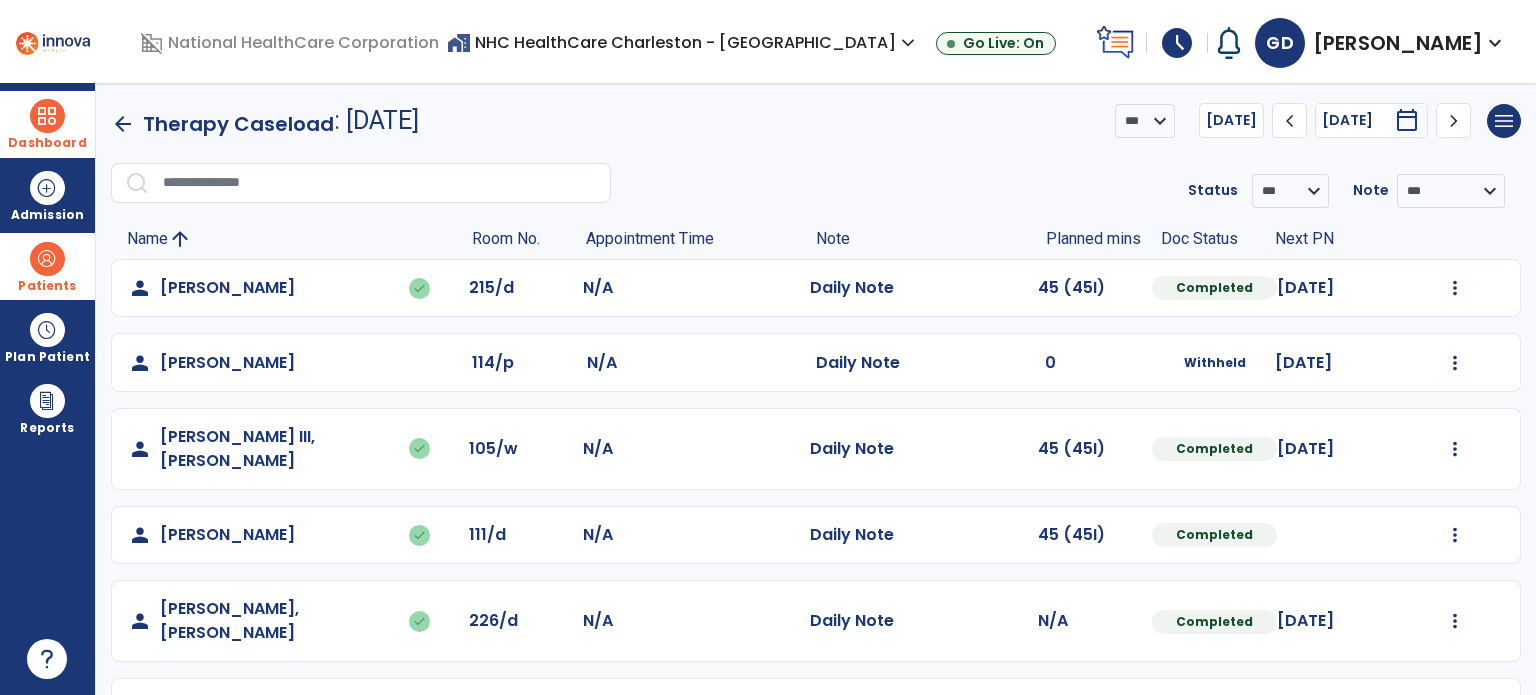 click on "chevron_right" 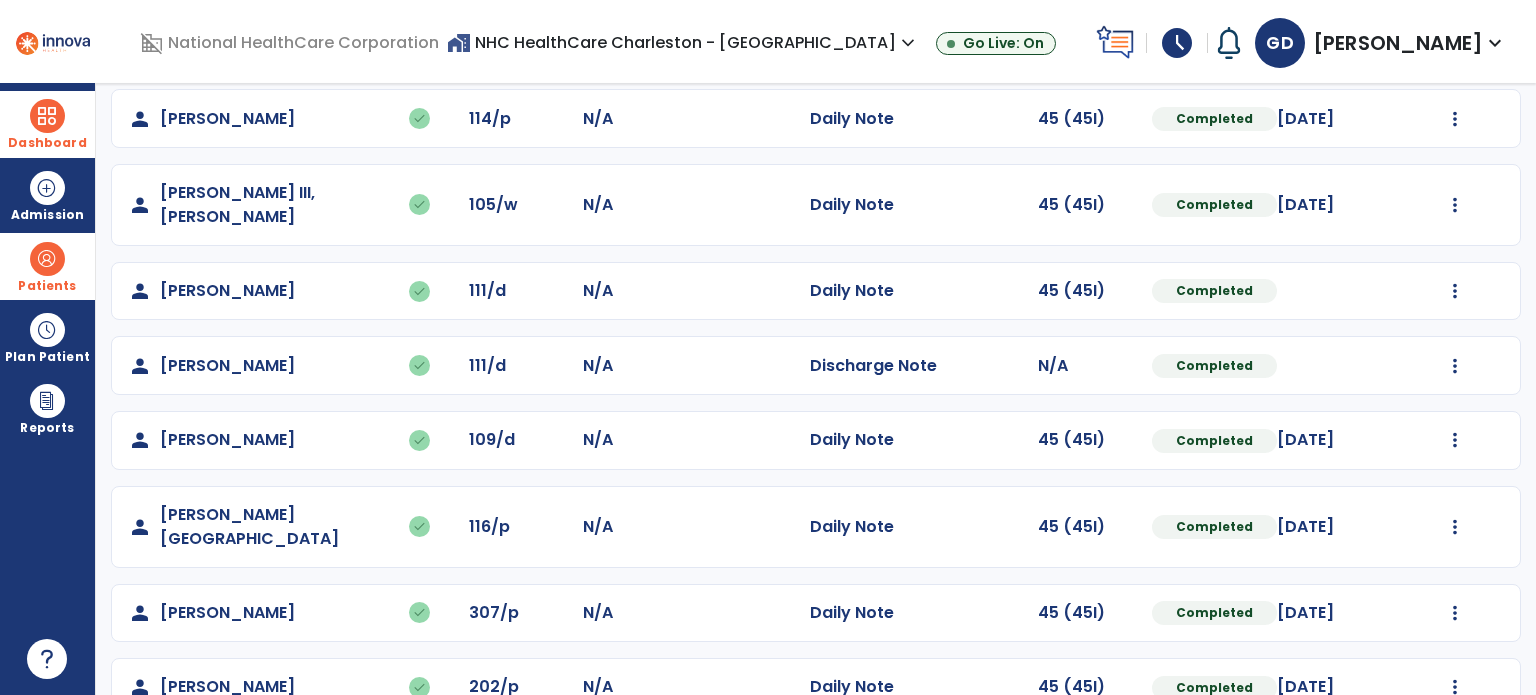 scroll, scrollTop: 0, scrollLeft: 0, axis: both 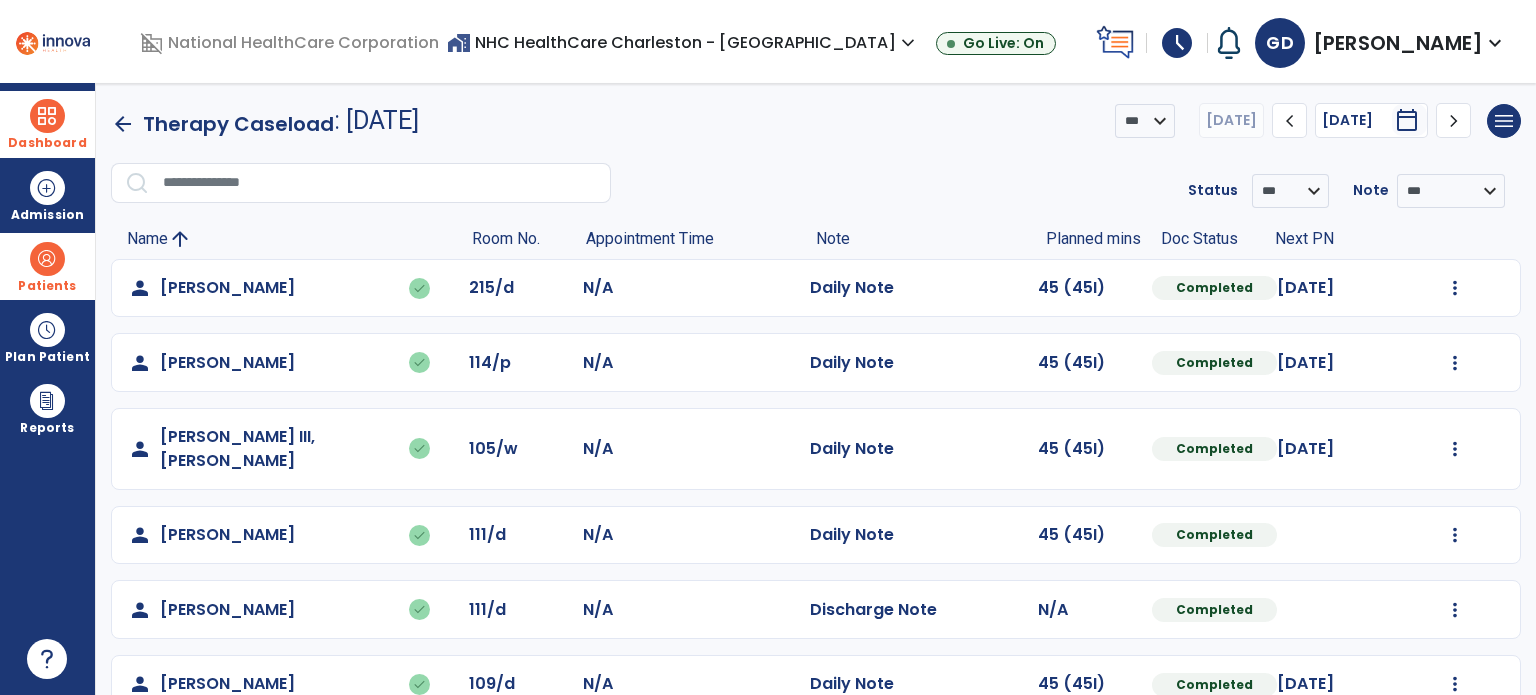 click on "arrow_back" 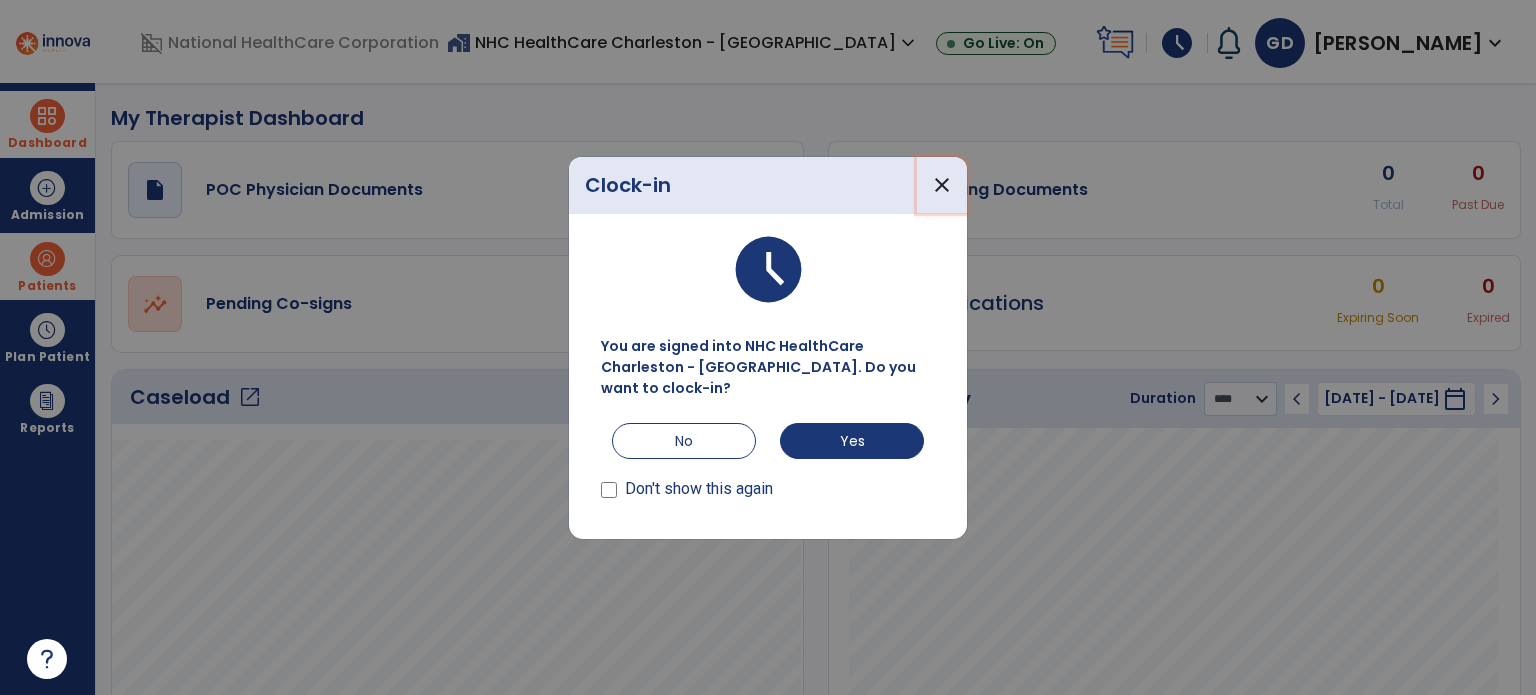click on "close" at bounding box center (942, 185) 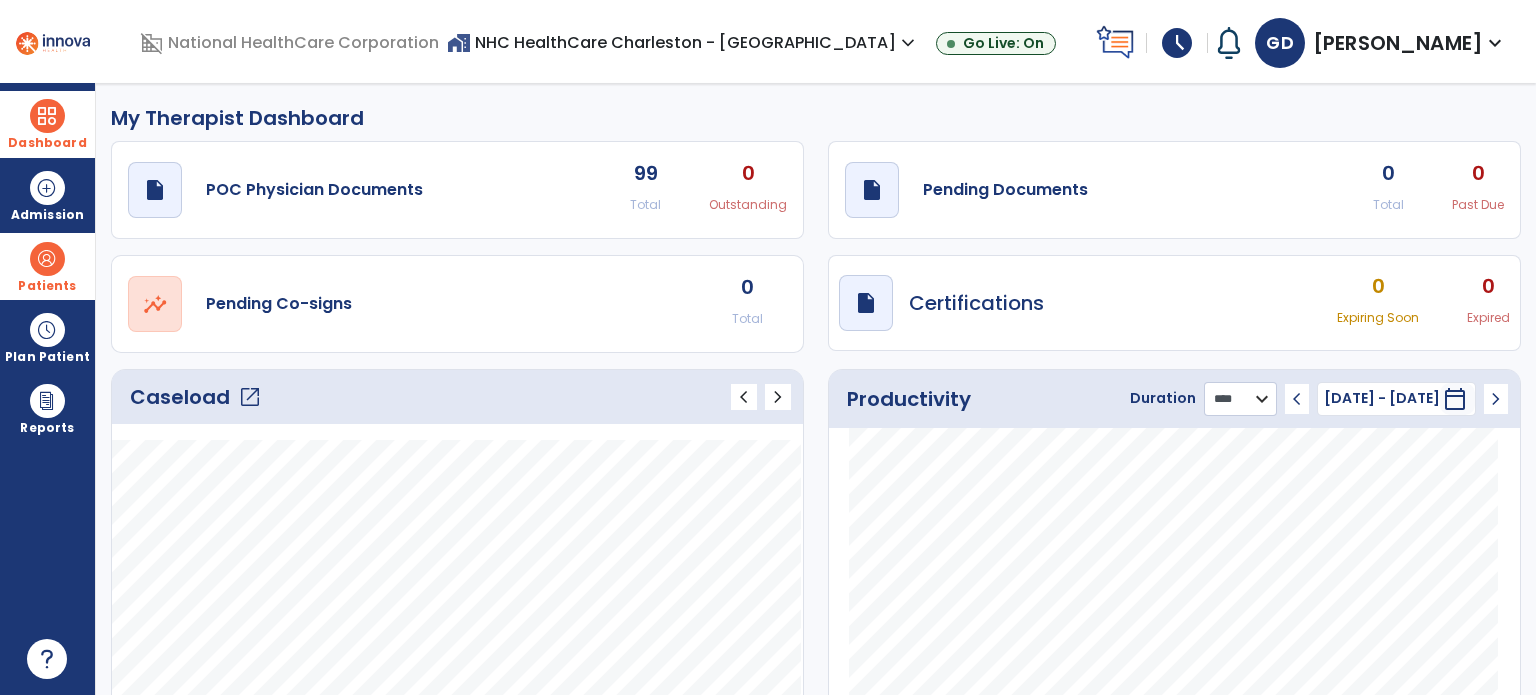 click on "******** **** ***" 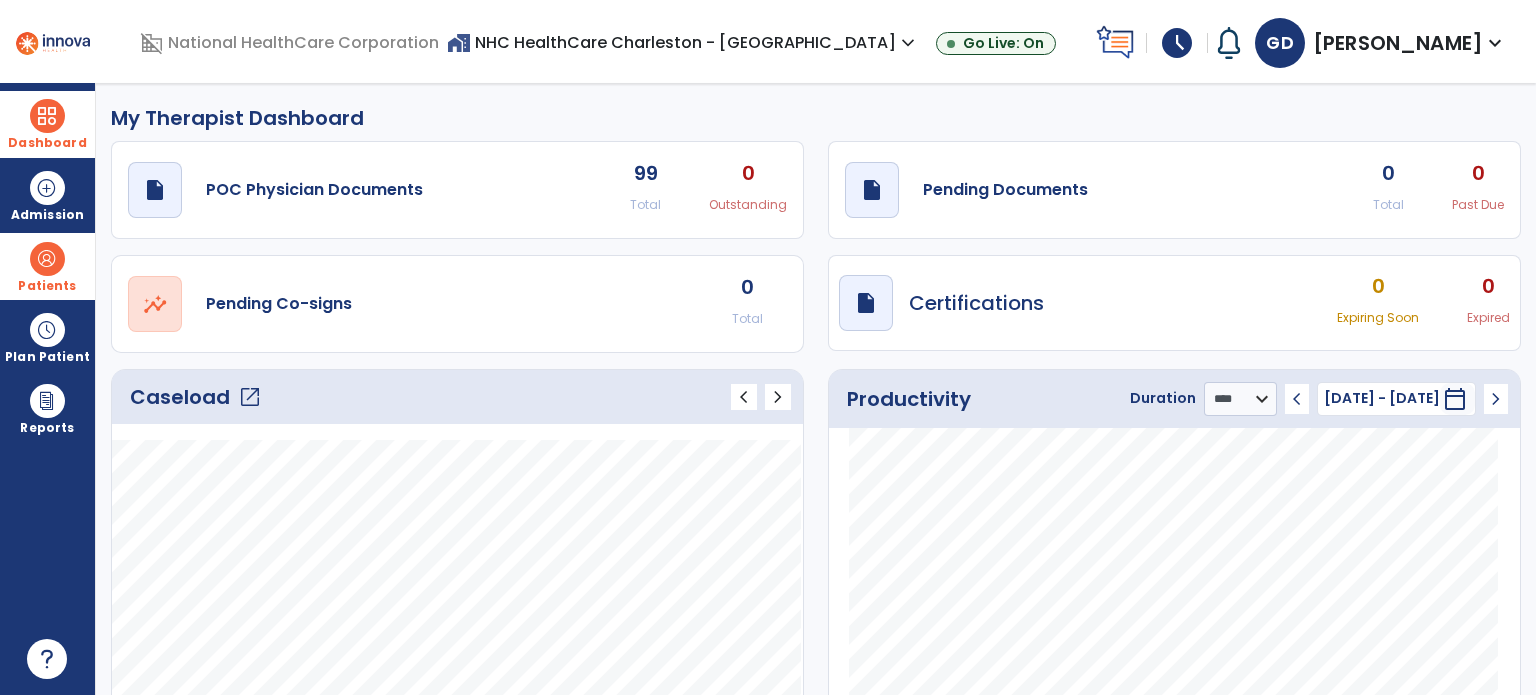 click on "open_in_new" 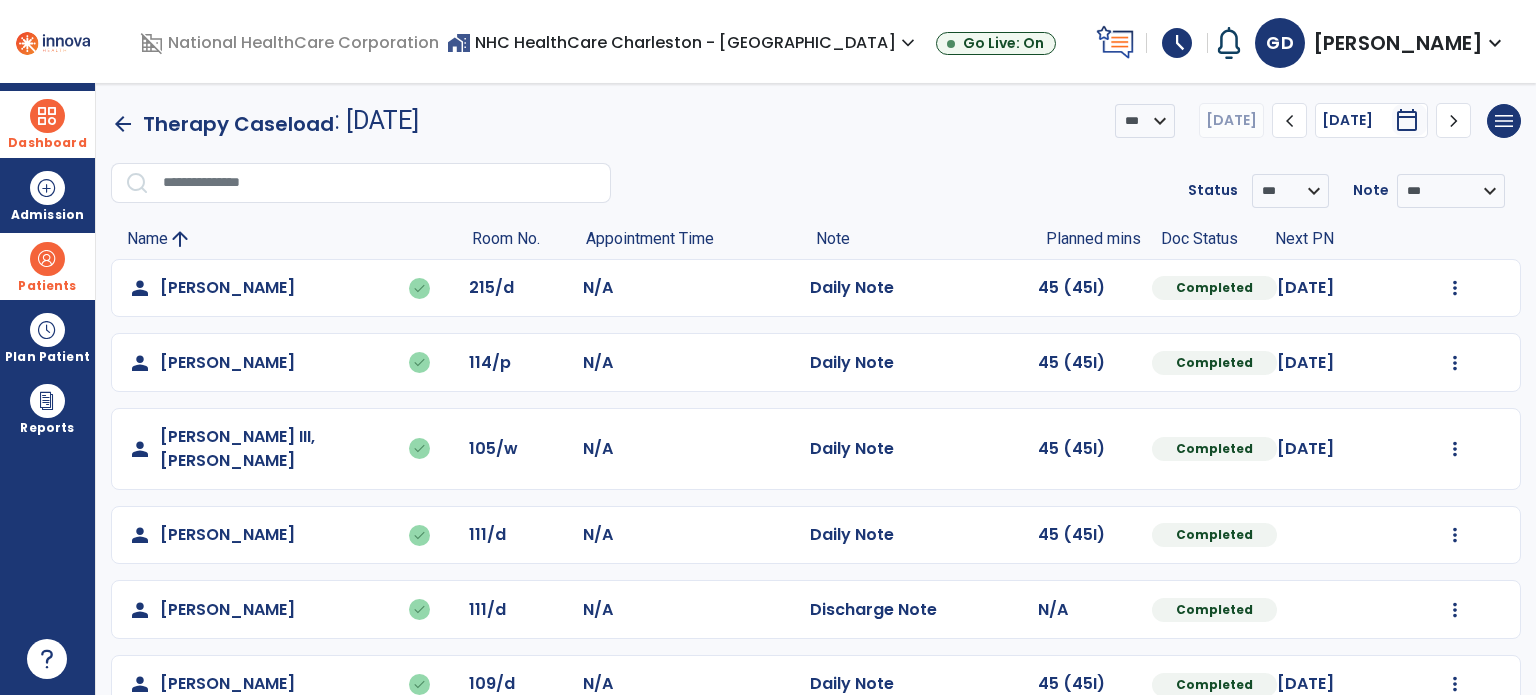 click on "chevron_right" 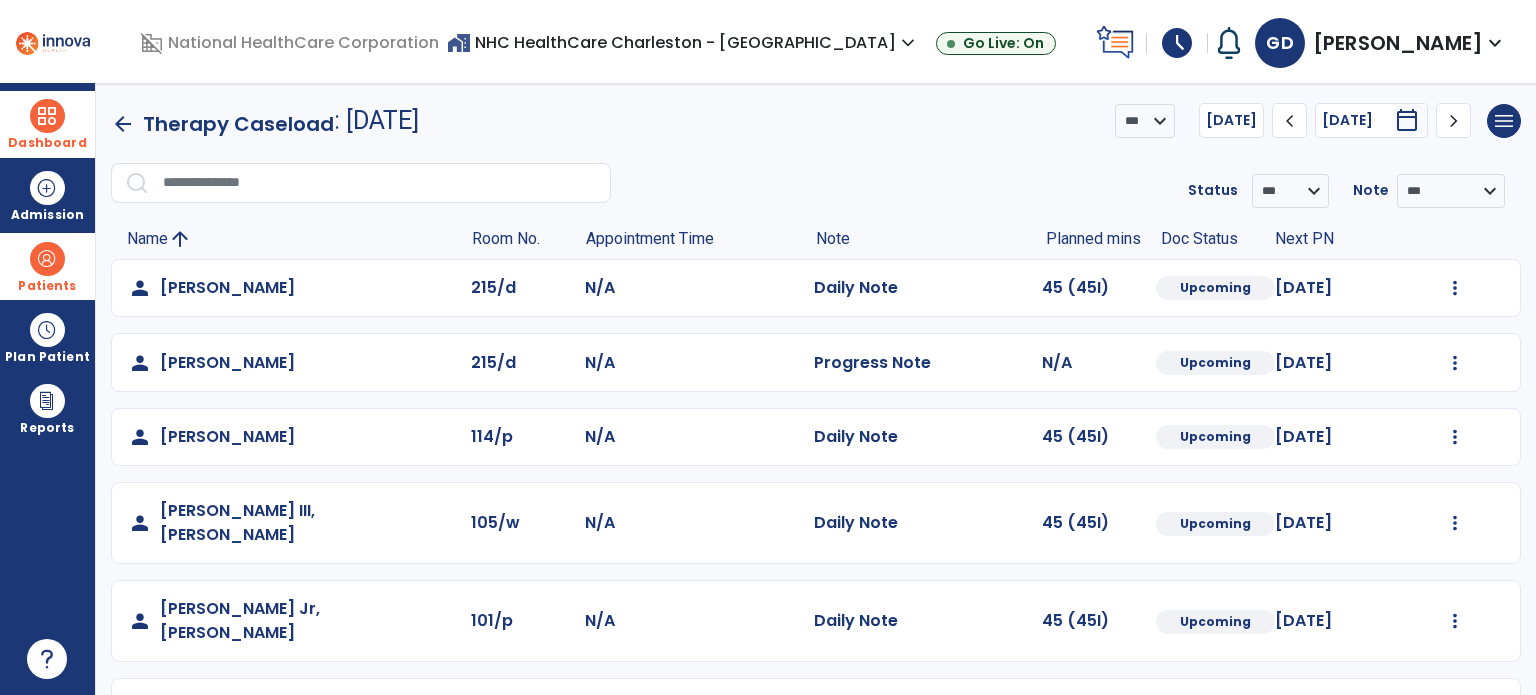 scroll, scrollTop: 0, scrollLeft: 0, axis: both 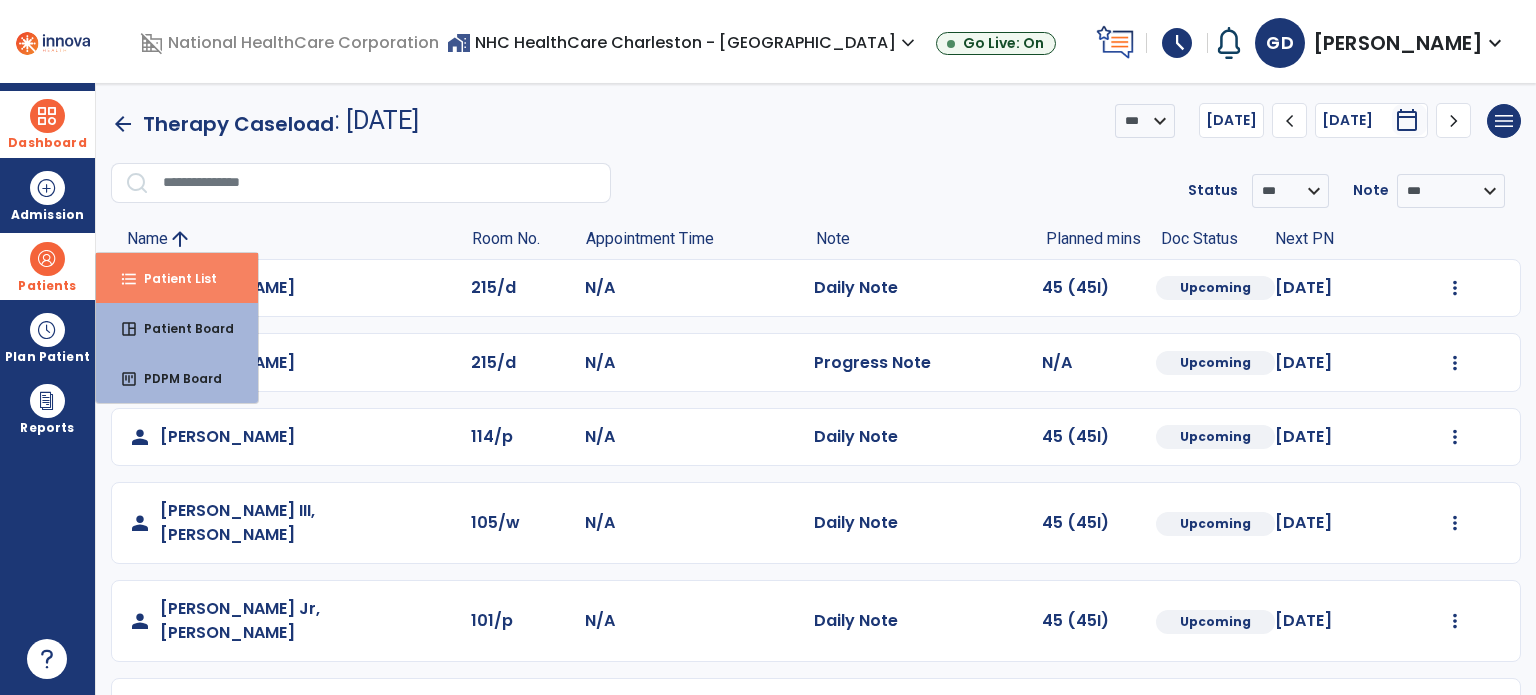 click on "Patient List" at bounding box center [172, 278] 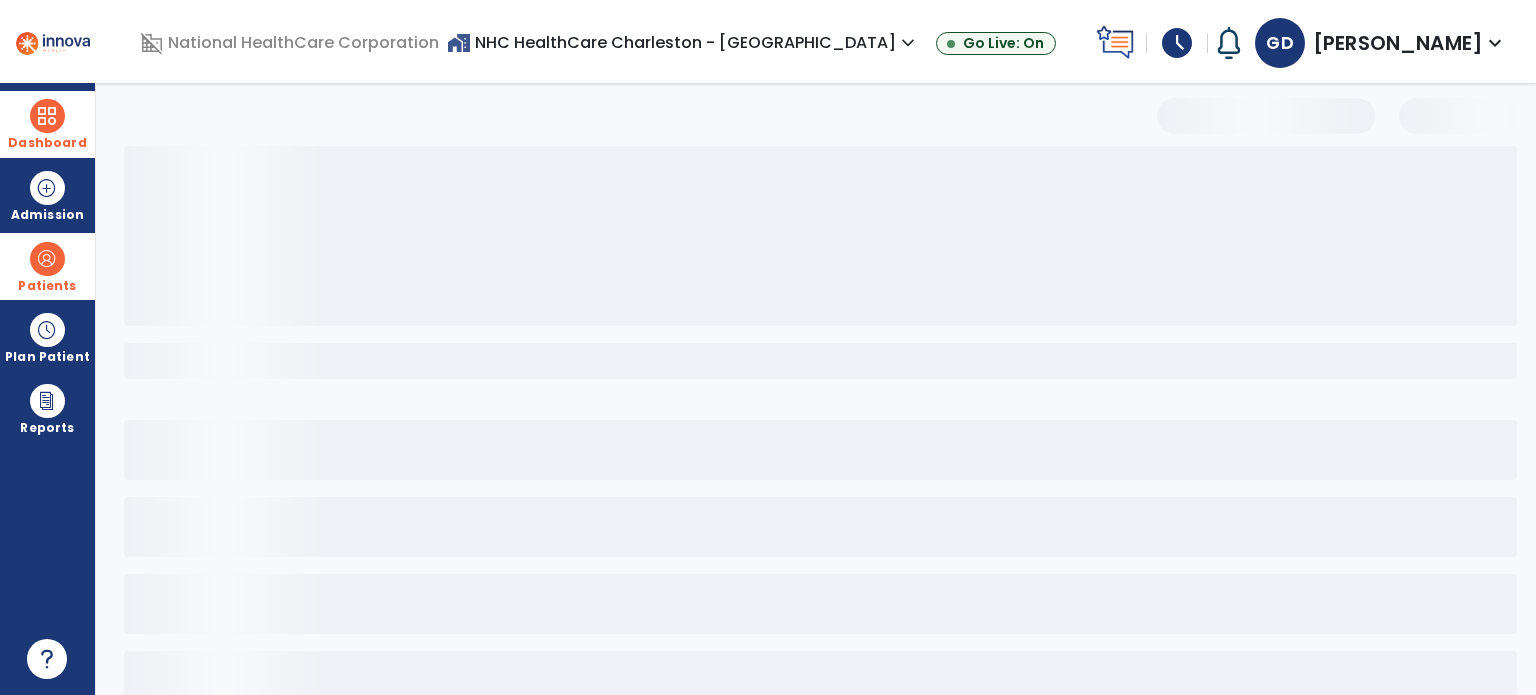 select on "***" 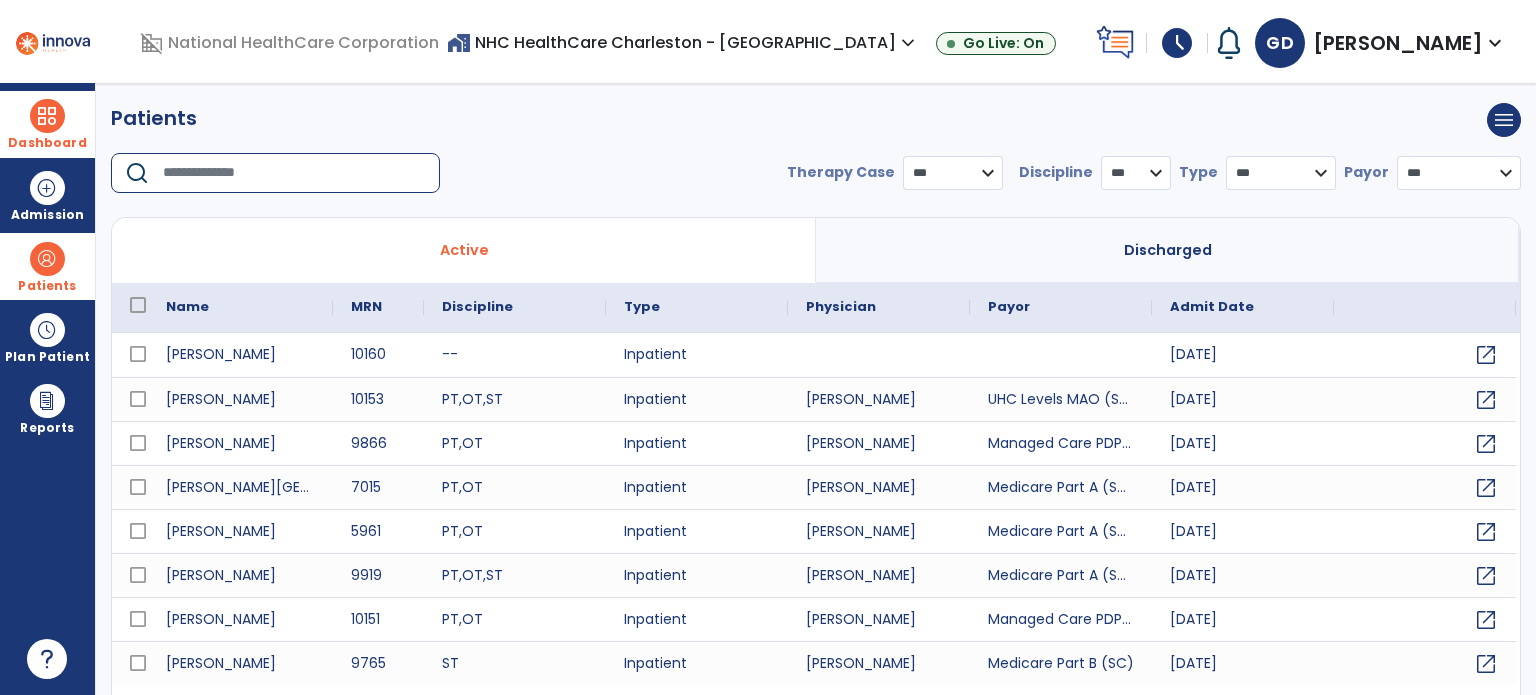 click at bounding box center (294, 173) 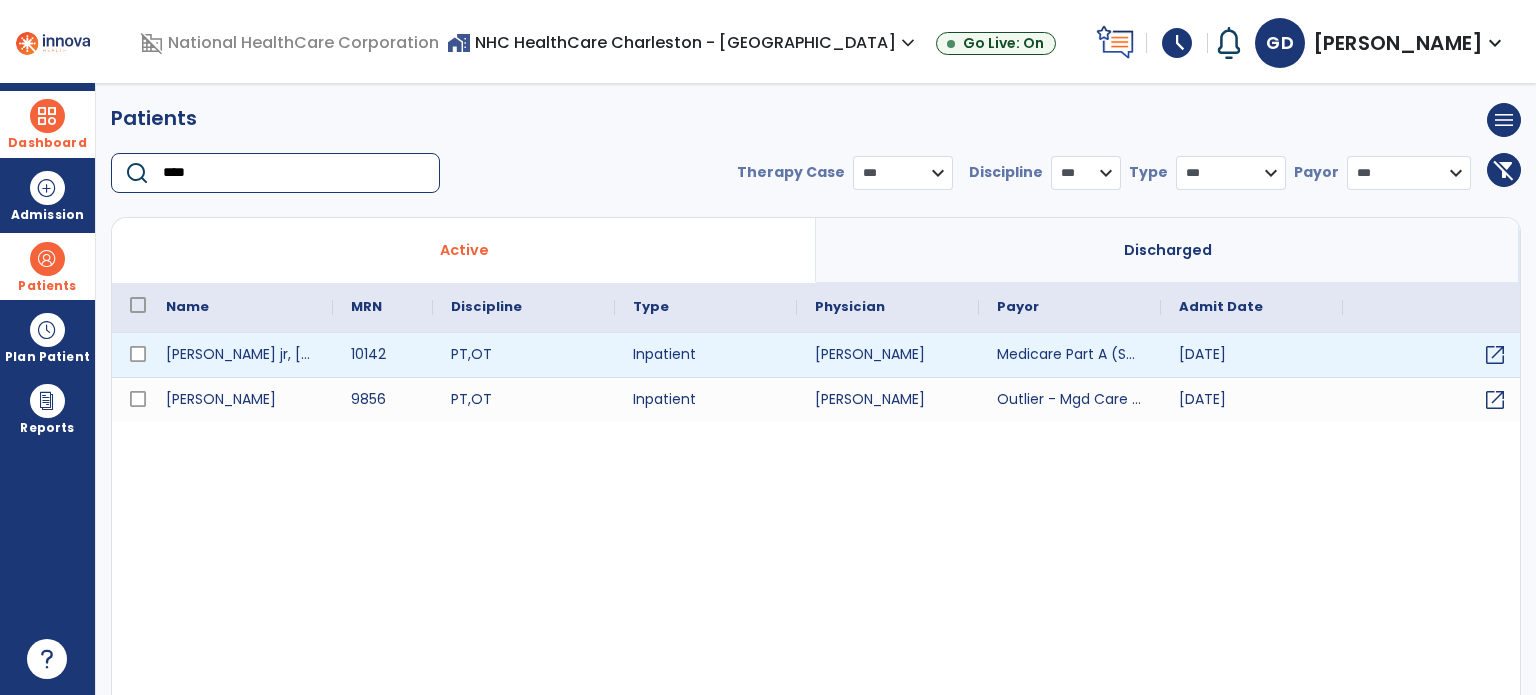 type on "****" 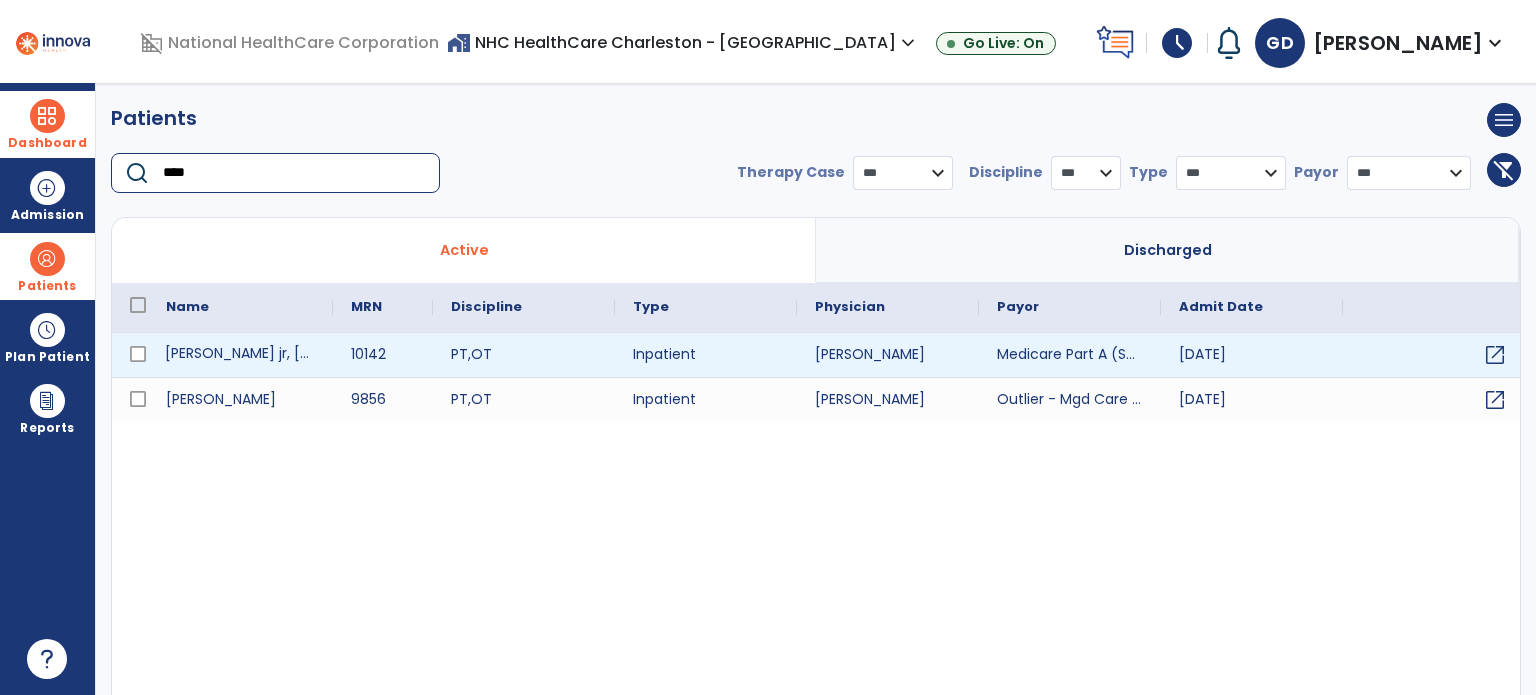 click on "[PERSON_NAME] jr, [PERSON_NAME]" at bounding box center [240, 355] 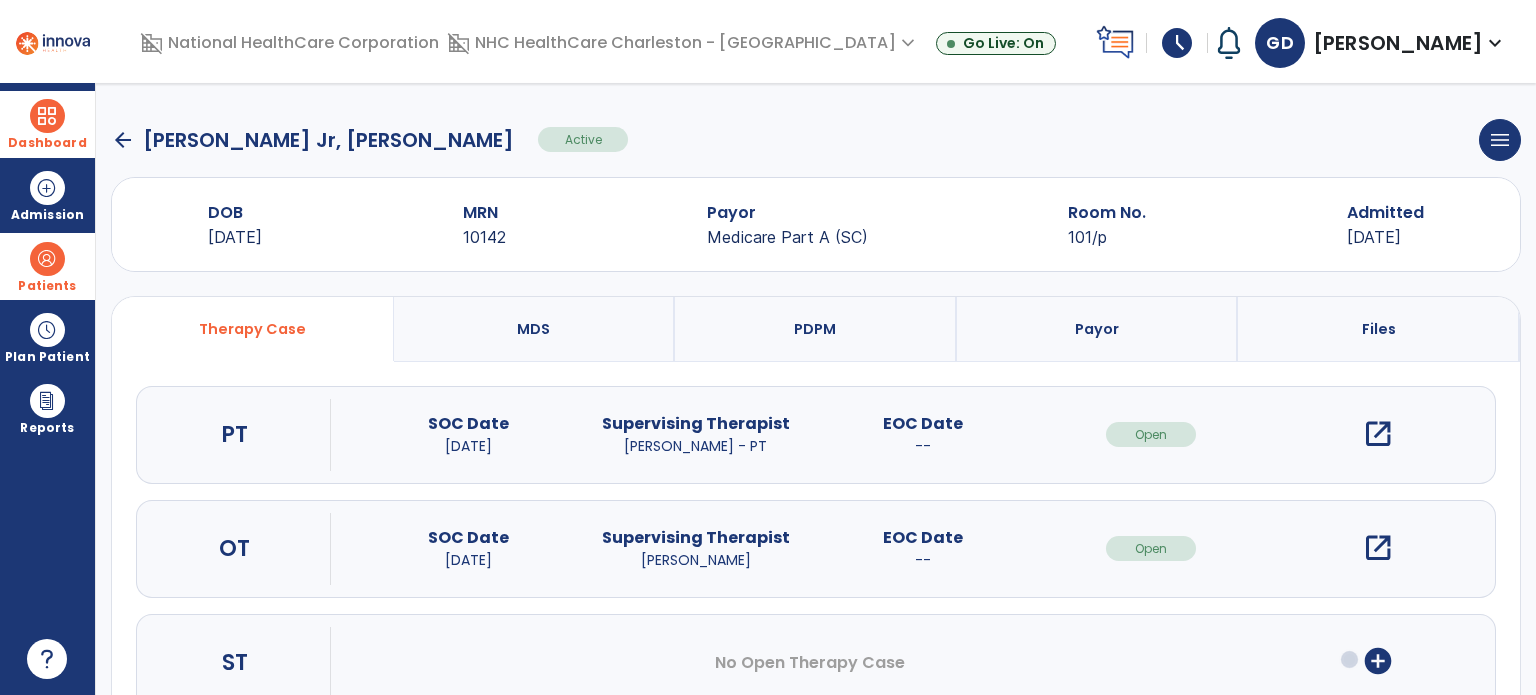 click on "open_in_new" at bounding box center (1378, 548) 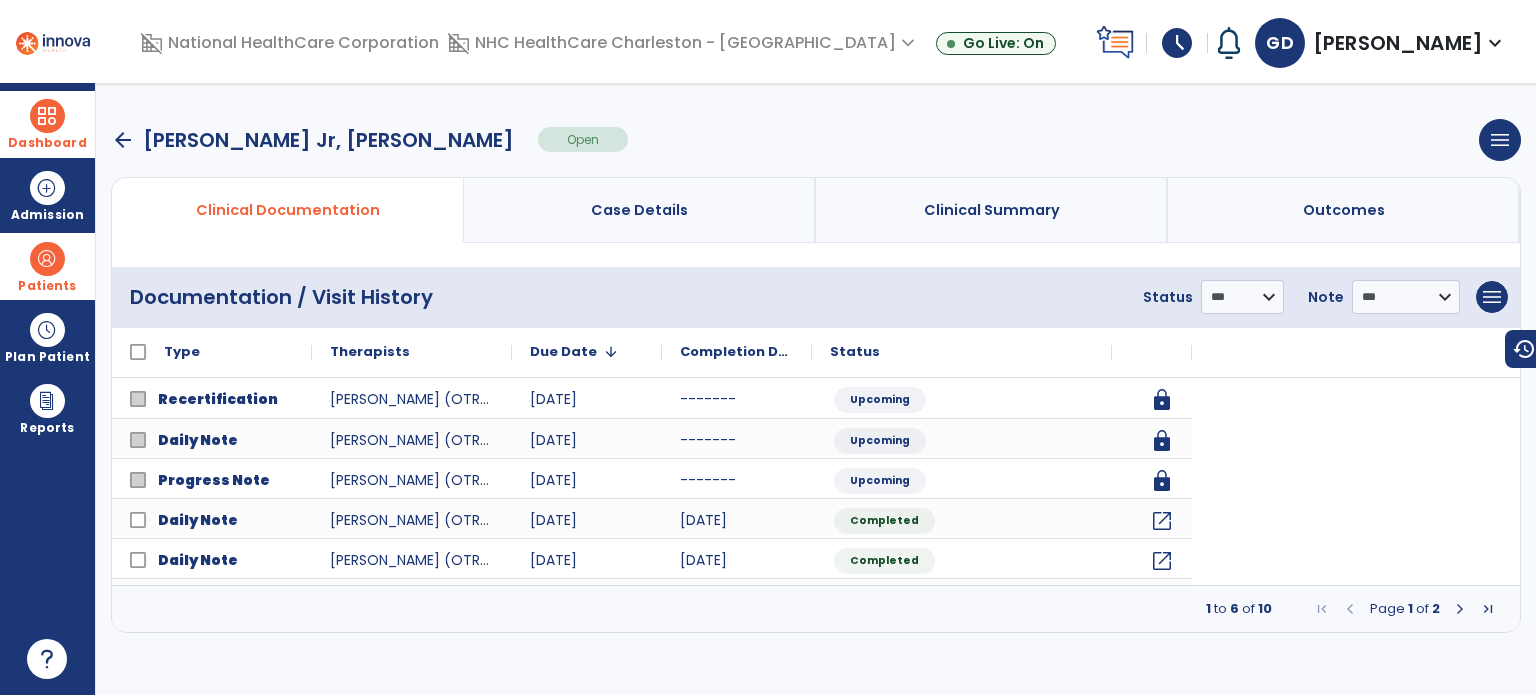 scroll, scrollTop: 0, scrollLeft: 0, axis: both 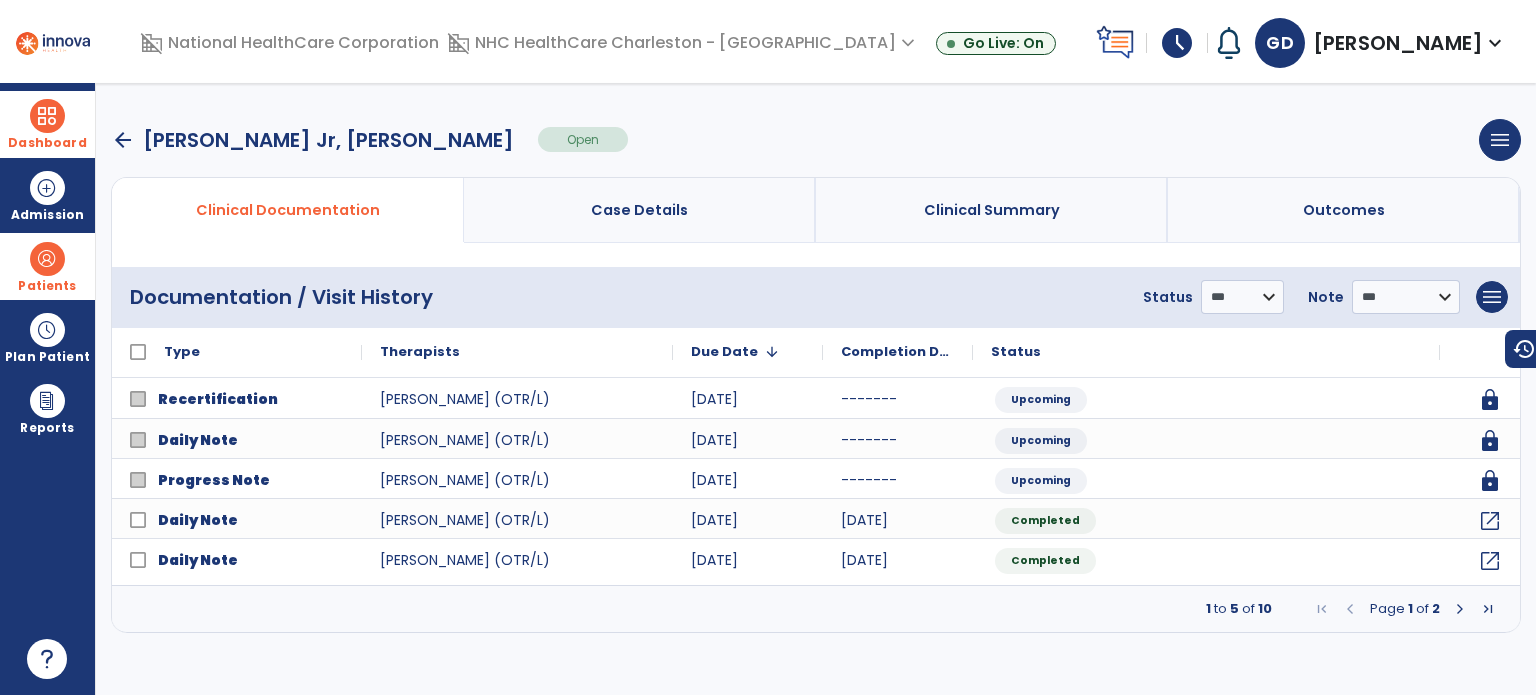 click at bounding box center (1460, 609) 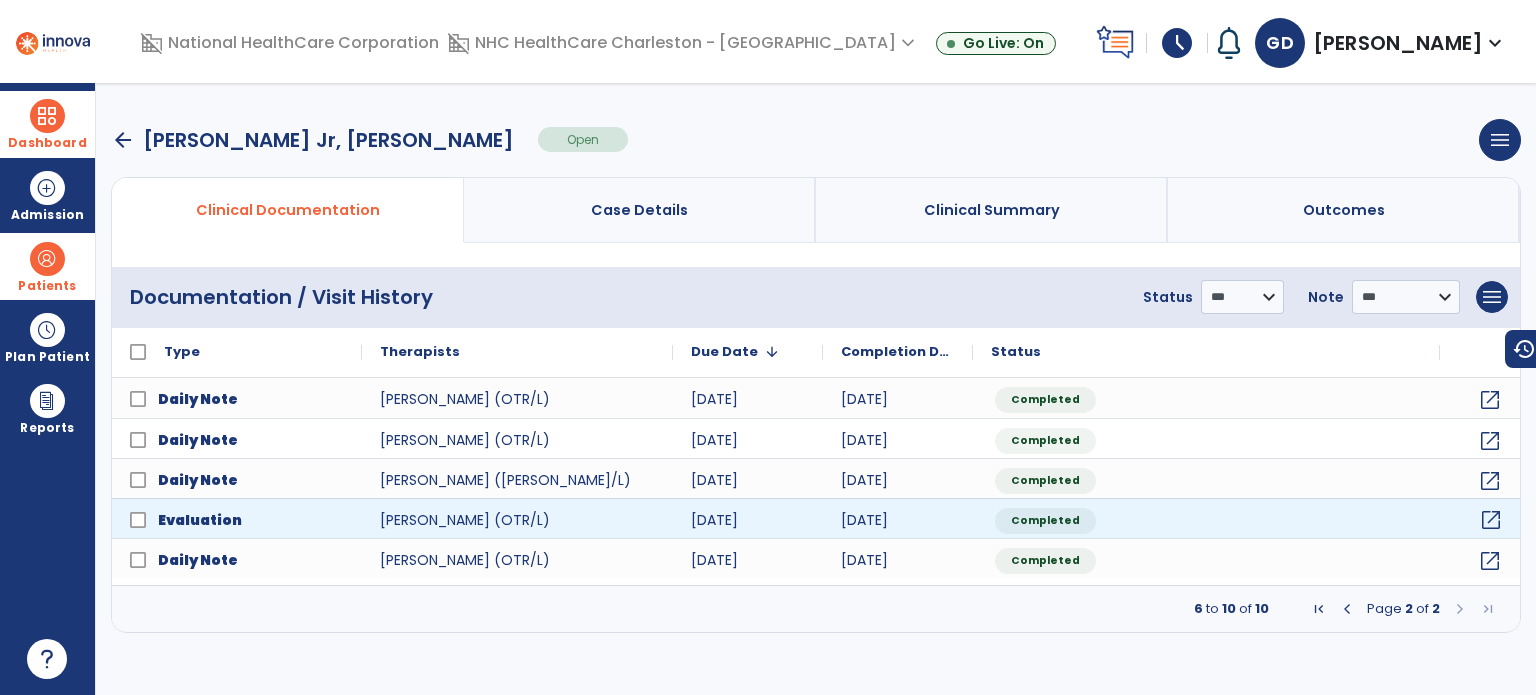 click on "open_in_new" 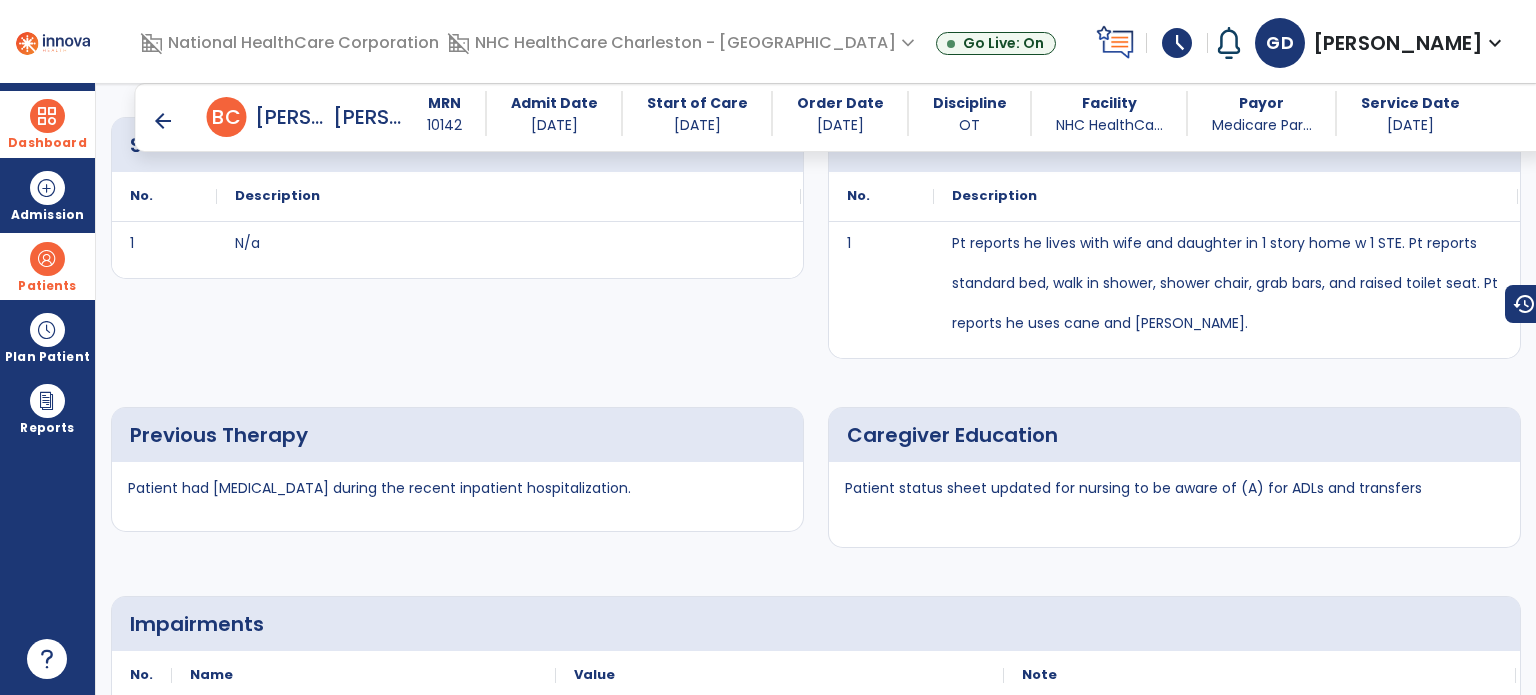 scroll, scrollTop: 1676, scrollLeft: 0, axis: vertical 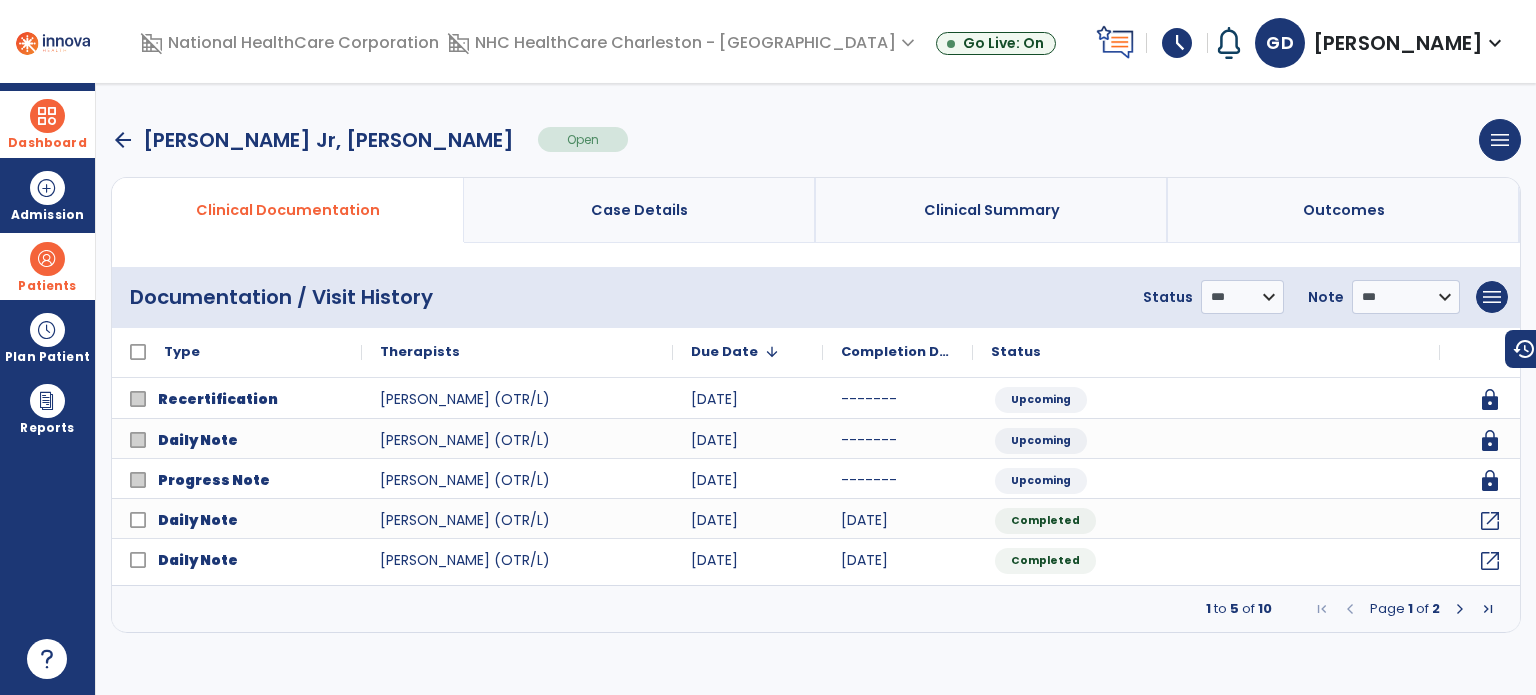 click at bounding box center [1460, 609] 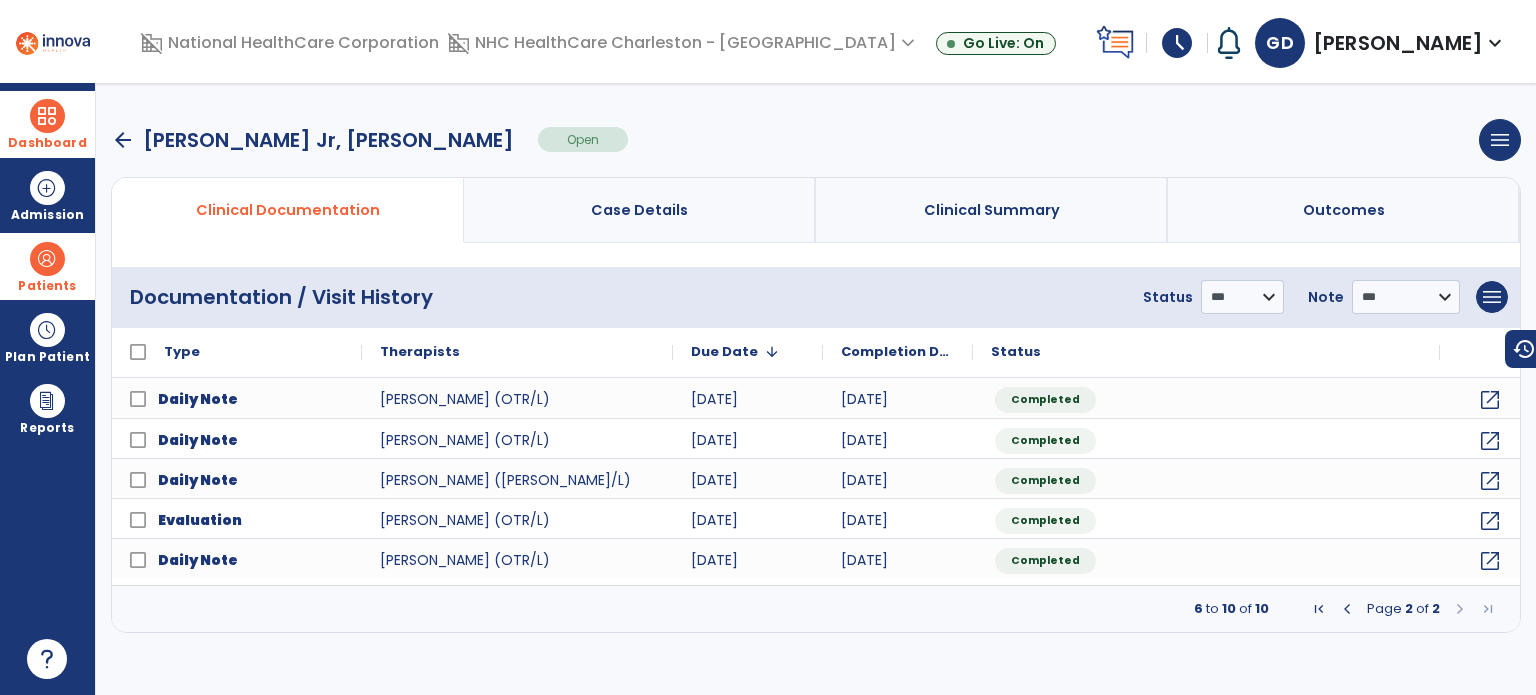 click at bounding box center [1347, 609] 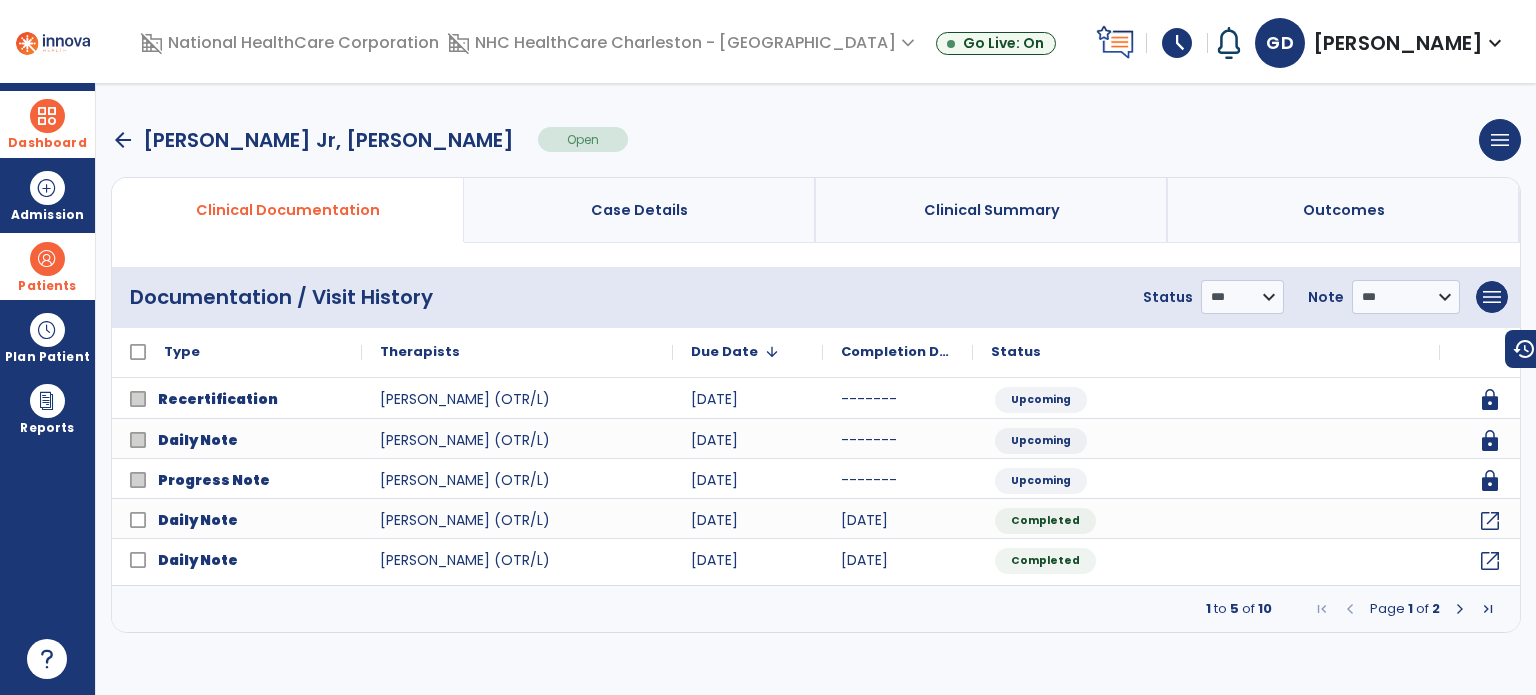 click at bounding box center [47, 116] 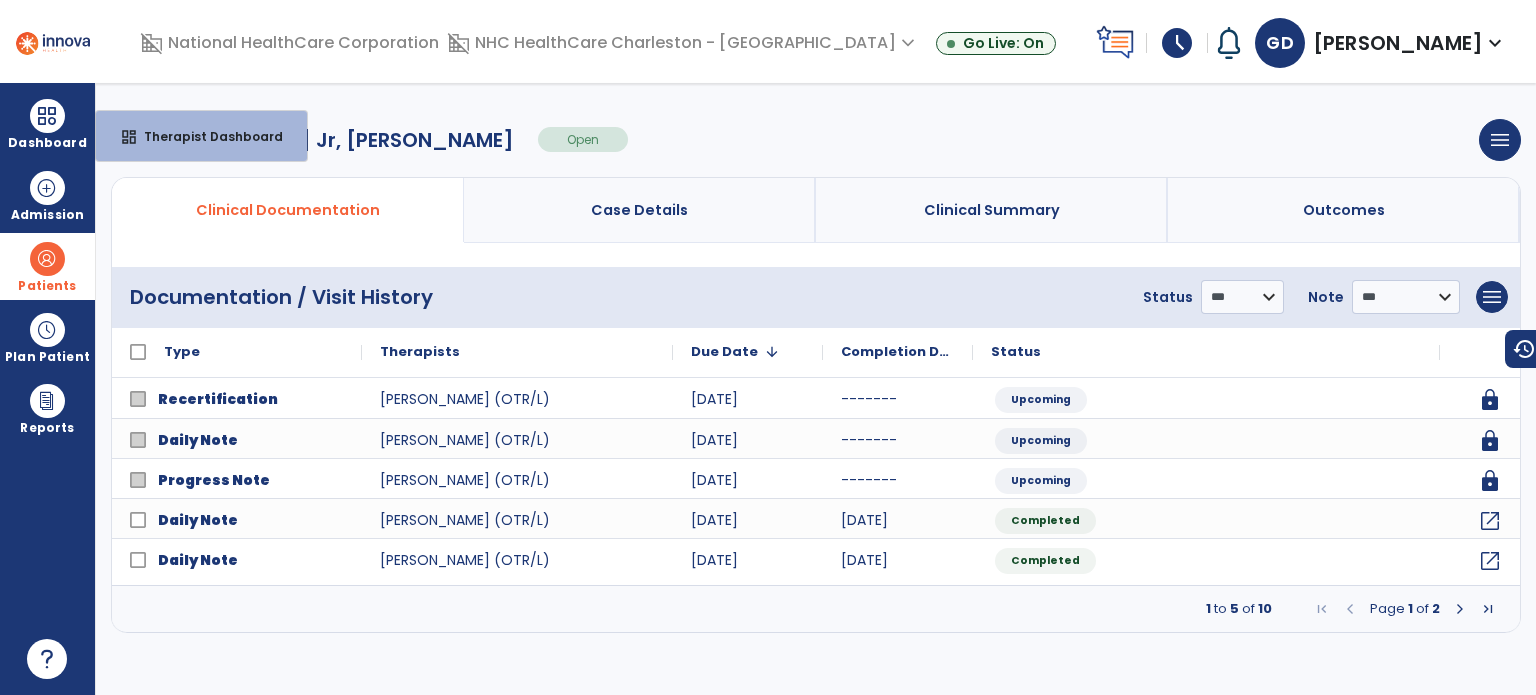 click on "arrow_back   [PERSON_NAME], [PERSON_NAME]  Open  menu   Edit Therapy Case   Delete Therapy Case   Close Therapy Case" at bounding box center (816, 140) 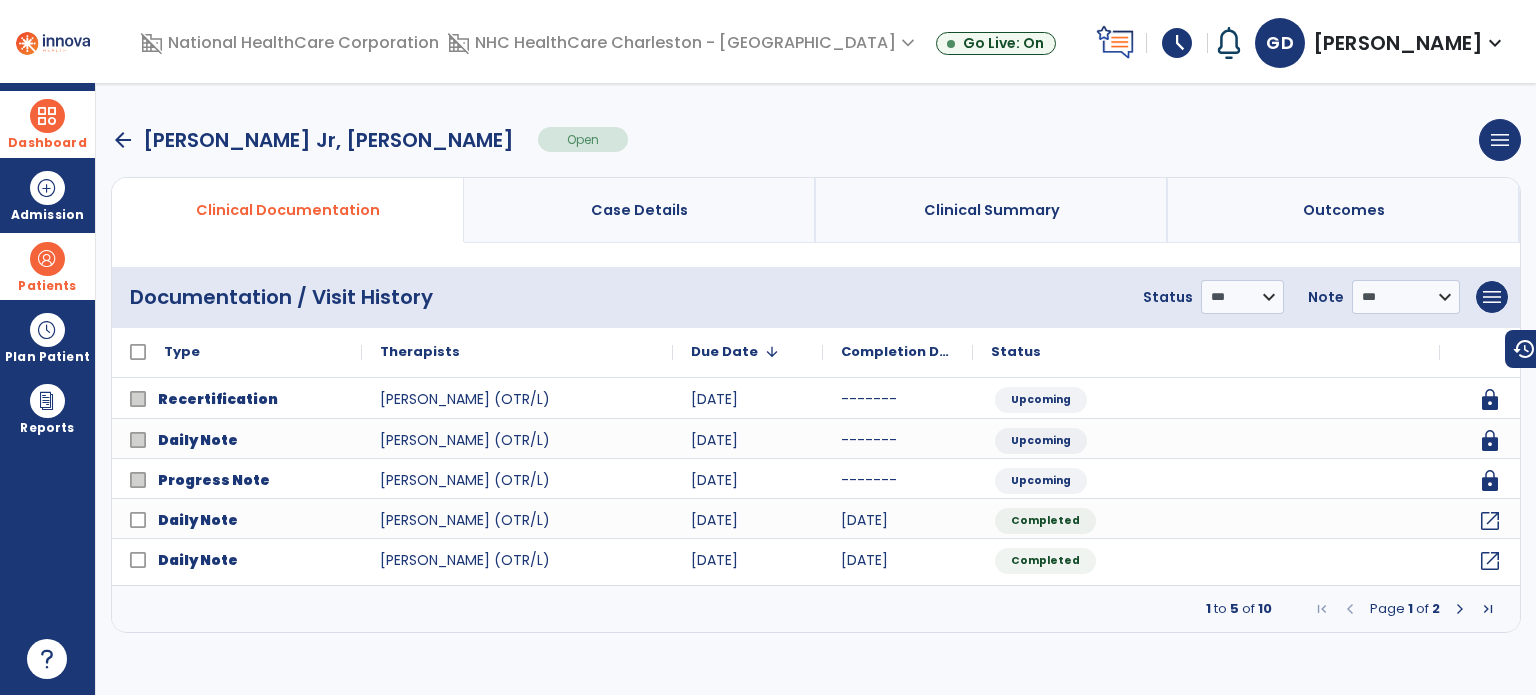 click on "Dashboard  dashboard  Therapist Dashboard" at bounding box center [47, 124] 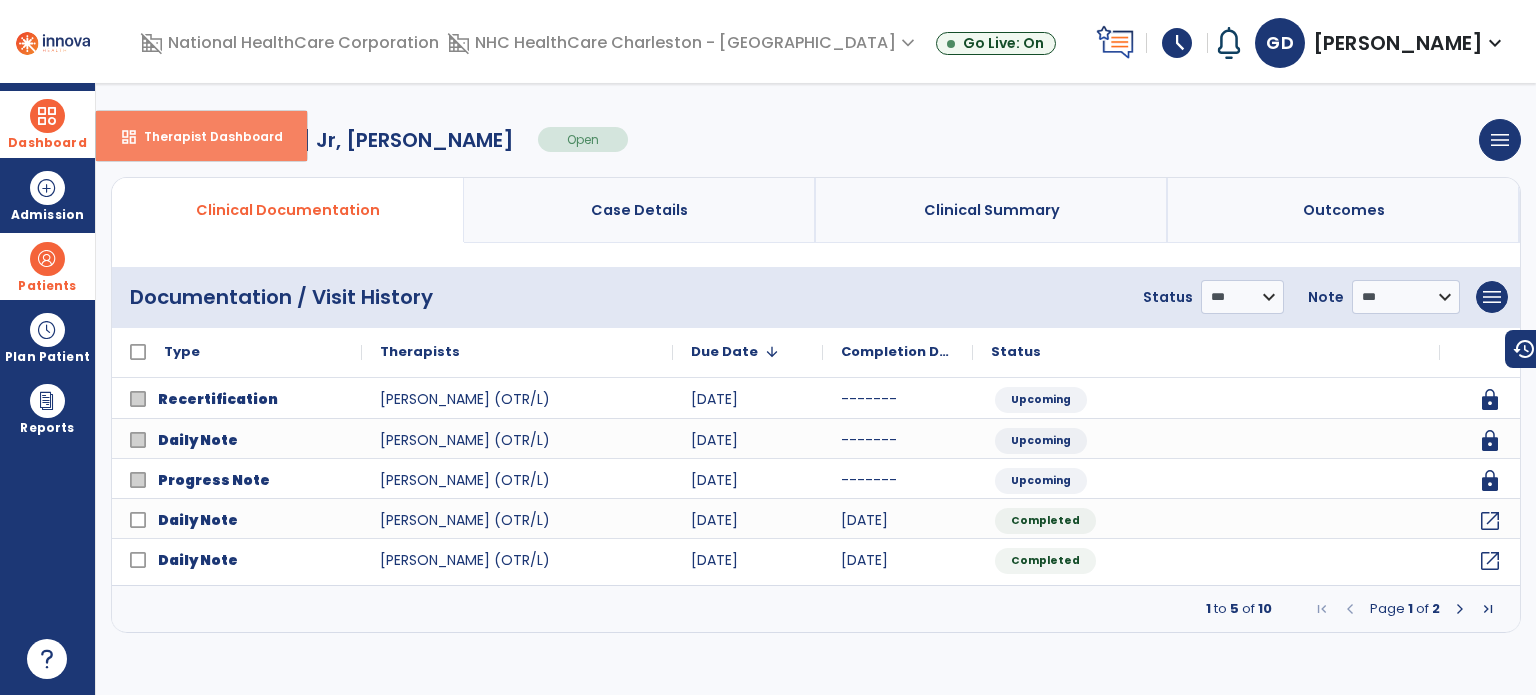 click on "dashboard  Therapist Dashboard" at bounding box center (201, 136) 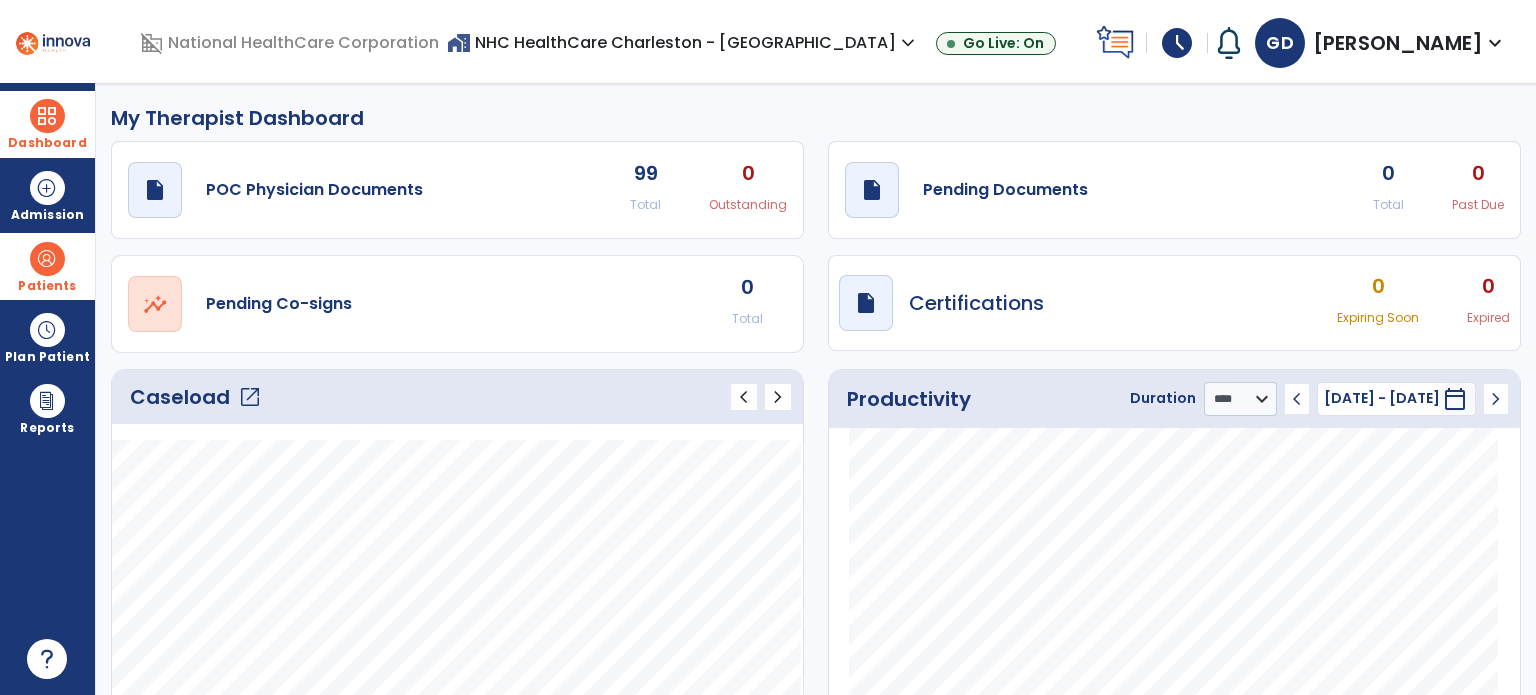 click on "open_in_new" 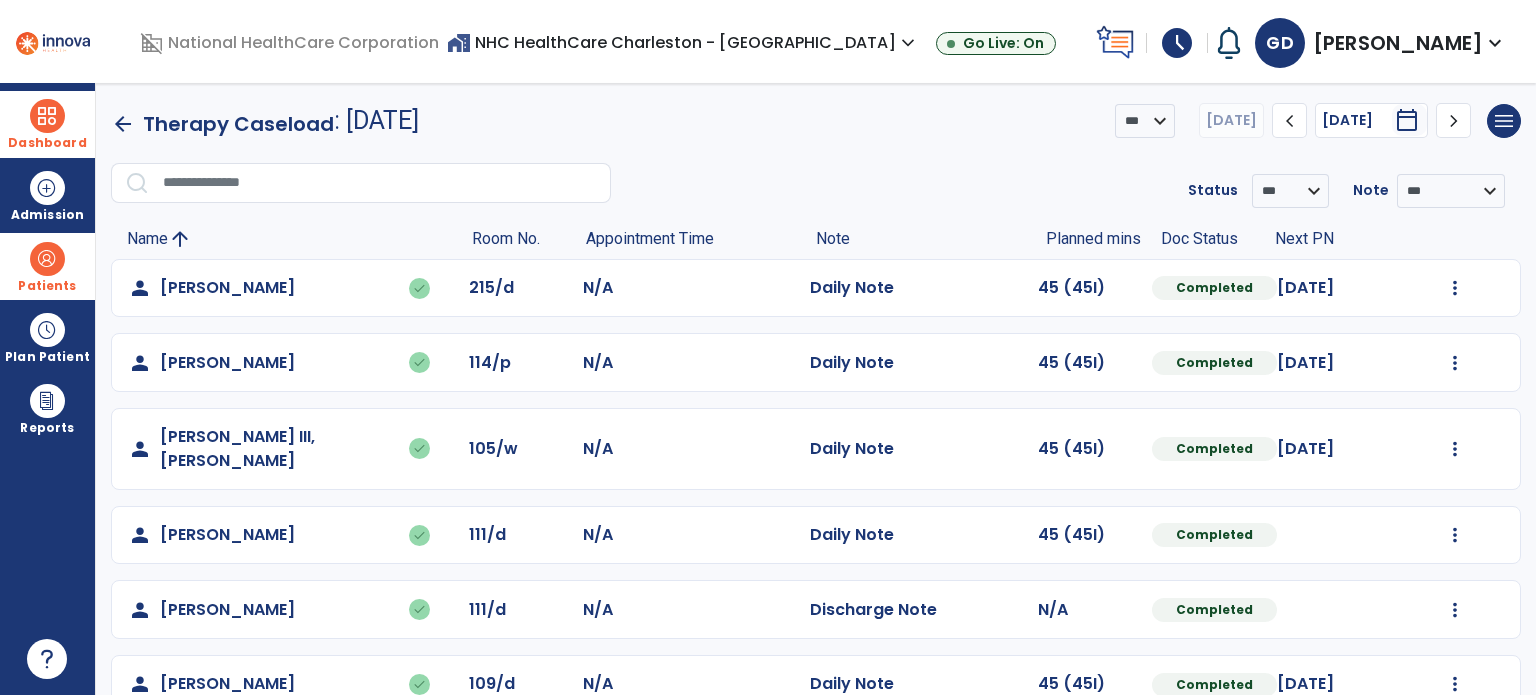 click on "chevron_right" 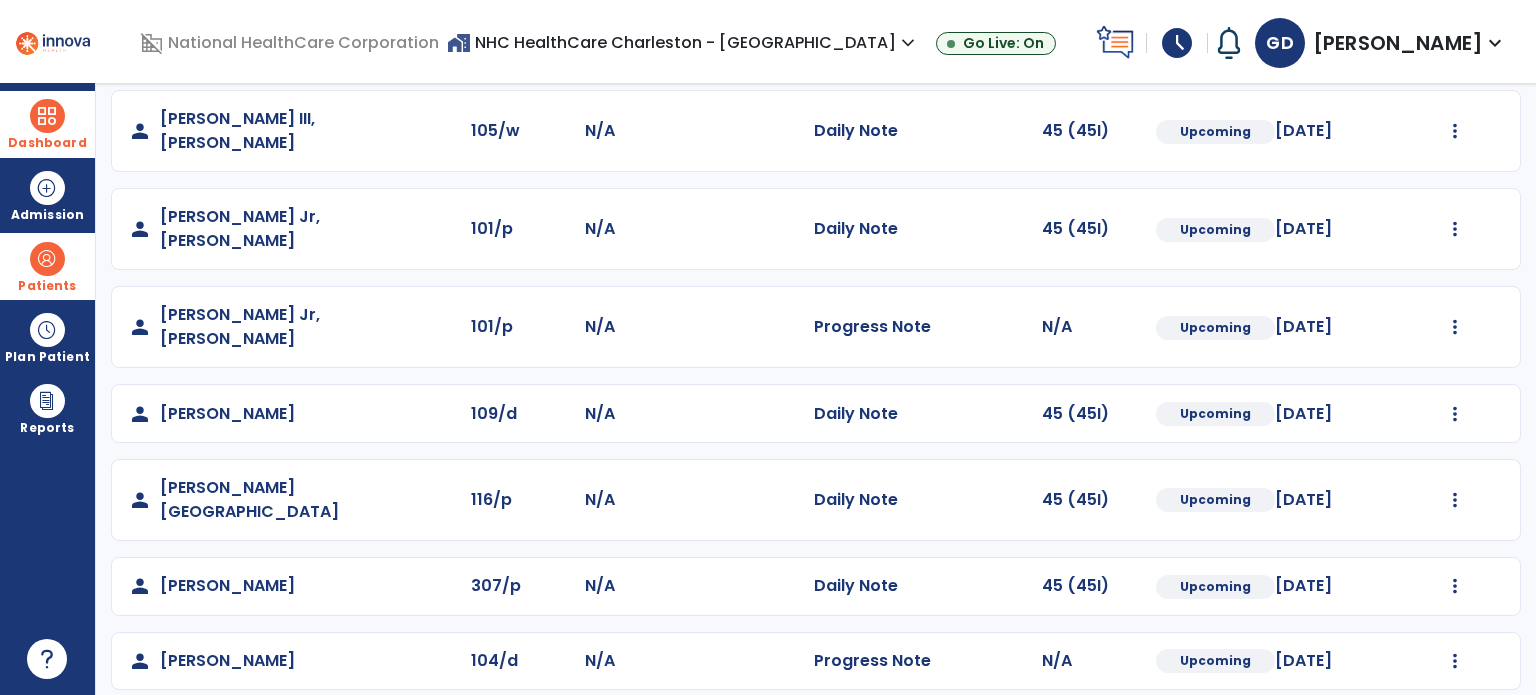 scroll, scrollTop: 392, scrollLeft: 0, axis: vertical 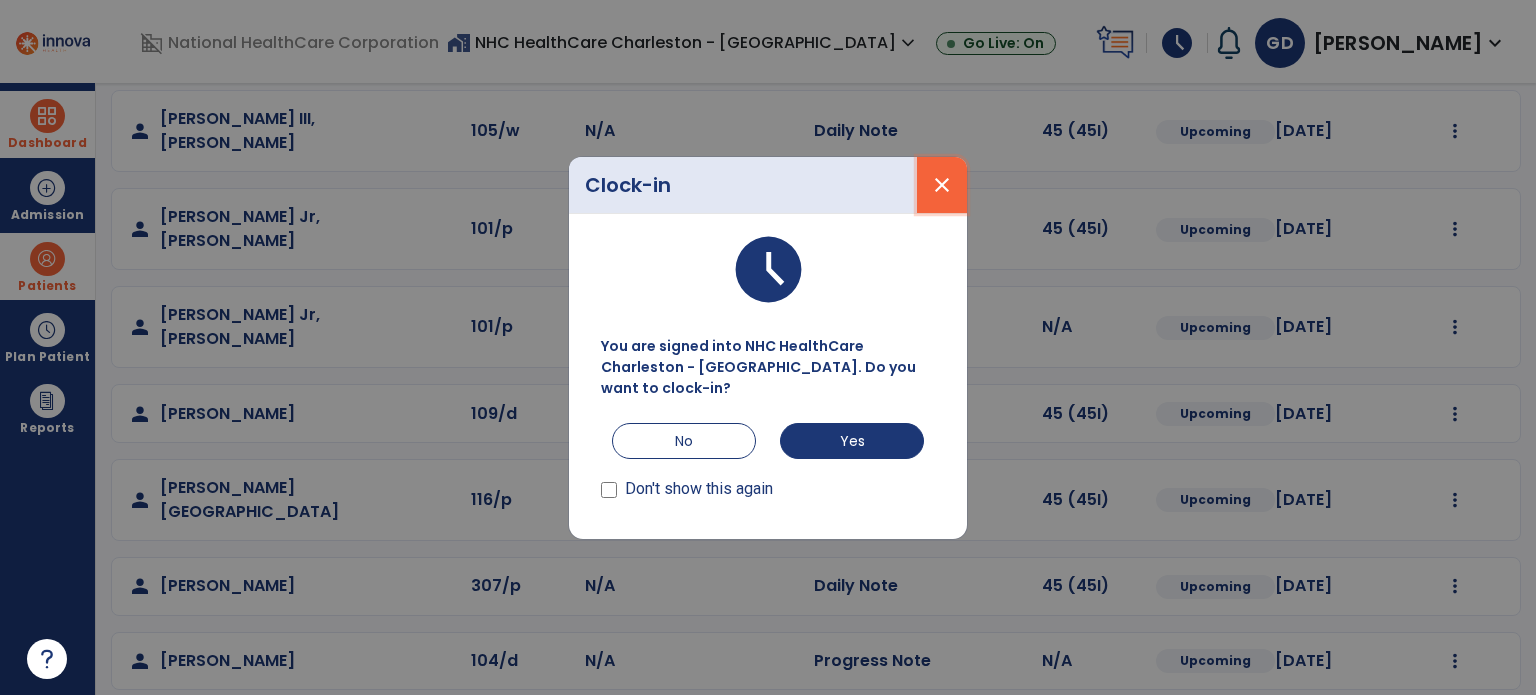 click on "close" at bounding box center (942, 185) 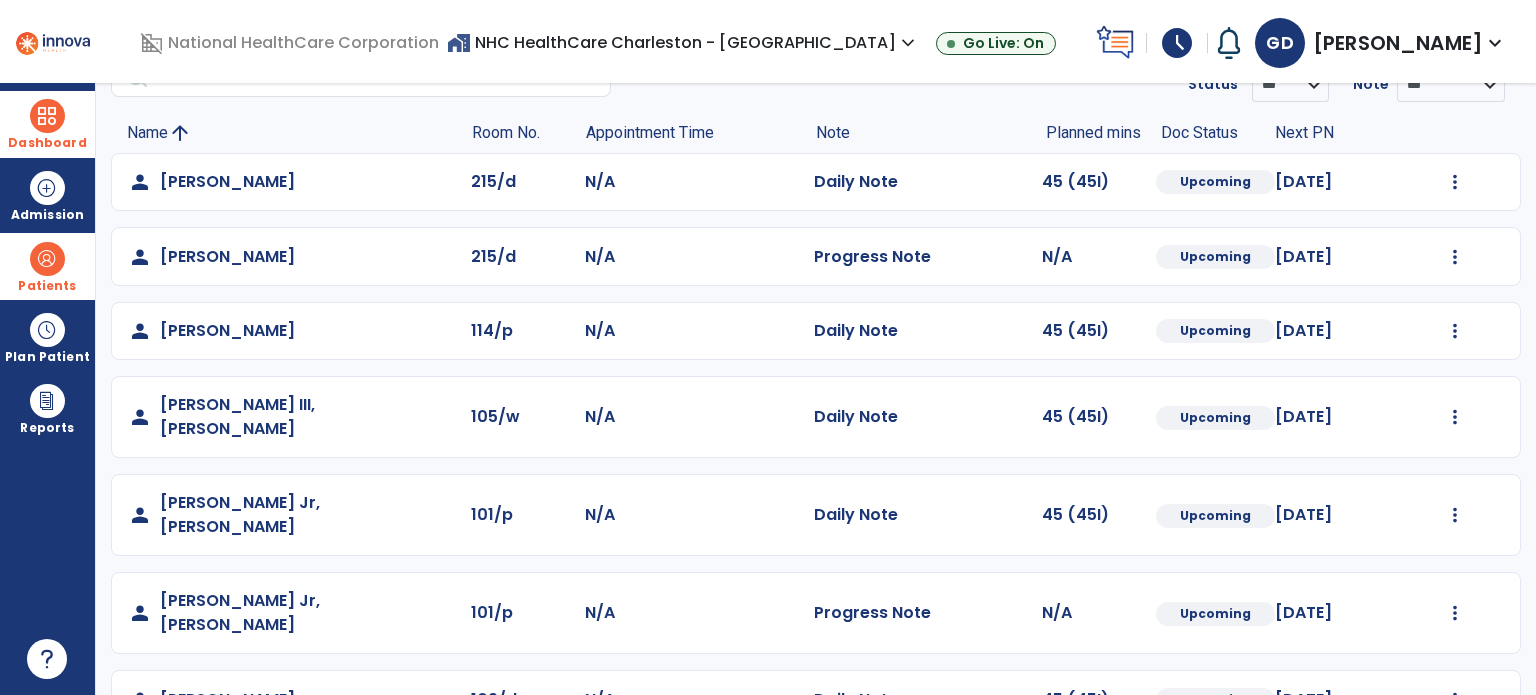 scroll, scrollTop: 110, scrollLeft: 0, axis: vertical 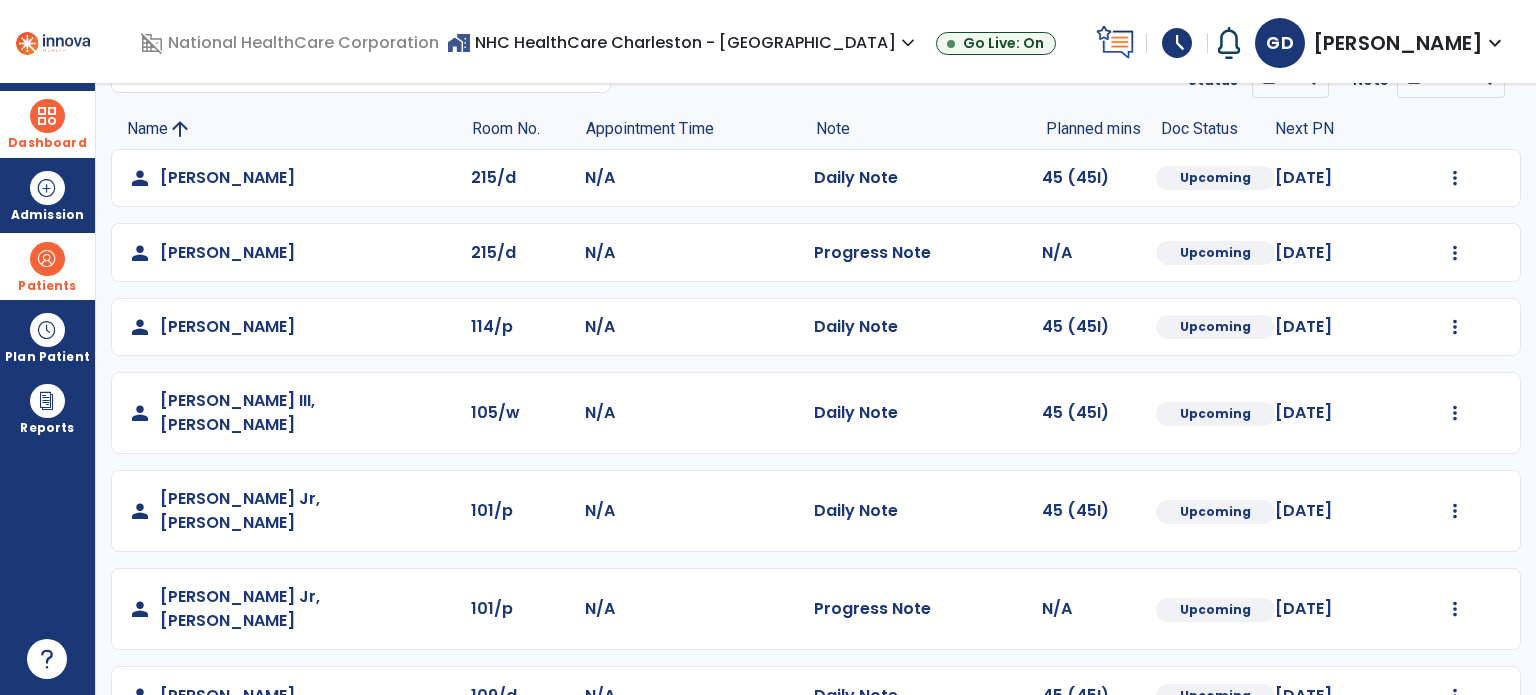 click on "Dashboard" at bounding box center [47, 124] 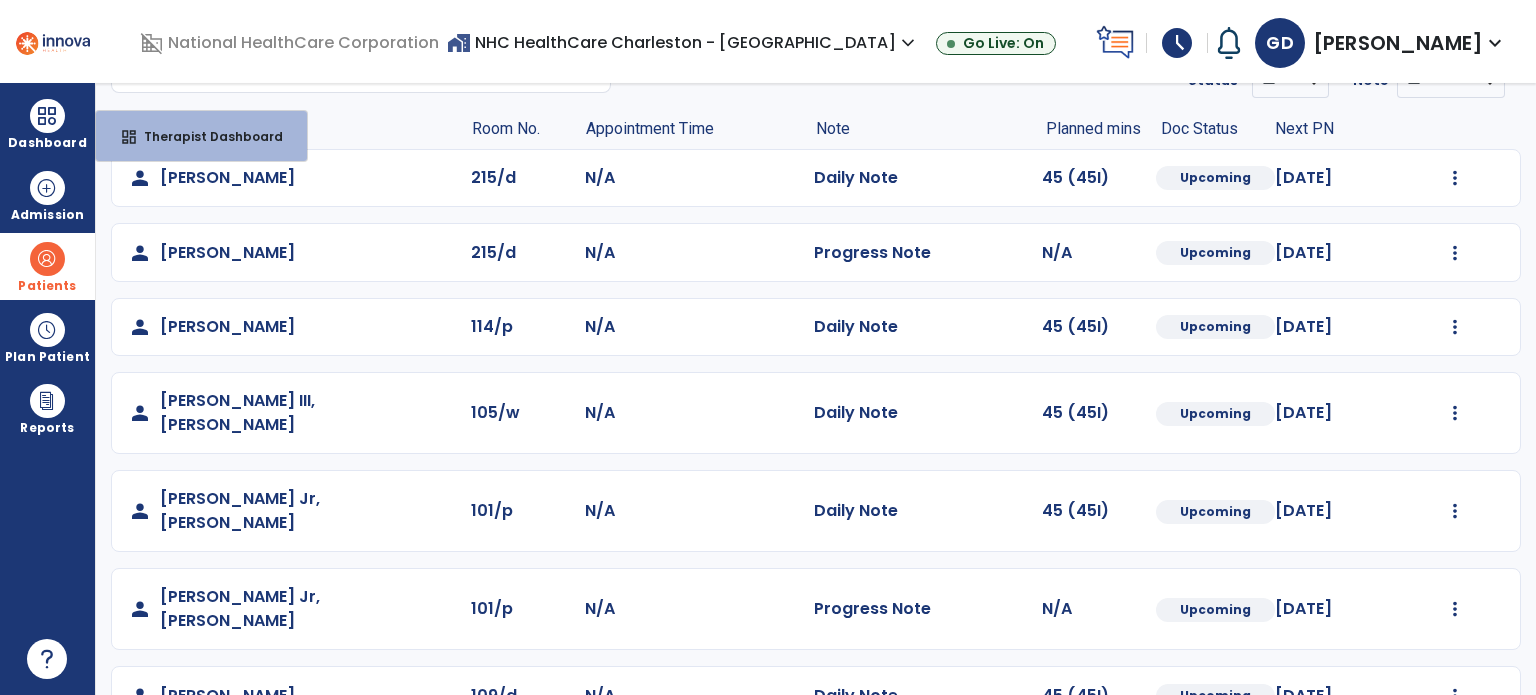 click 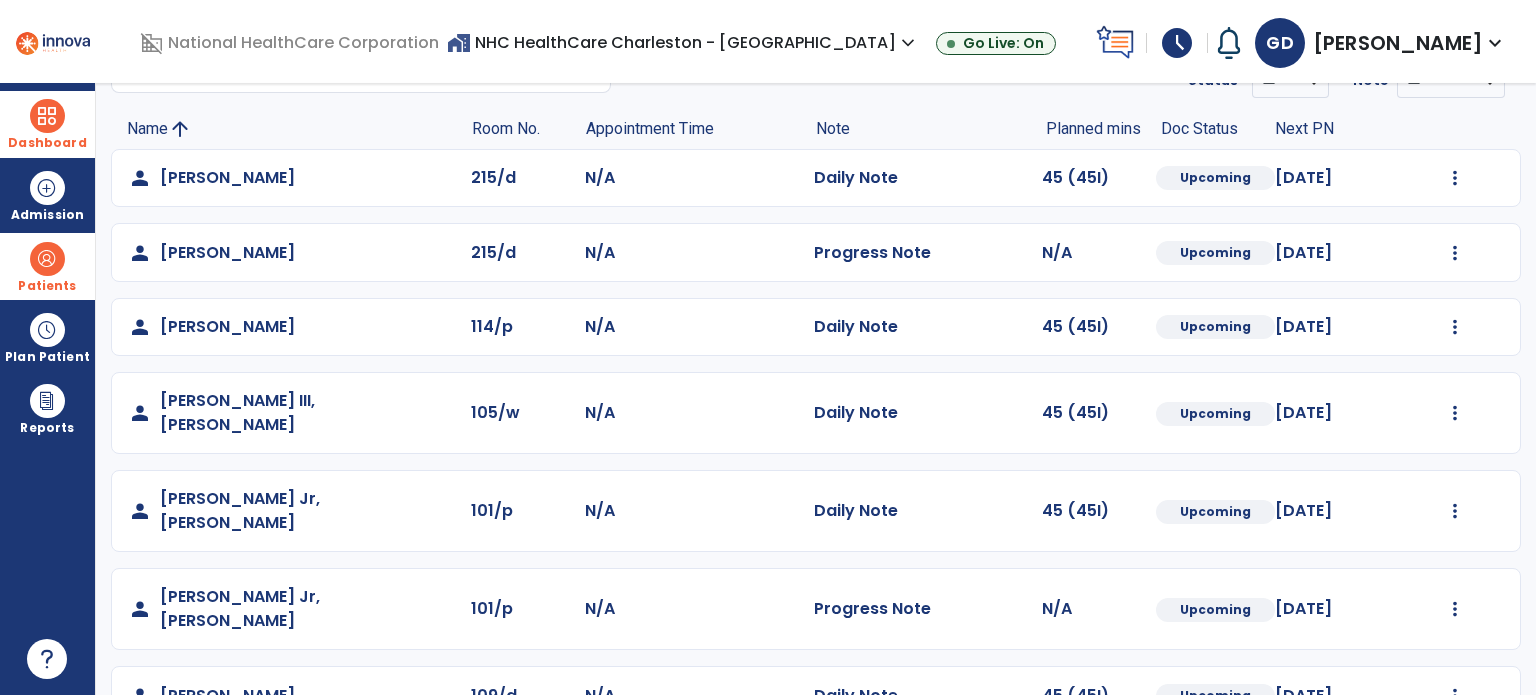 click on "Dashboard" at bounding box center [47, 124] 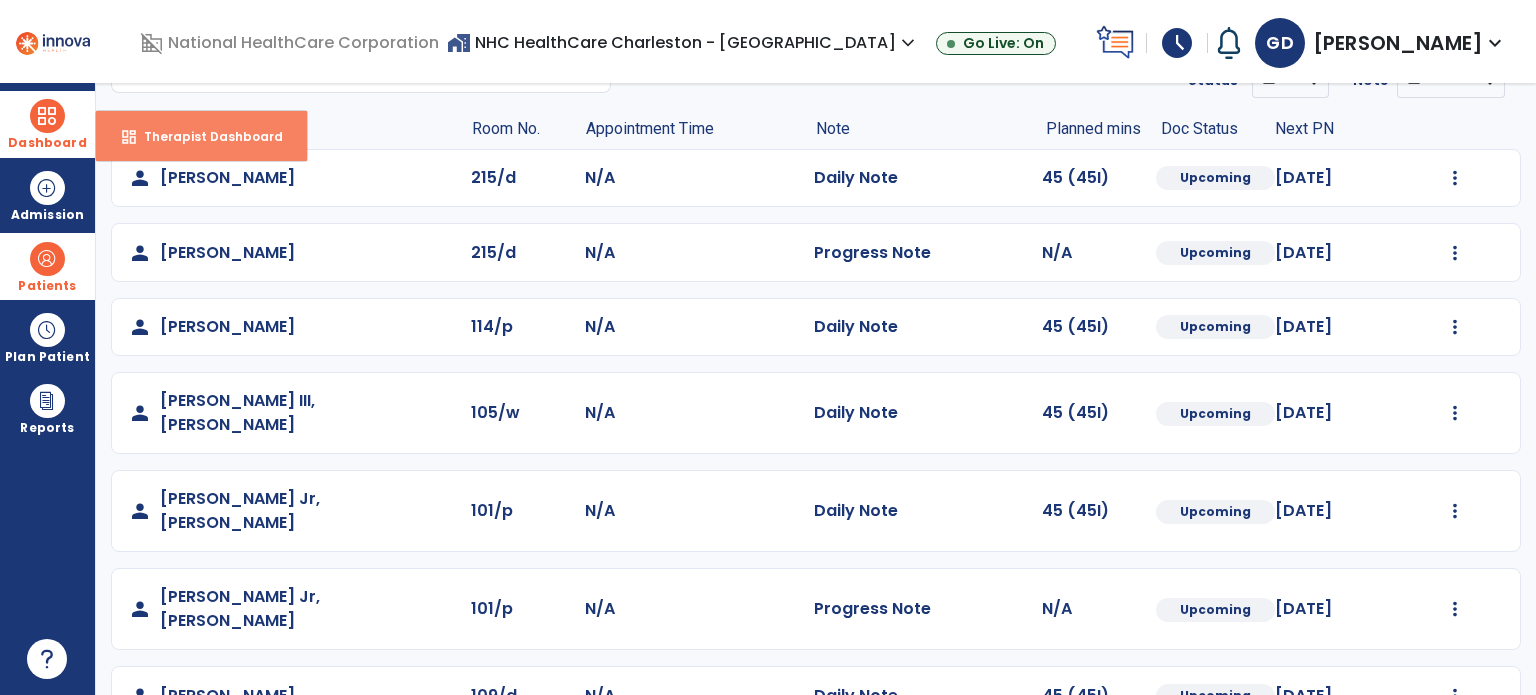 click on "Therapist Dashboard" at bounding box center [205, 136] 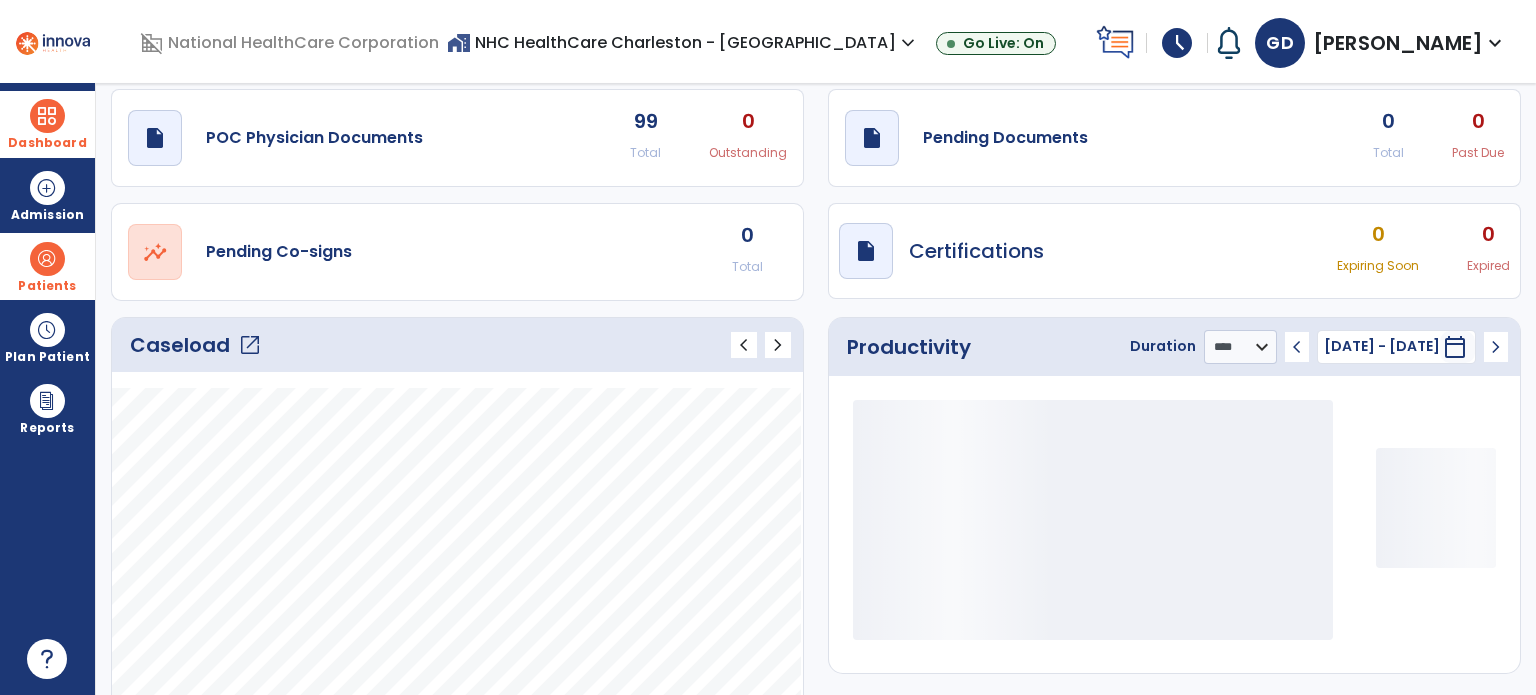scroll, scrollTop: 0, scrollLeft: 0, axis: both 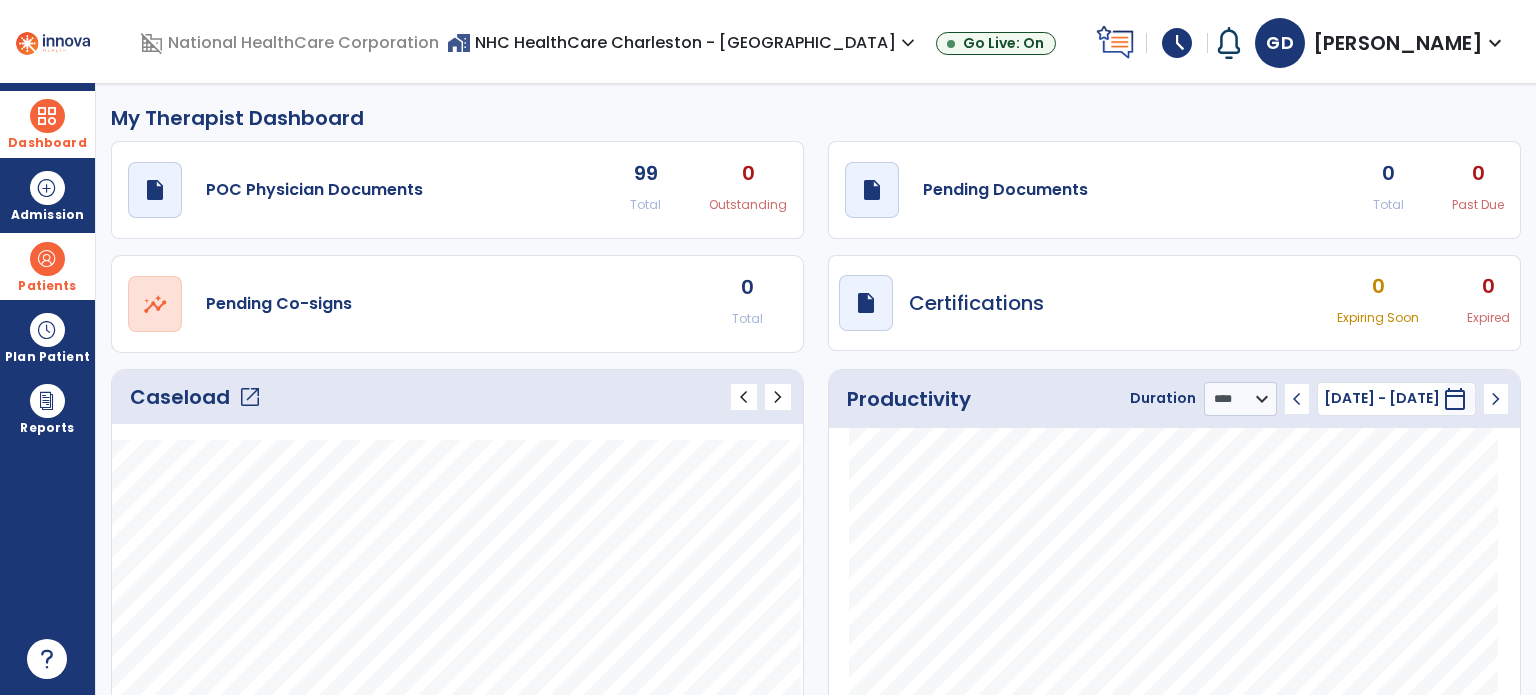 drag, startPoint x: 1167, startPoint y: 47, endPoint x: 1153, endPoint y: 31, distance: 21.260292 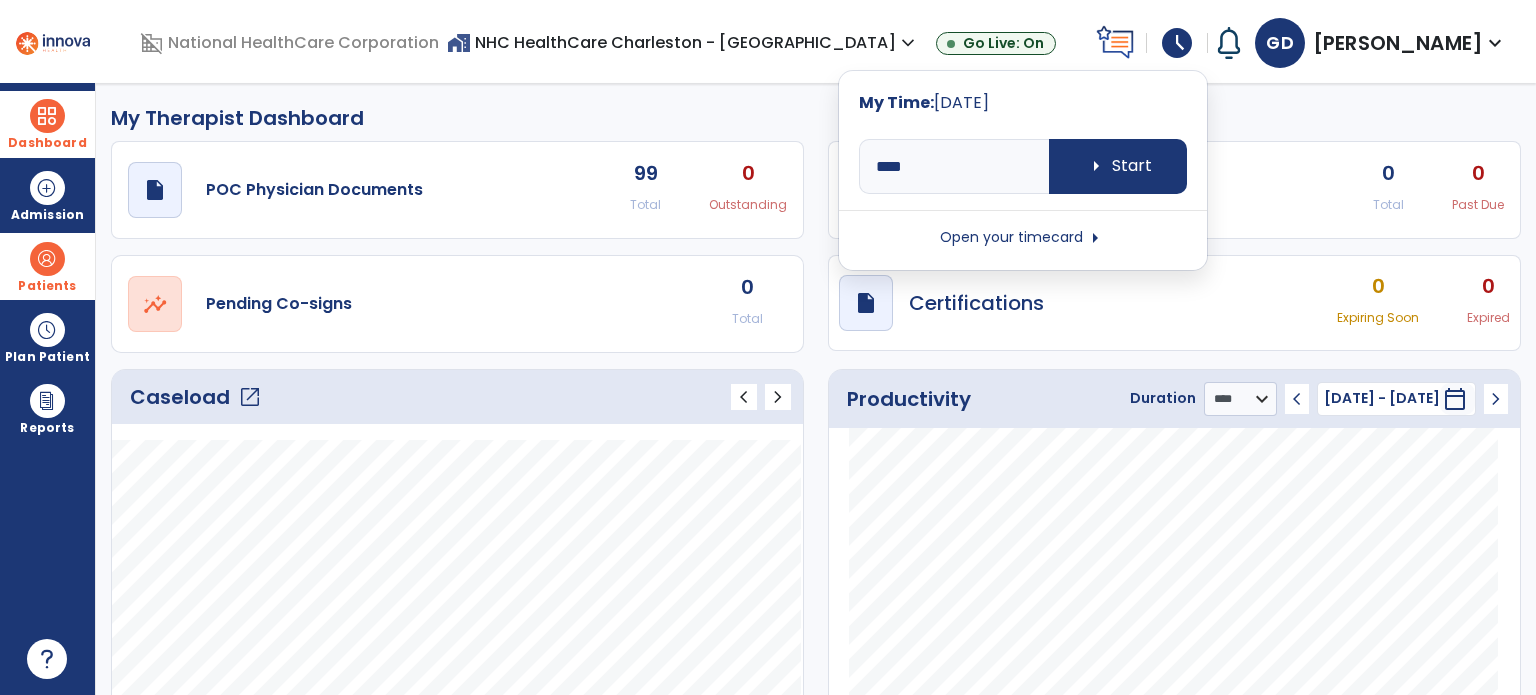 click on "Open your timecard  arrow_right" at bounding box center [1023, 238] 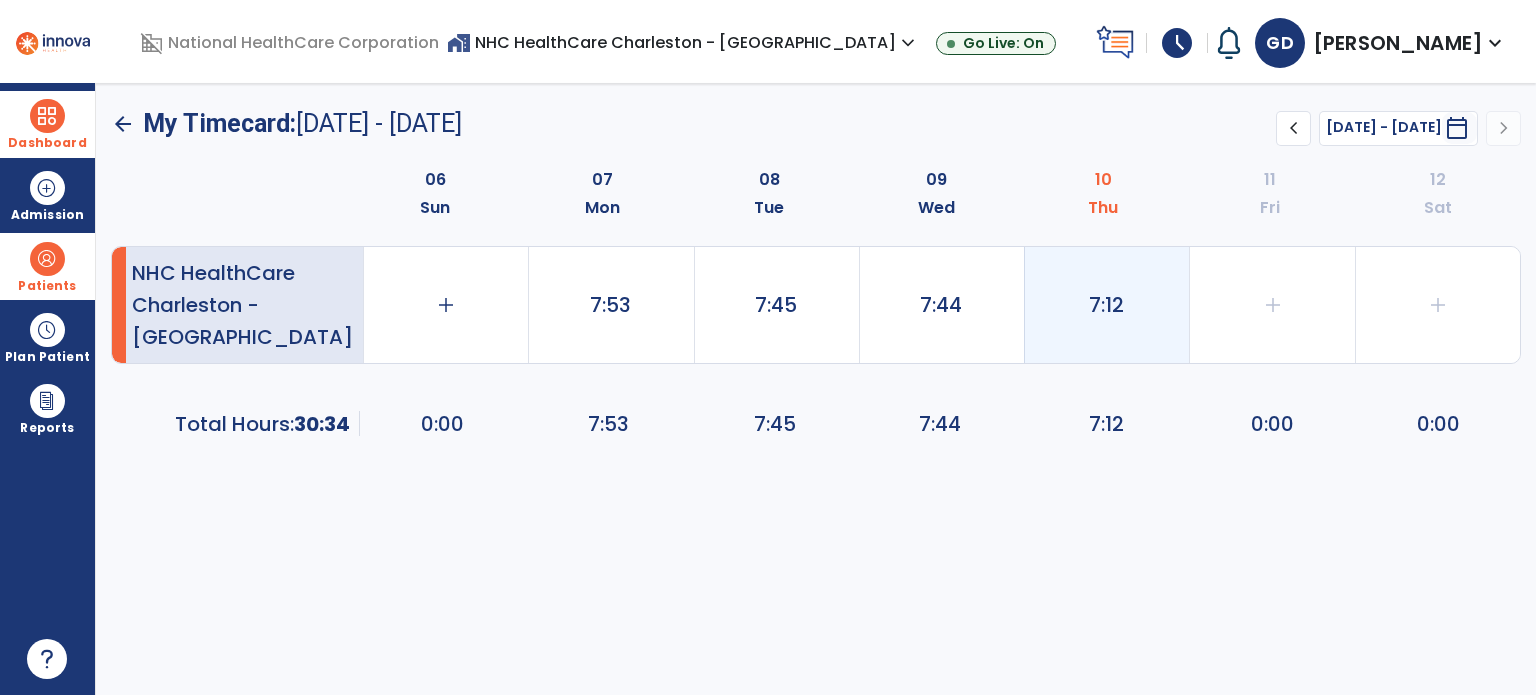 click on "7:12" 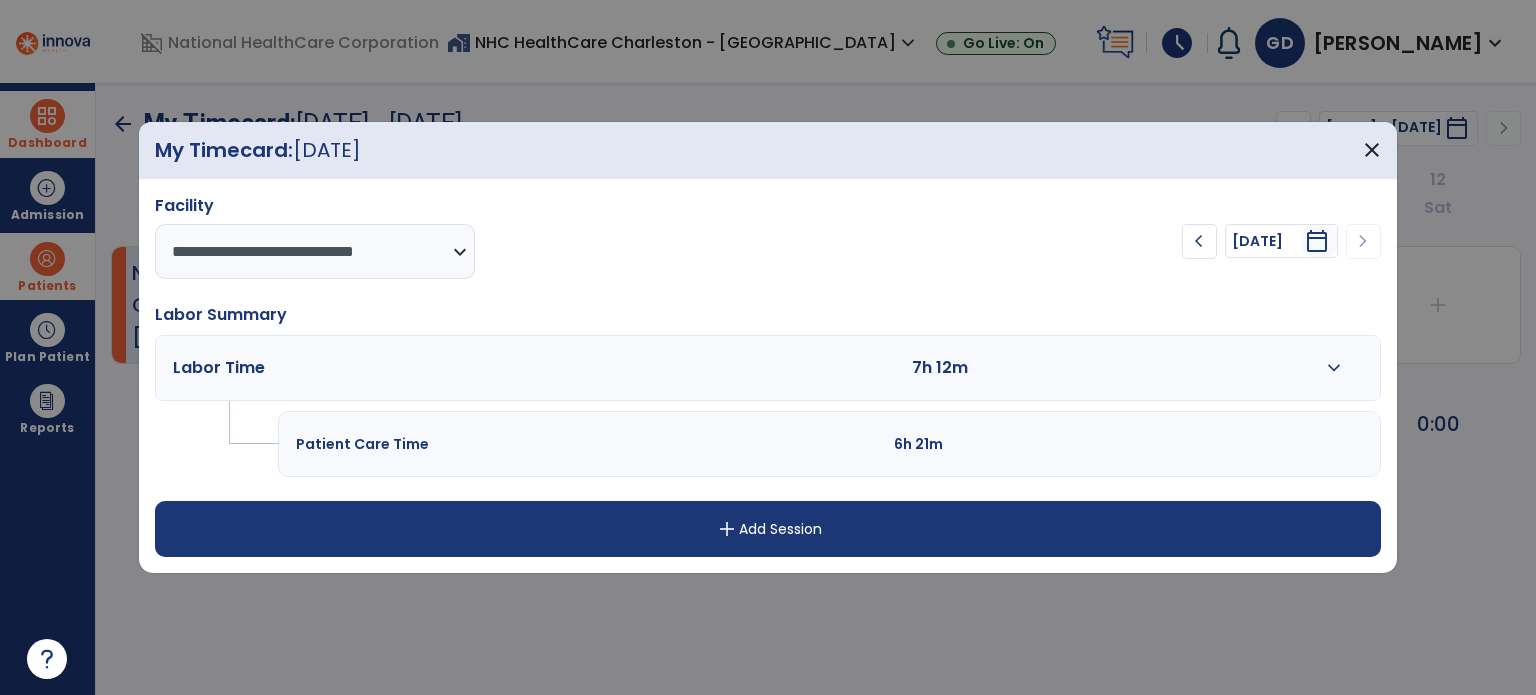 click on "Labor Time  7h 12m   expand_more" at bounding box center (768, 368) 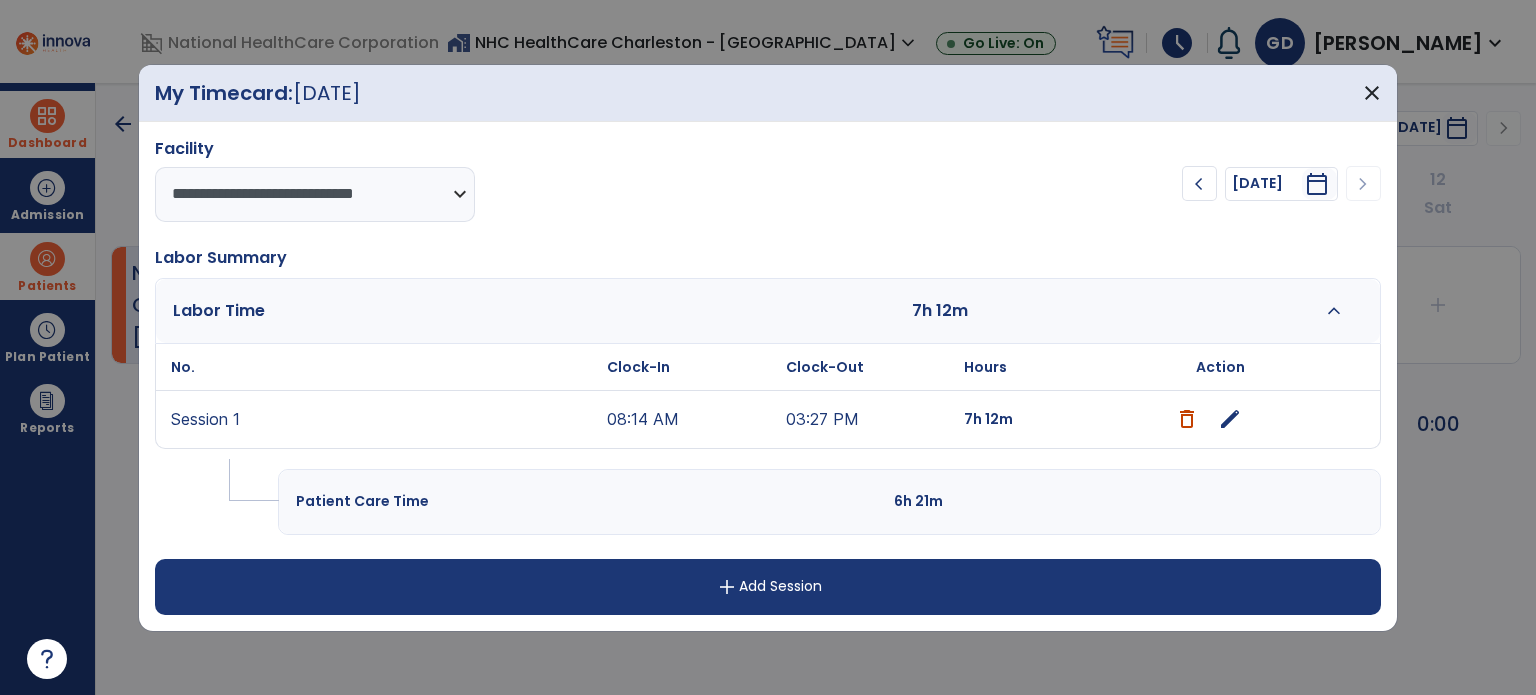 click on "edit" at bounding box center (1230, 419) 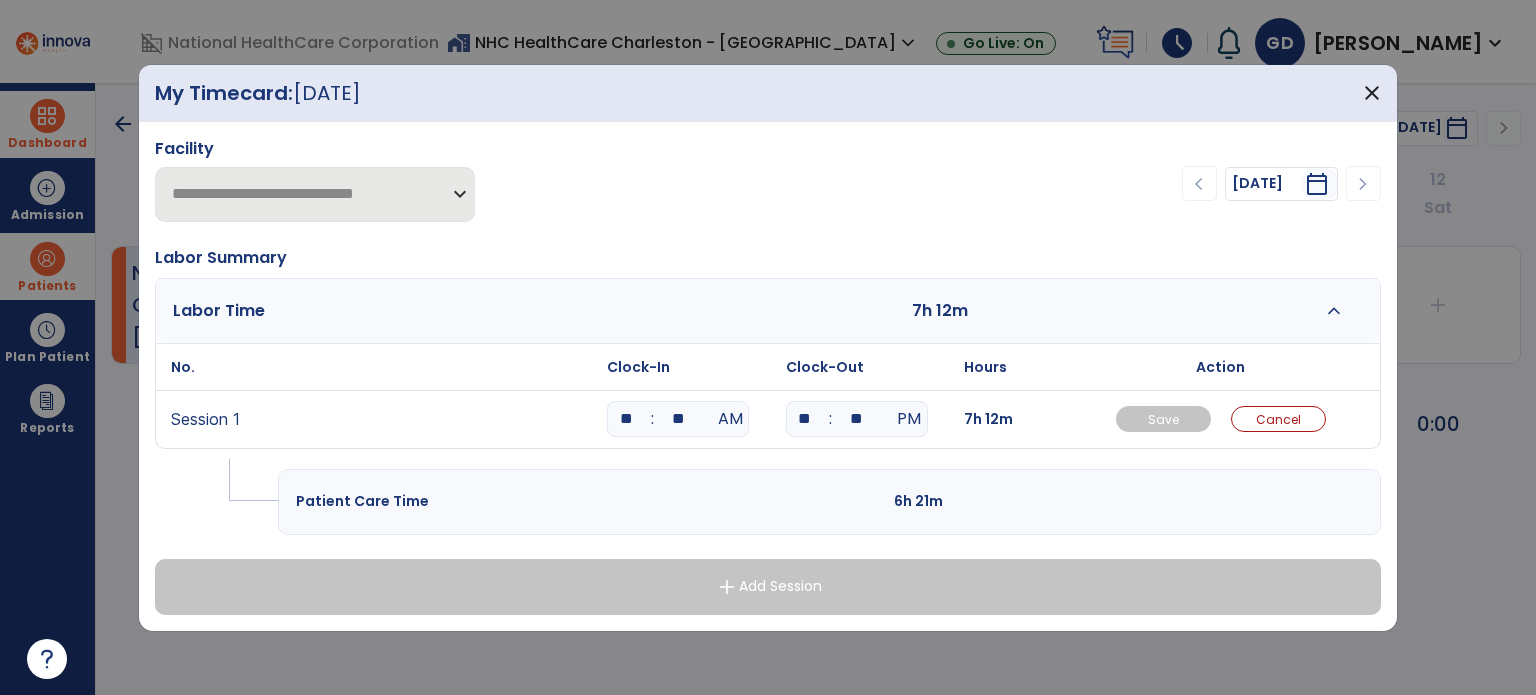 click on "**" at bounding box center [857, 419] 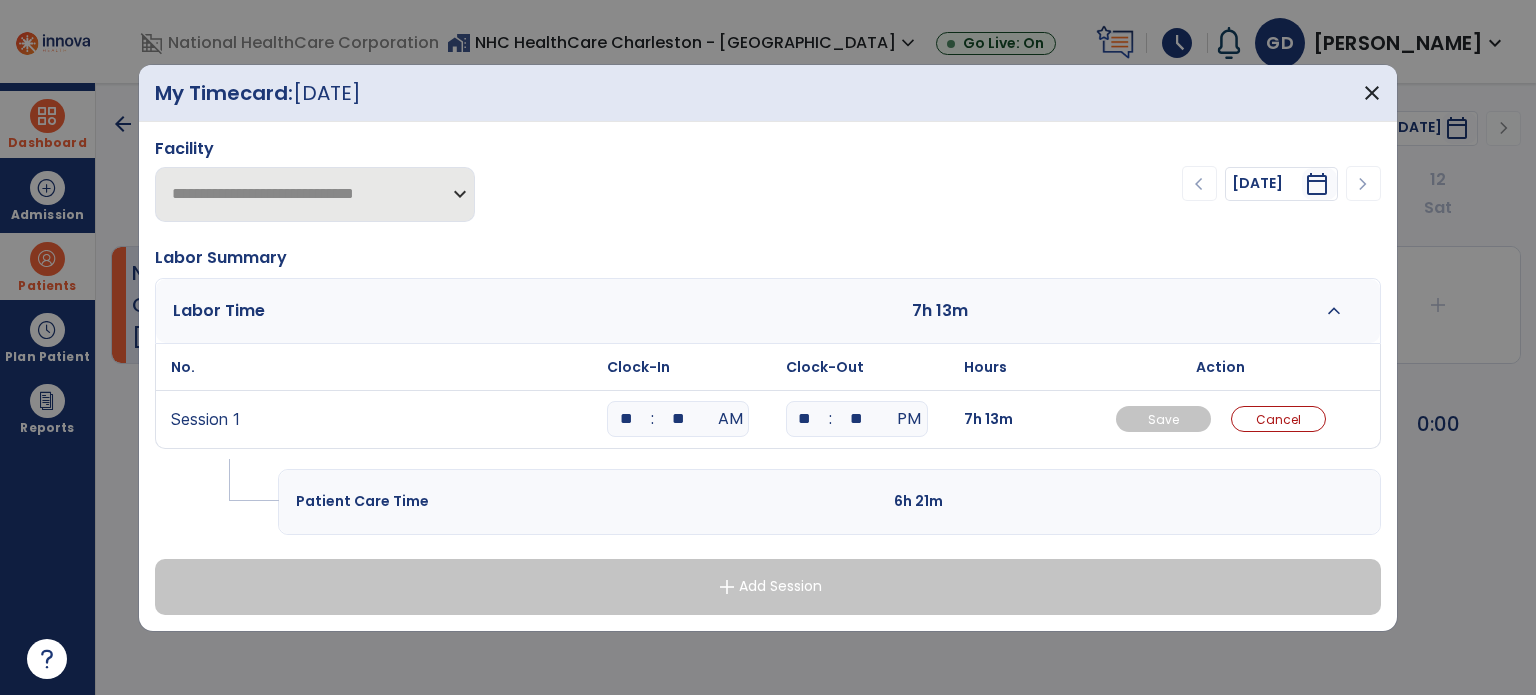 type on "**" 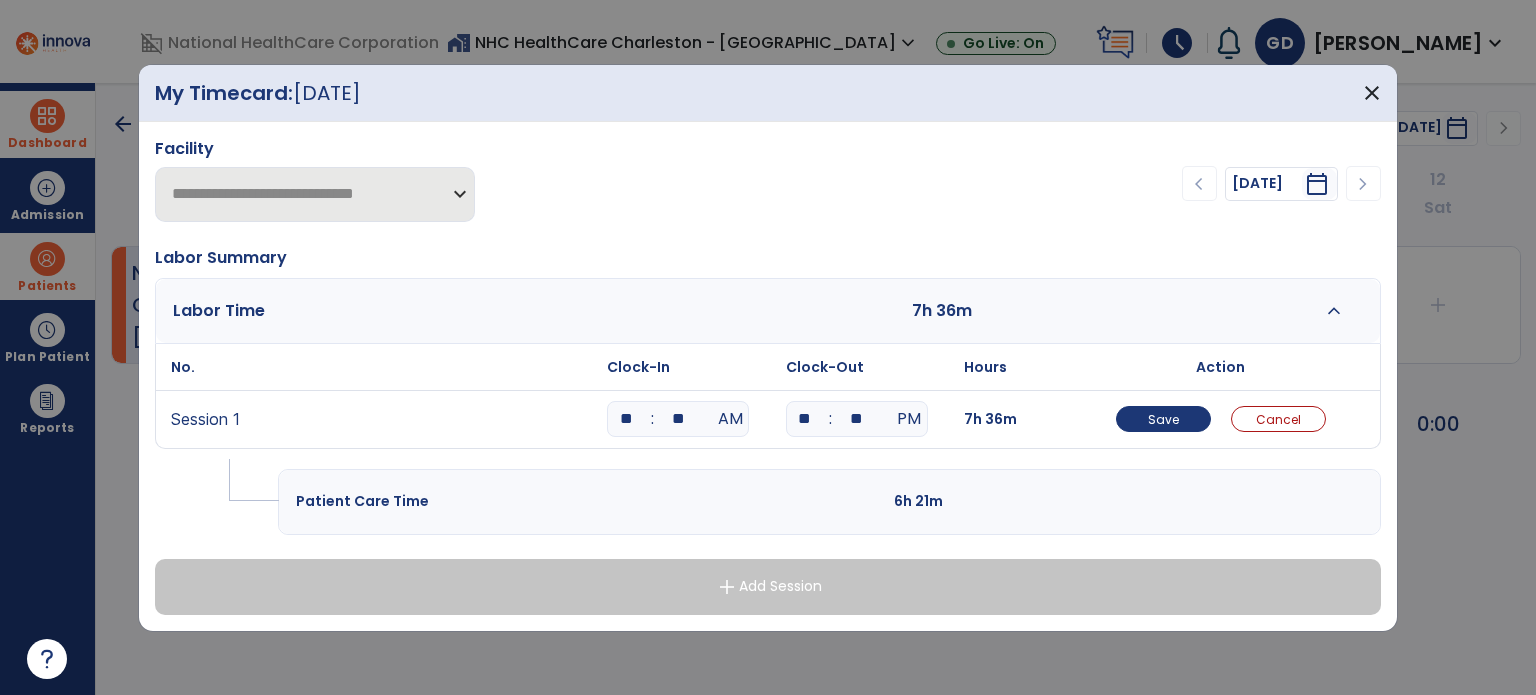 click on "Hours" at bounding box center (1010, 367) 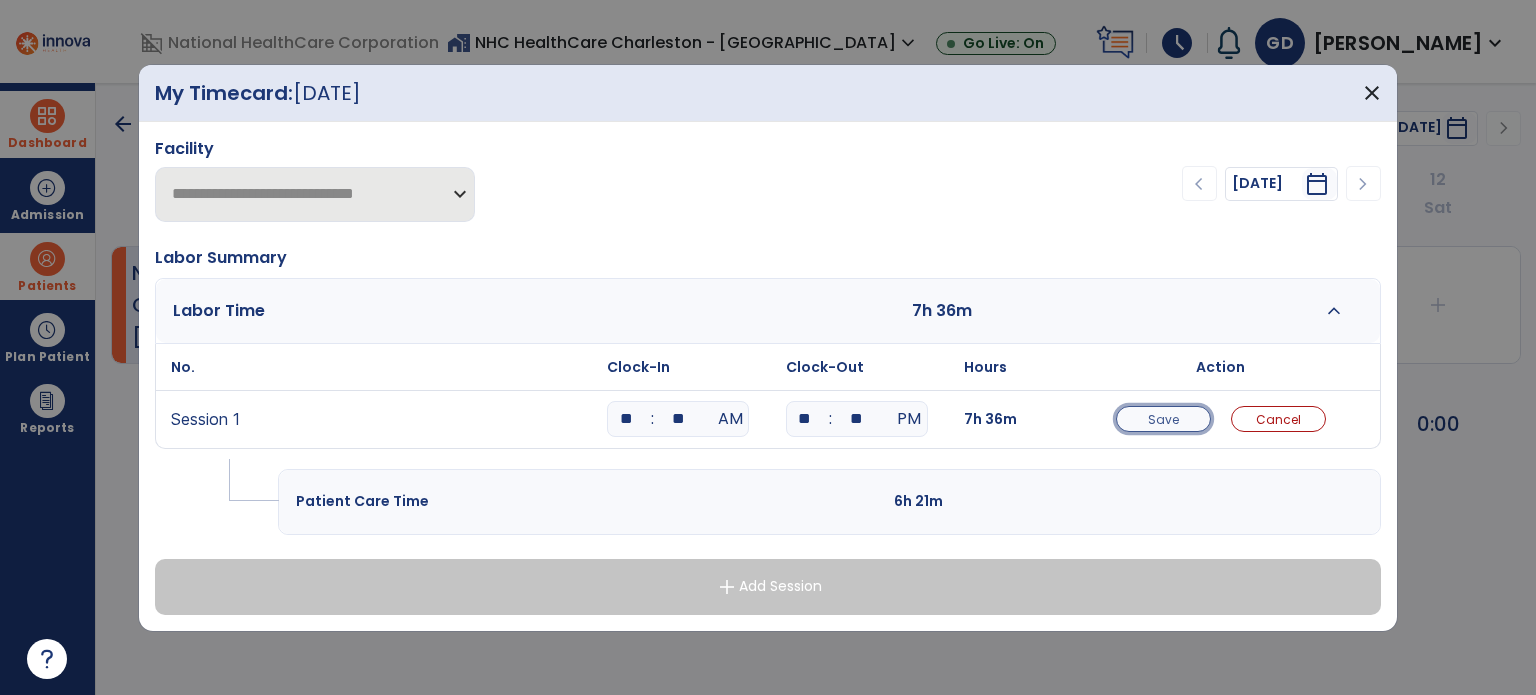 click on "Save" at bounding box center [1163, 419] 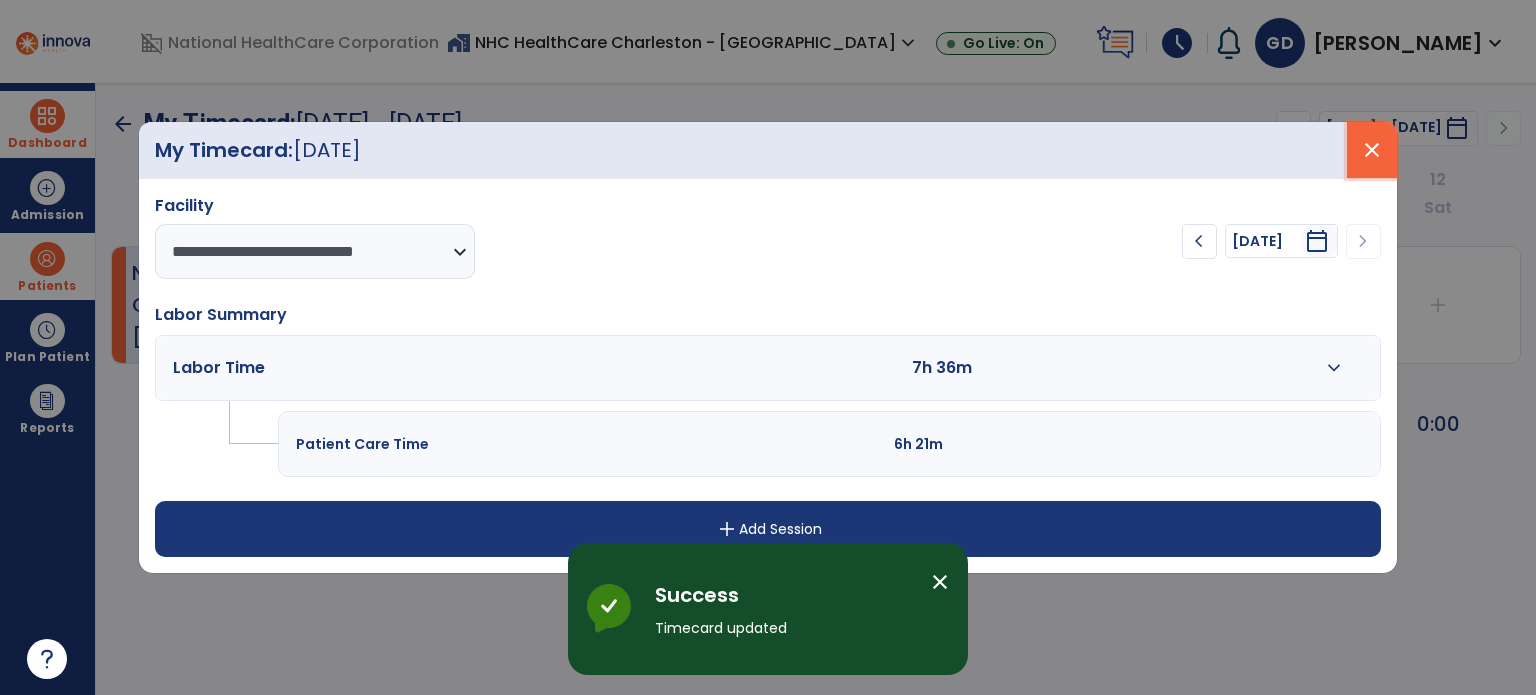 click on "close" at bounding box center (1372, 150) 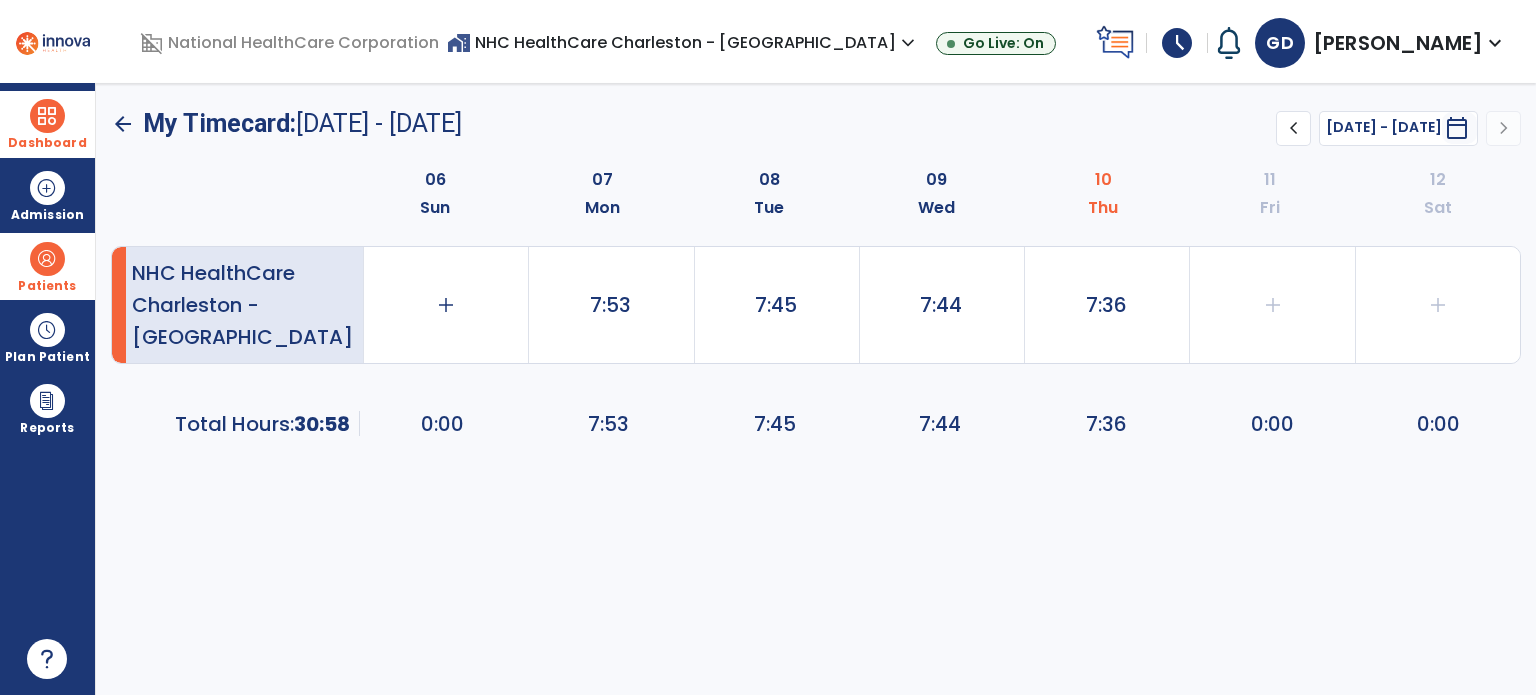 click on "Dashboard" at bounding box center (47, 124) 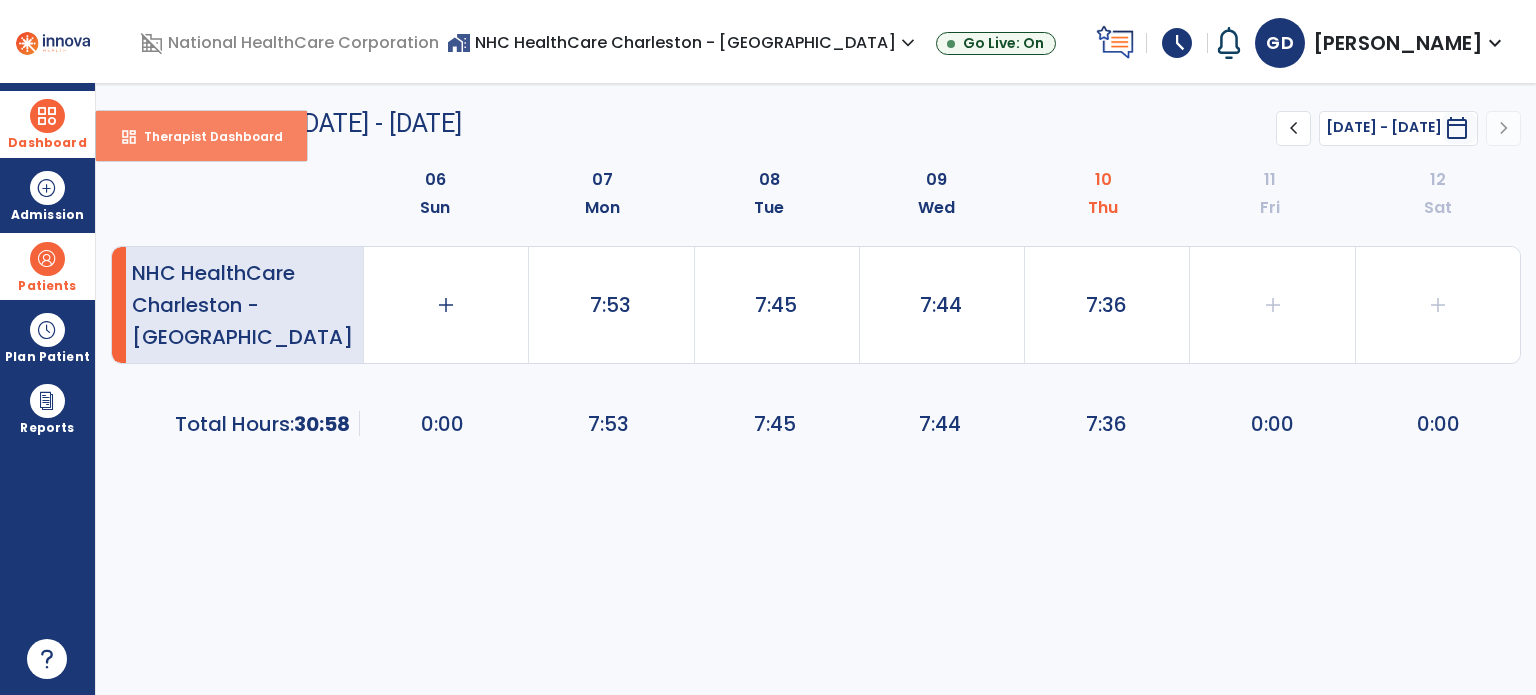 click on "dashboard  Therapist Dashboard" at bounding box center [201, 136] 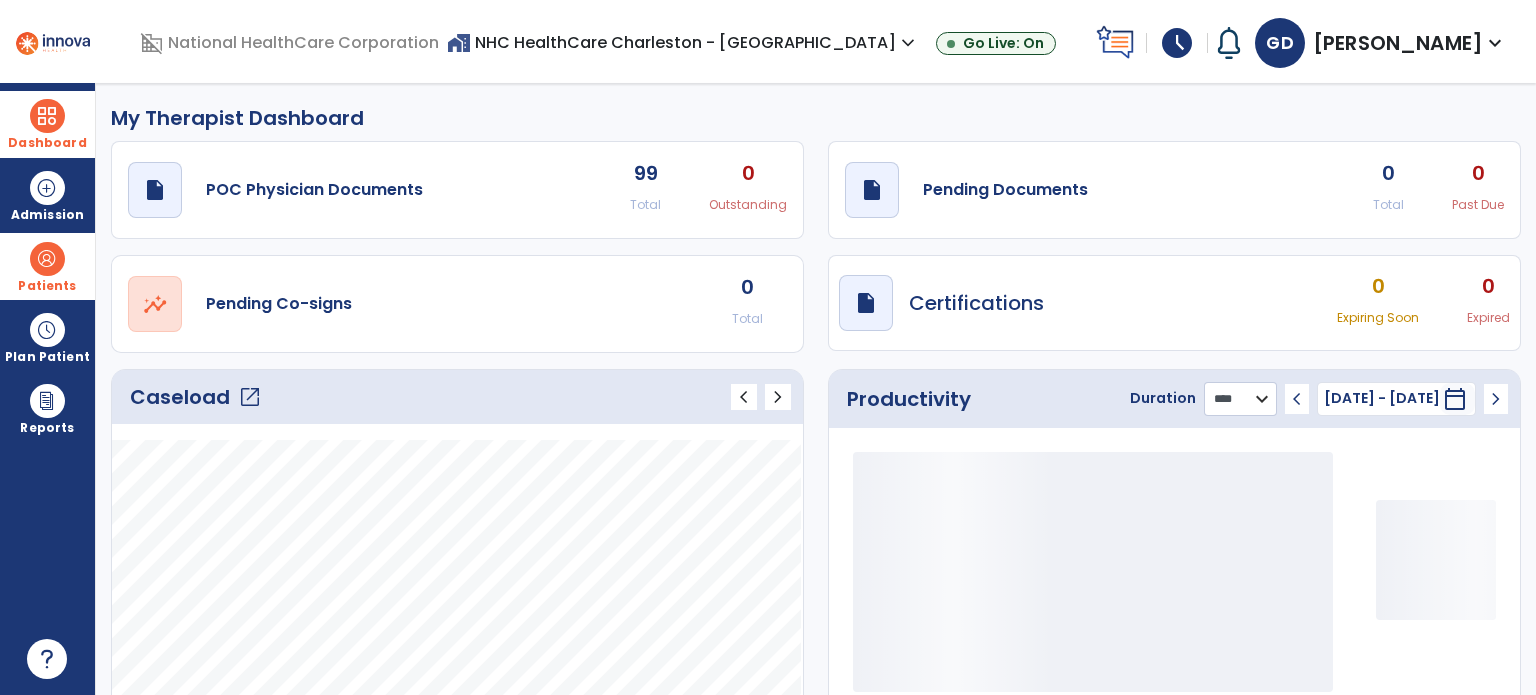 click on "******** **** ***" 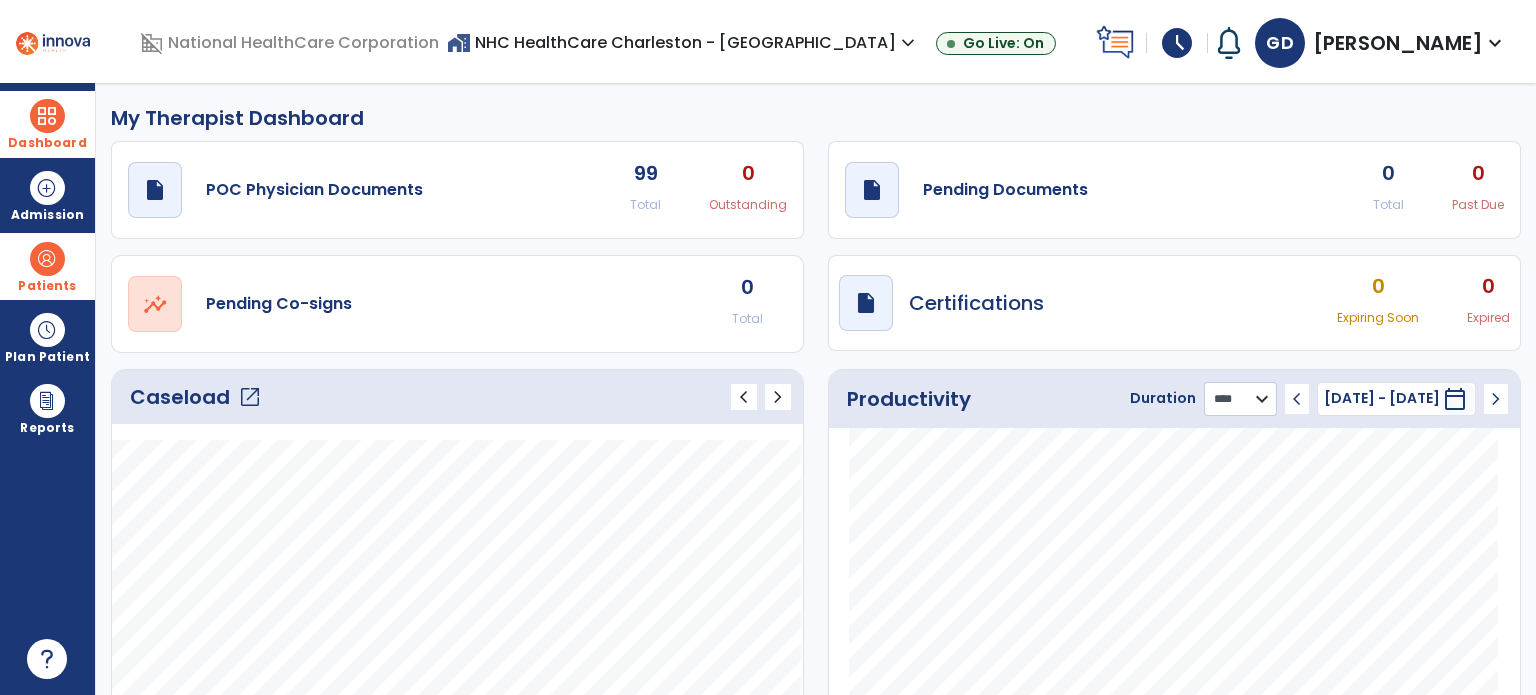 select on "***" 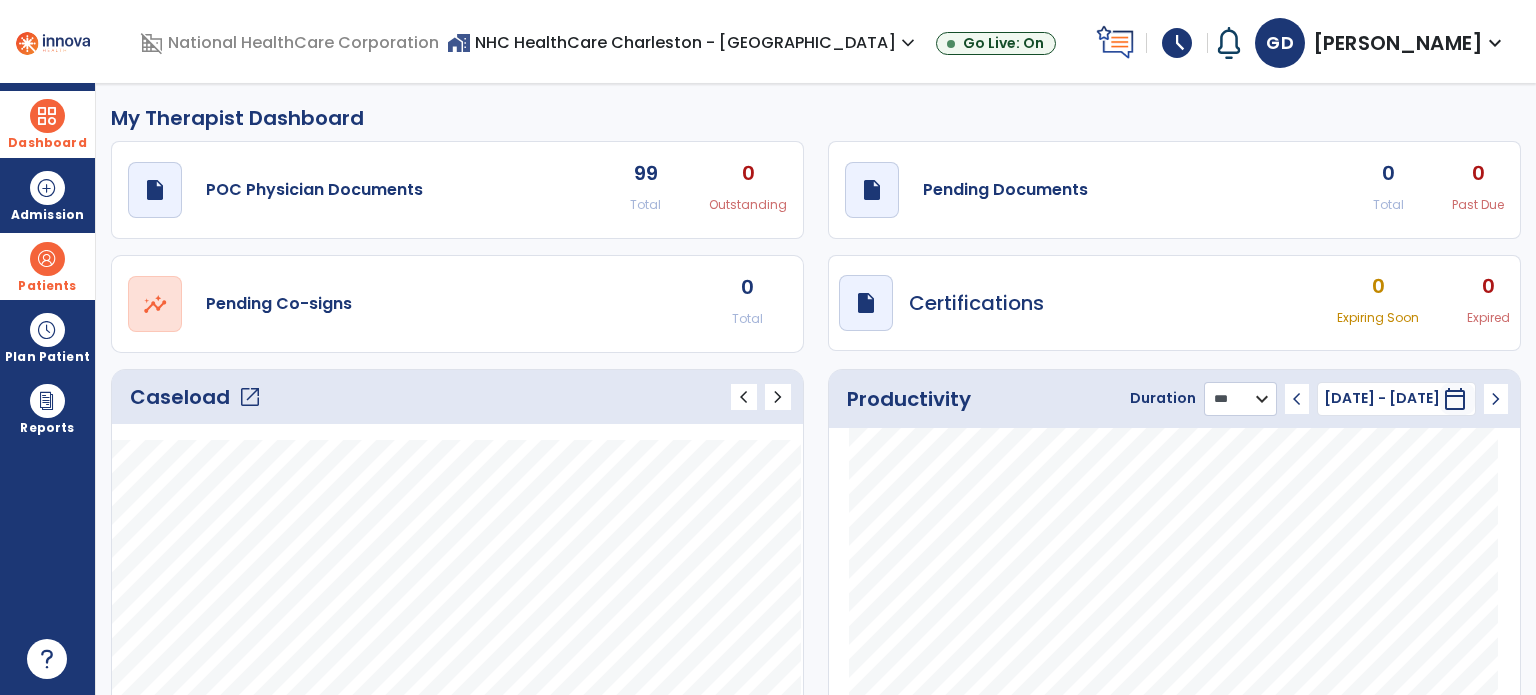 click on "******** **** ***" 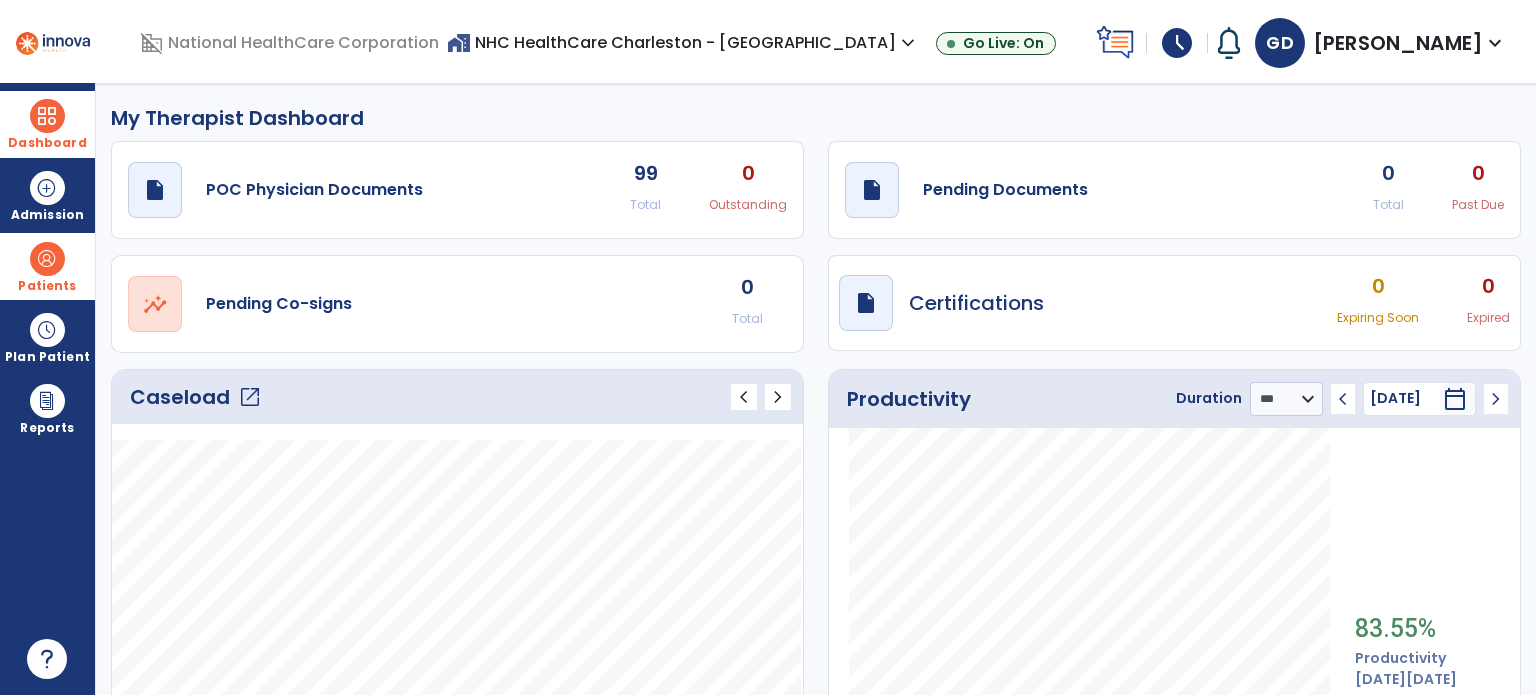 click on "Patients" at bounding box center (47, 266) 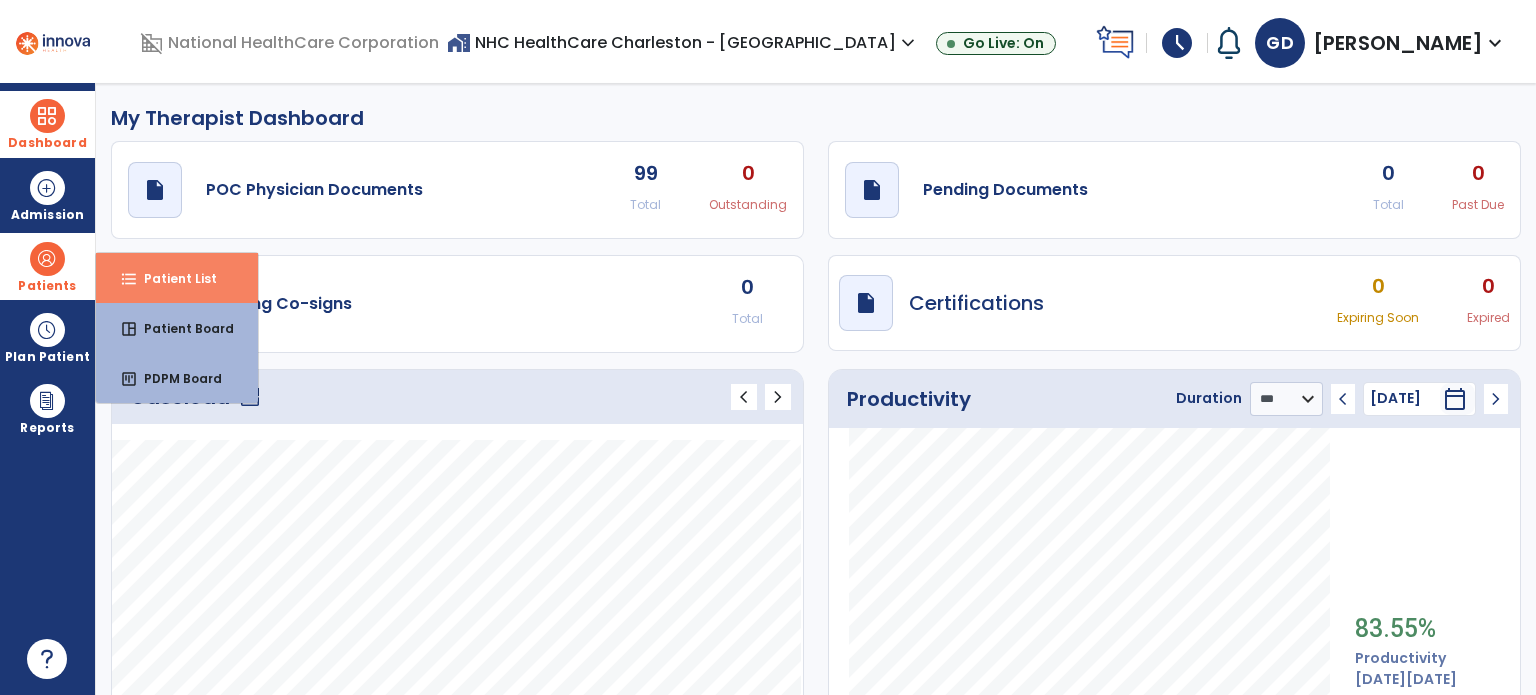 click on "format_list_bulleted  Patient List" at bounding box center (177, 278) 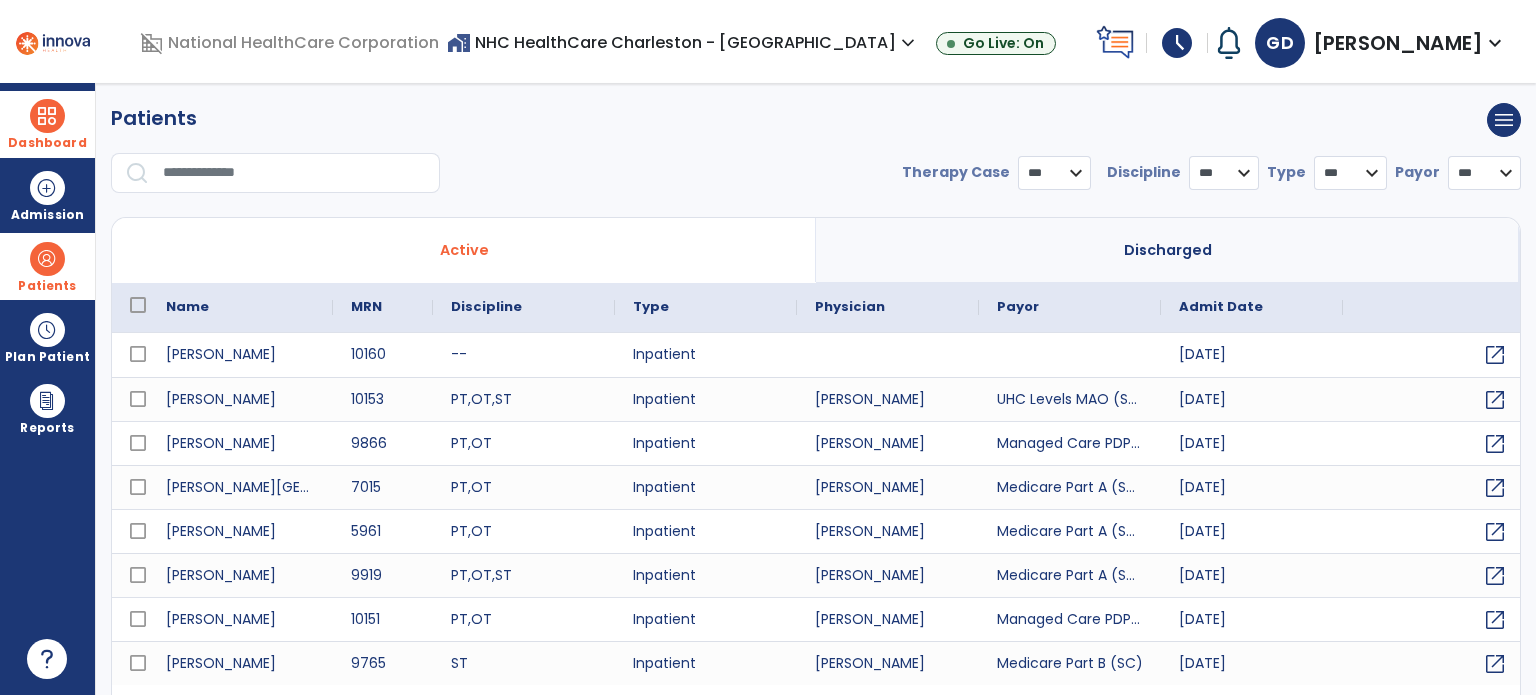 select on "***" 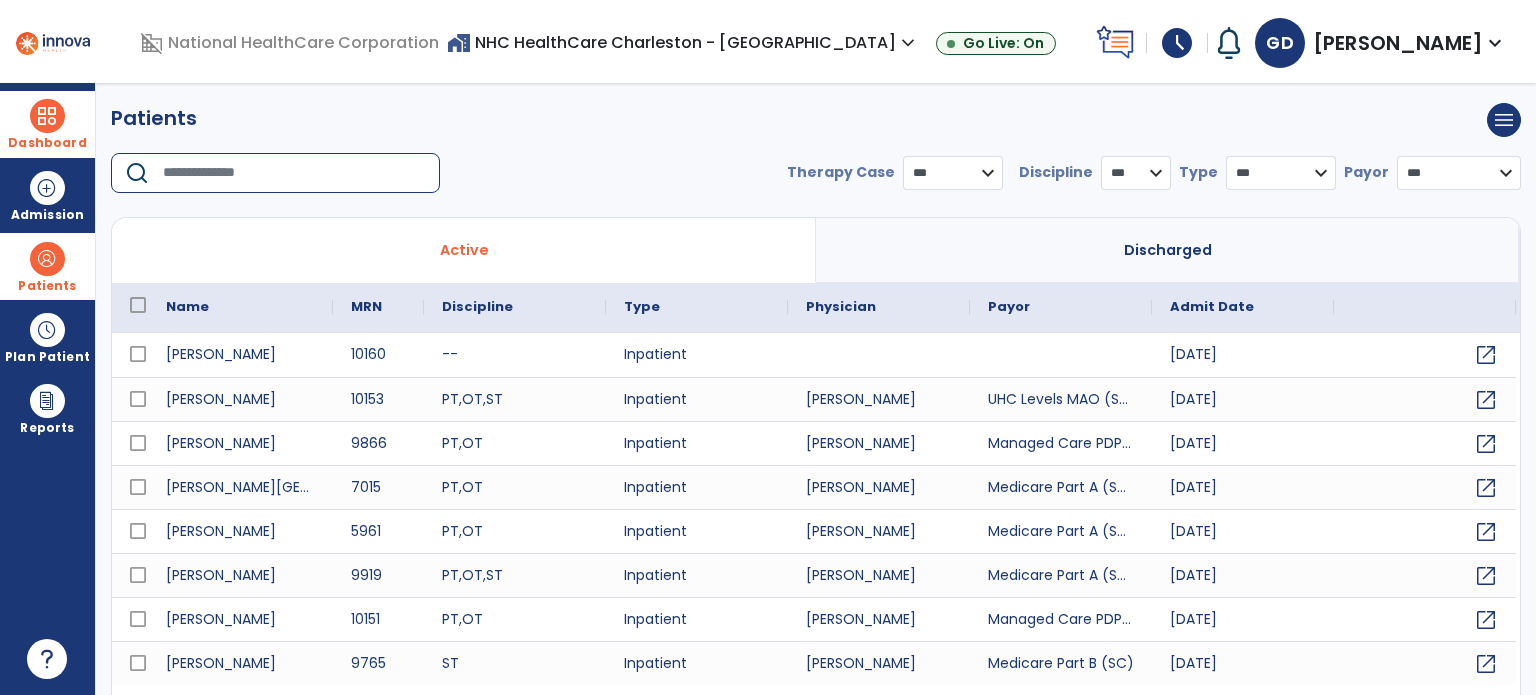 click at bounding box center [294, 173] 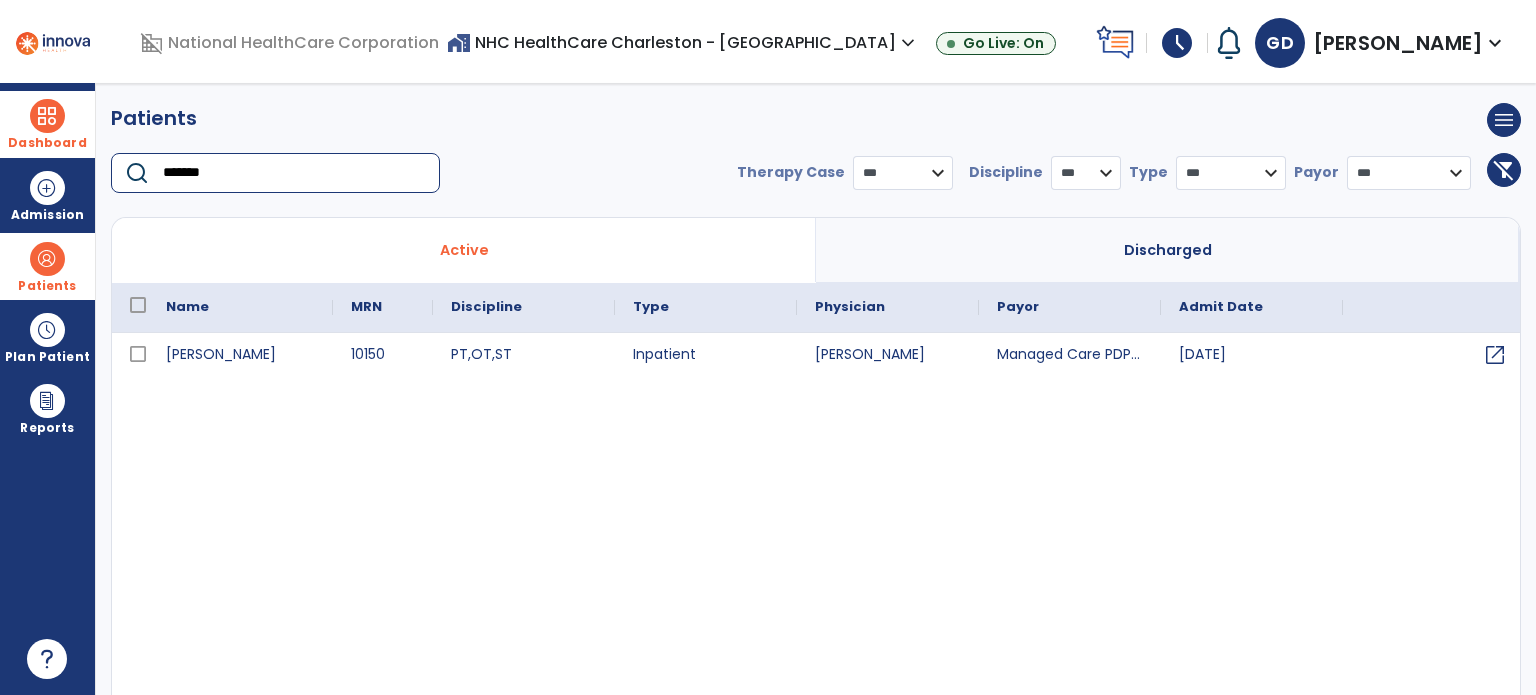 type on "*******" 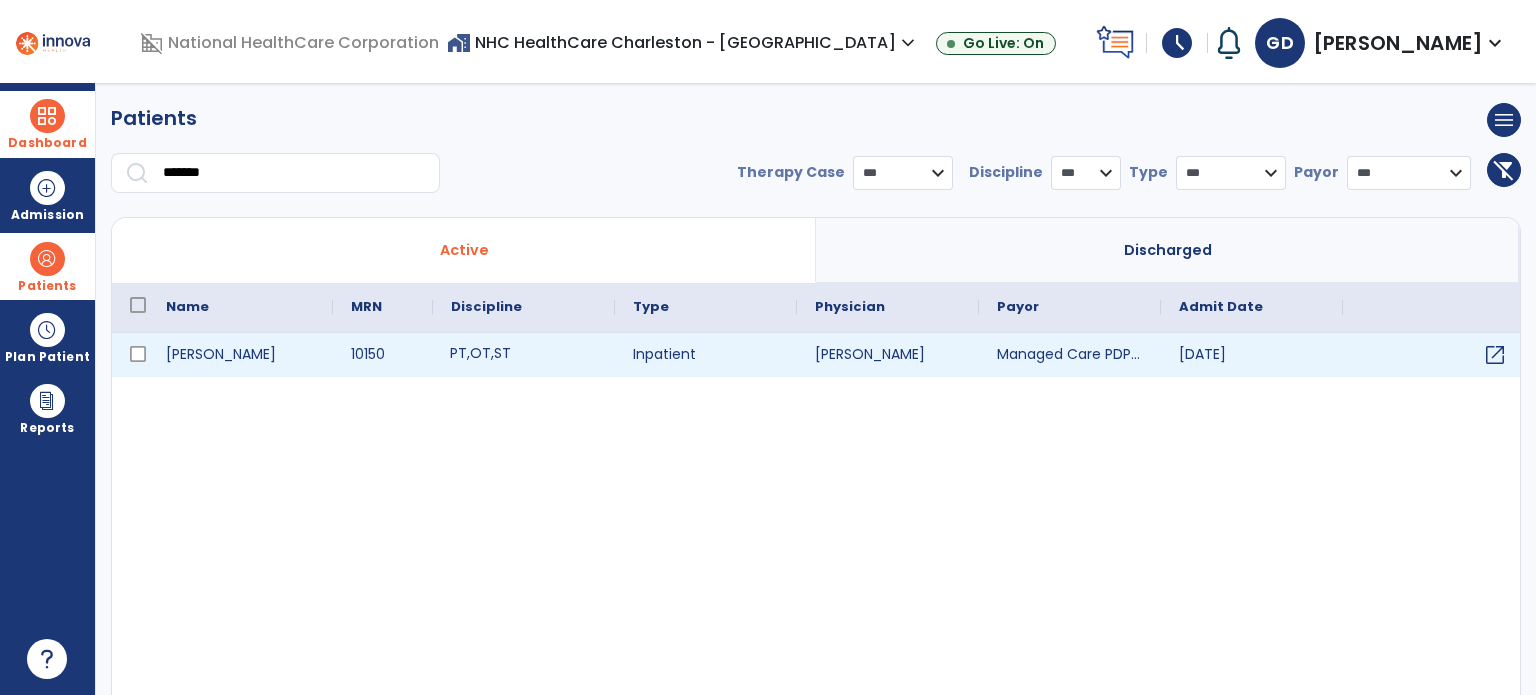 click on "PT , OT , ST" at bounding box center (524, 355) 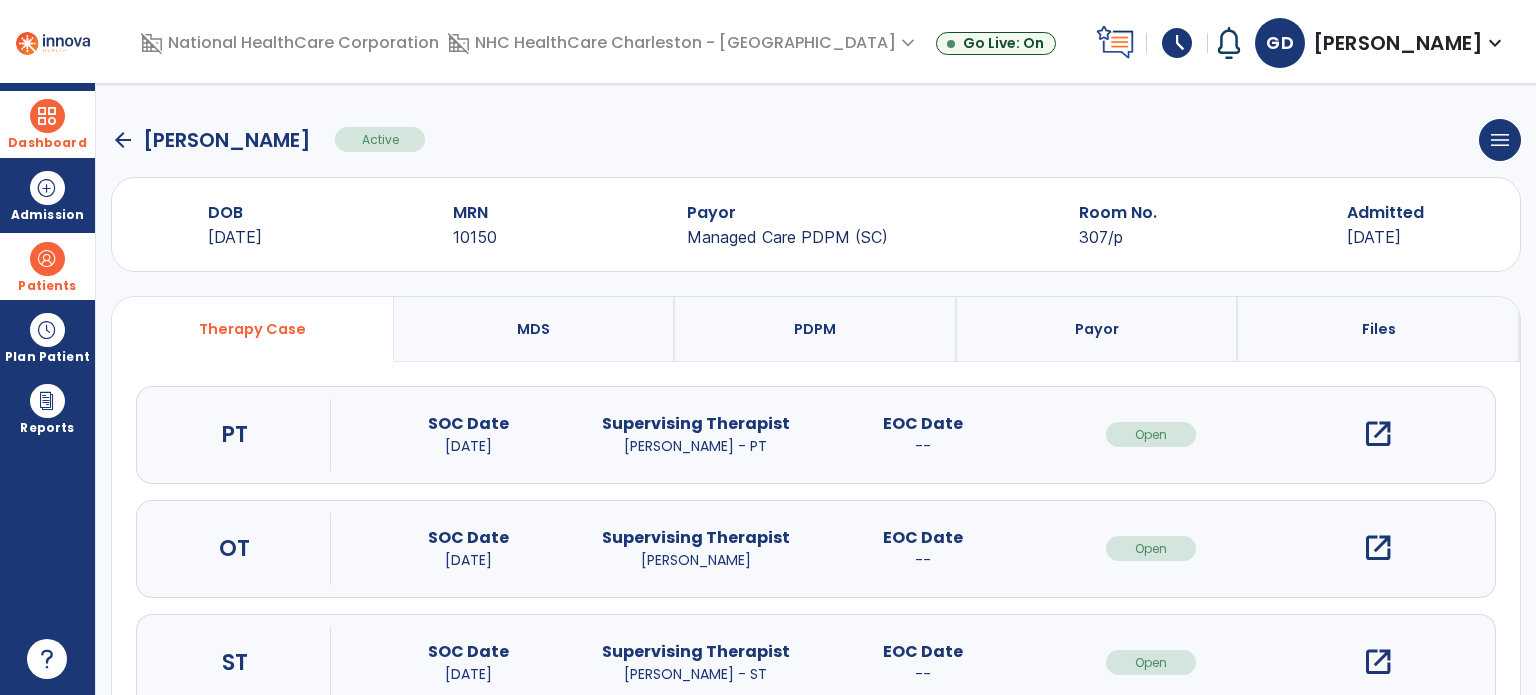 scroll, scrollTop: 62, scrollLeft: 0, axis: vertical 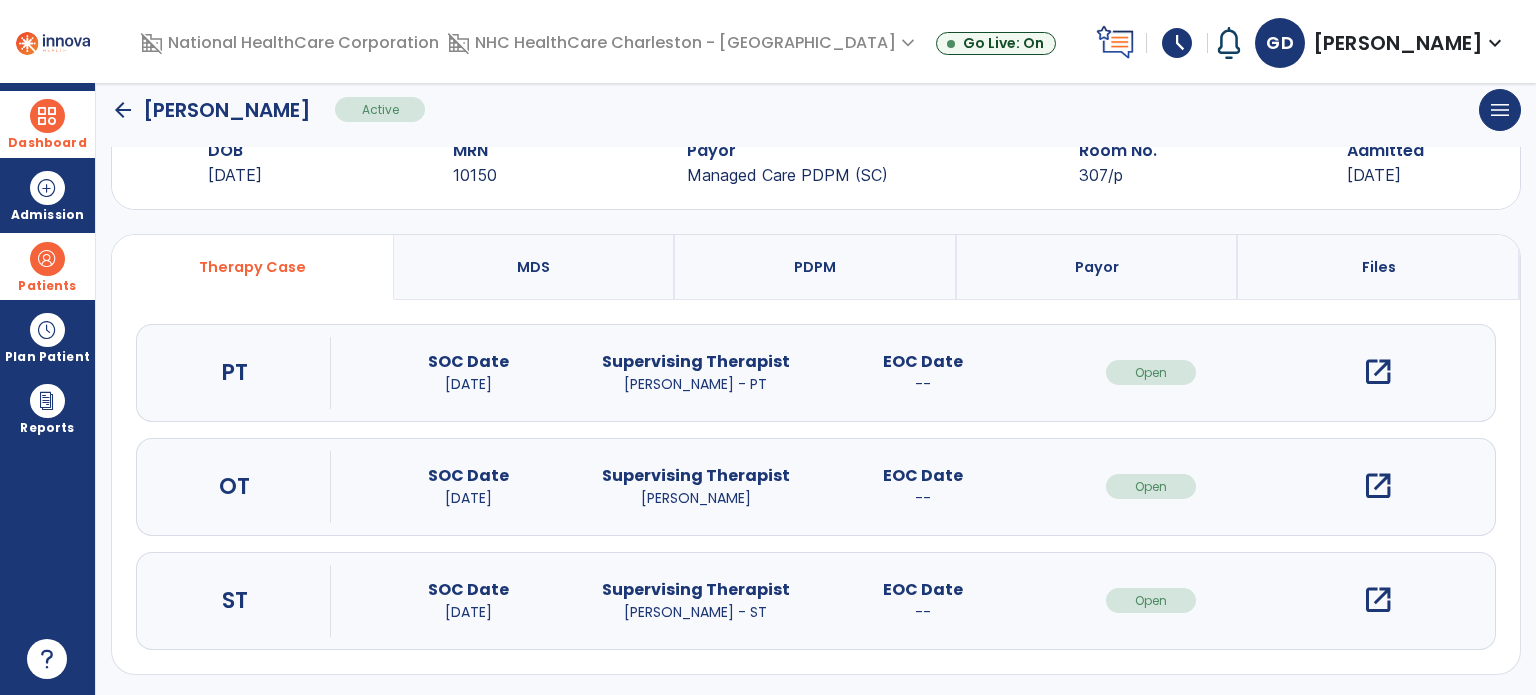 click on "open_in_new" at bounding box center [1378, 486] 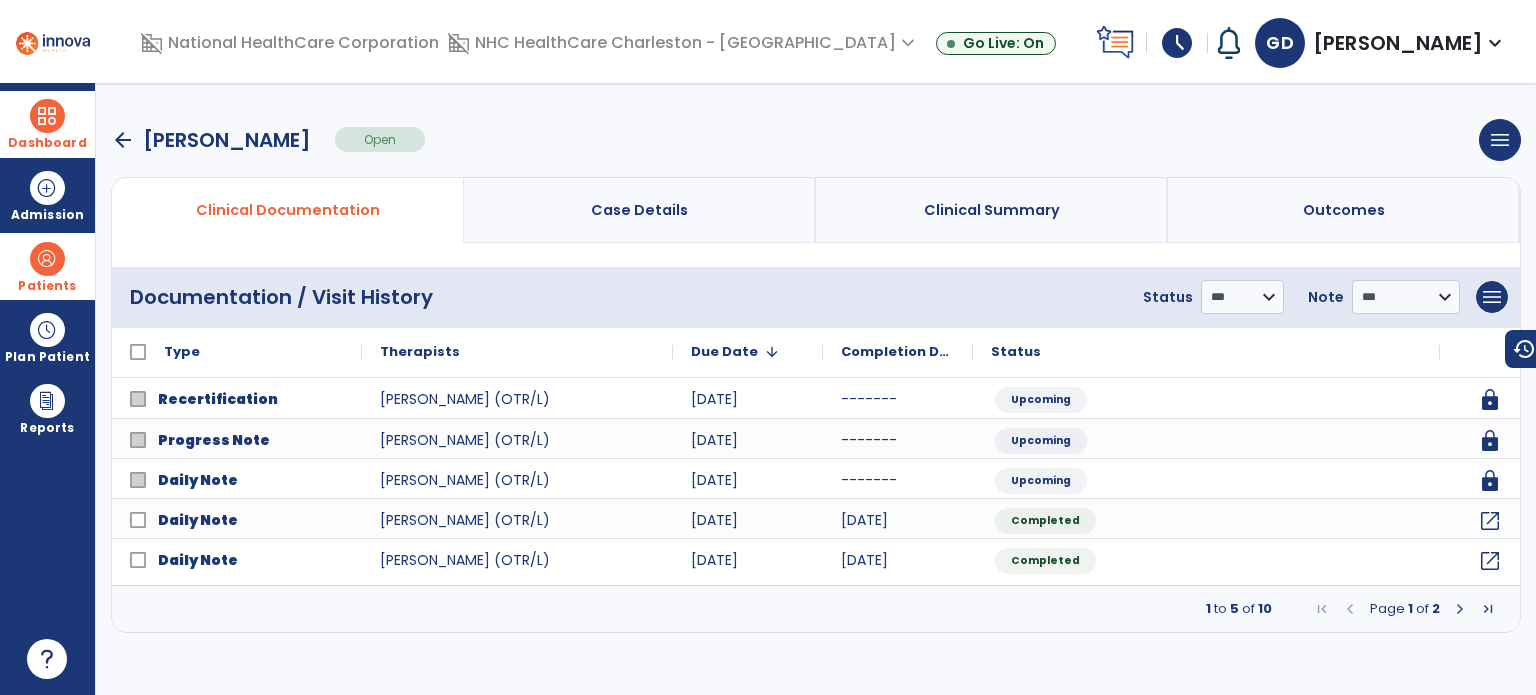 click at bounding box center (1460, 609) 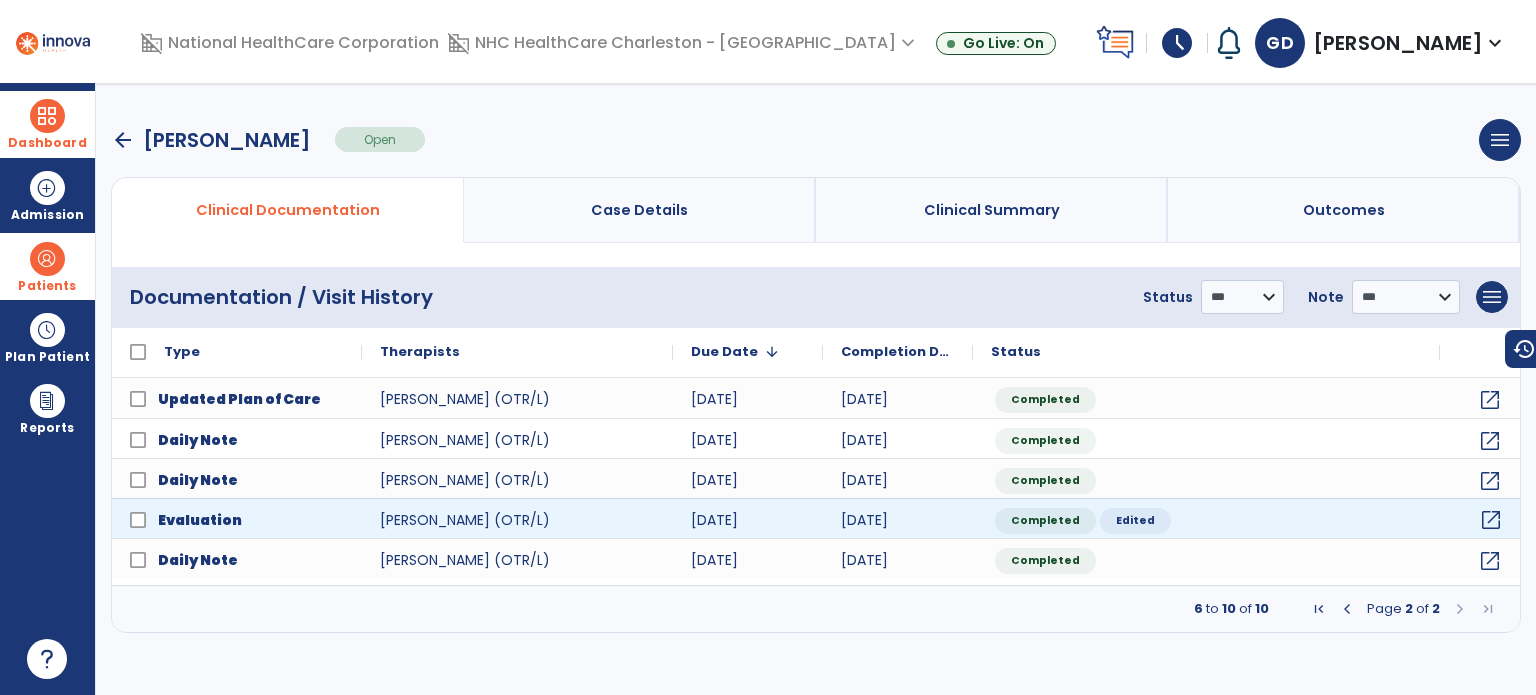 click on "open_in_new" 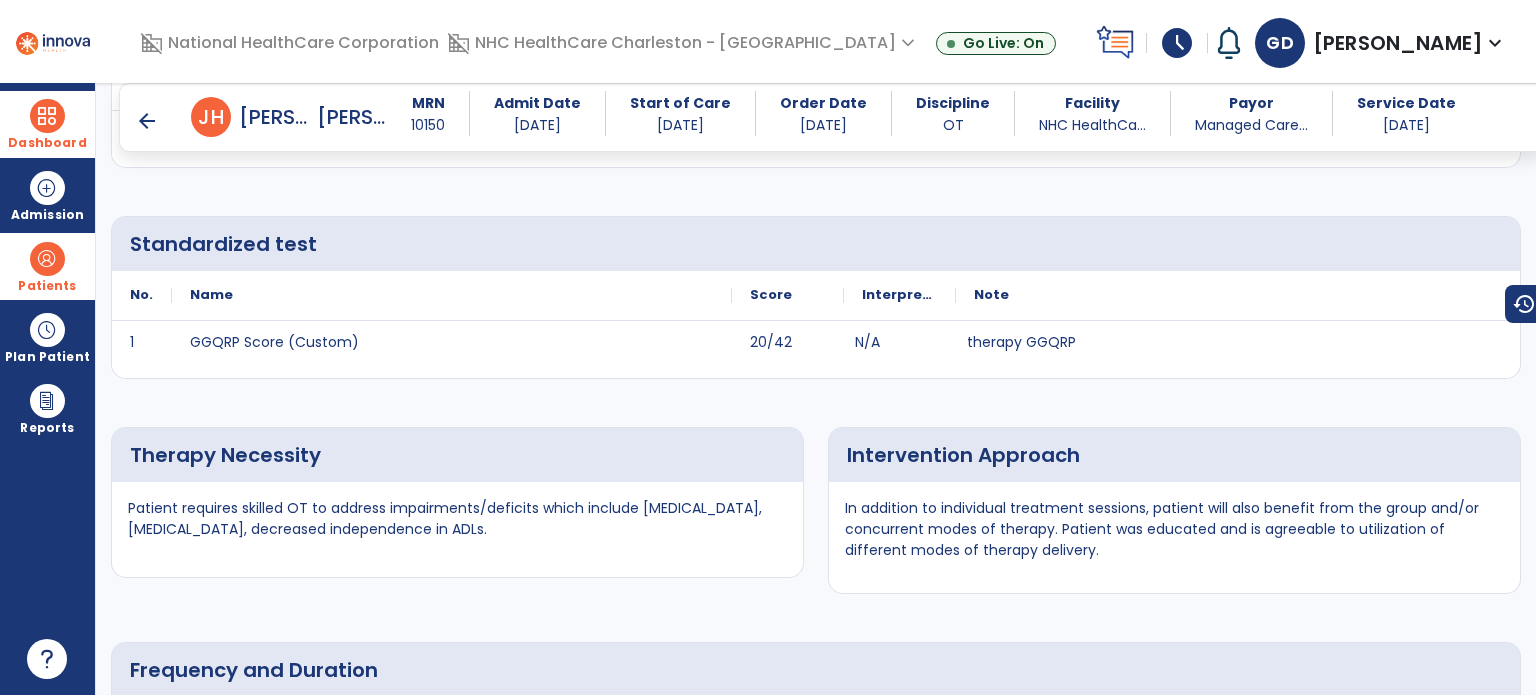 scroll, scrollTop: 2753, scrollLeft: 0, axis: vertical 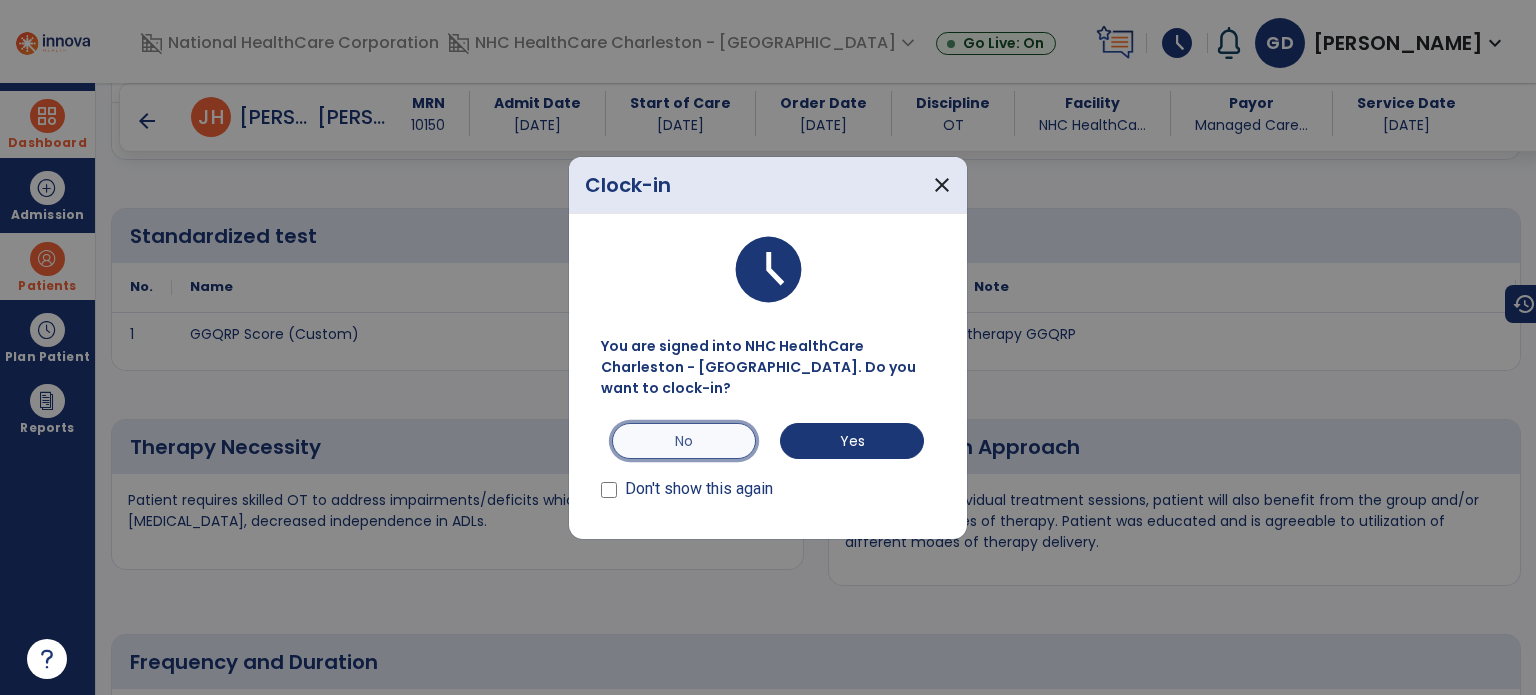 click on "No" at bounding box center [684, 441] 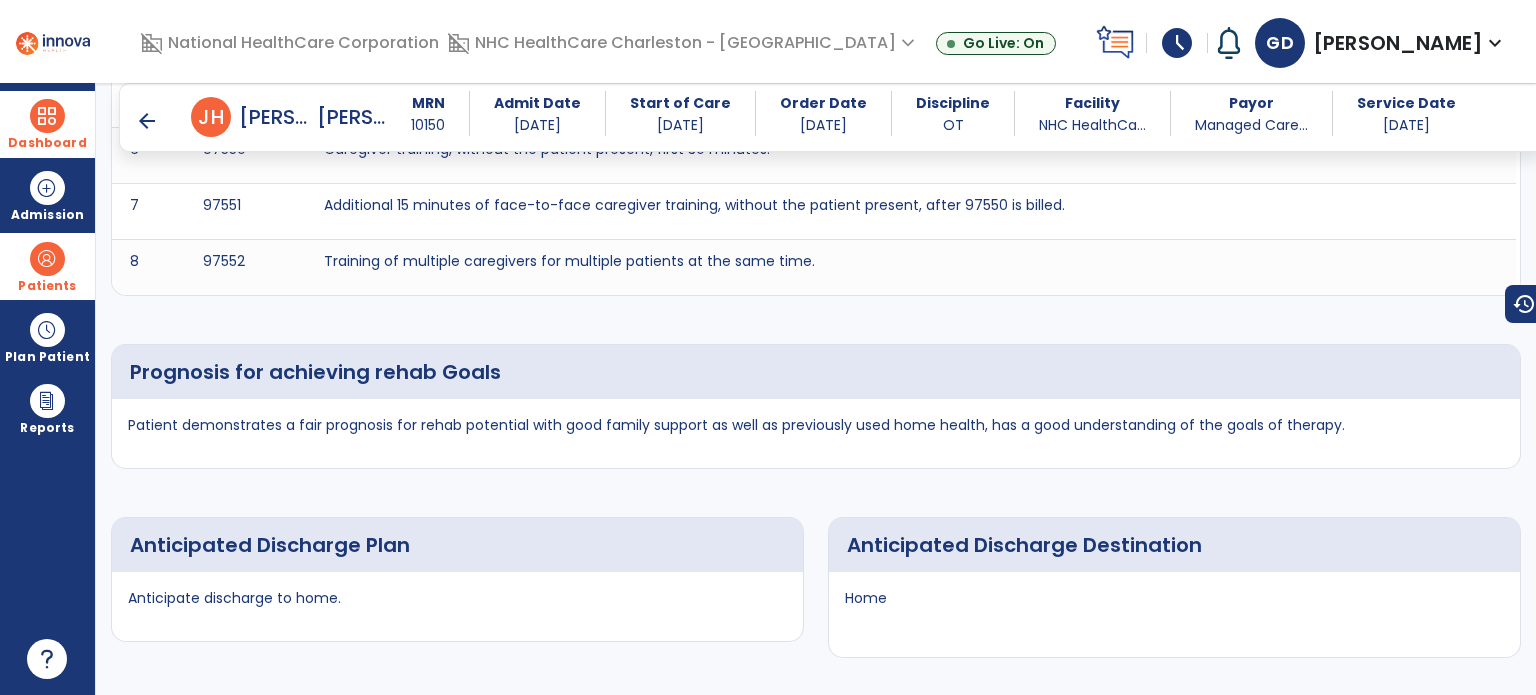 scroll, scrollTop: 4866, scrollLeft: 0, axis: vertical 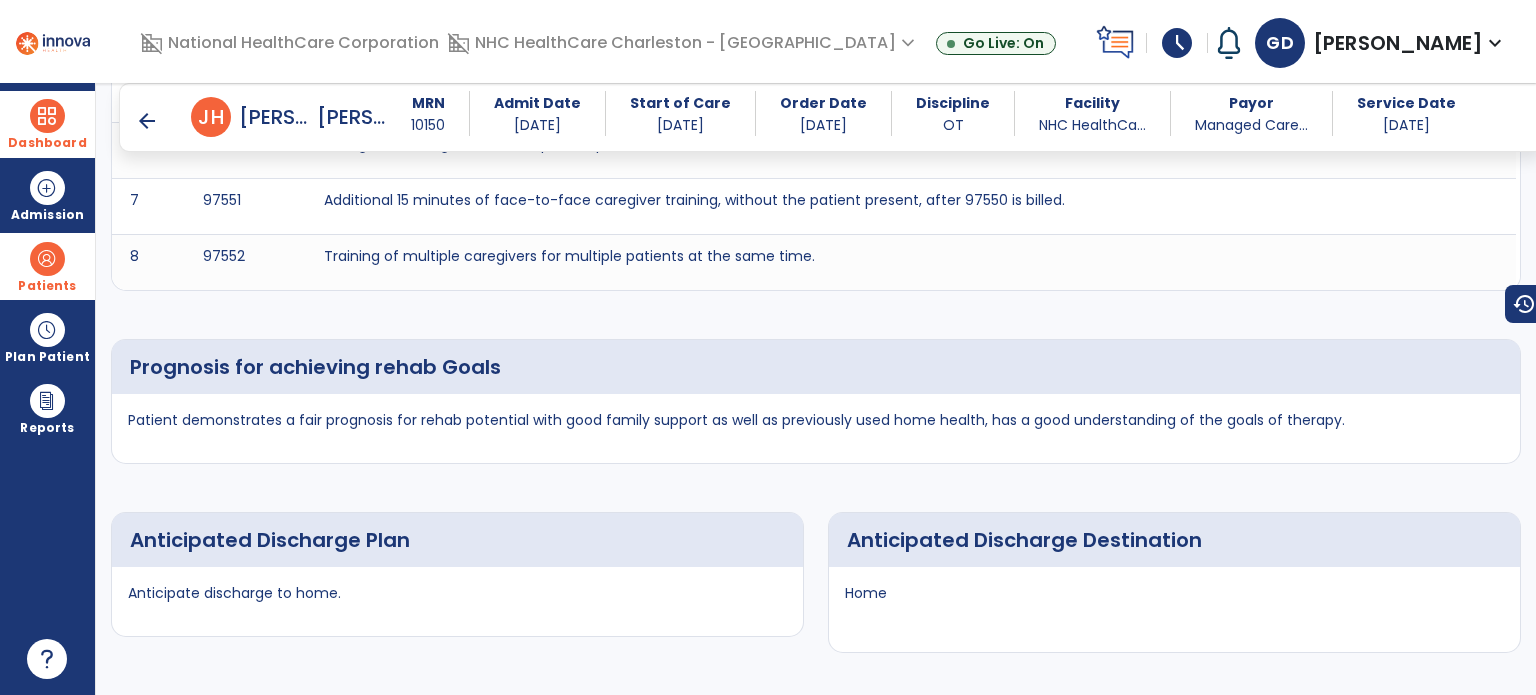 click on "Anticipated Discharge Plan Anticipate discharge to home." at bounding box center (457, 574) 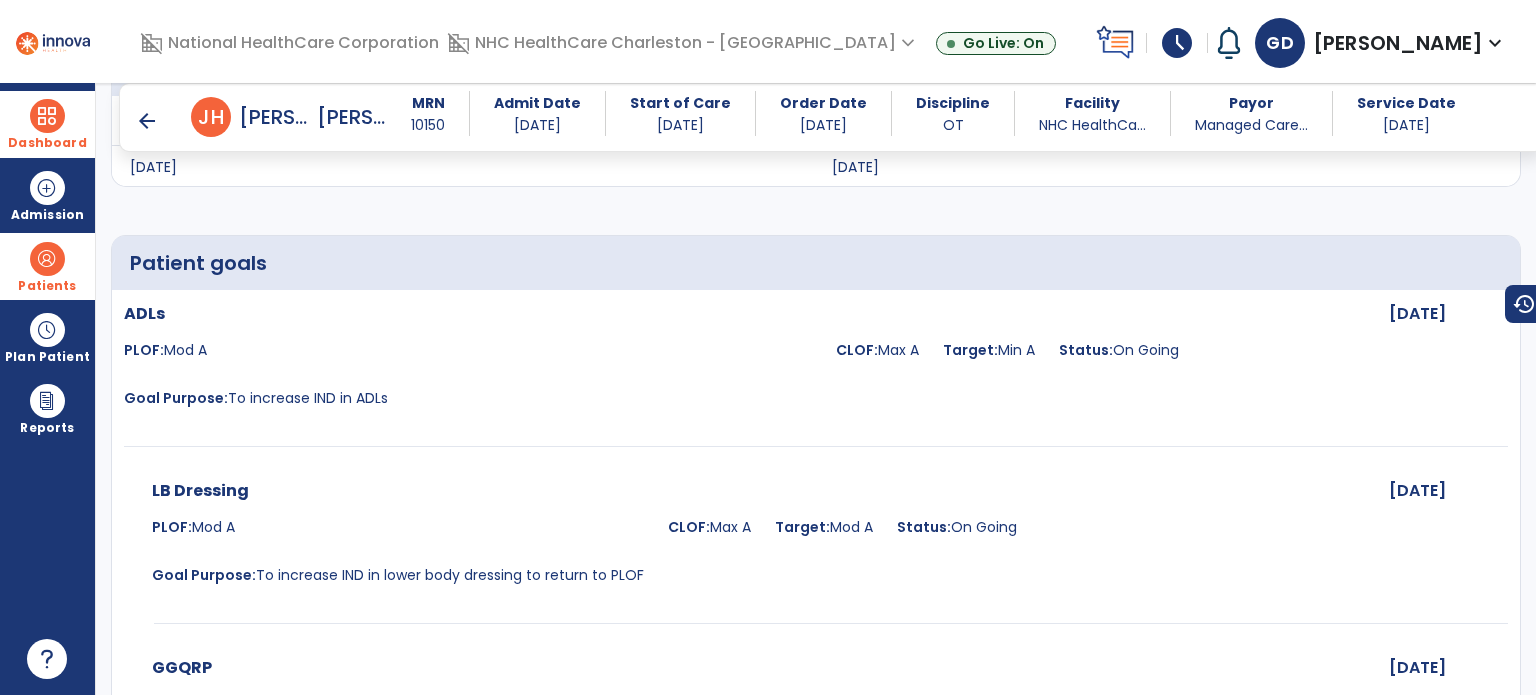scroll, scrollTop: 3521, scrollLeft: 0, axis: vertical 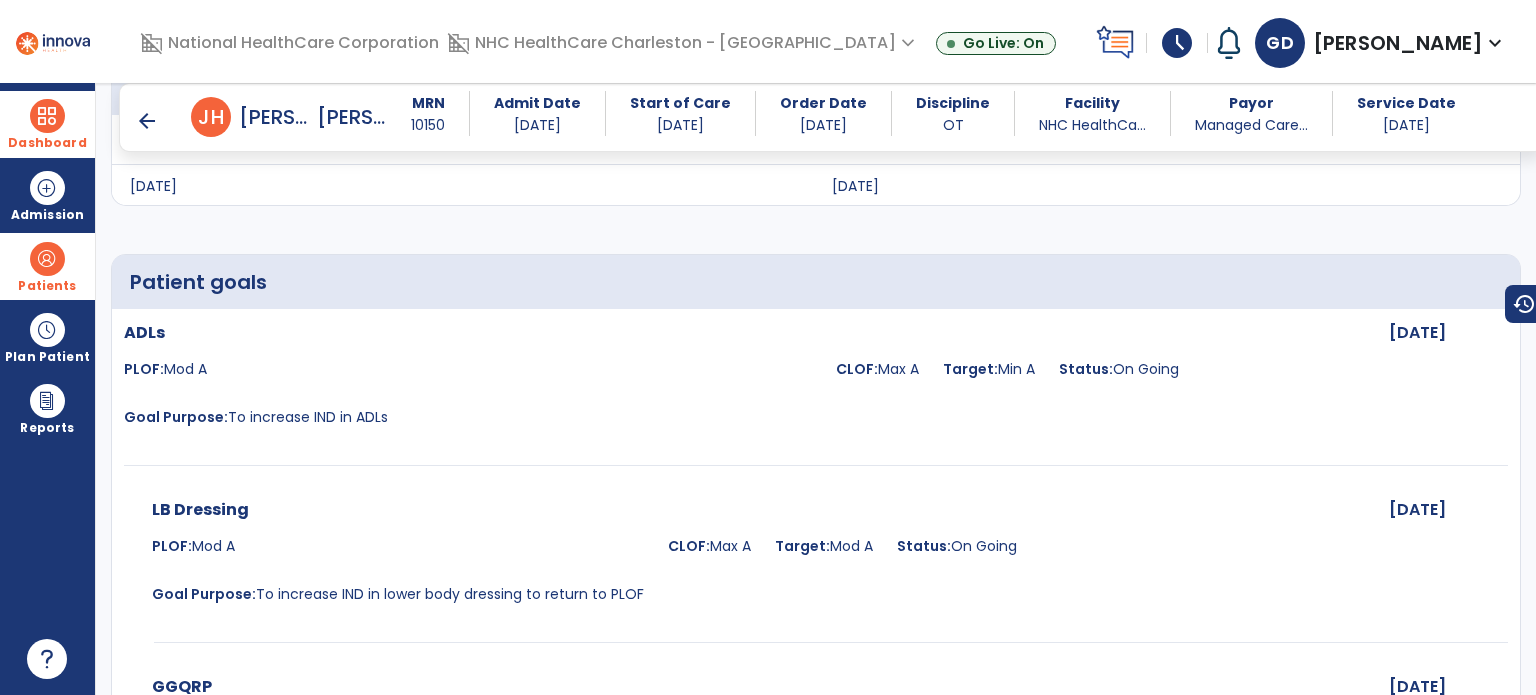 click on "arrow_back" at bounding box center (147, 121) 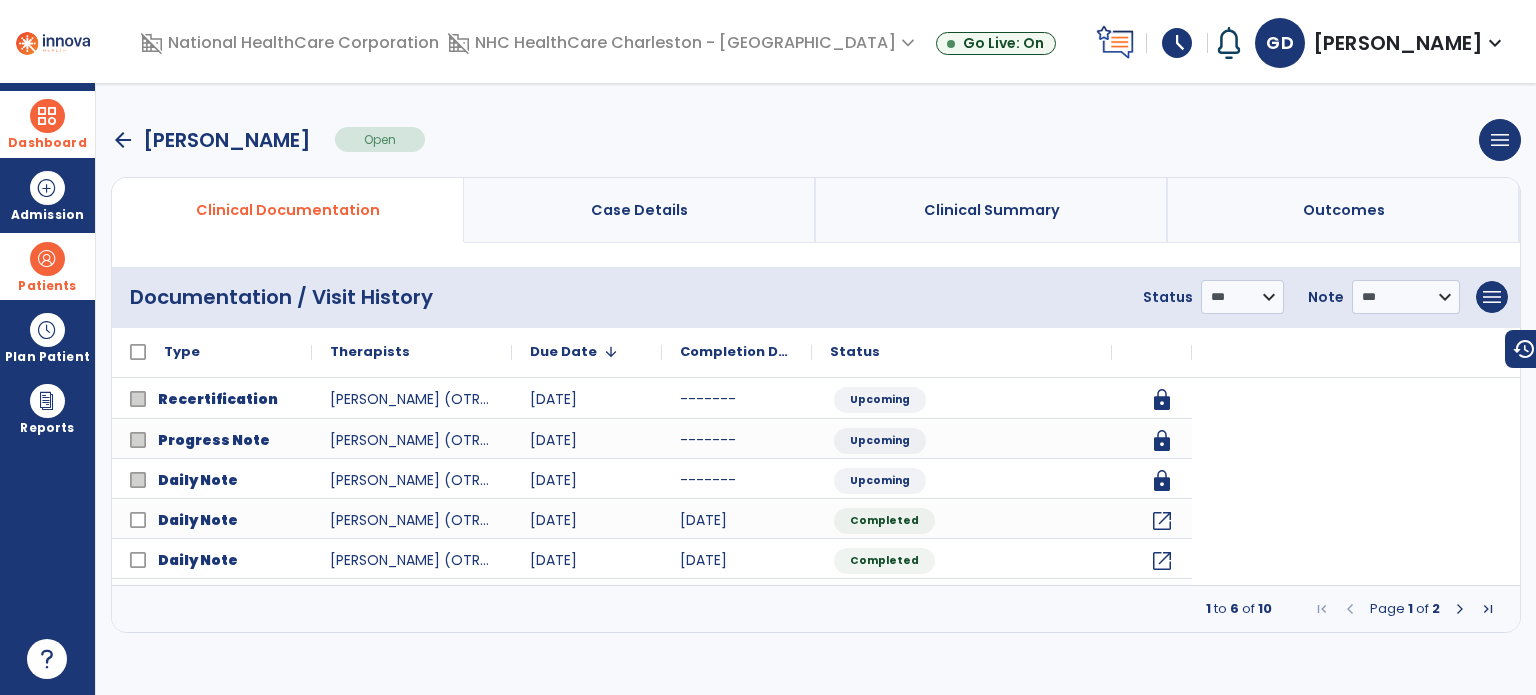 scroll, scrollTop: 0, scrollLeft: 0, axis: both 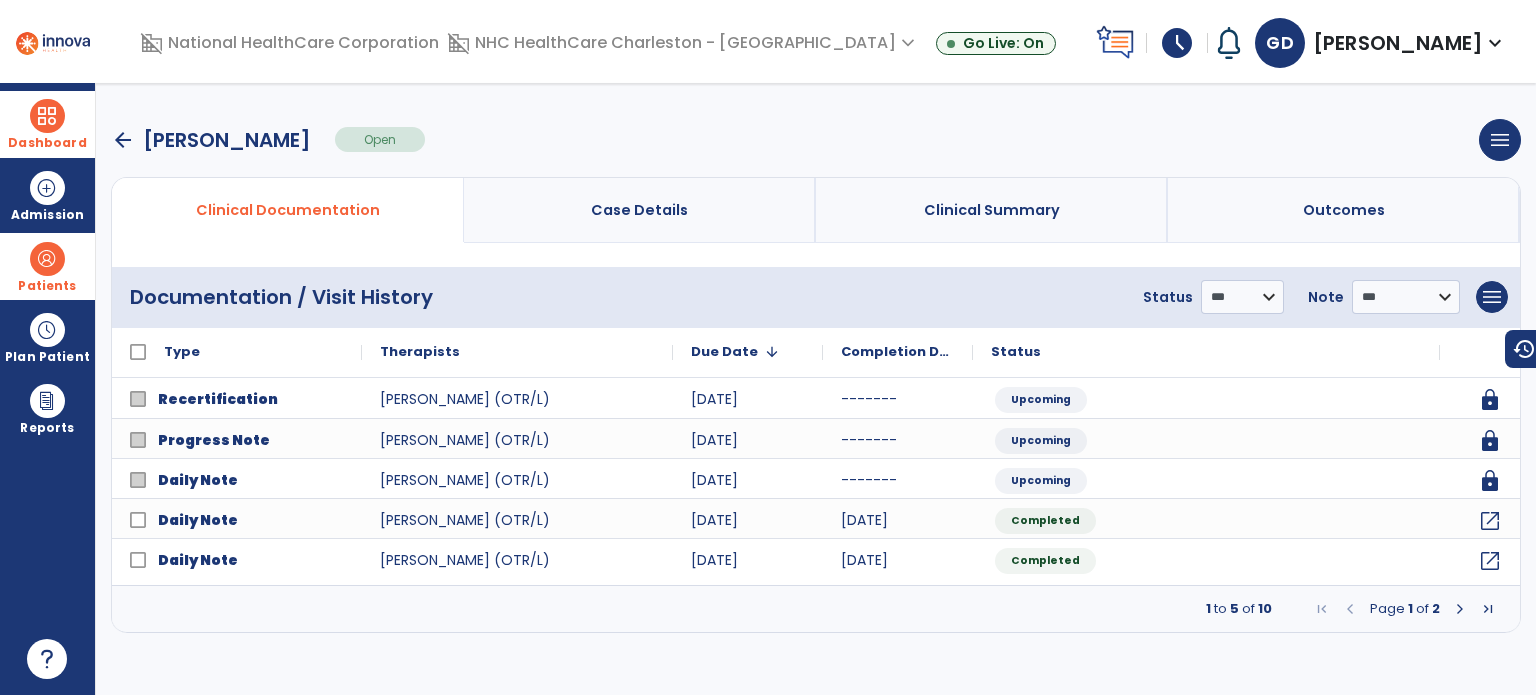 click on "Page
1
of
2" at bounding box center [1405, 609] 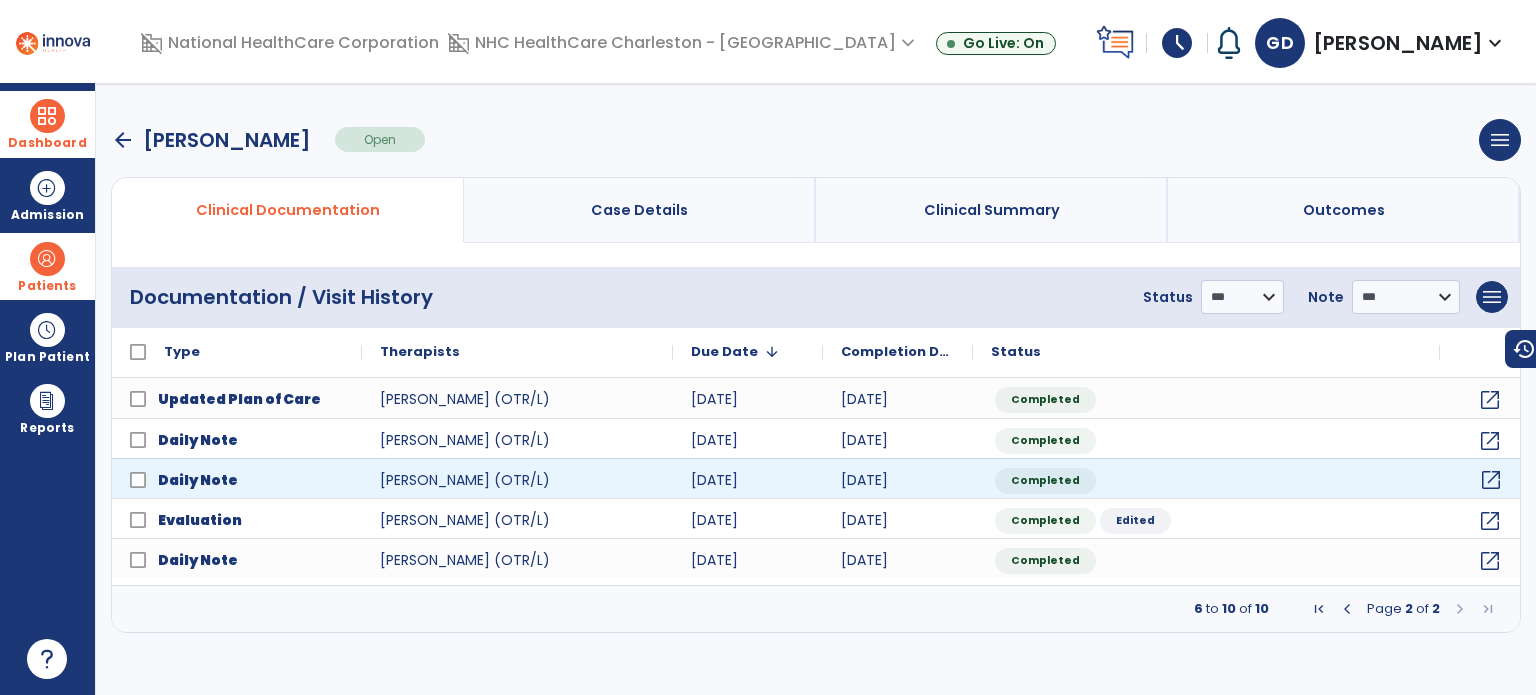 click on "open_in_new" 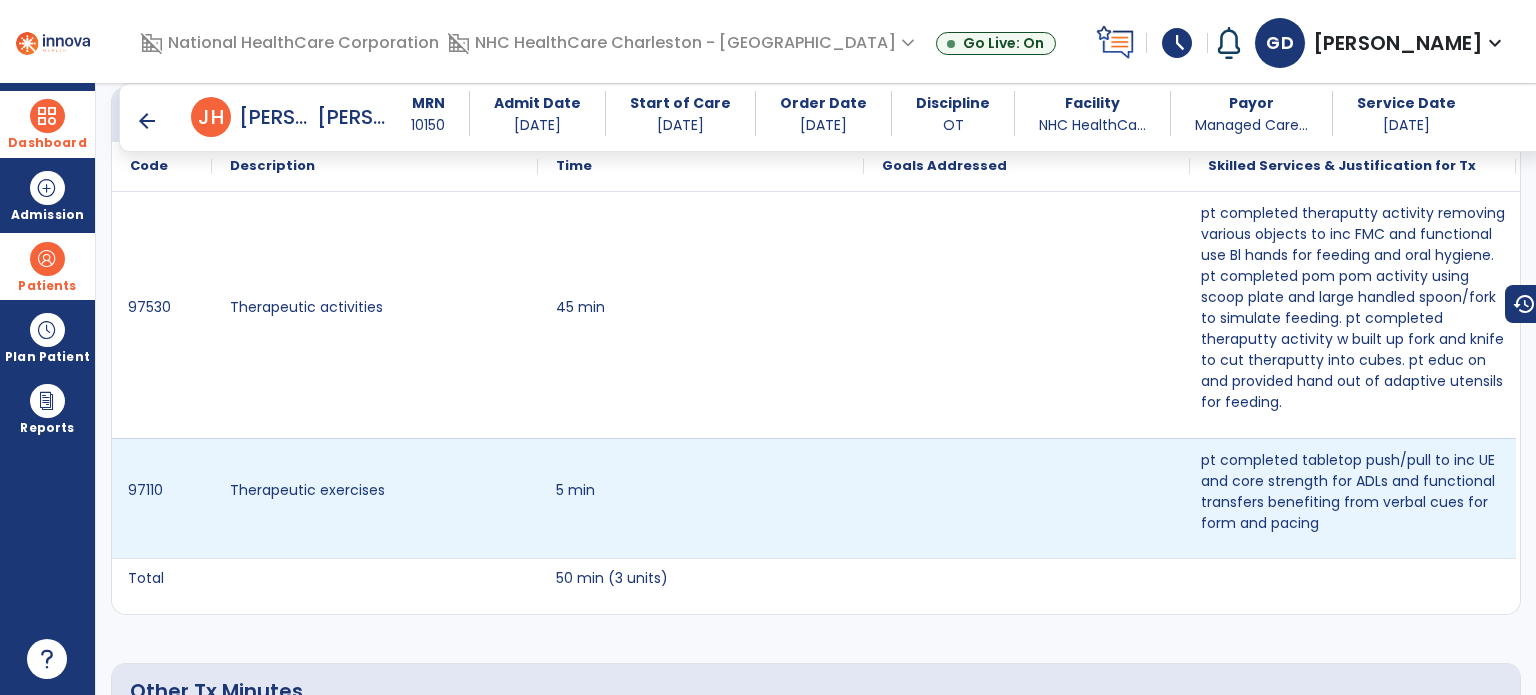 scroll, scrollTop: 1184, scrollLeft: 0, axis: vertical 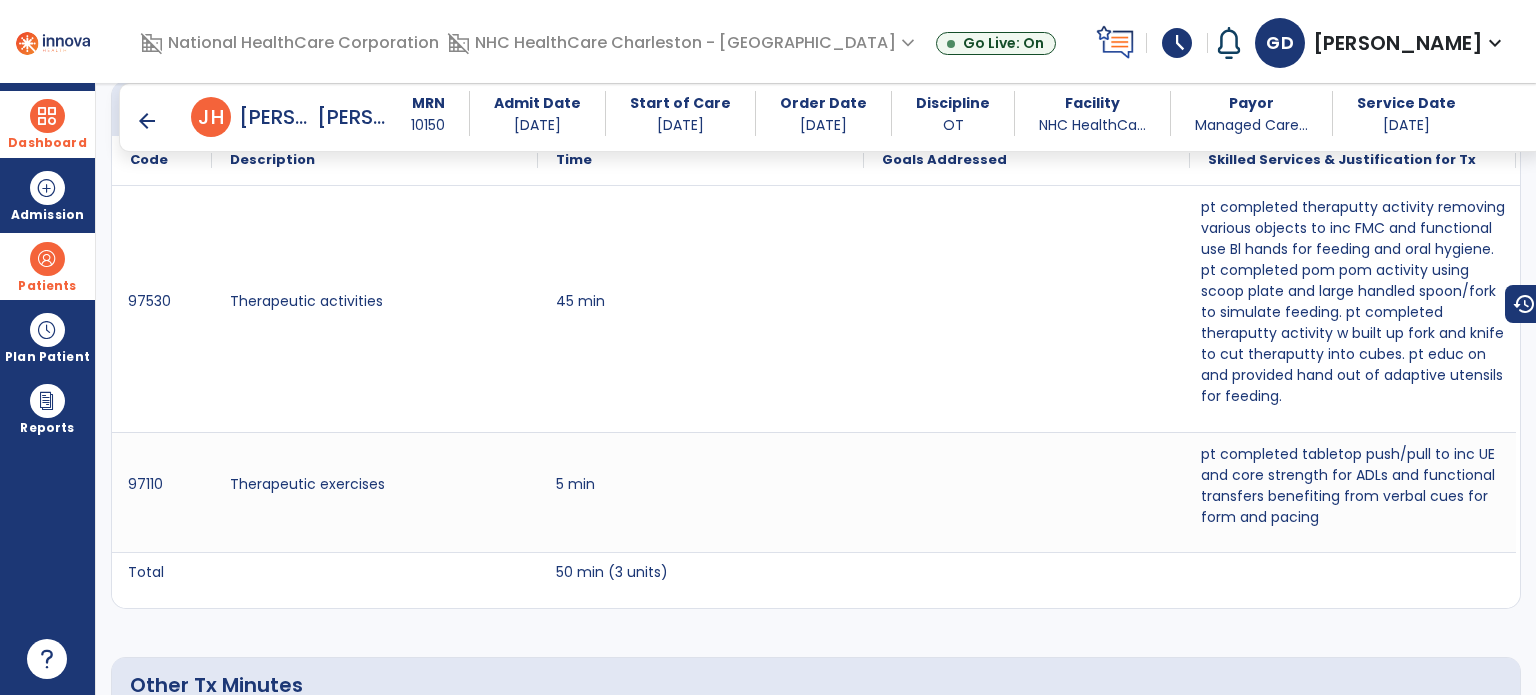 click on "arrow_back" at bounding box center (147, 121) 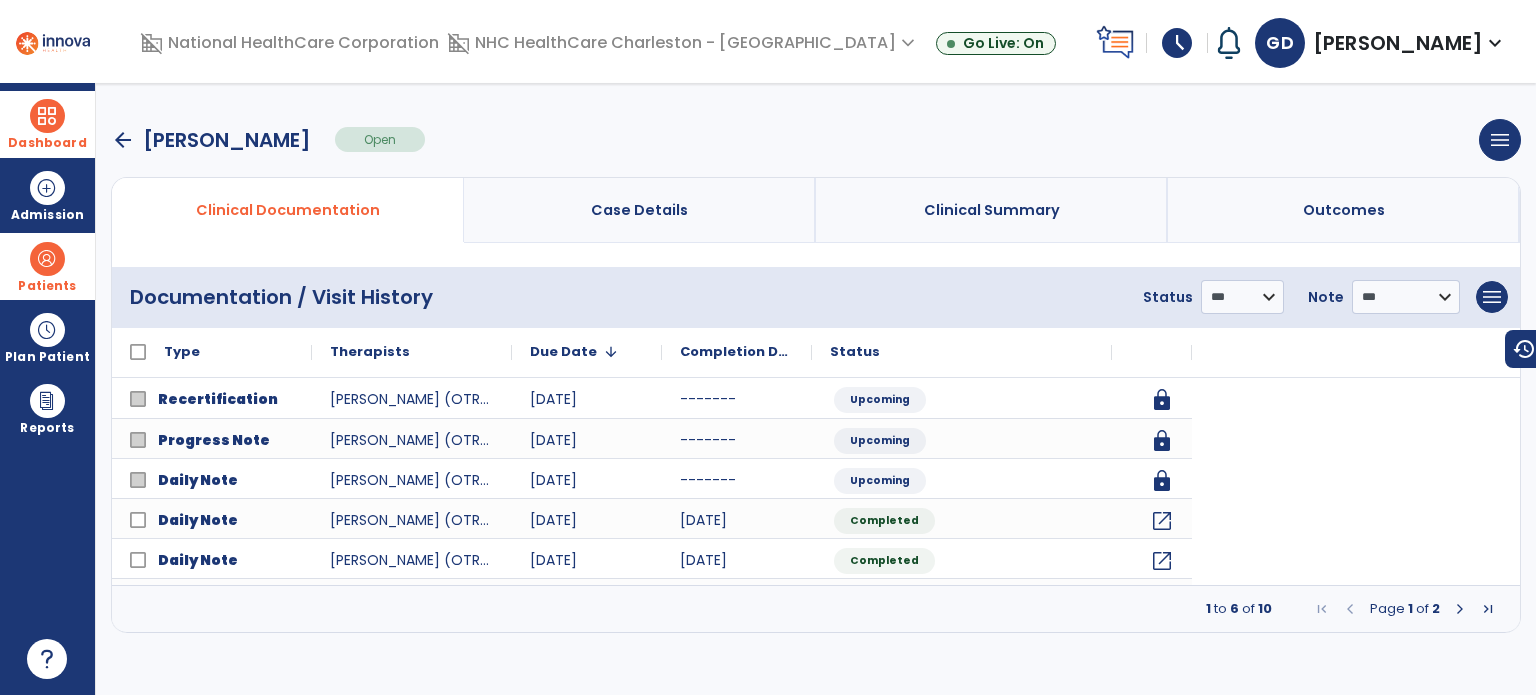 scroll, scrollTop: 0, scrollLeft: 0, axis: both 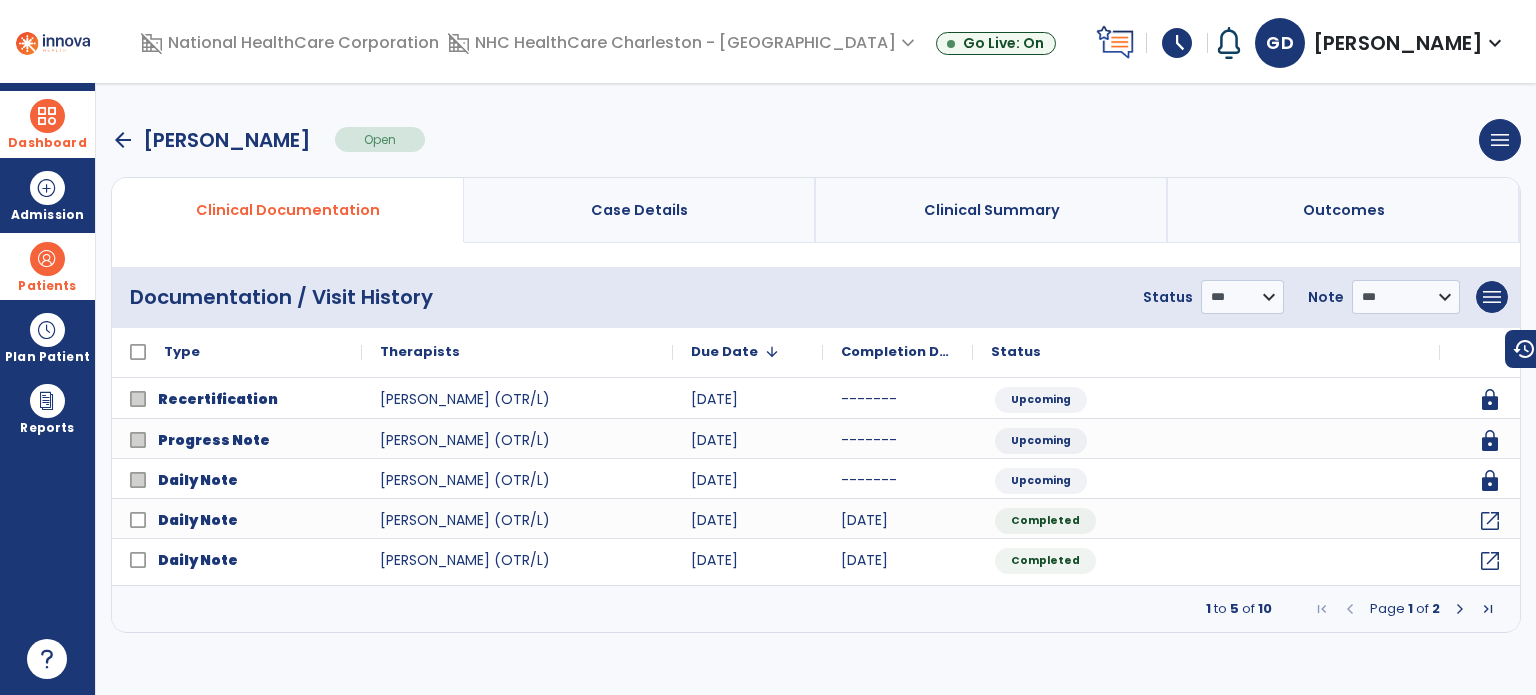 click at bounding box center (1460, 609) 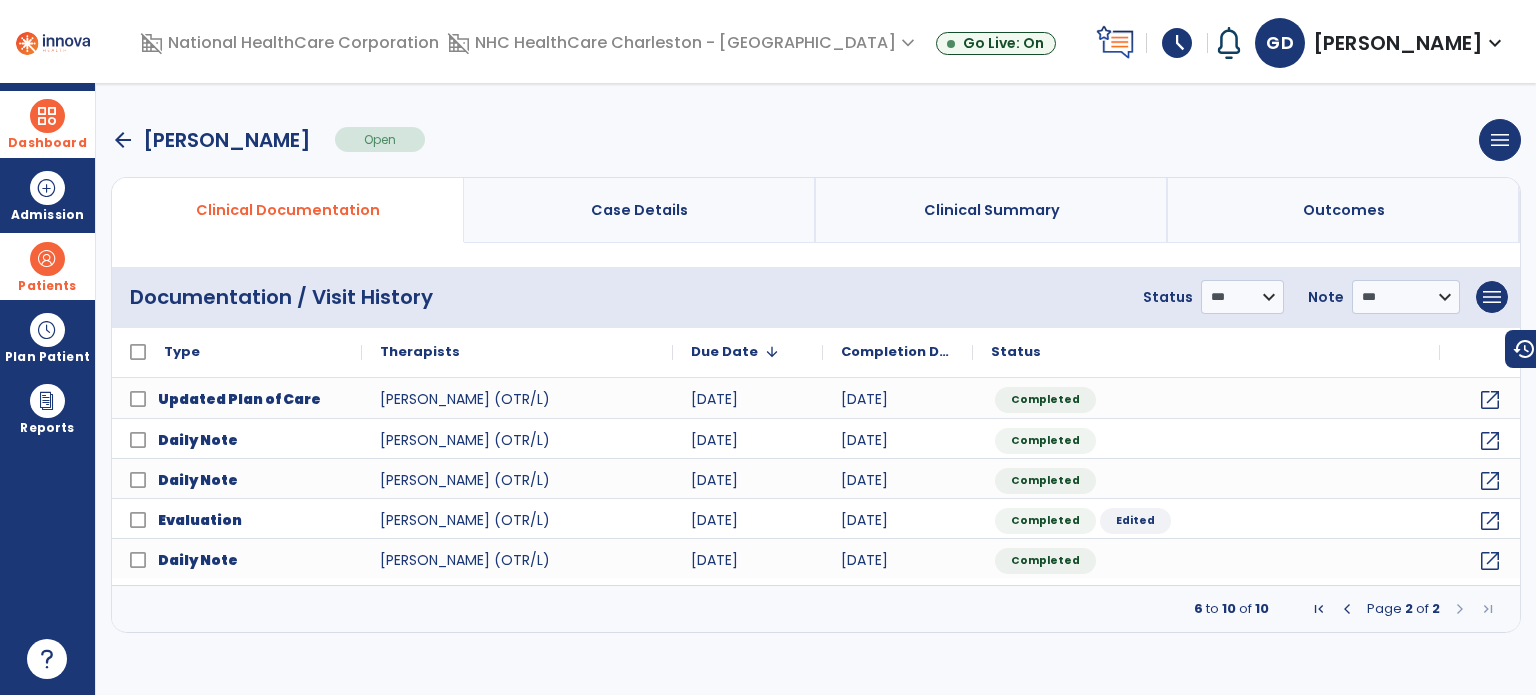 click at bounding box center [1347, 609] 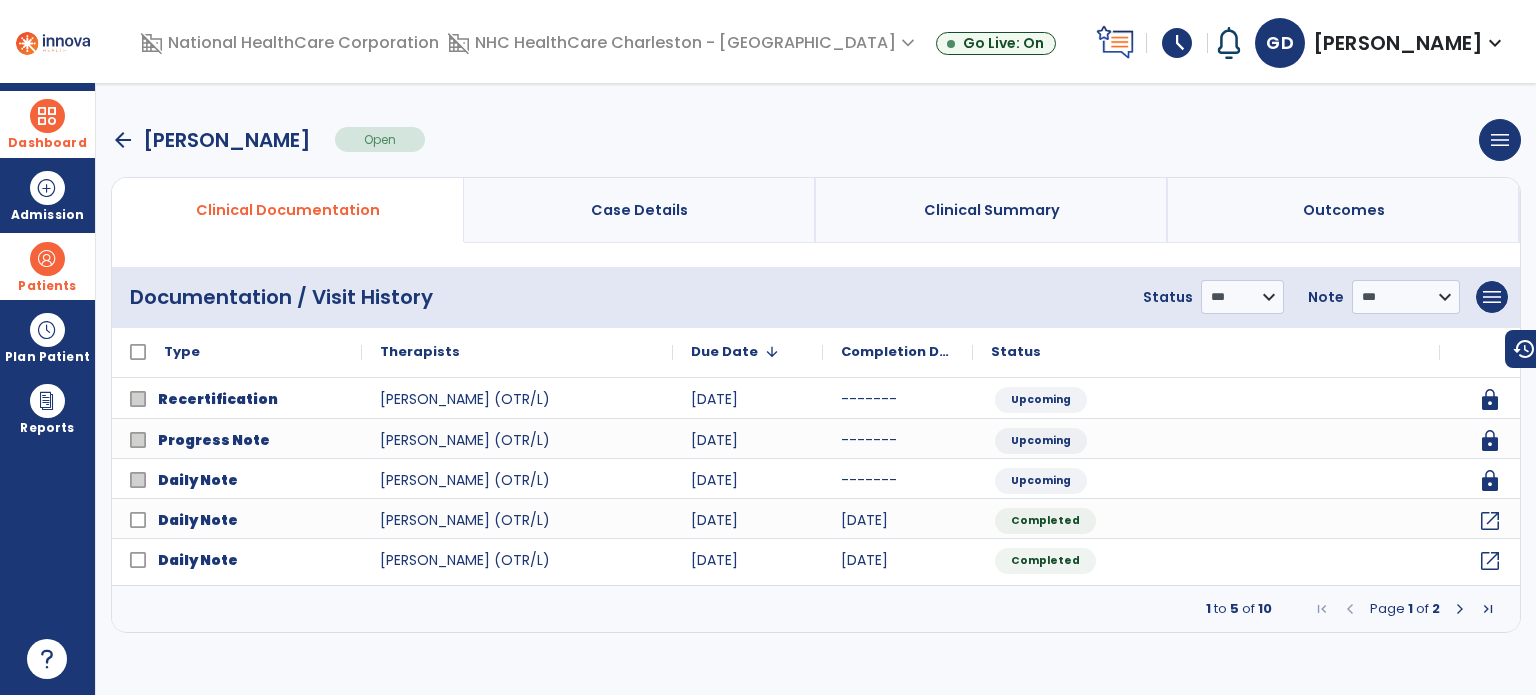 click on "arrow_back" at bounding box center (123, 140) 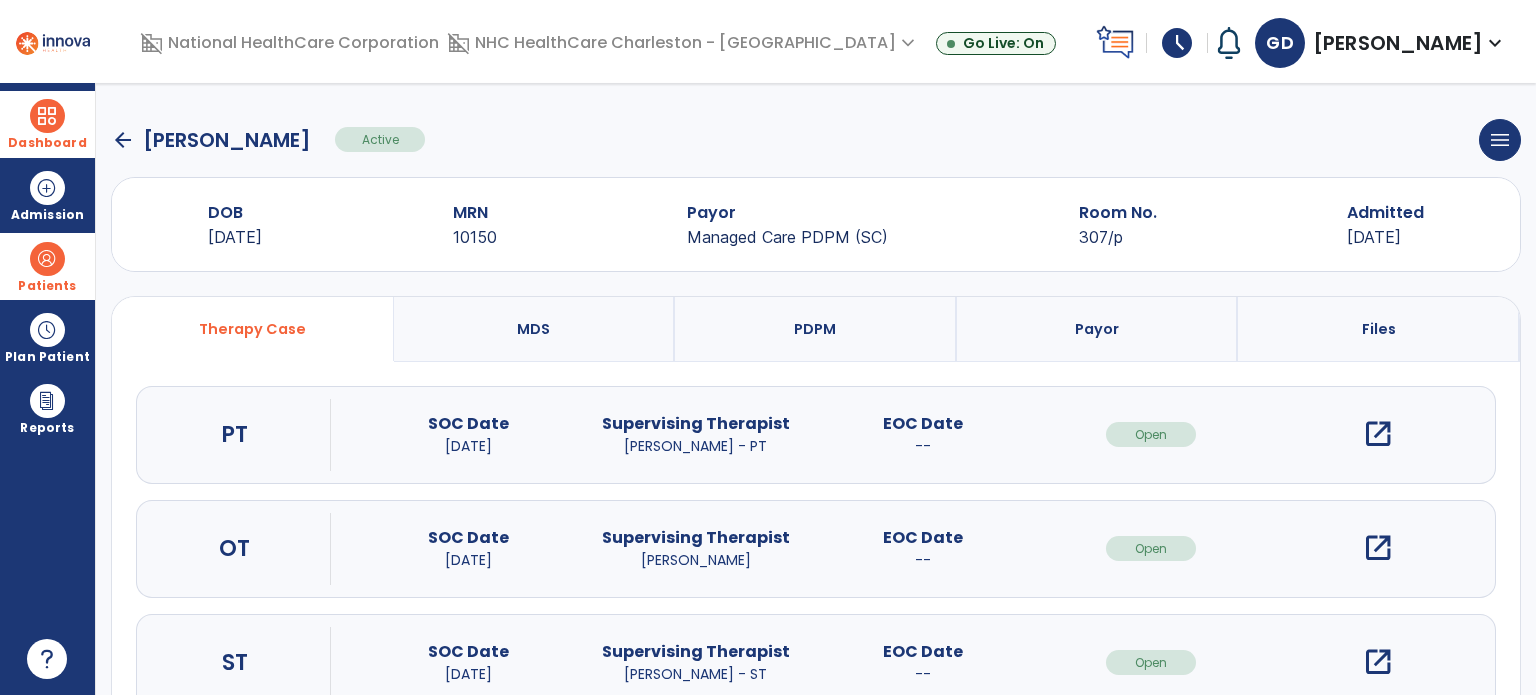 click on "schedule" at bounding box center [1177, 43] 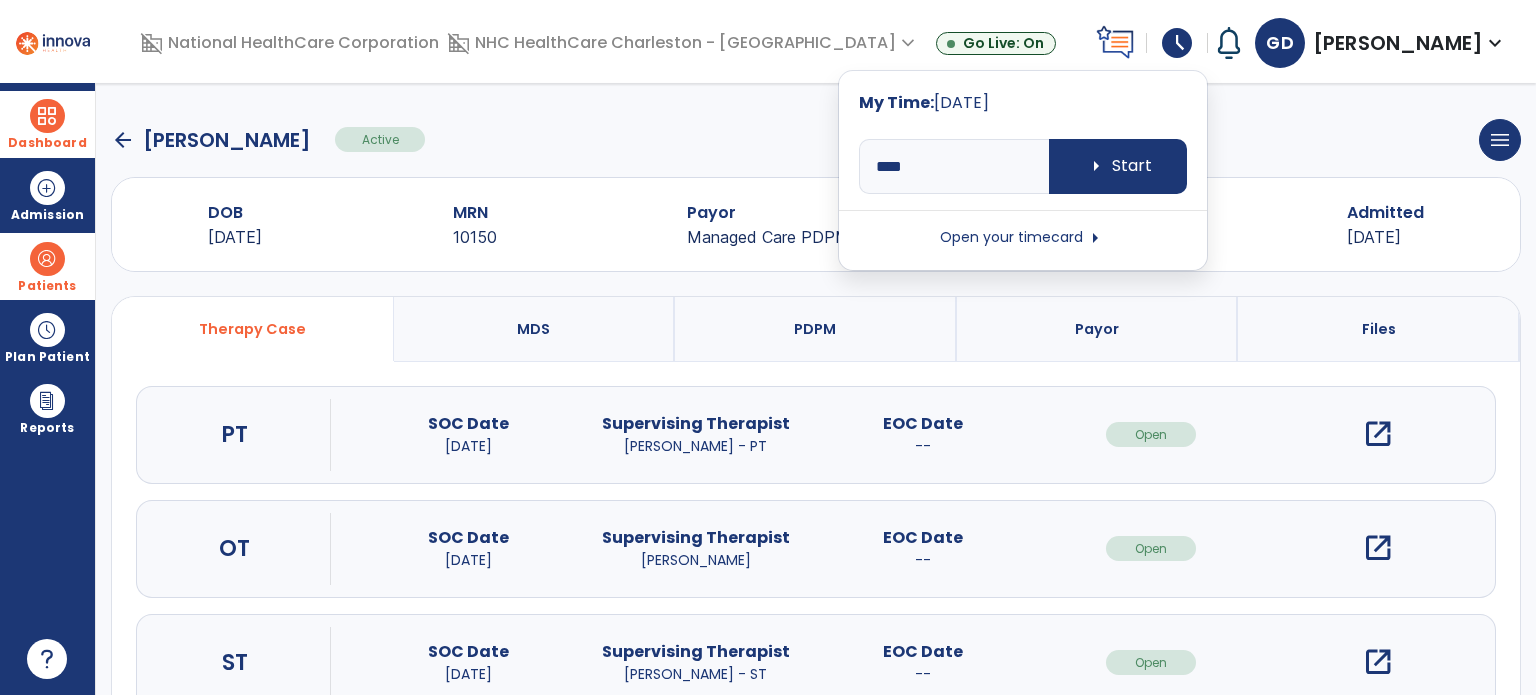 click on "Open your timecard  arrow_right" at bounding box center [1023, 238] 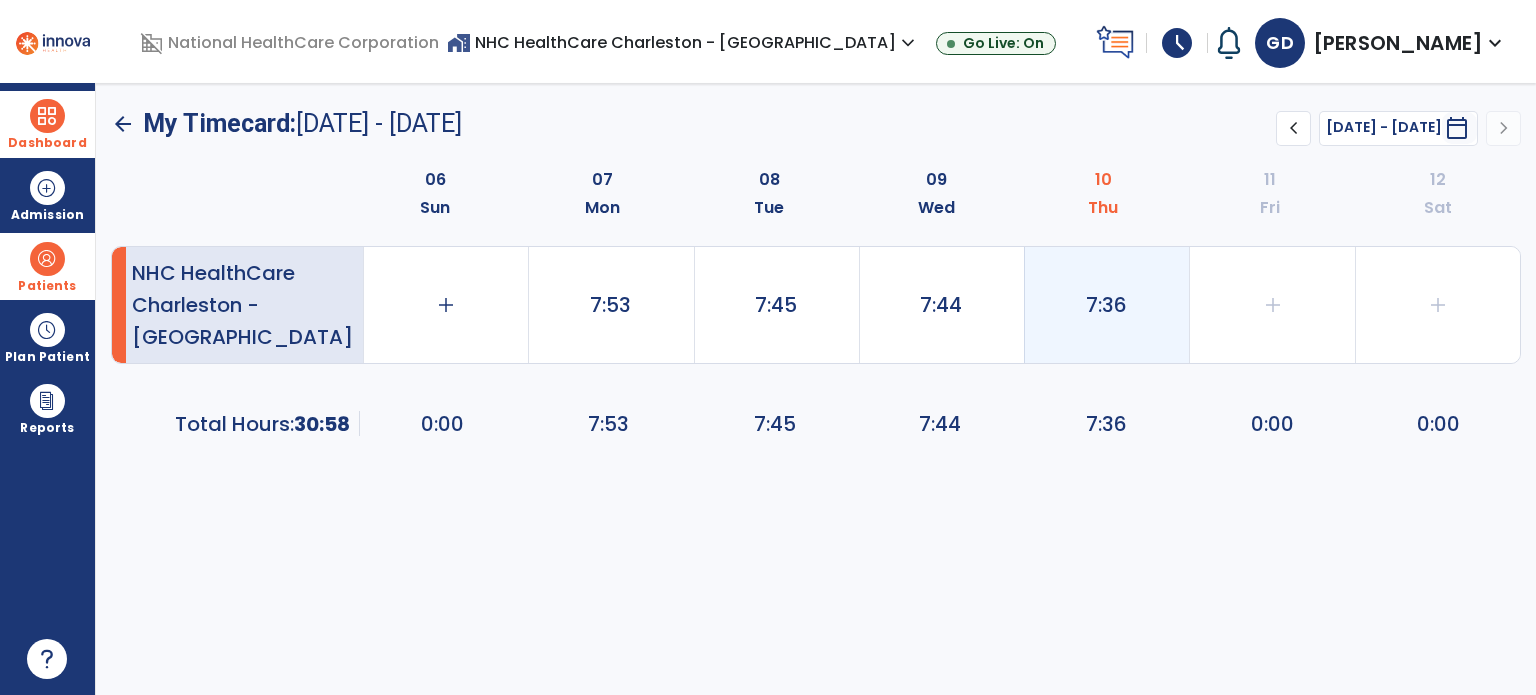 click on "7:36" 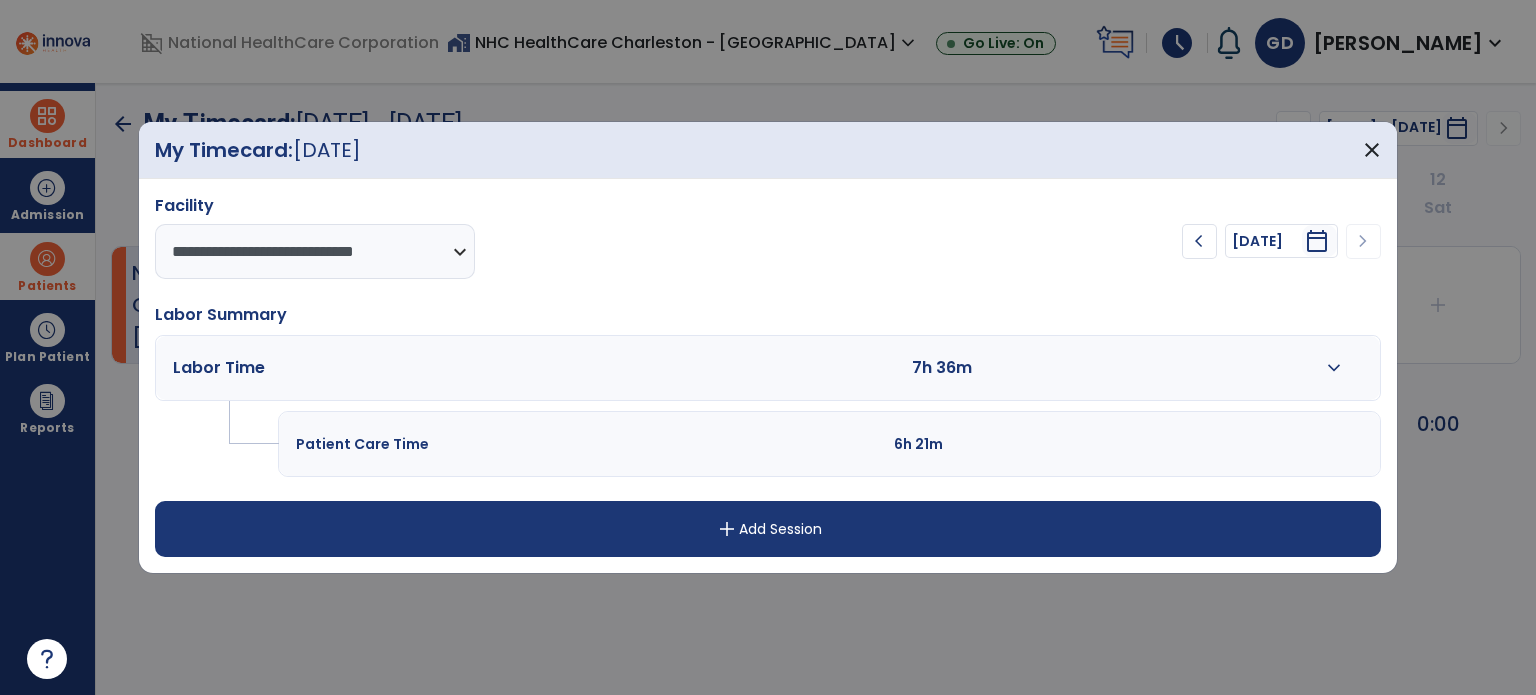 click on "expand_more" at bounding box center [1333, 368] 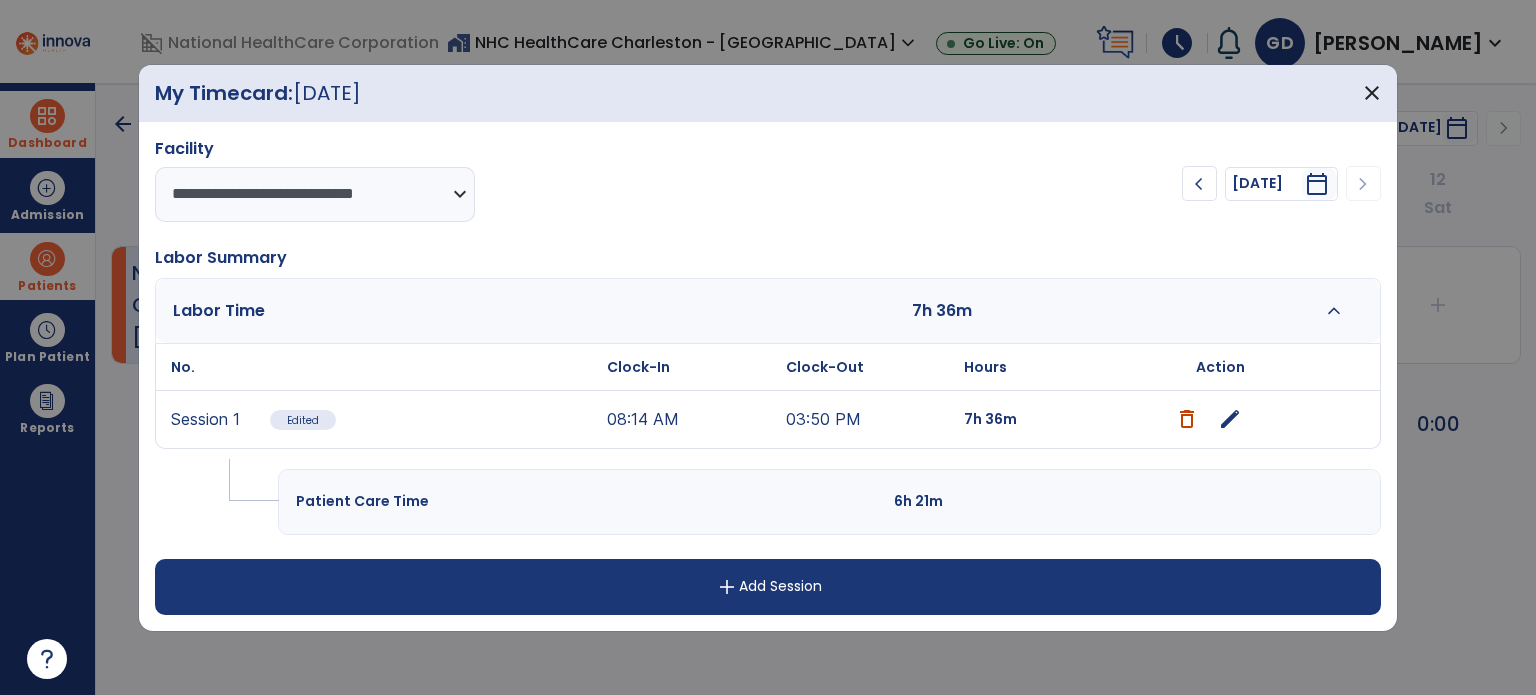 click on "edit" at bounding box center [1230, 419] 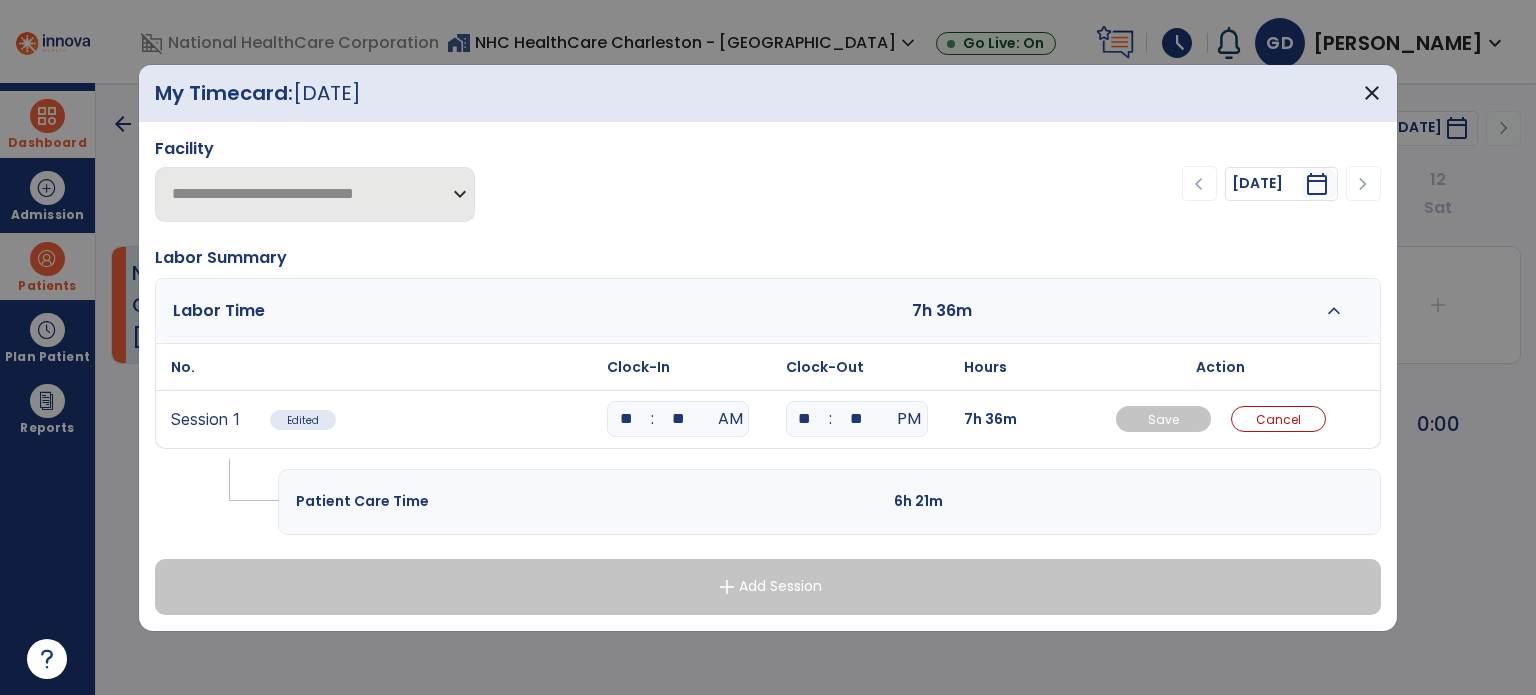 click on "**" at bounding box center (857, 419) 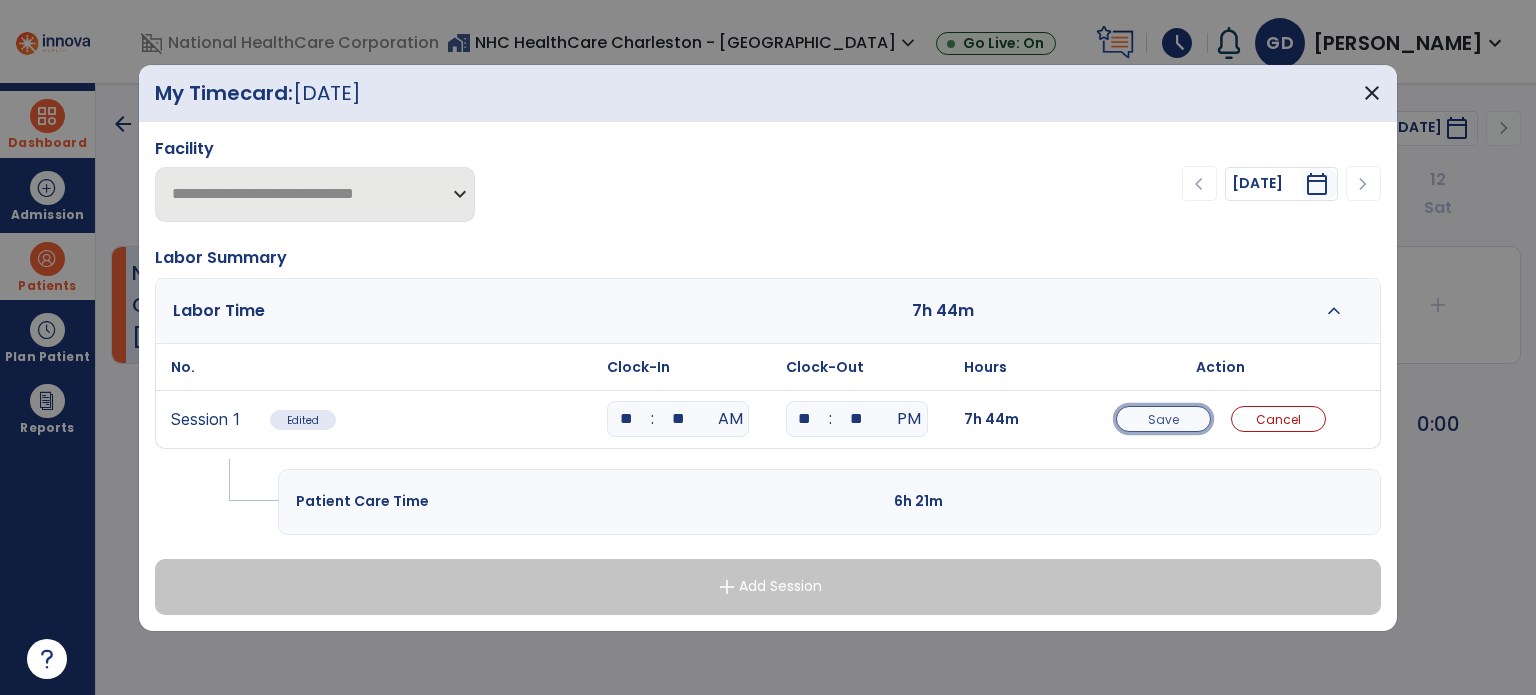 click on "Save" at bounding box center (1163, 419) 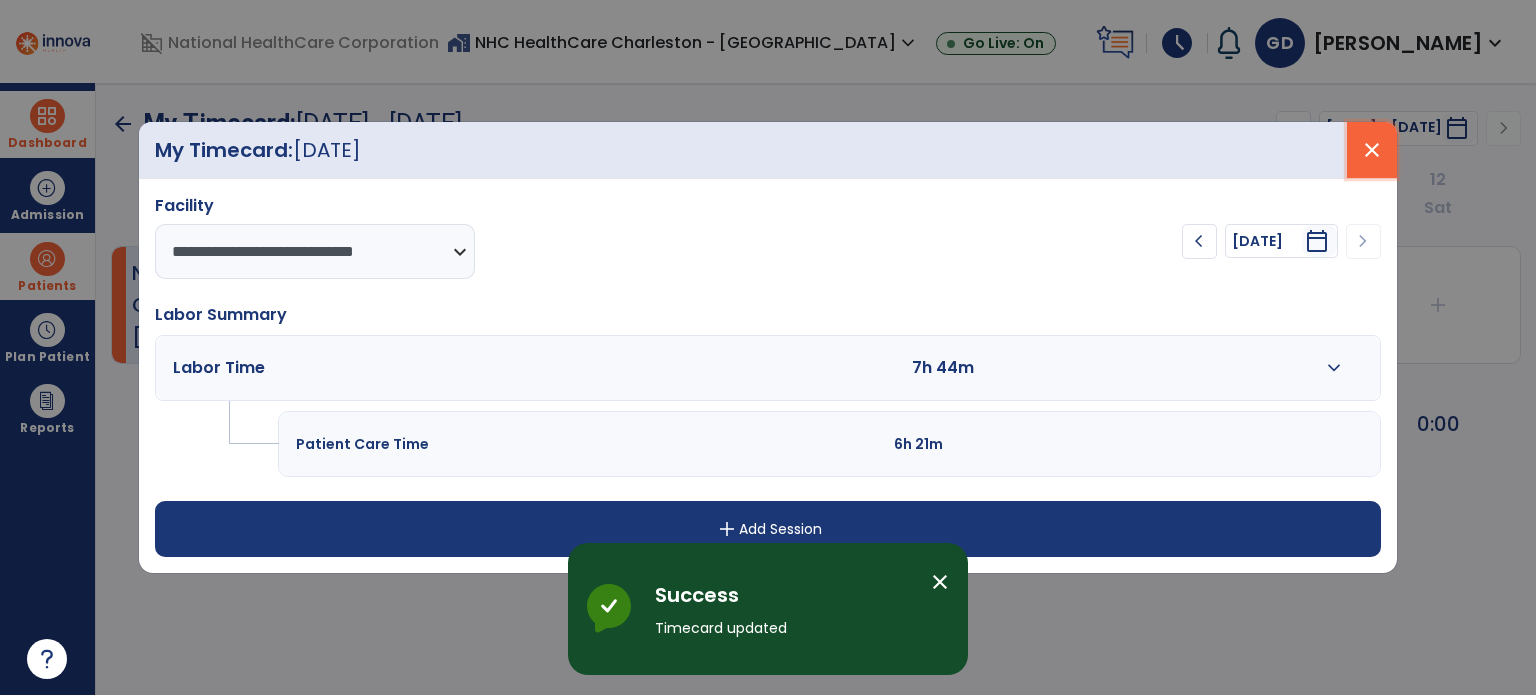 click on "close" at bounding box center (1372, 150) 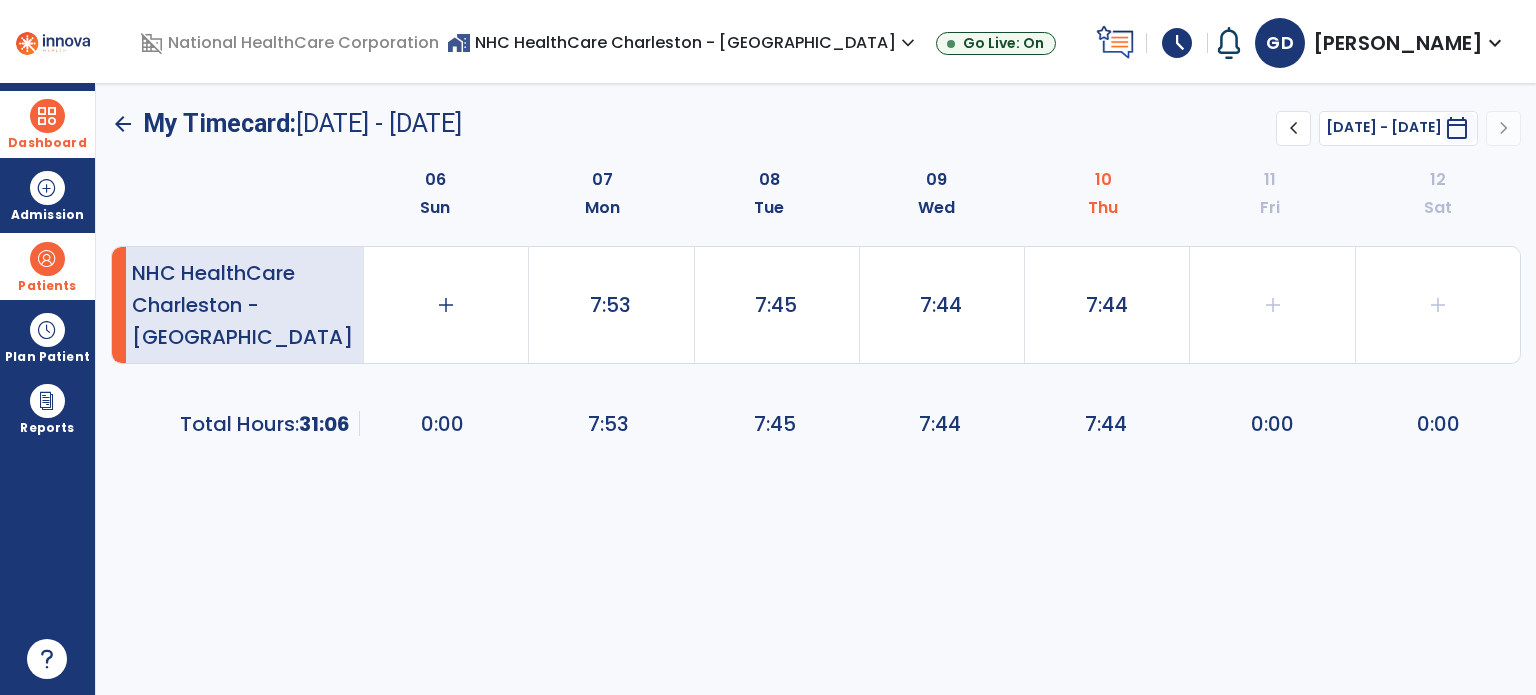 click at bounding box center [47, 116] 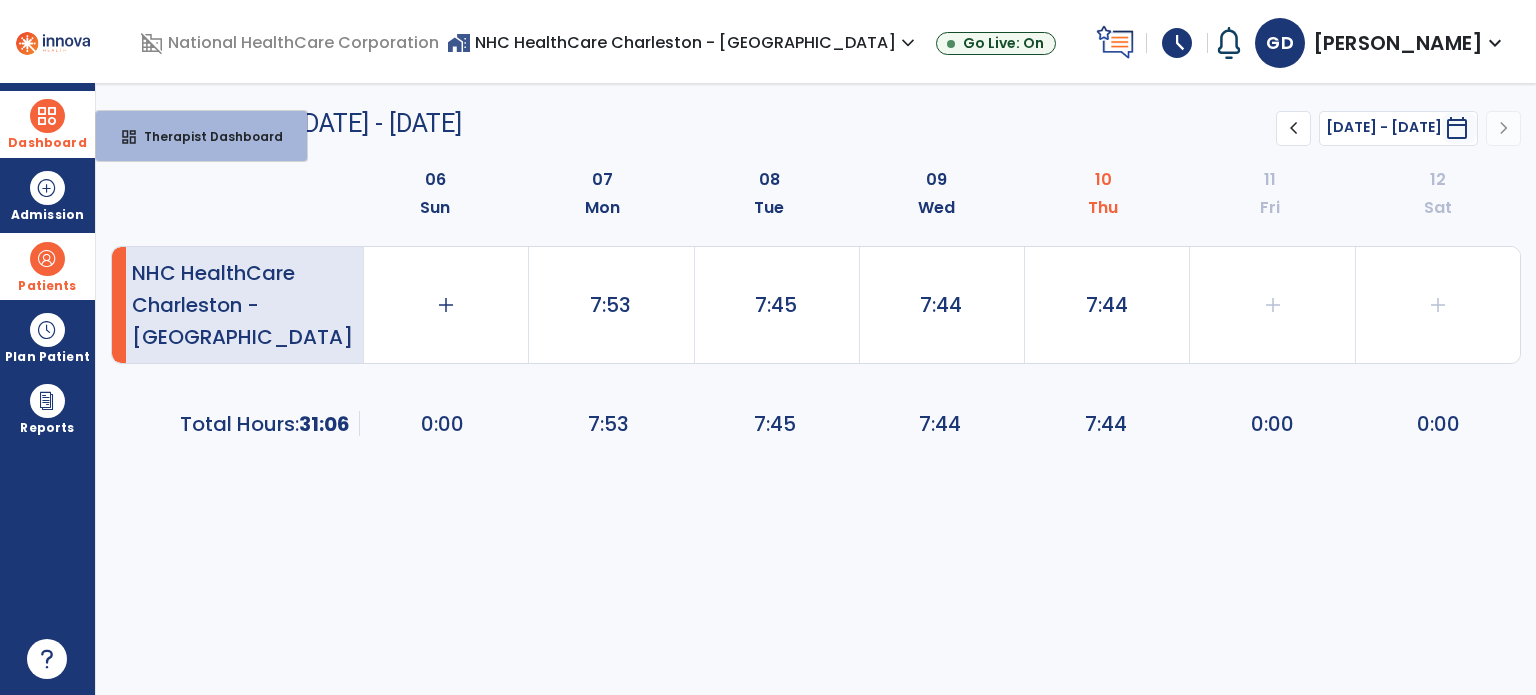 click on "Therapist Dashboard" at bounding box center [205, 136] 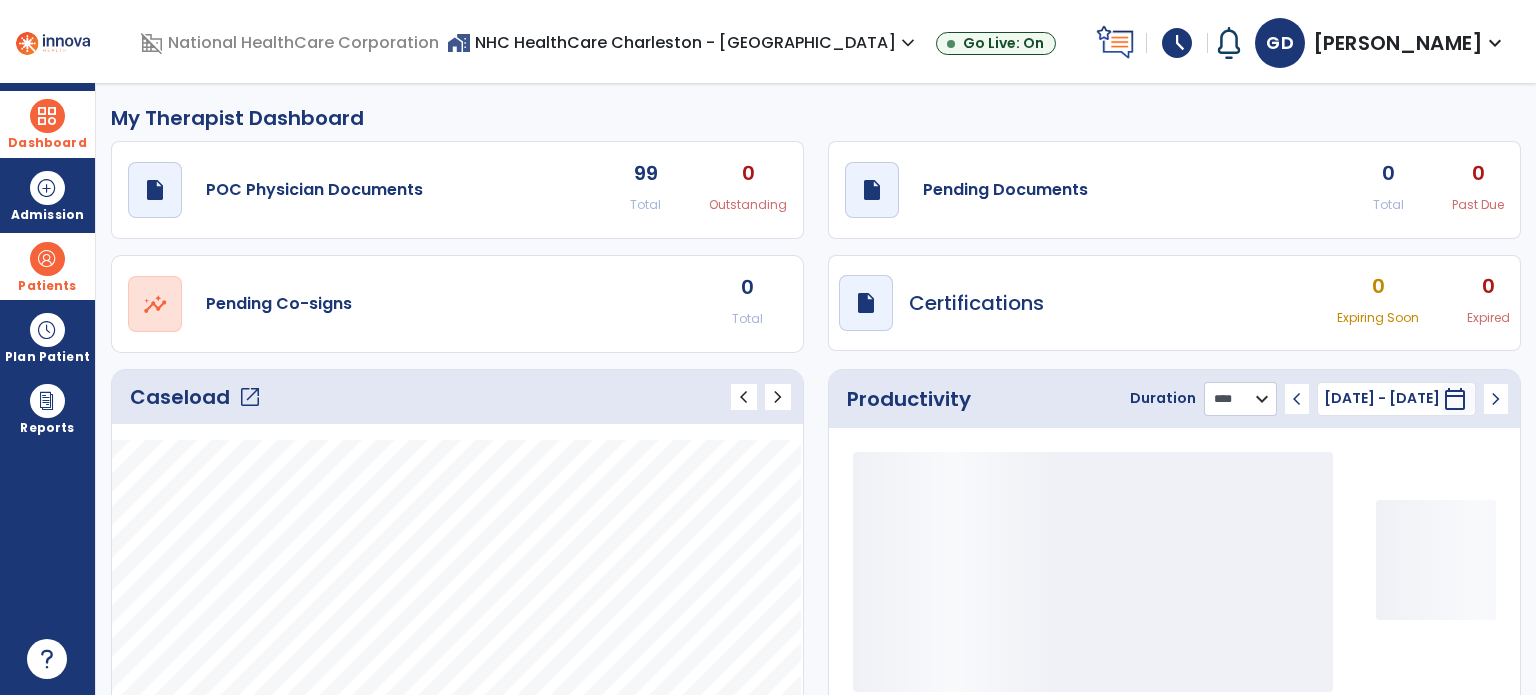click on "******** **** ***" 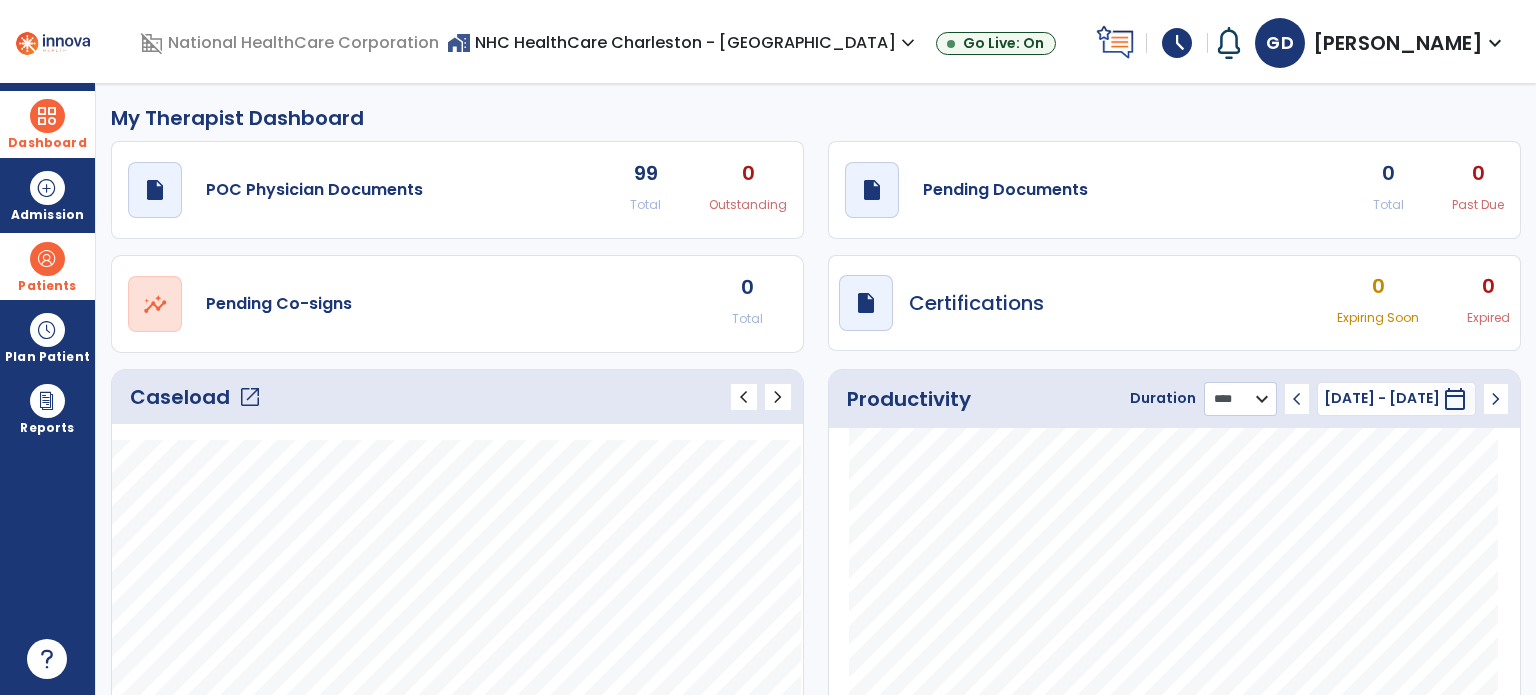 select on "***" 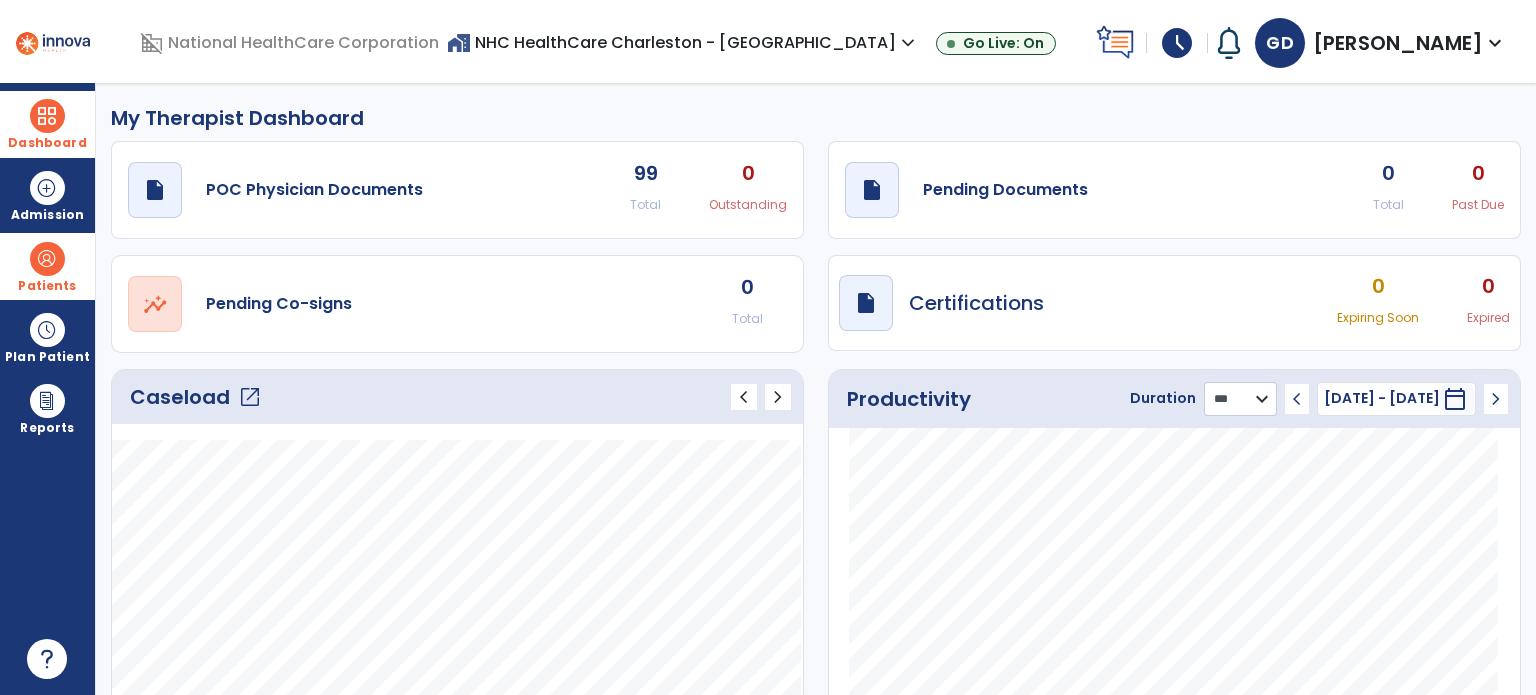 click on "******** **** ***" 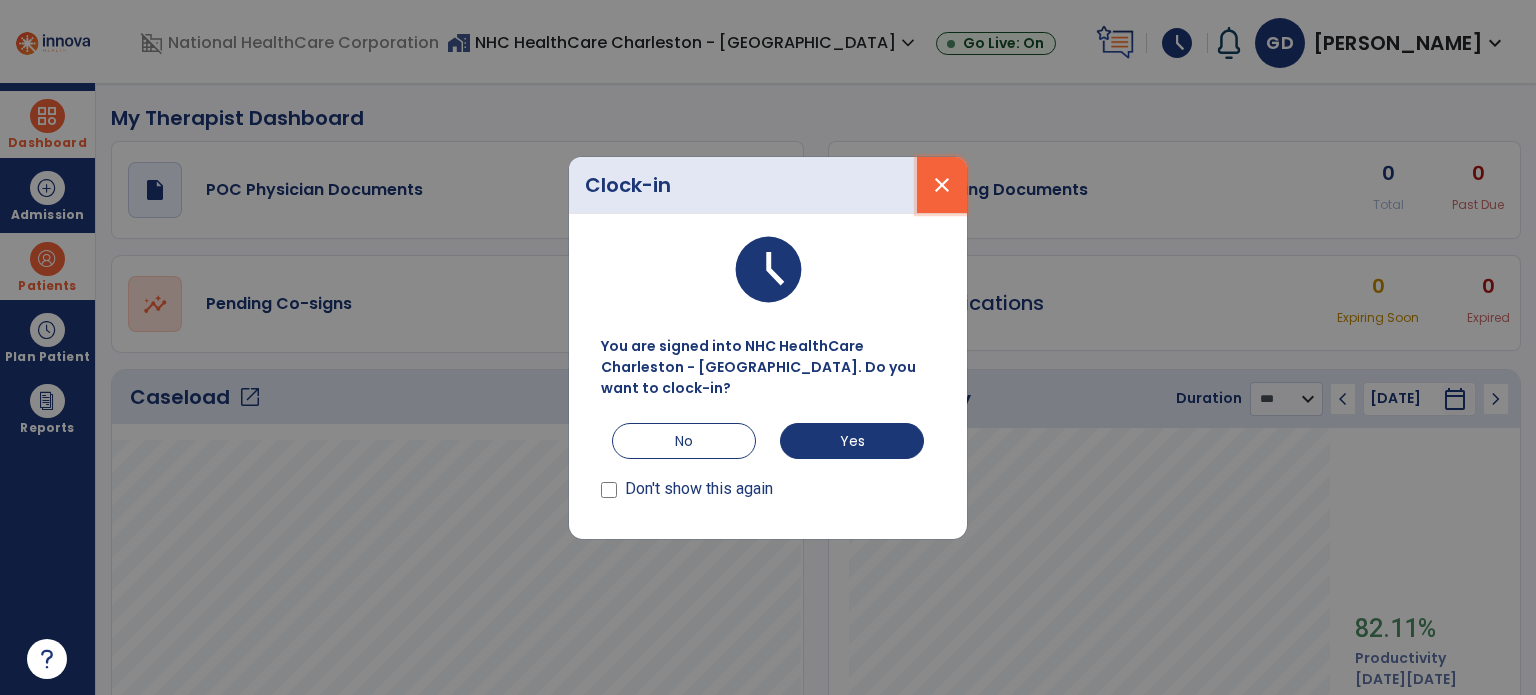 click on "close" at bounding box center [942, 185] 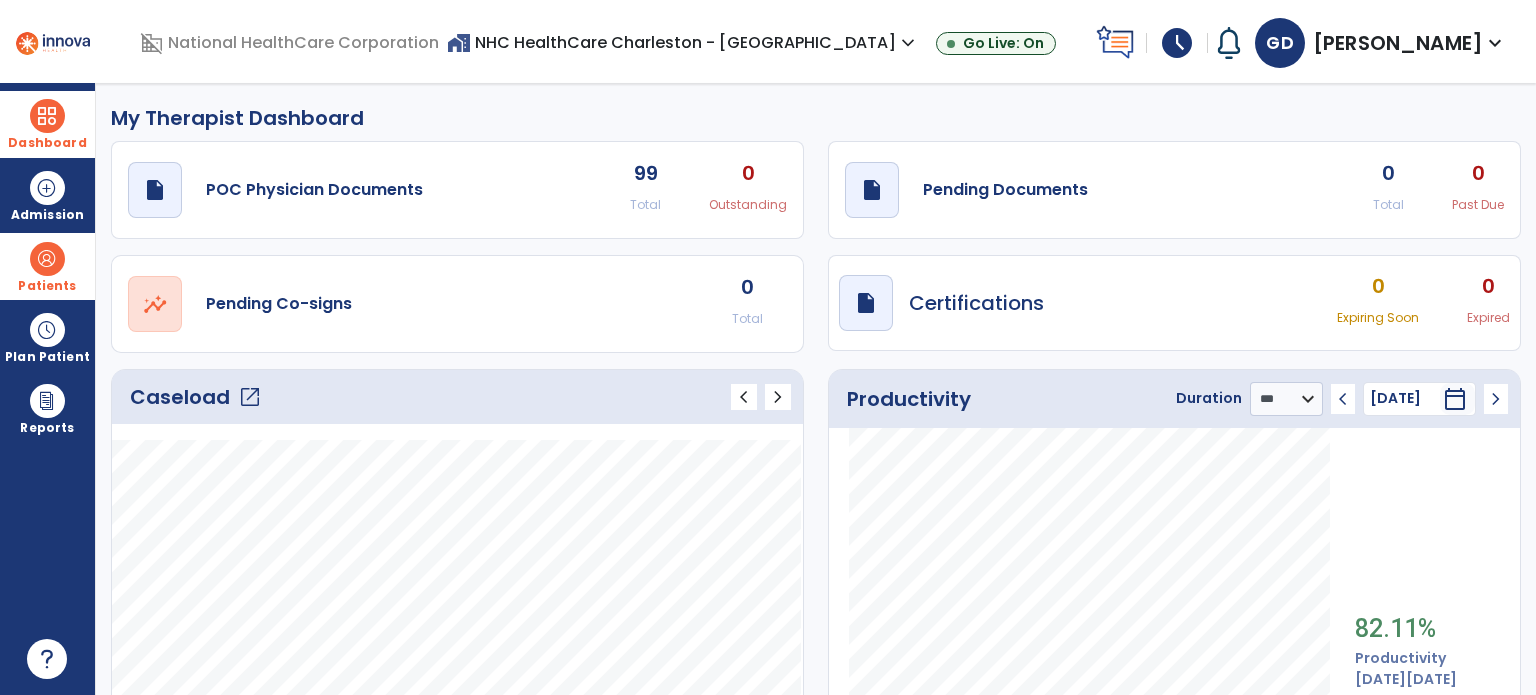 click on "schedule" at bounding box center [1177, 43] 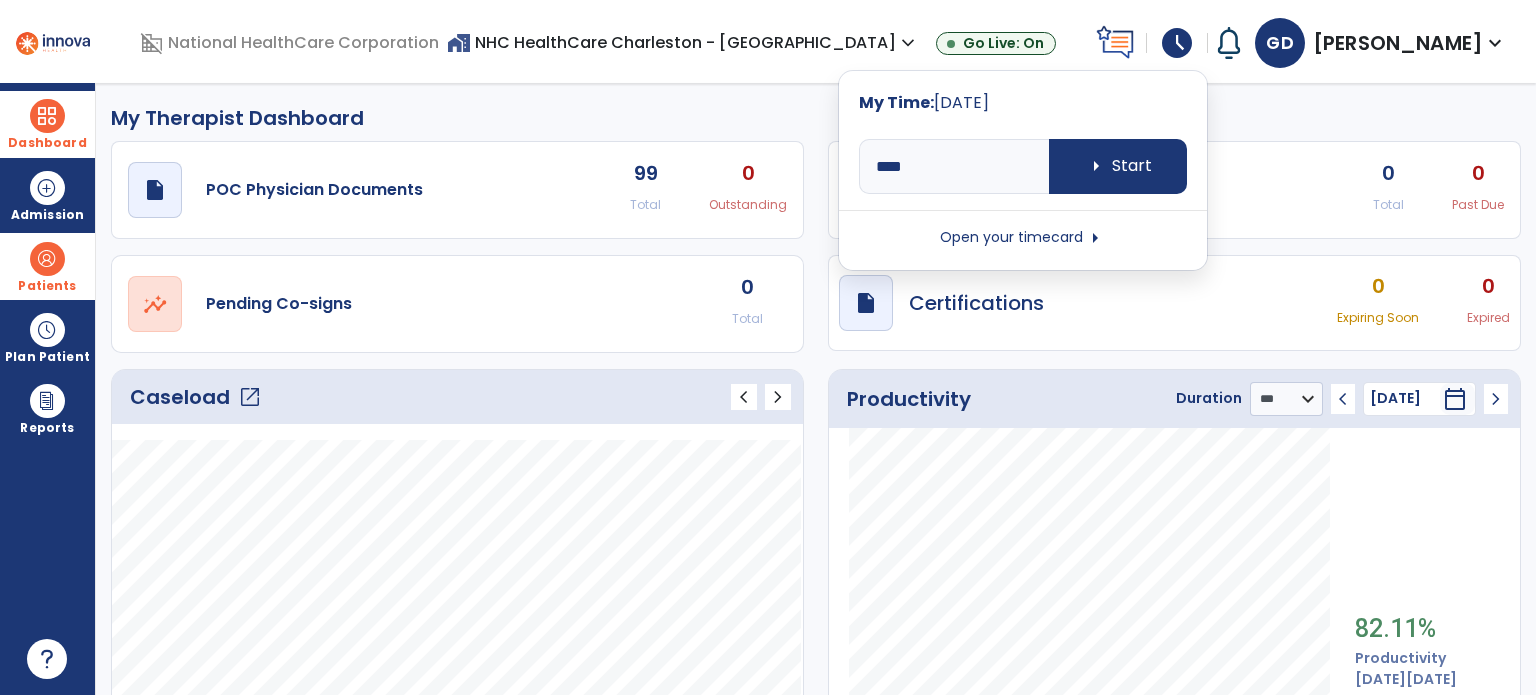 click on "Open your timecard  arrow_right" at bounding box center [1023, 238] 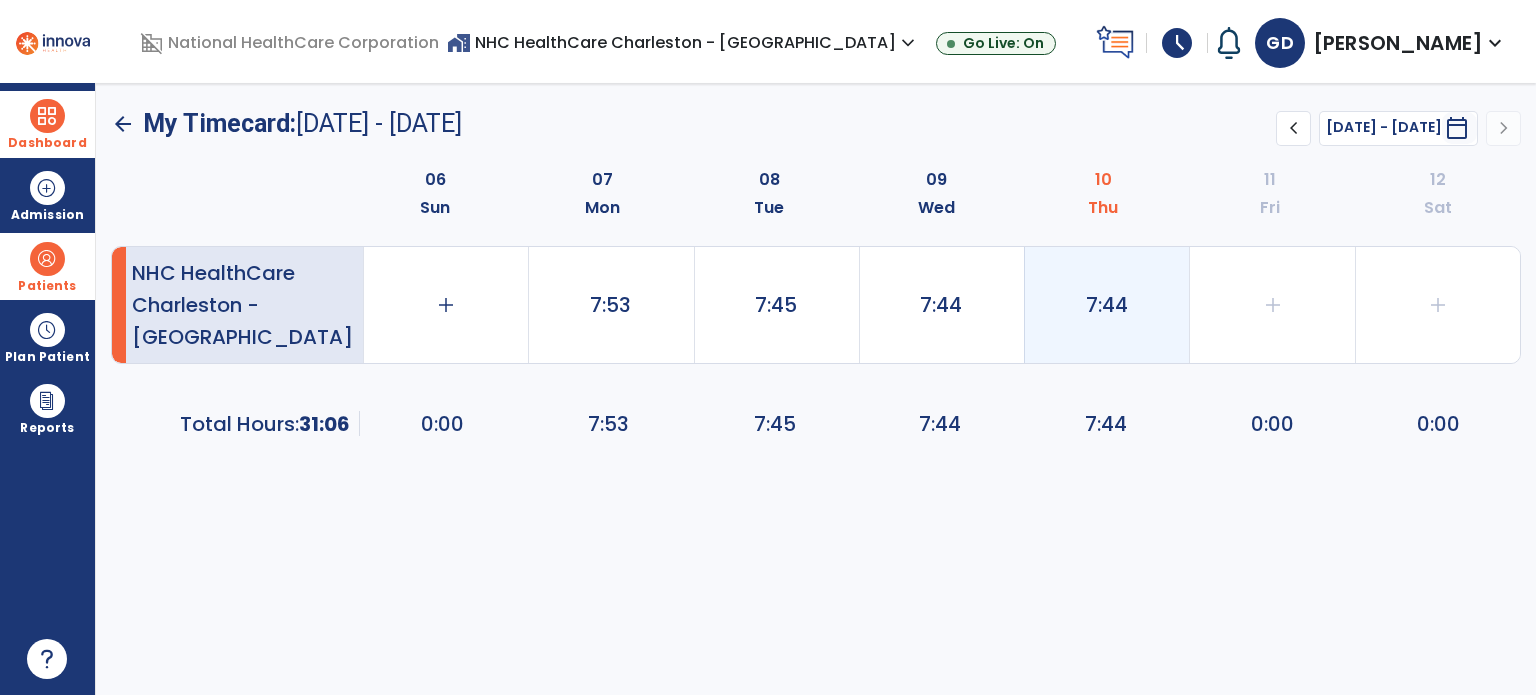click on "7:44" 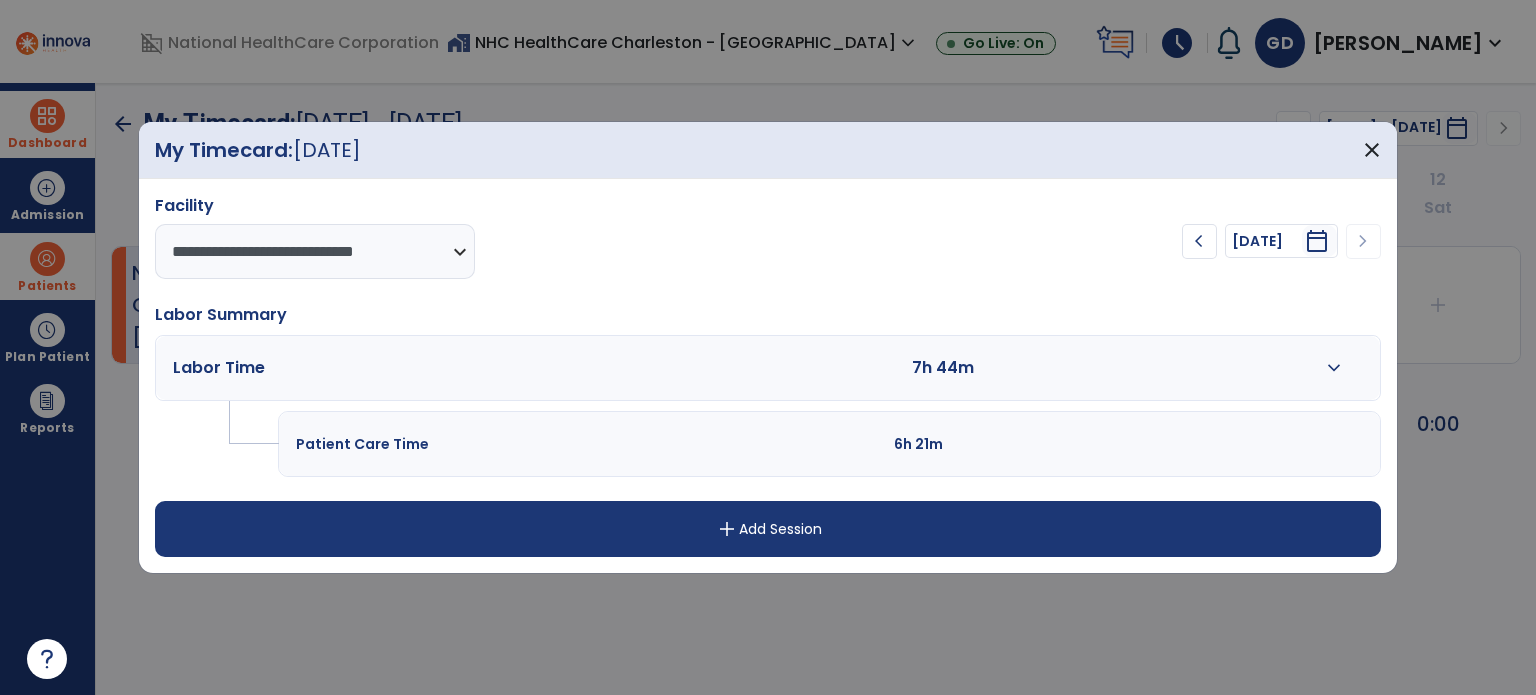 click on "expand_more" at bounding box center (1334, 368) 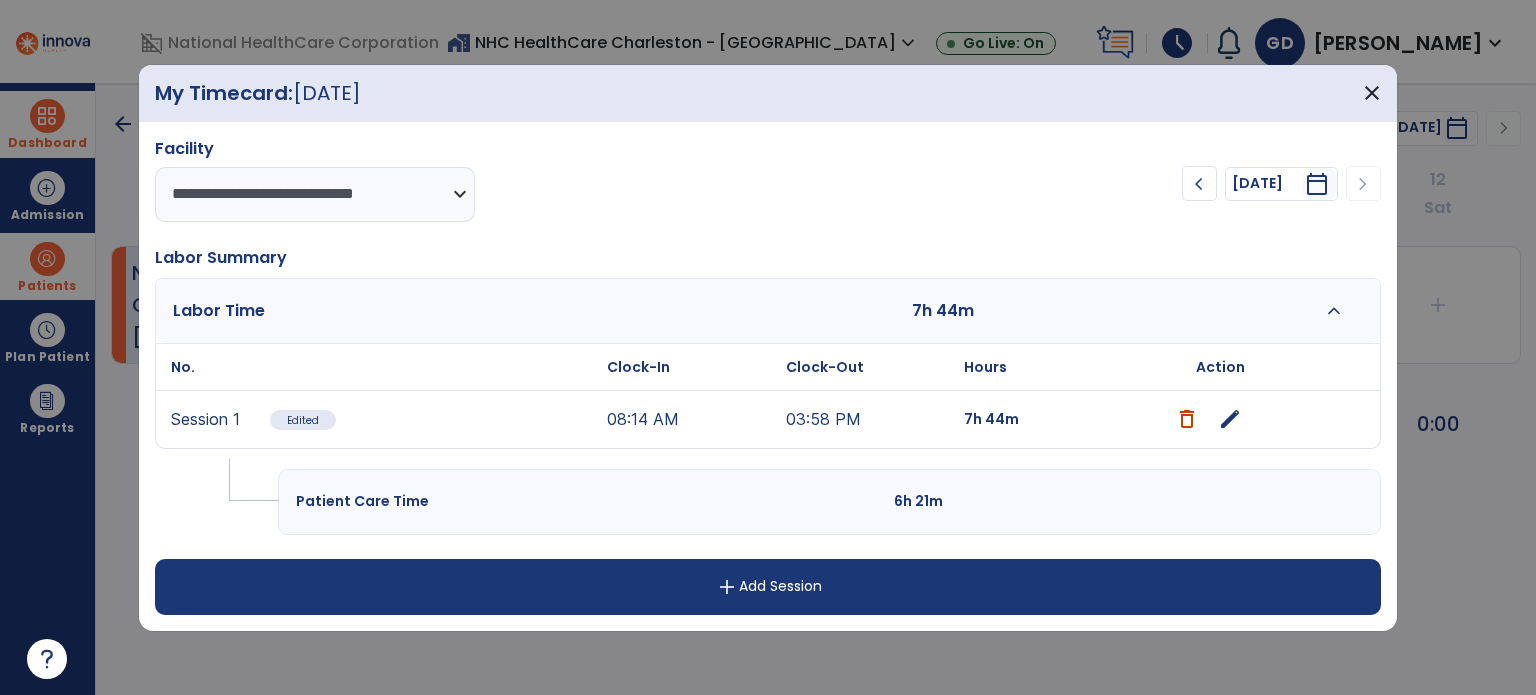 click on "edit" at bounding box center (1230, 419) 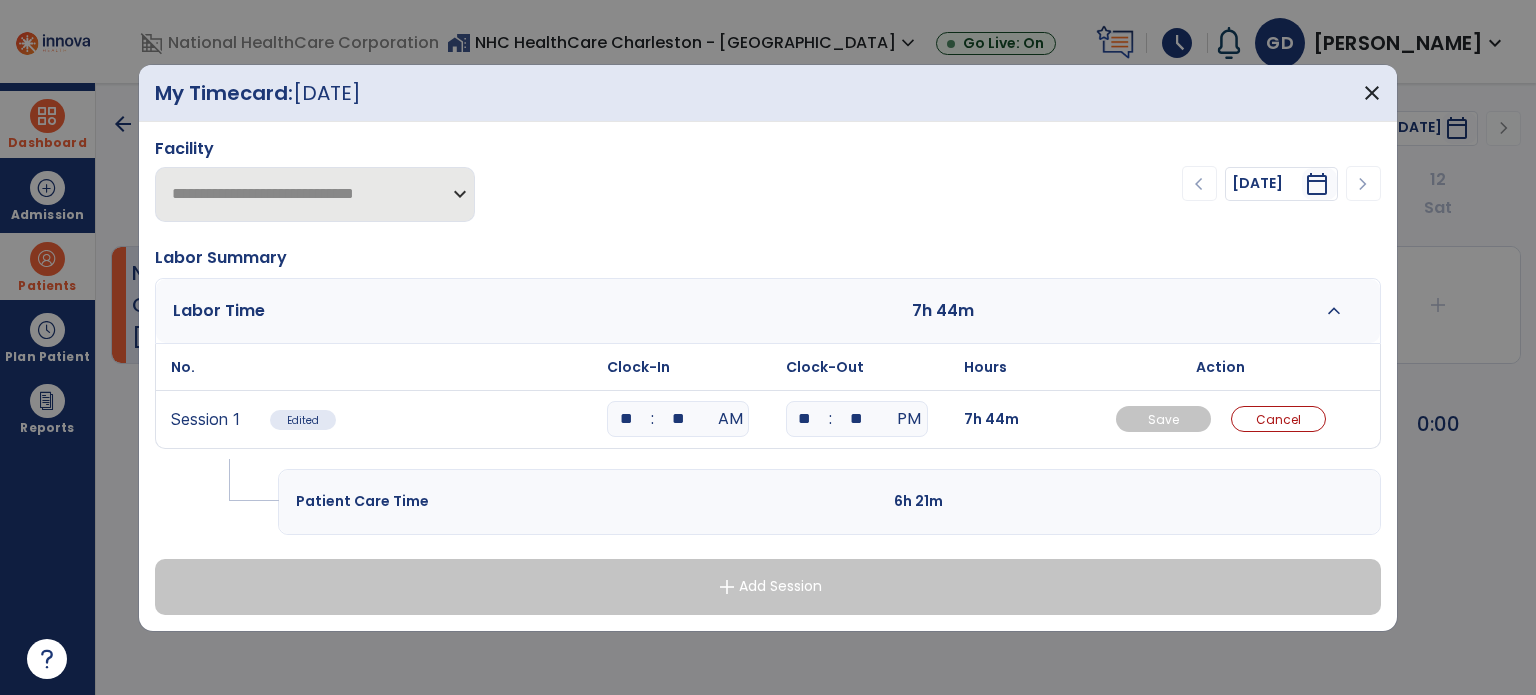 click on "**" at bounding box center [805, 419] 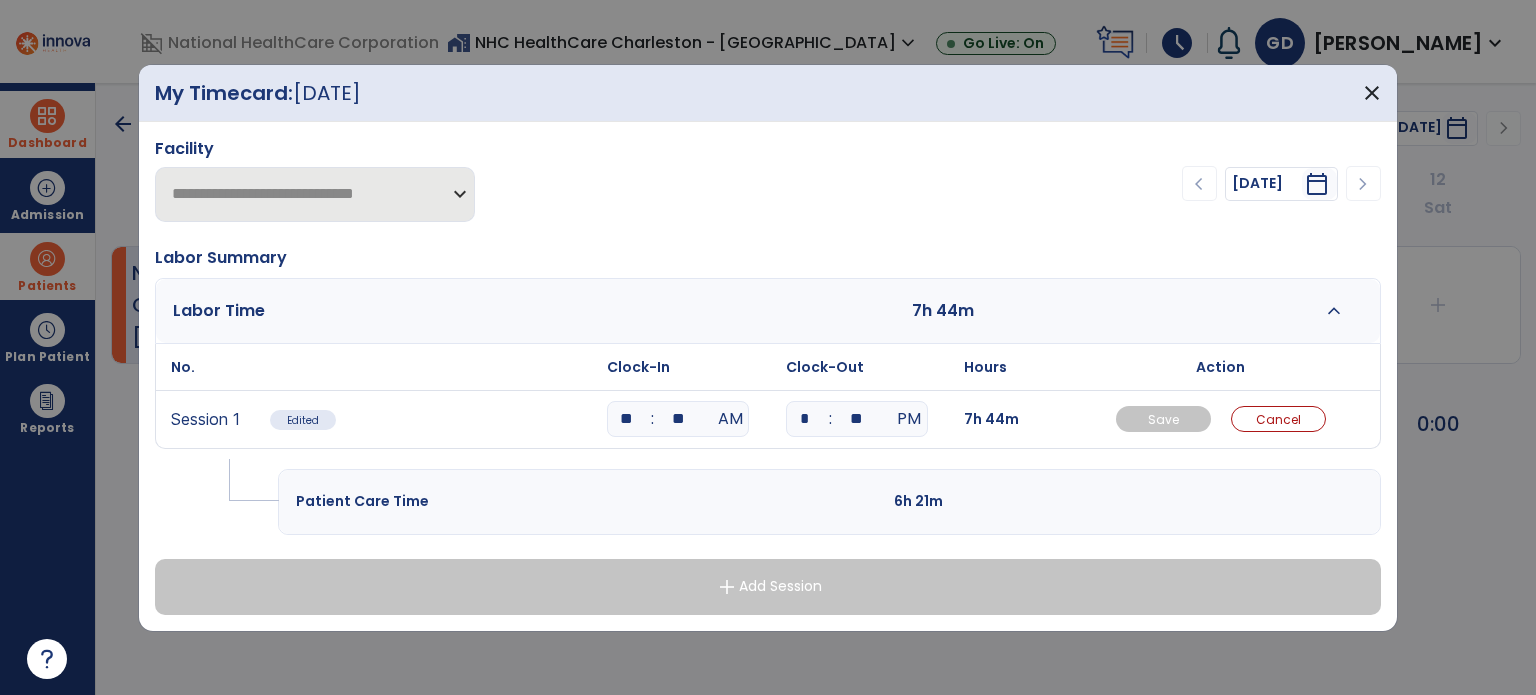type on "**" 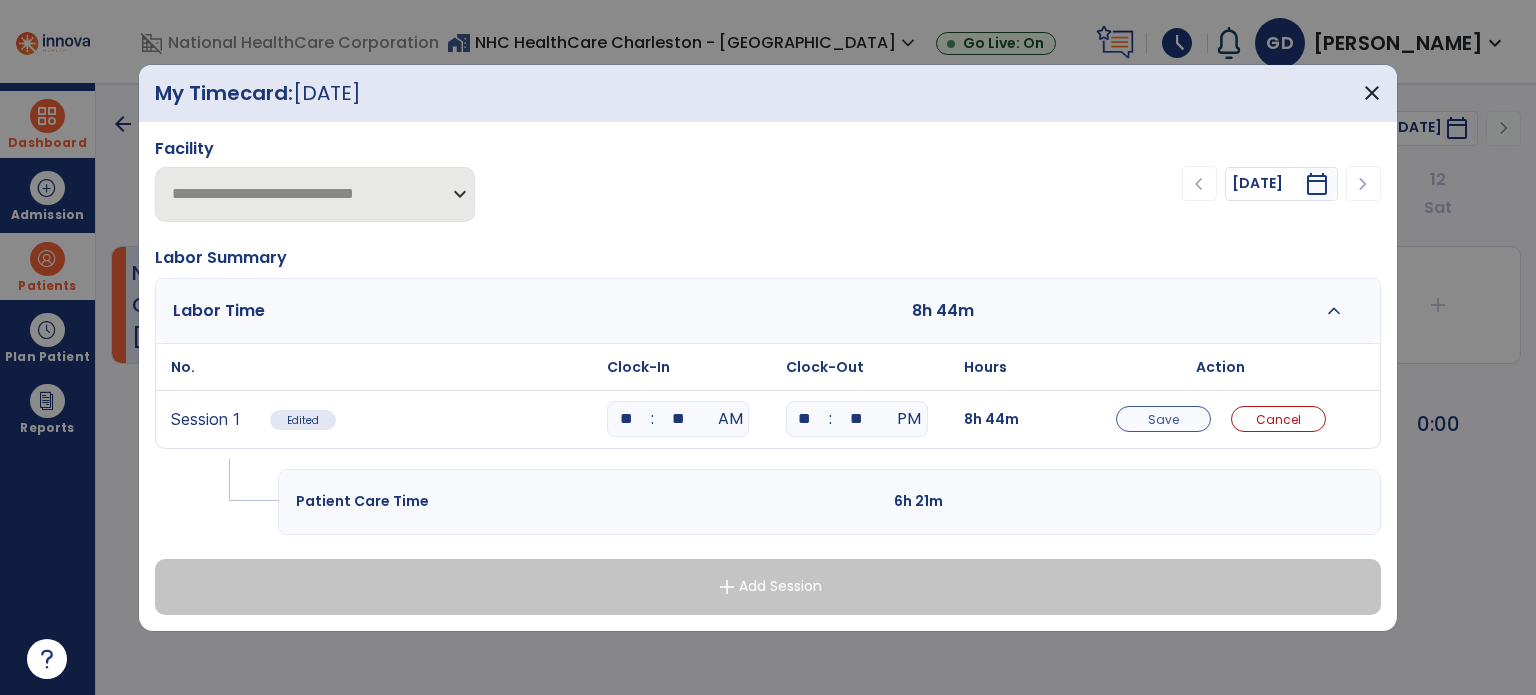 type on "**" 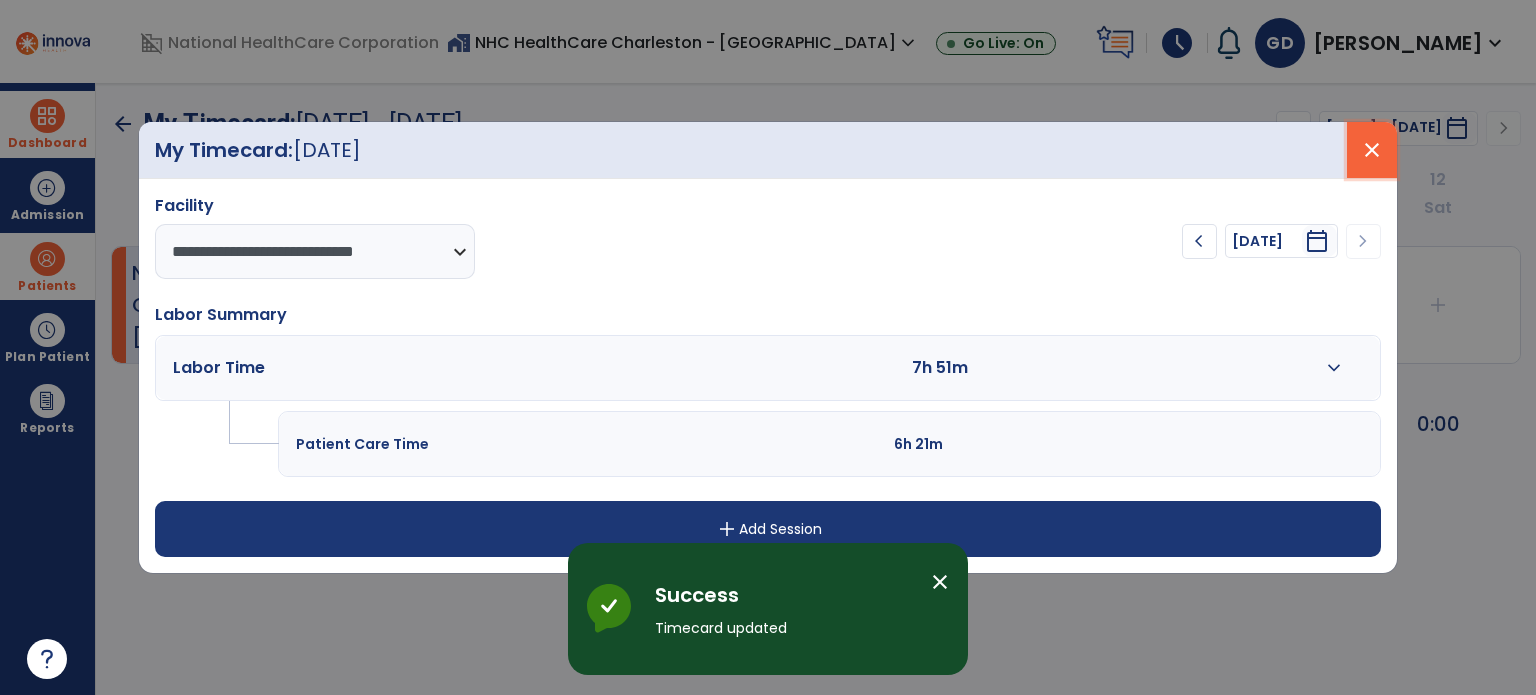 click on "close" at bounding box center (1372, 150) 